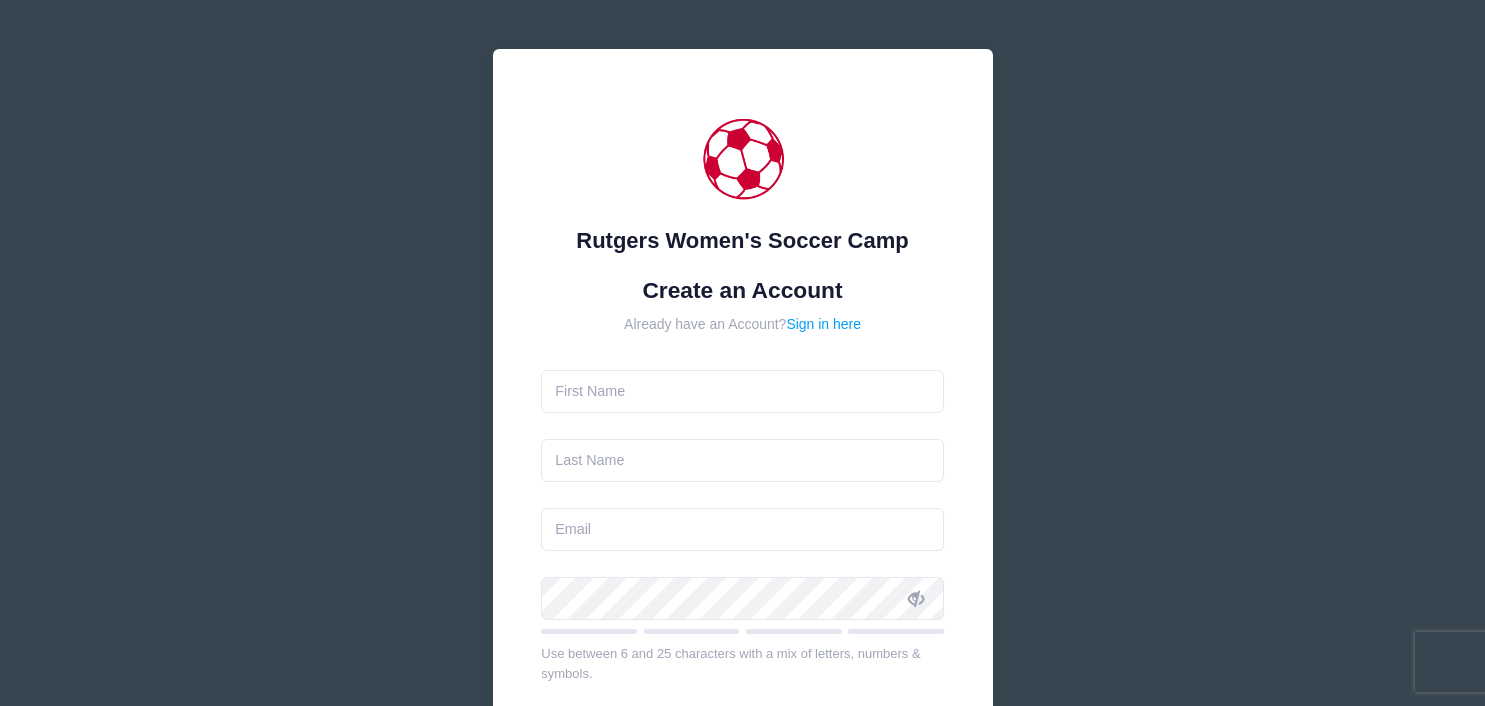 scroll, scrollTop: 0, scrollLeft: 0, axis: both 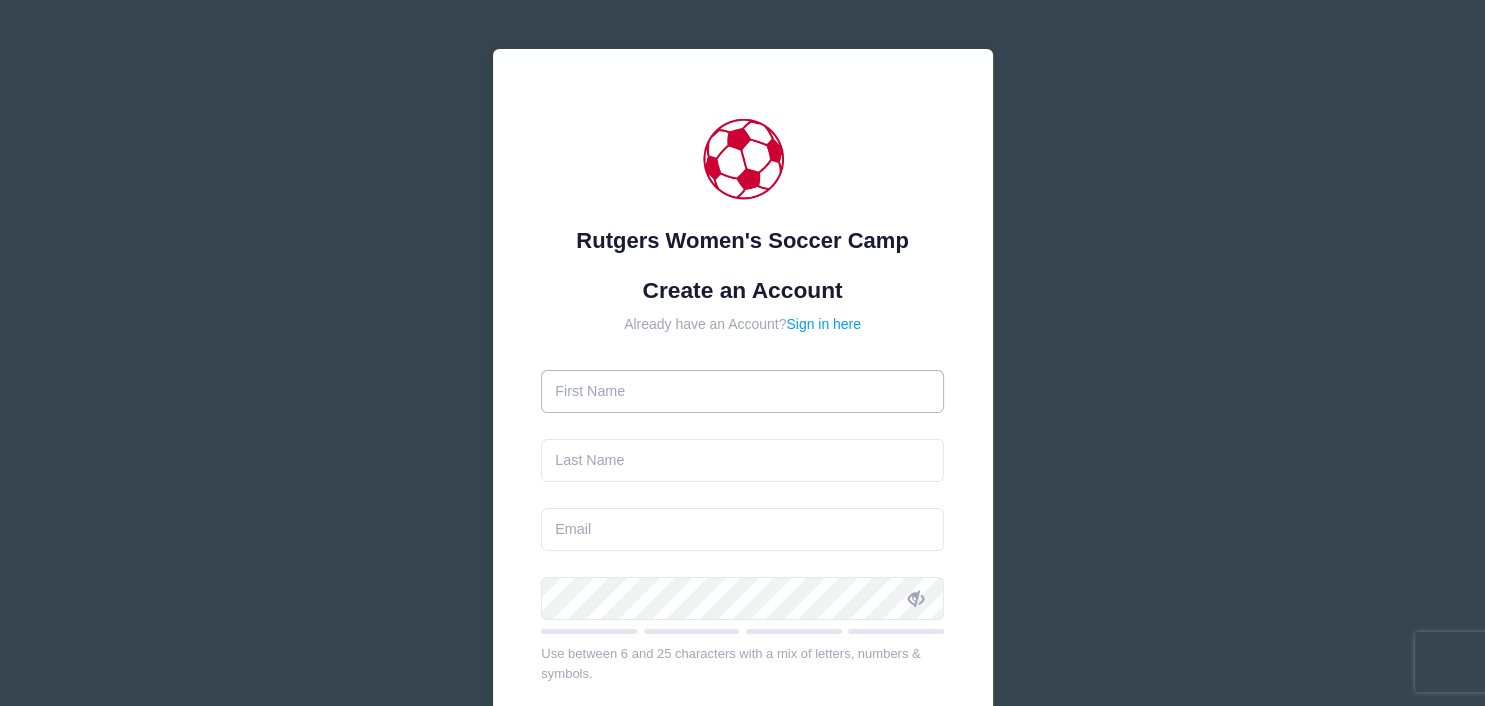 click at bounding box center [742, 391] 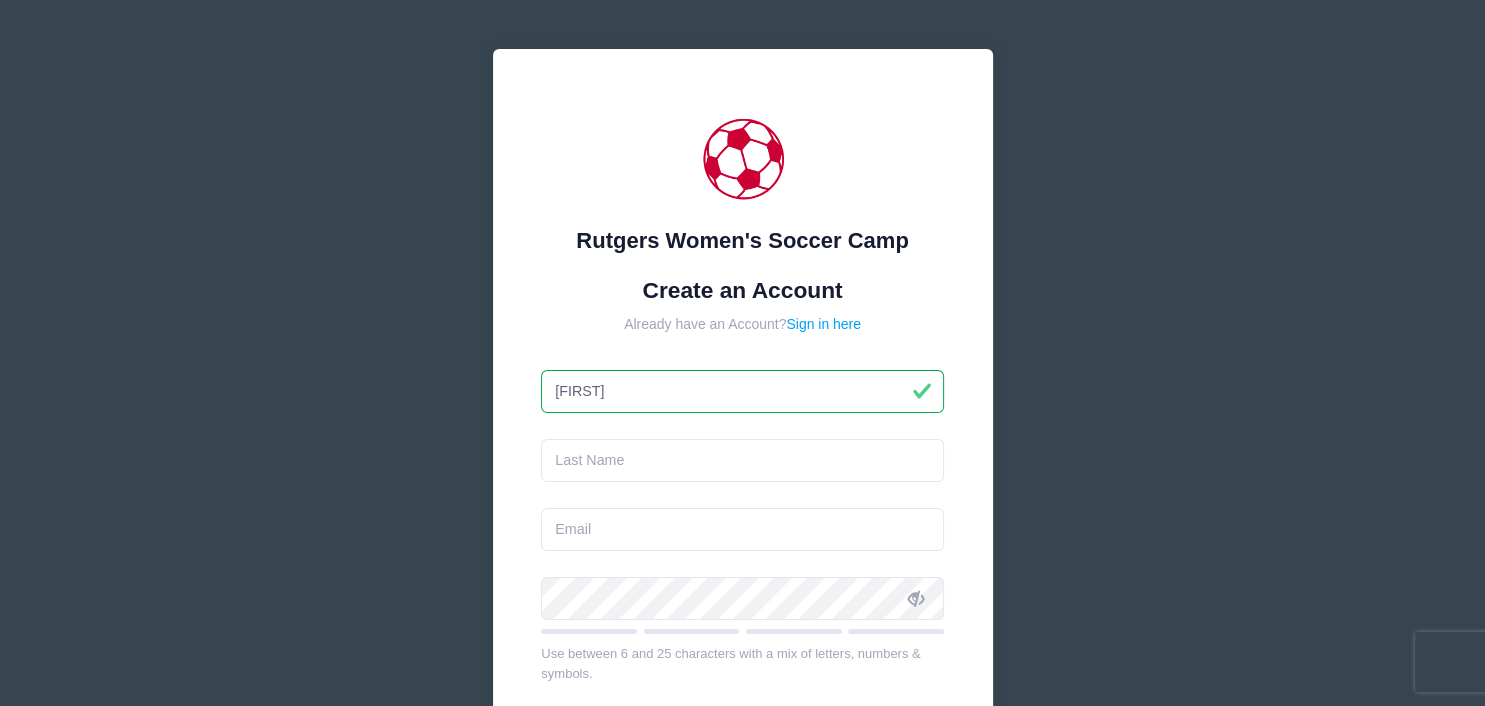 type on "[FIRST]" 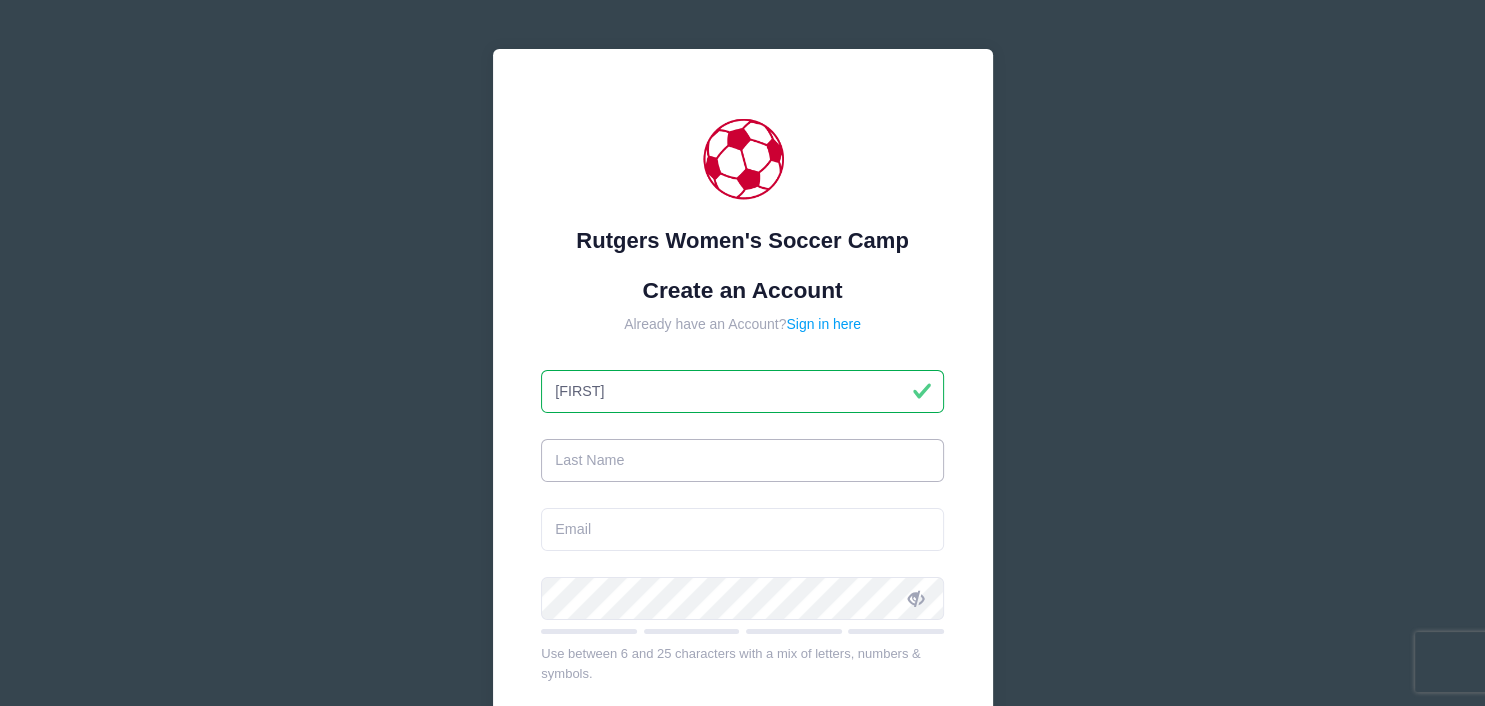 click at bounding box center [742, 460] 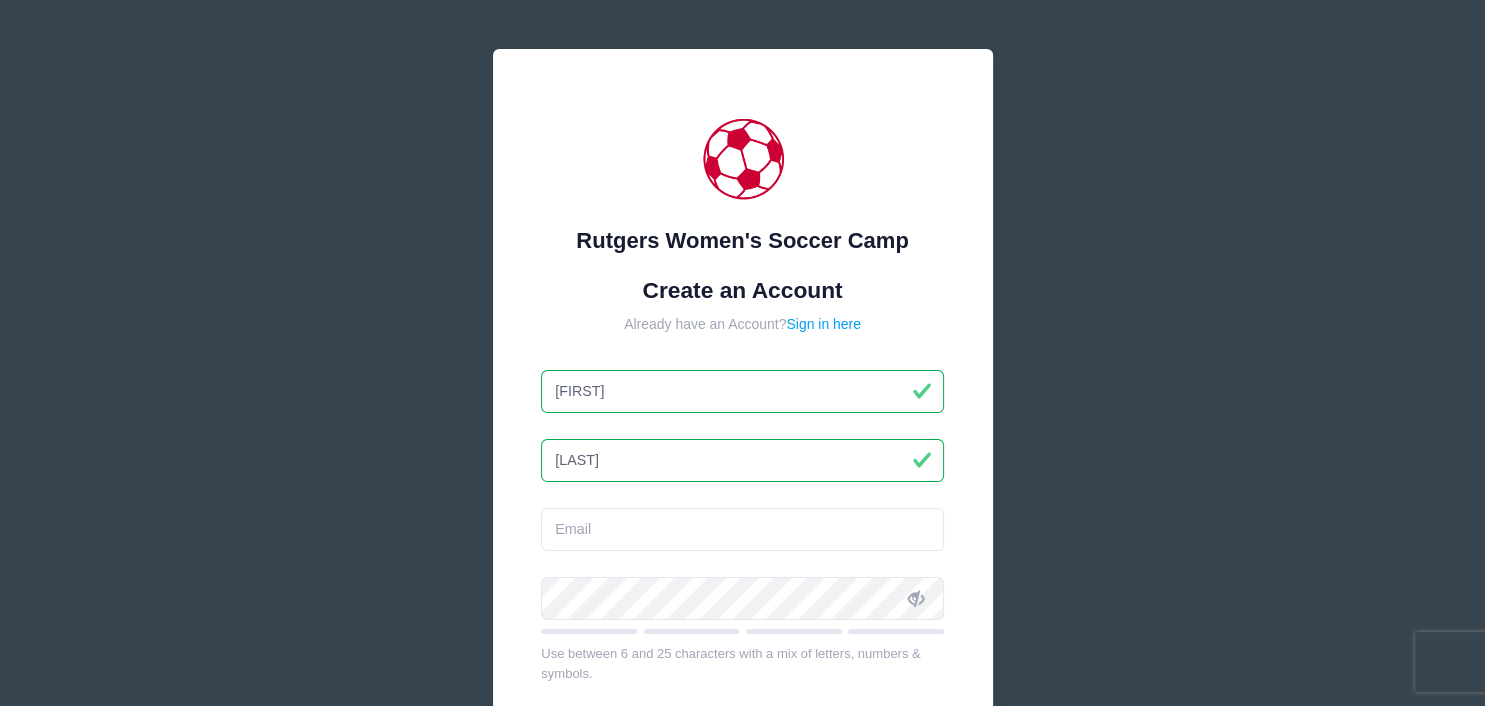 type on "[LAST]" 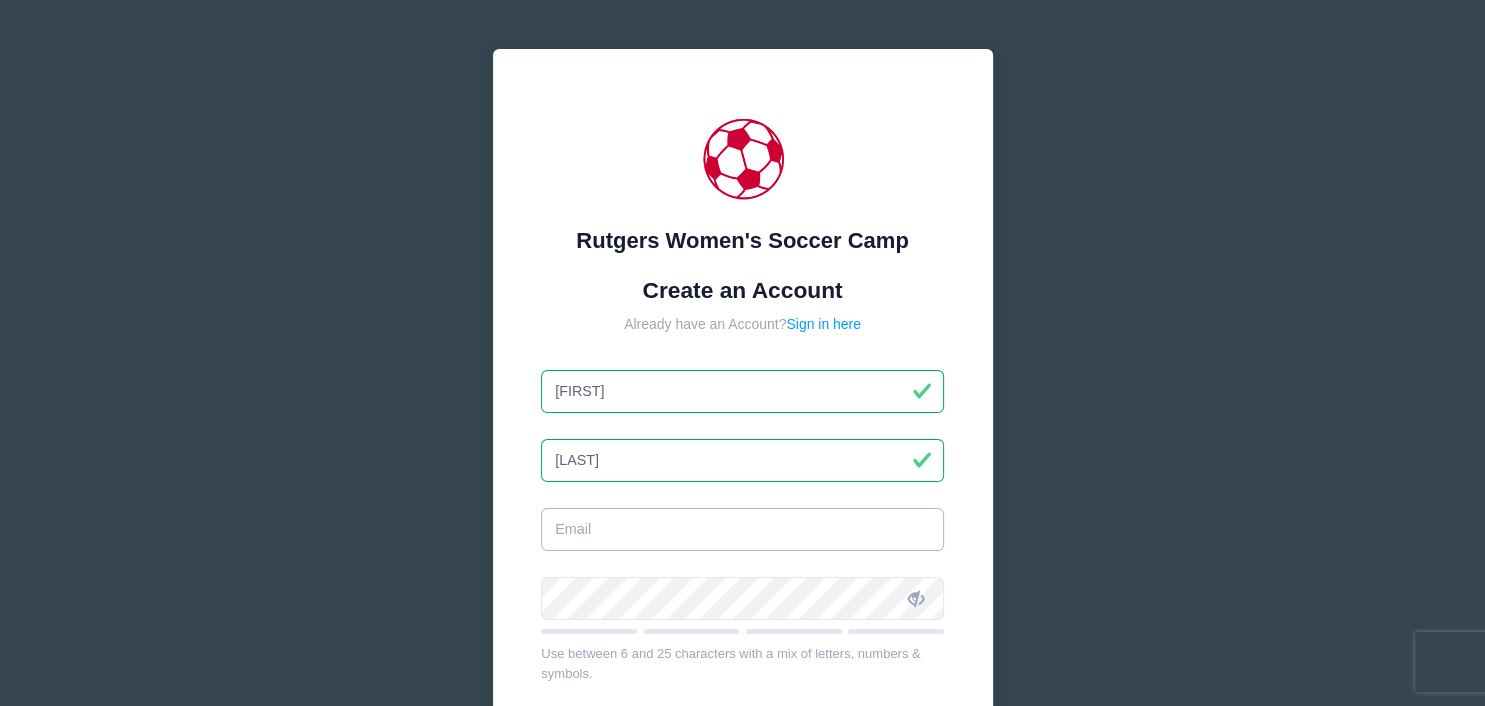 click at bounding box center [742, 529] 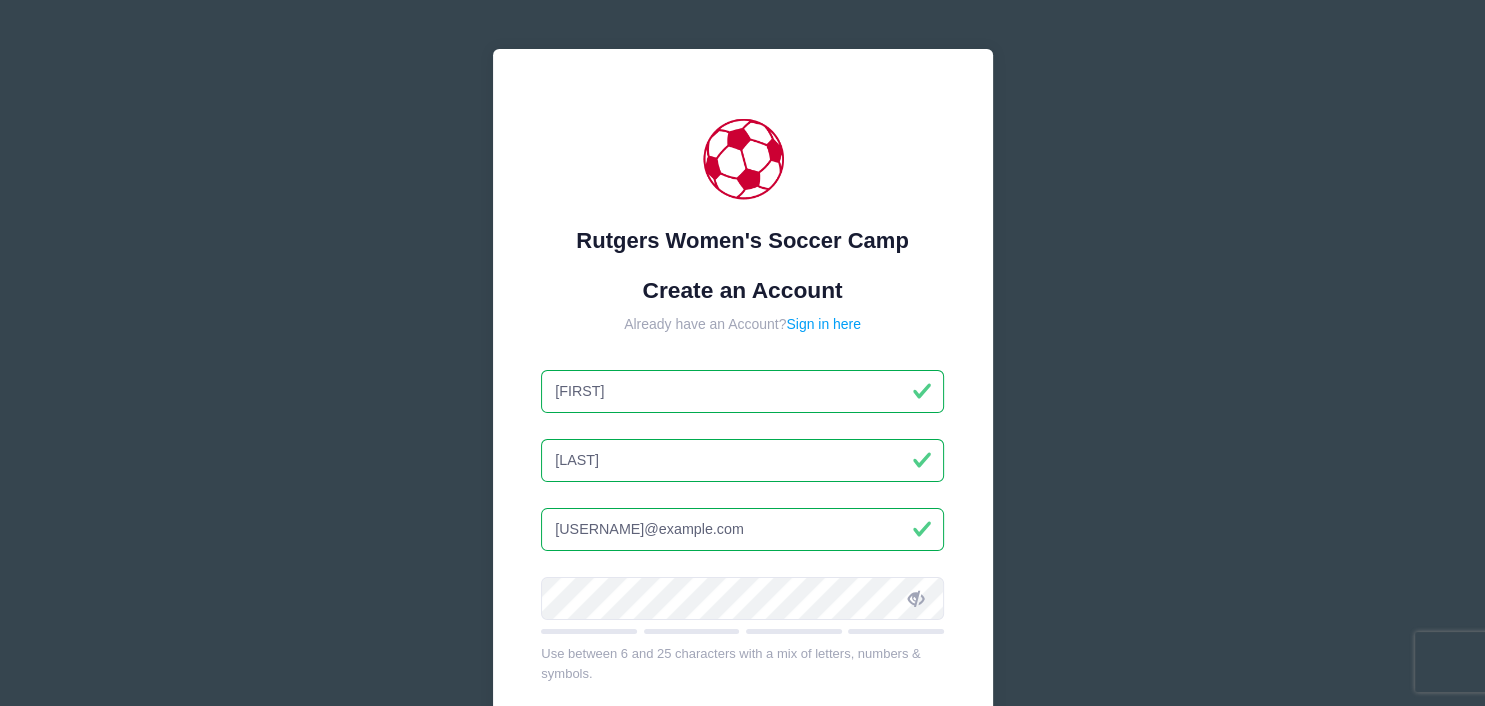 type on "[USERNAME]@example.com" 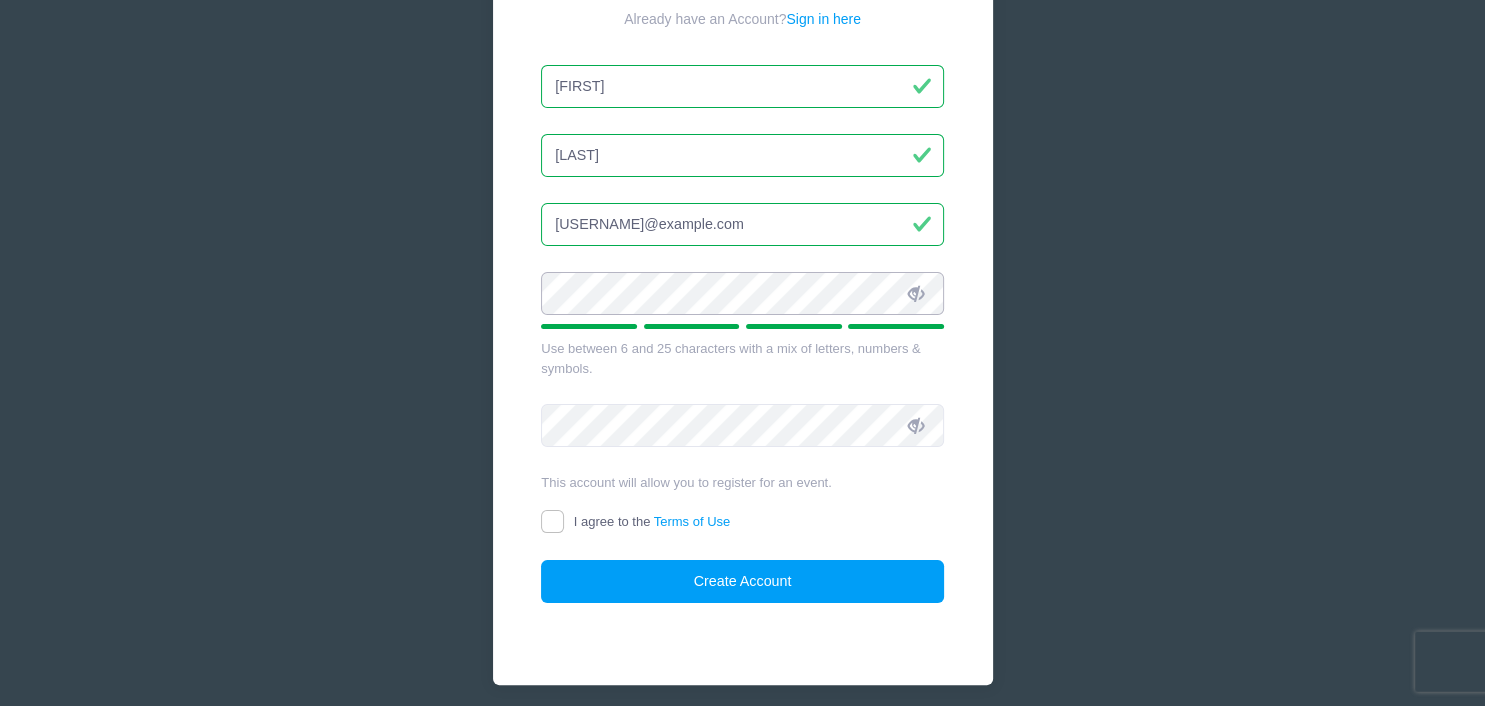 scroll, scrollTop: 307, scrollLeft: 0, axis: vertical 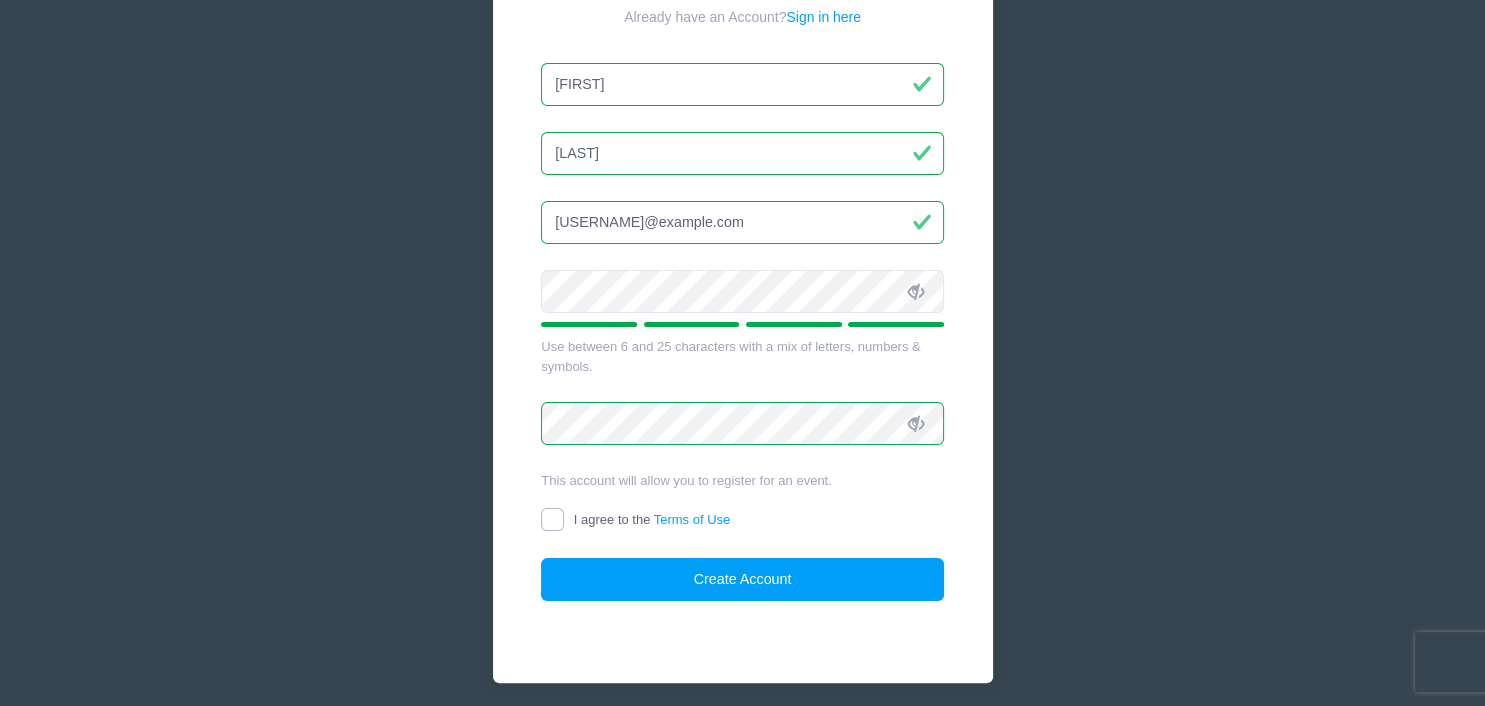 click on "I agree to the
Terms of Use" at bounding box center (552, 519) 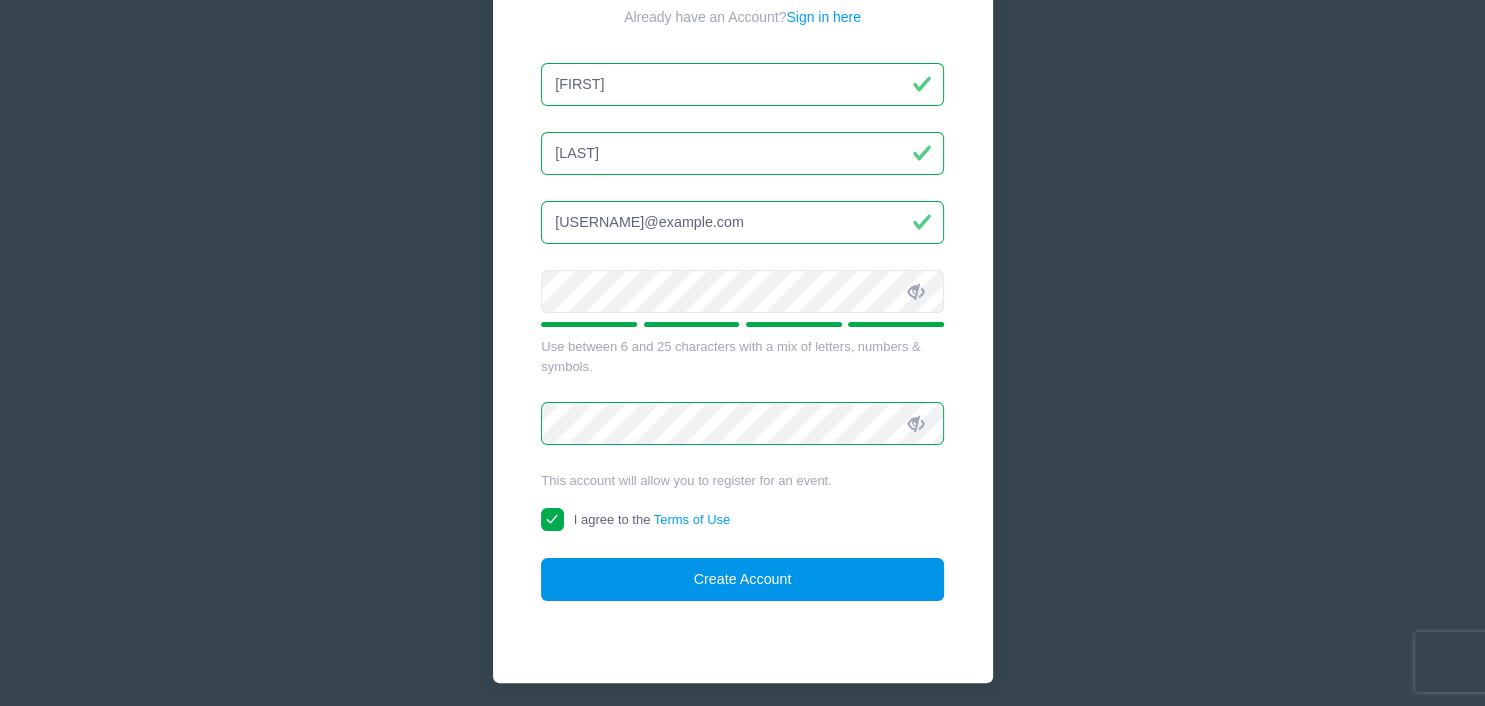 click on "Create Account" at bounding box center [742, 579] 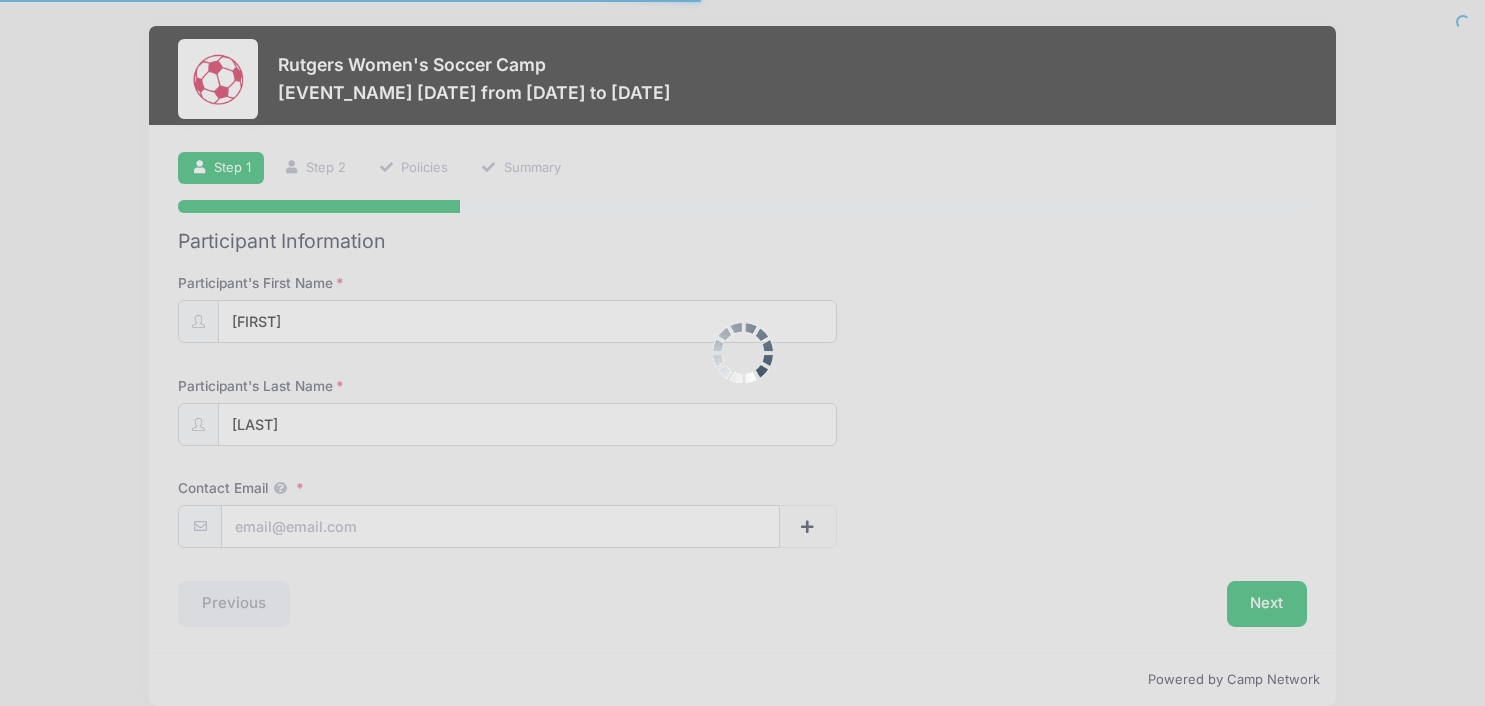 scroll, scrollTop: 0, scrollLeft: 0, axis: both 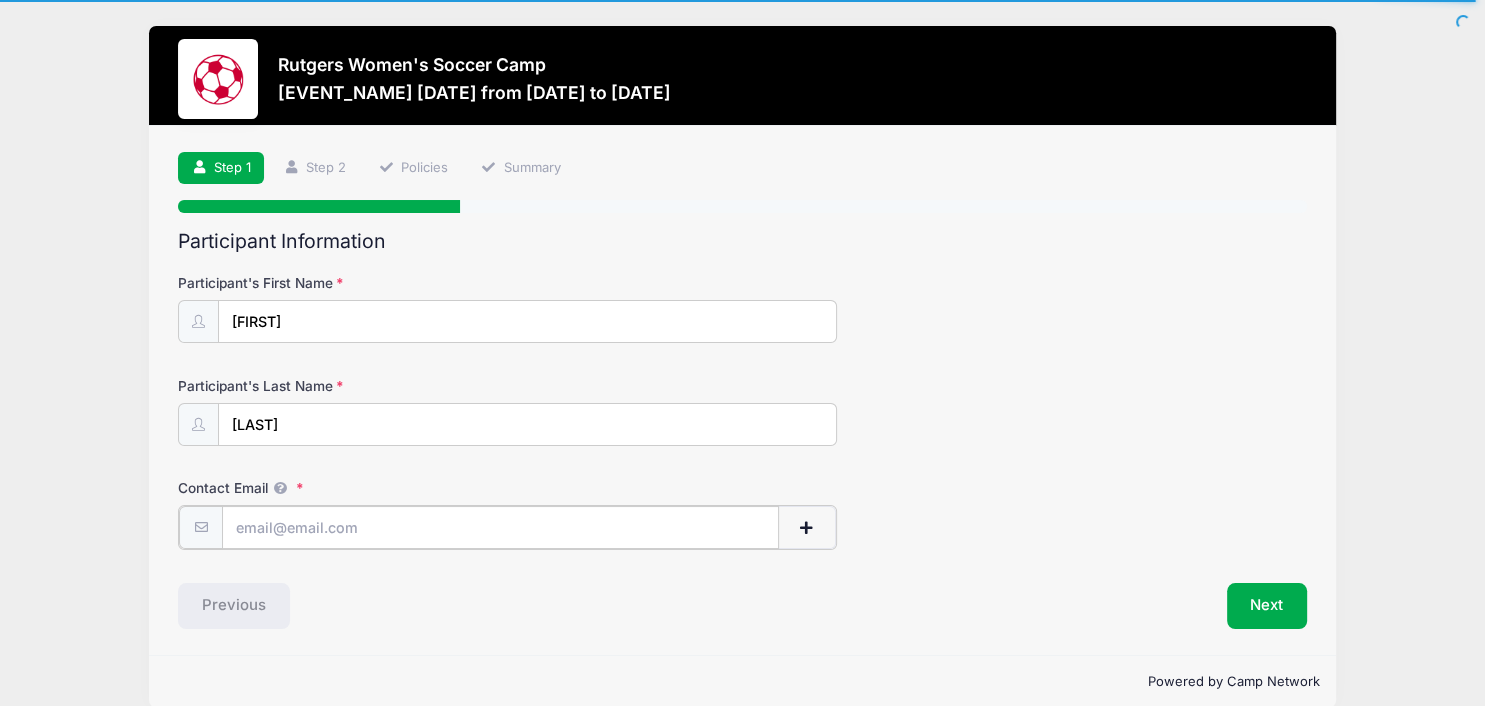 click on "Contact Email" at bounding box center [500, 527] 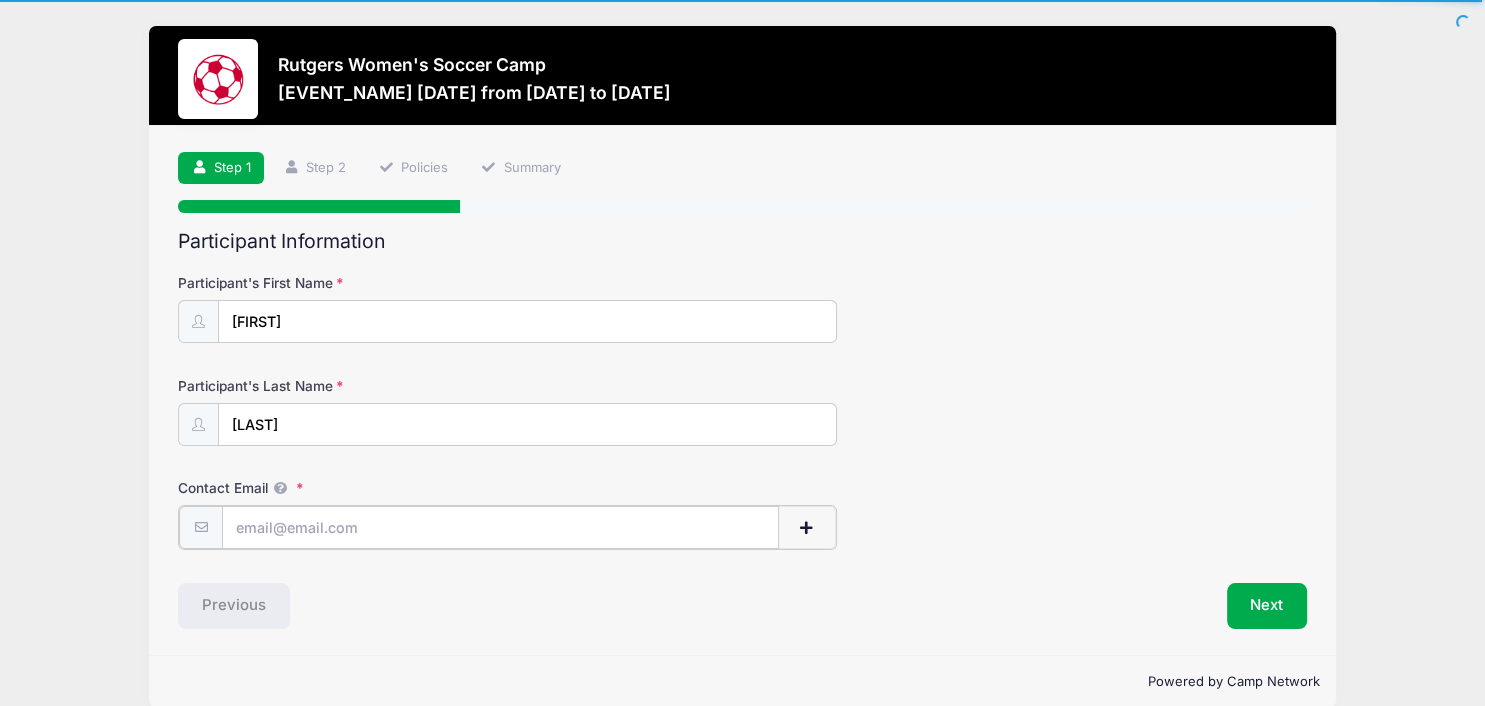 type on "i" 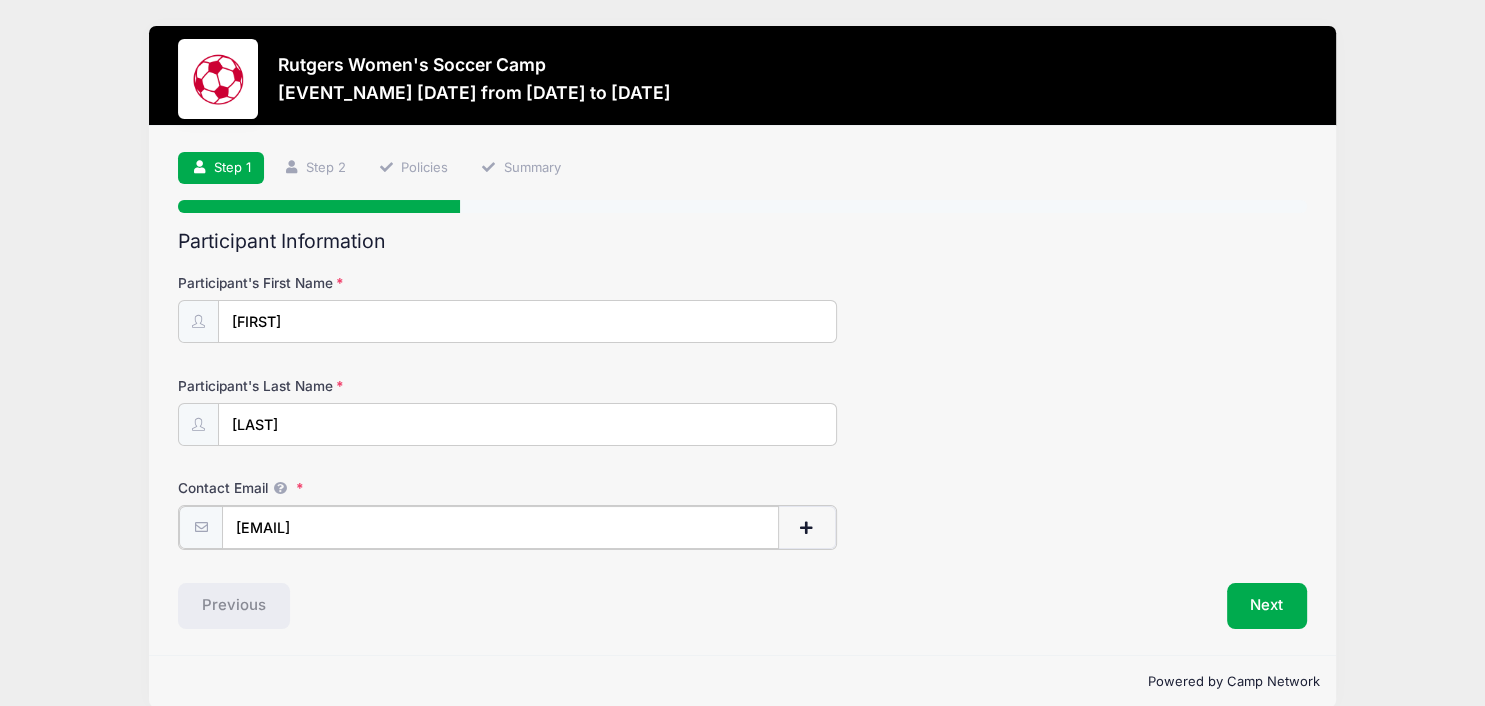 type on "[EMAIL]" 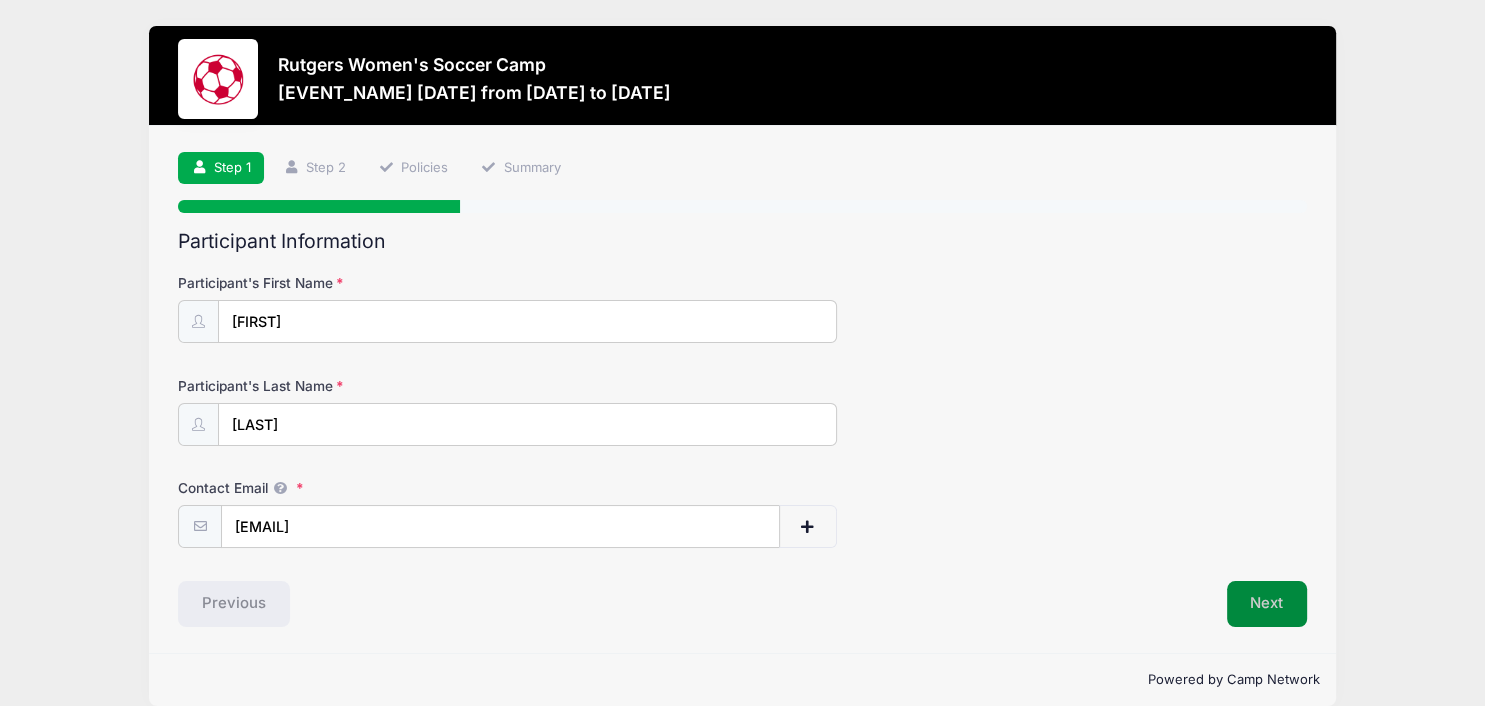 click on "Next" at bounding box center [1267, 604] 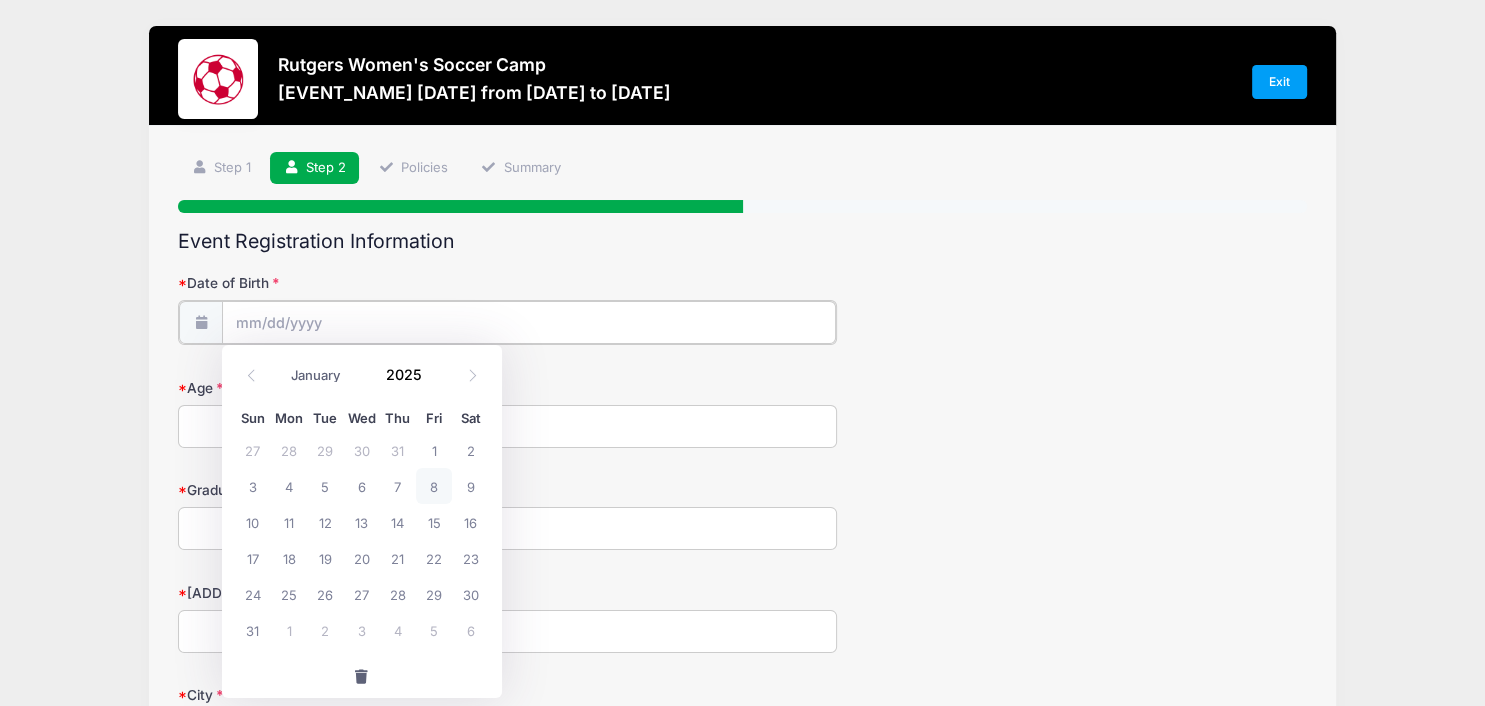 click on "Date of Birth" at bounding box center [528, 322] 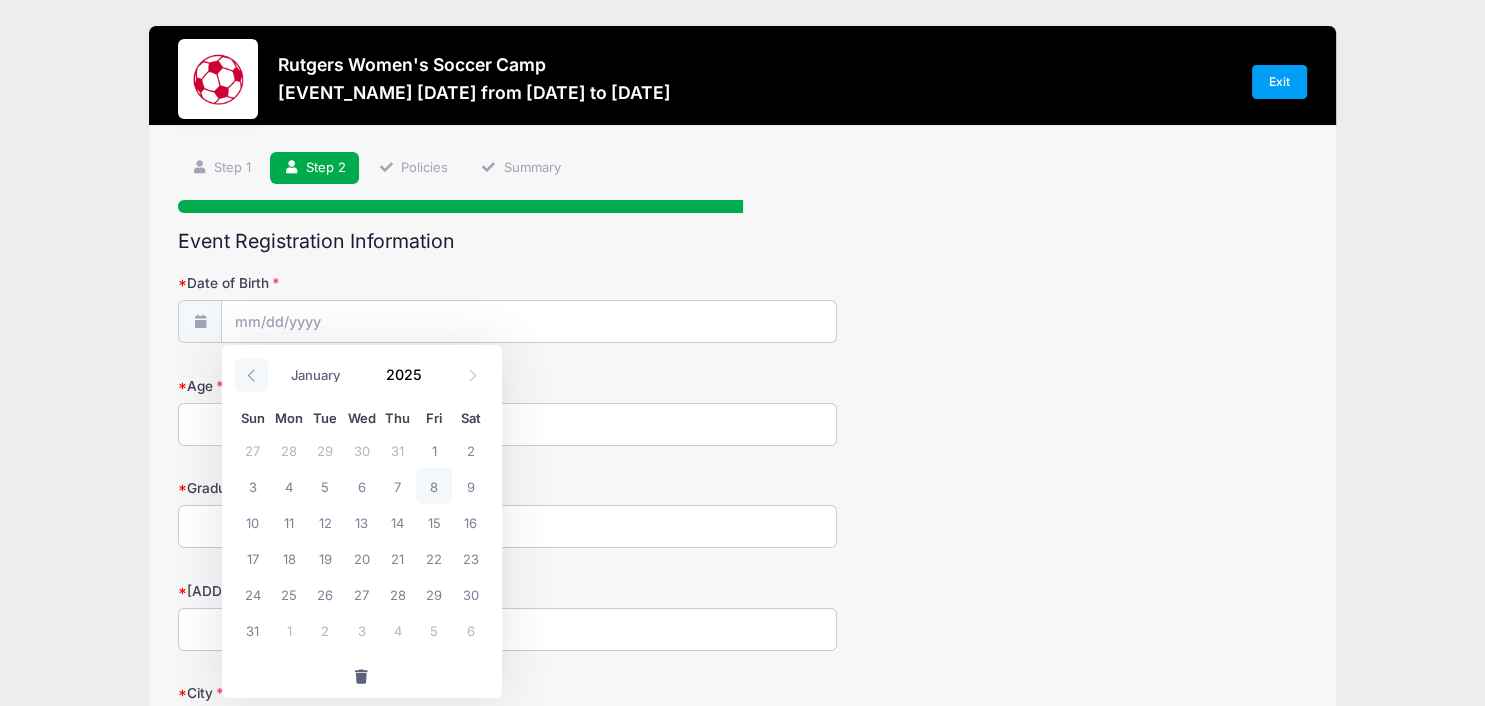 click 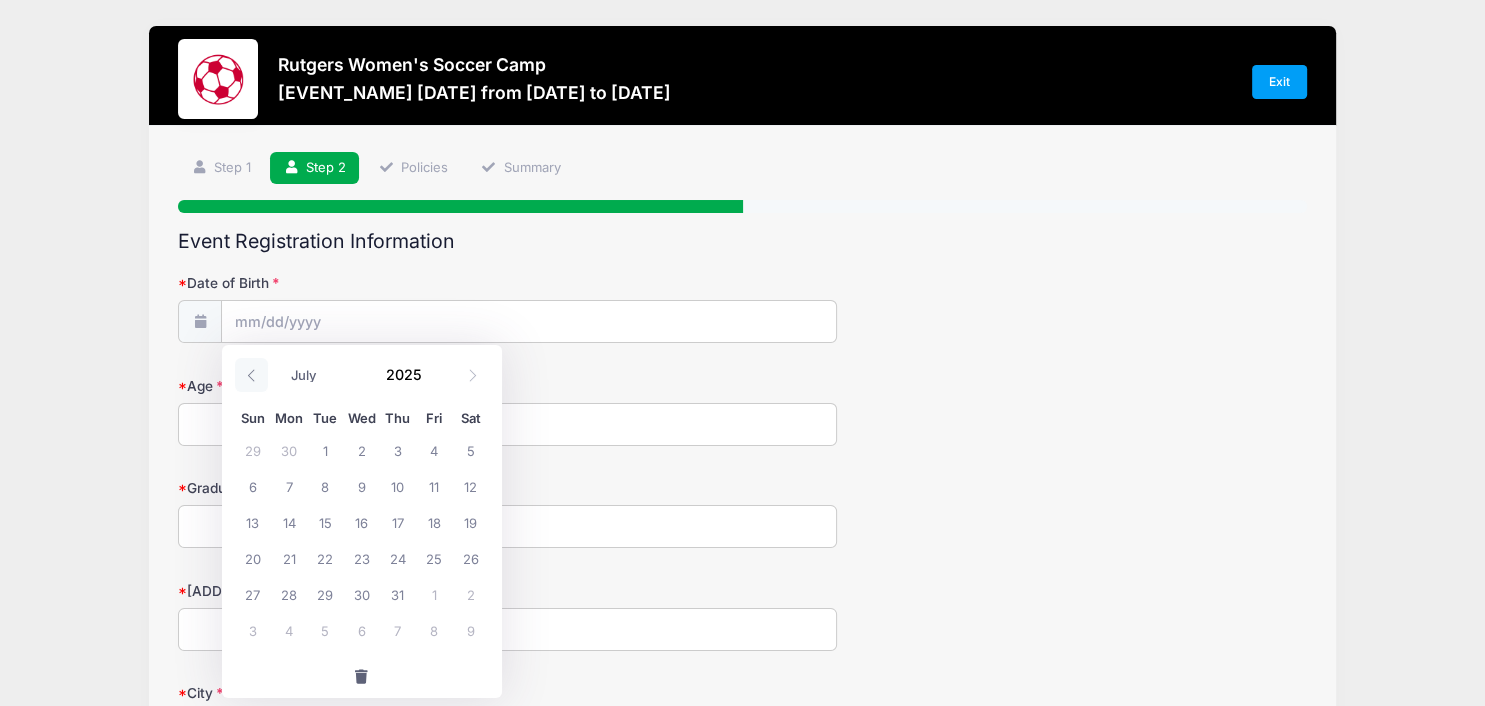 click 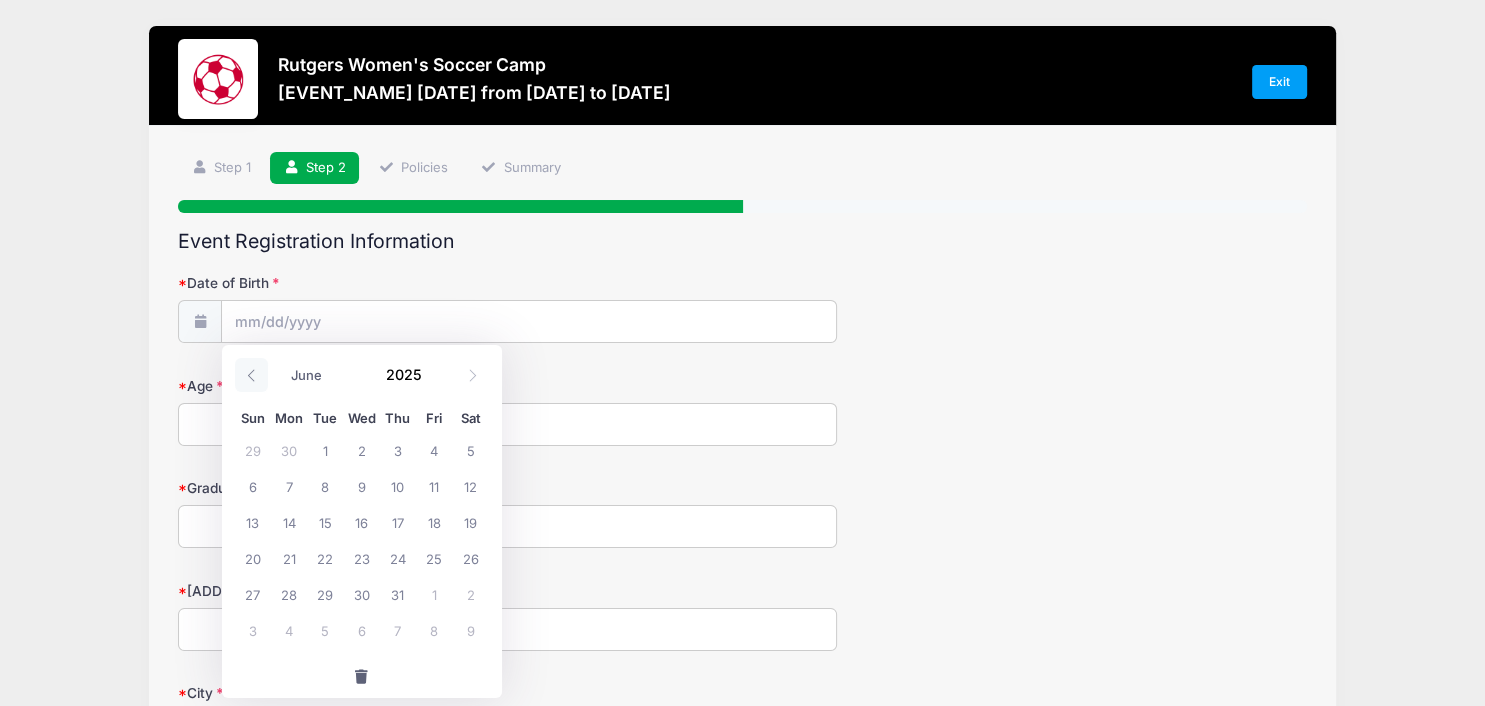 click 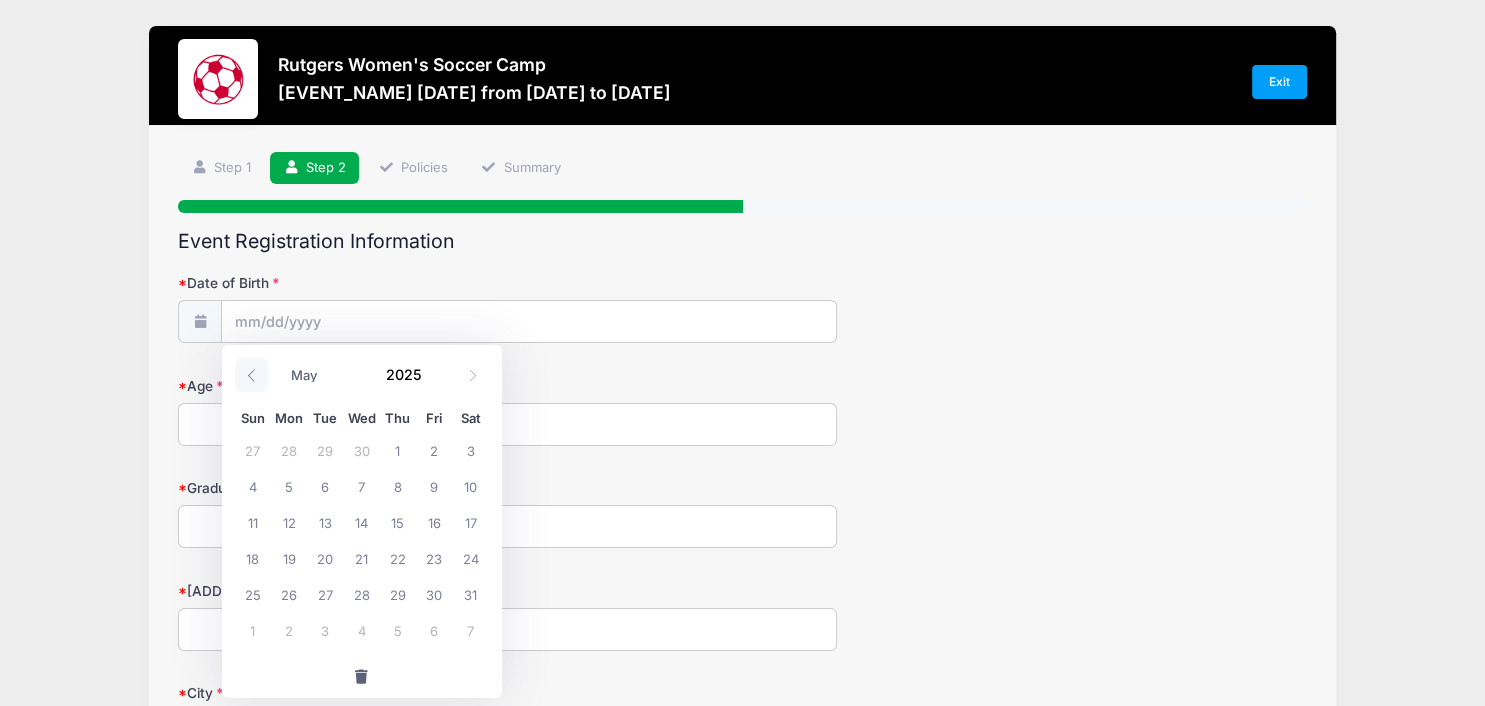click 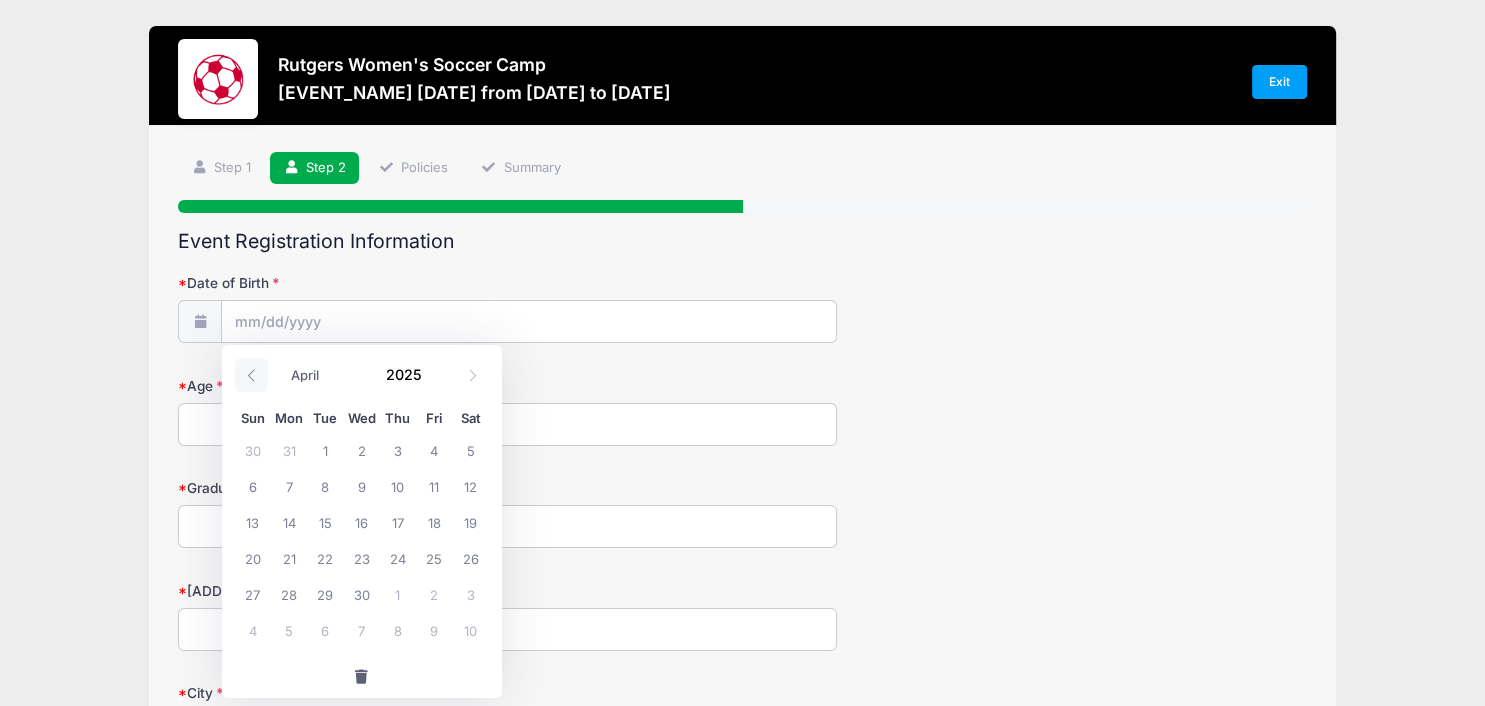 click 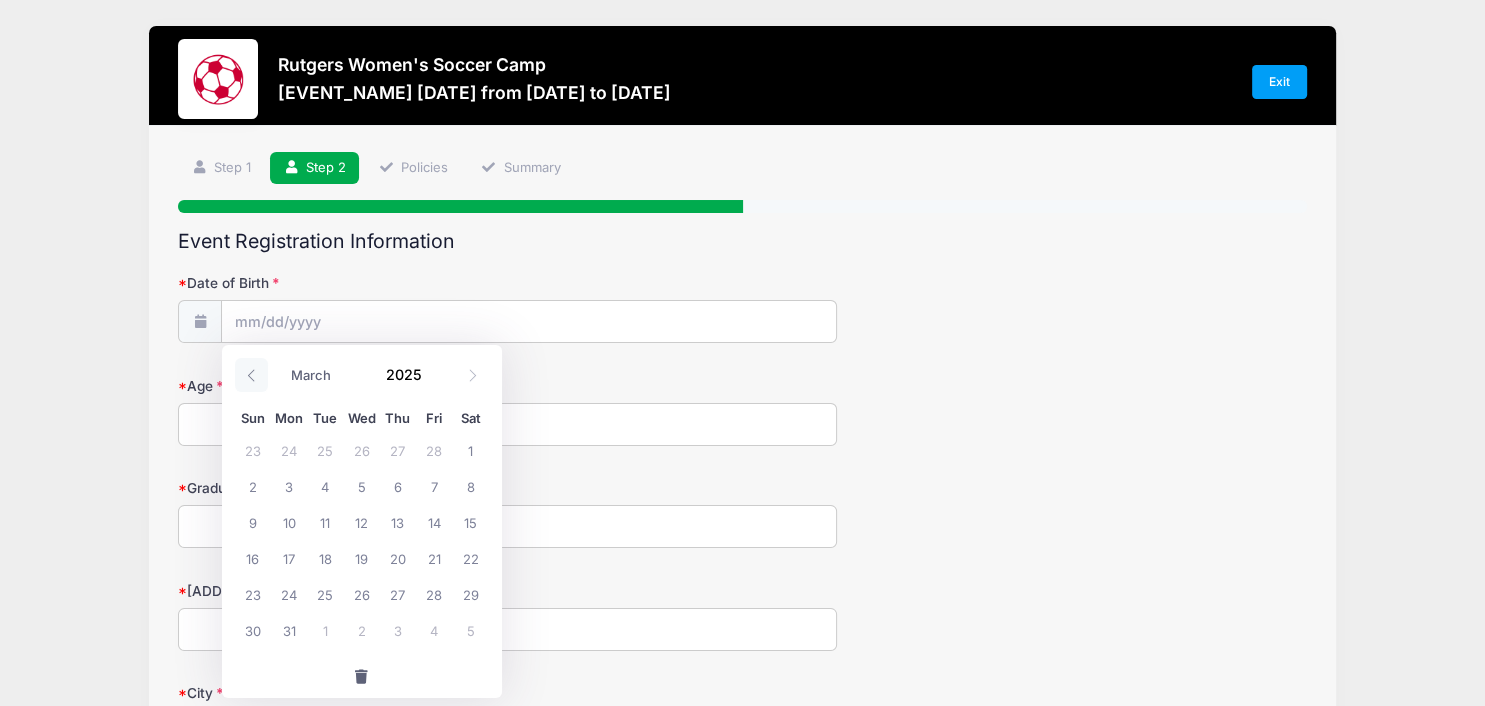 click 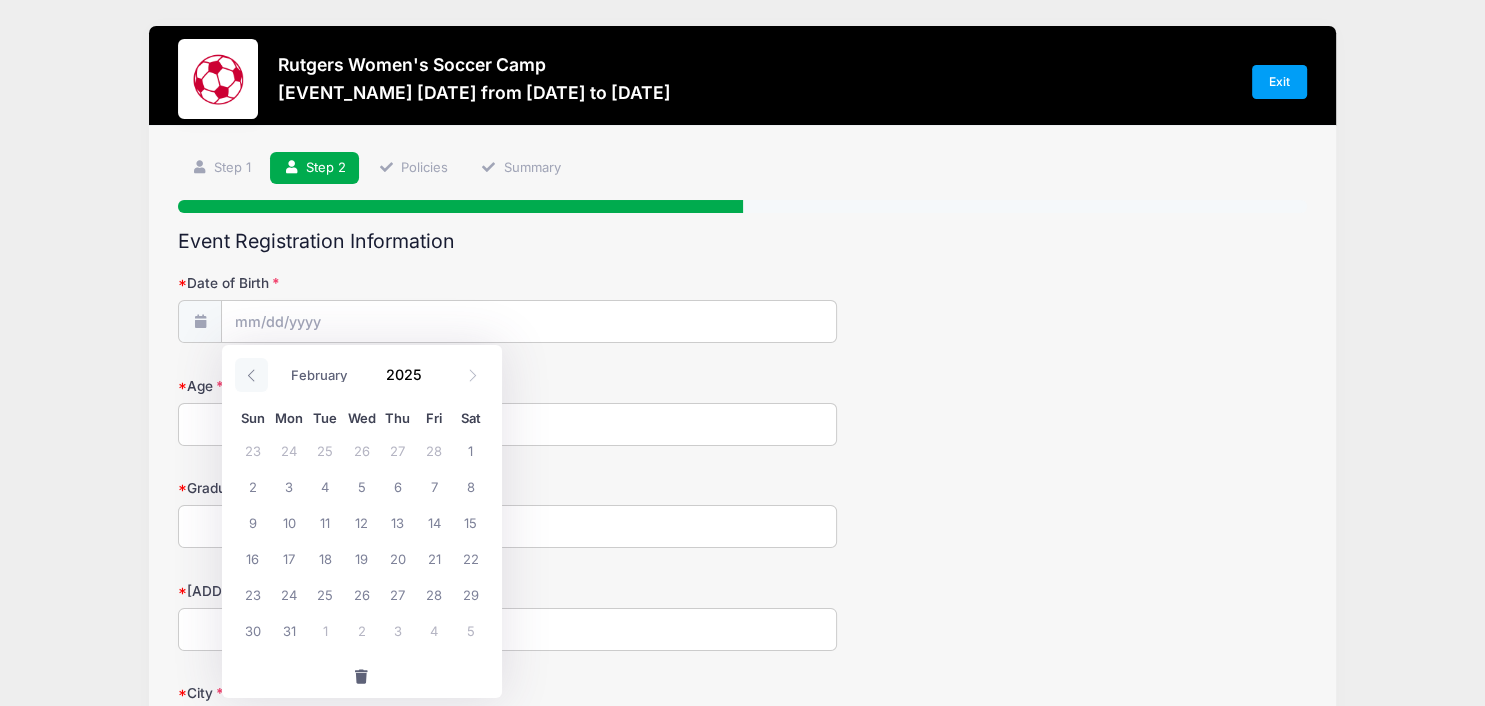 click 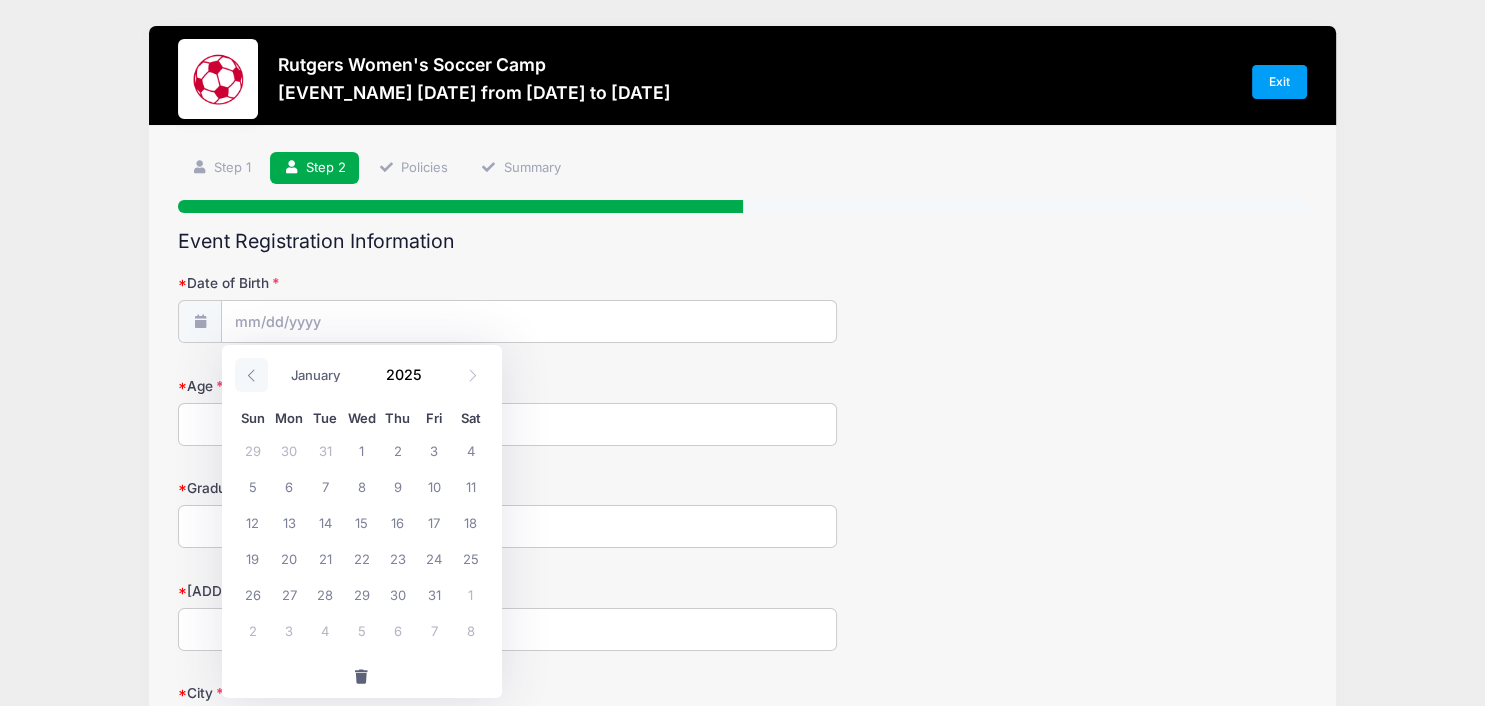 click 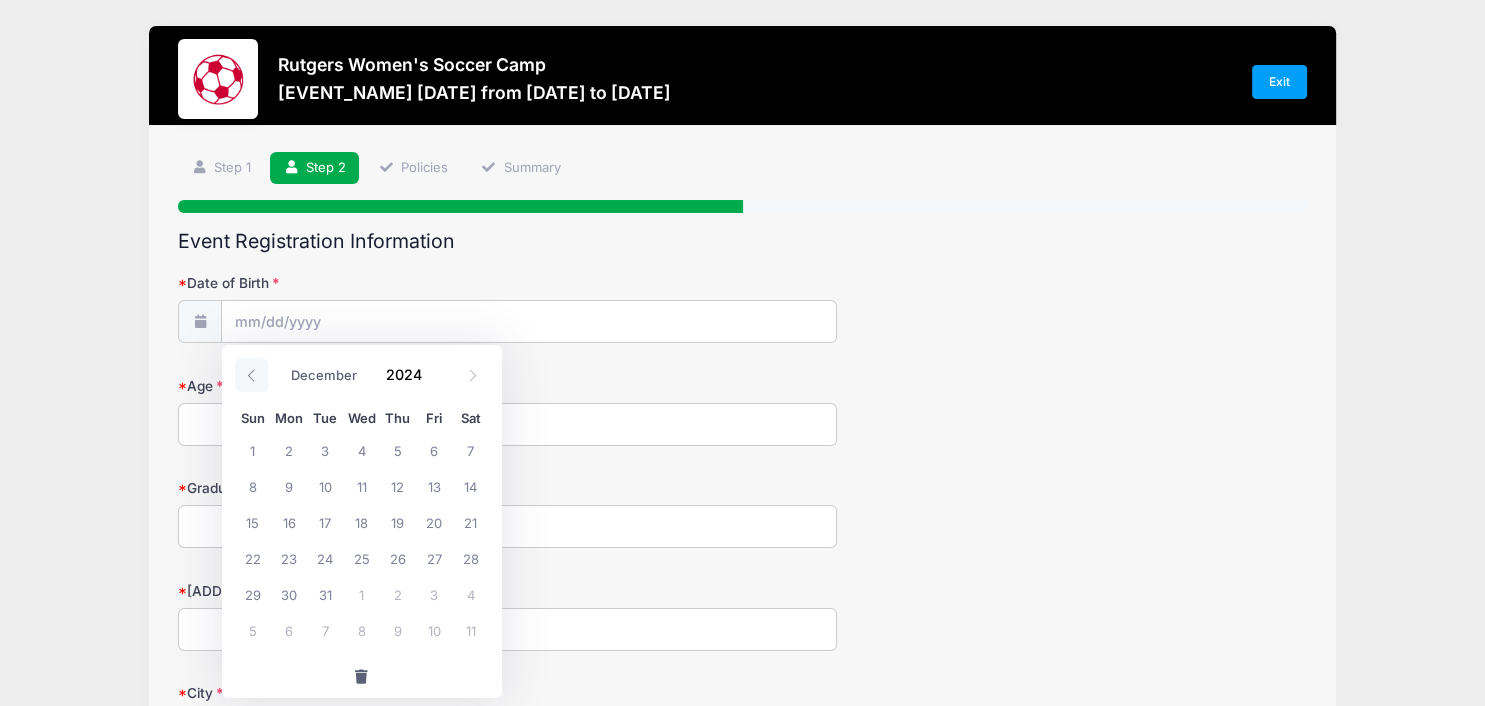 click 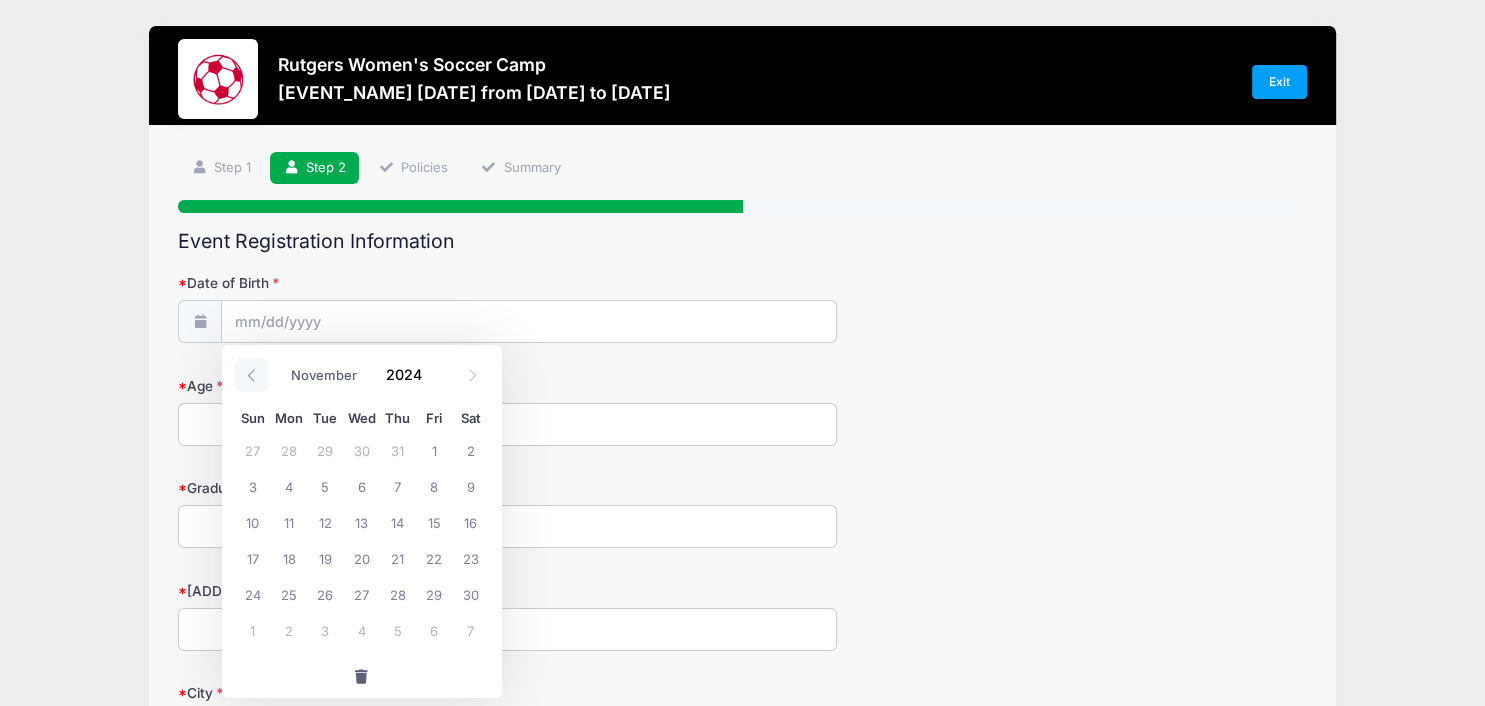 click 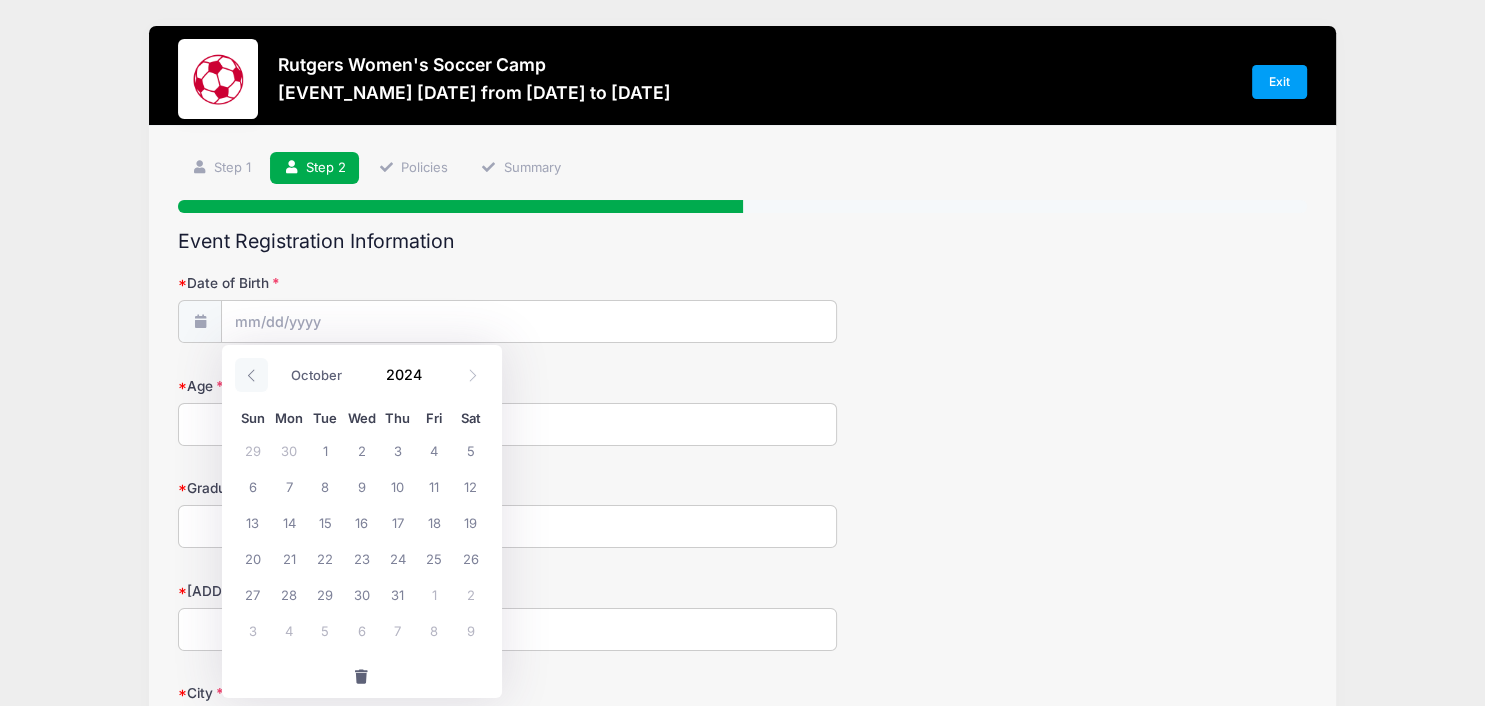 click 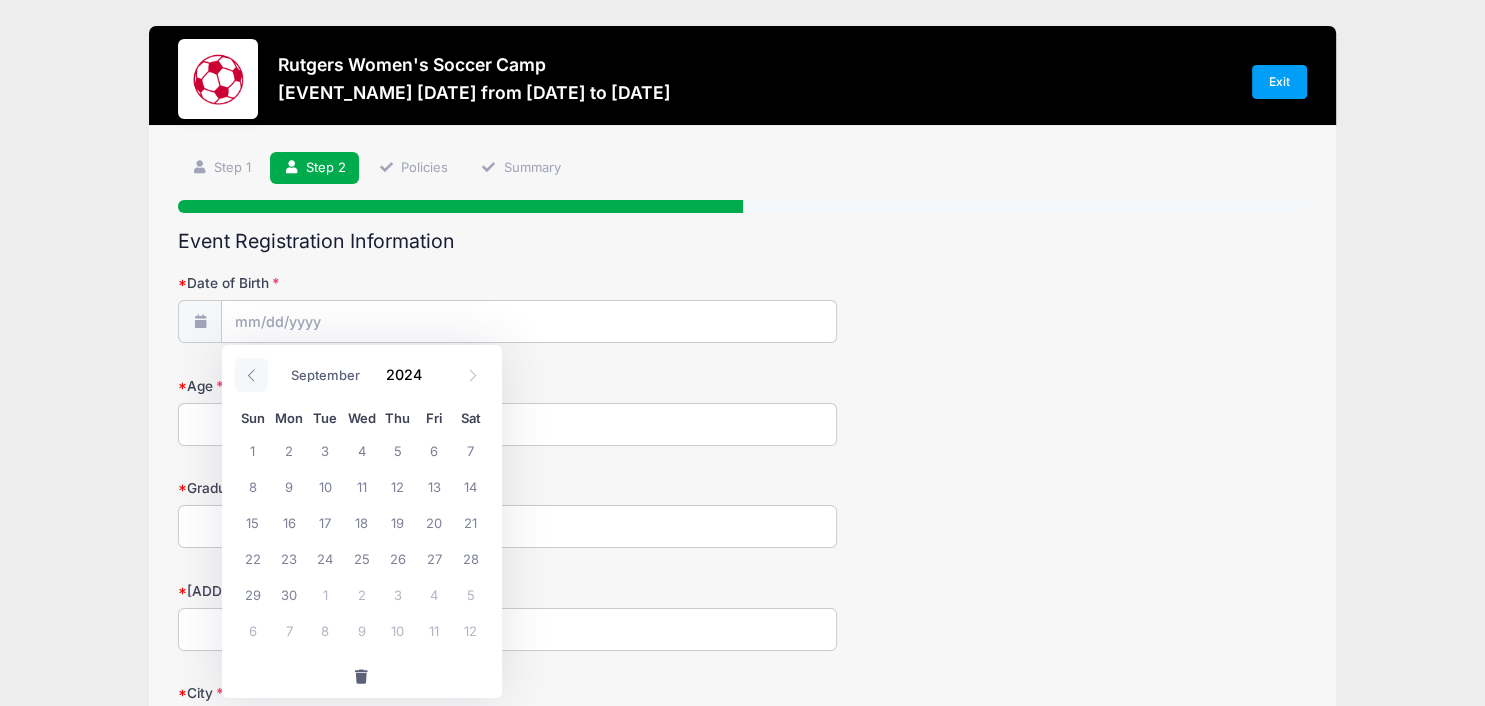 click 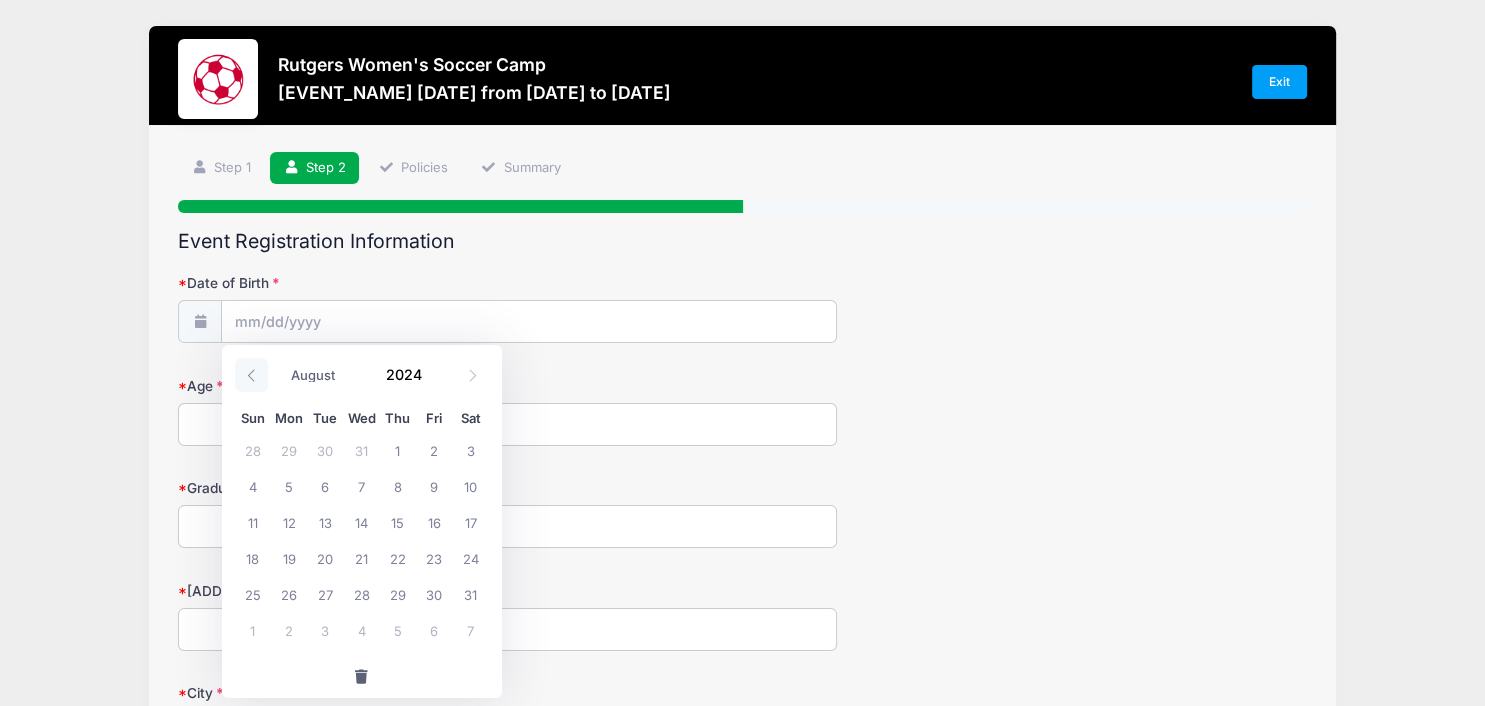 click 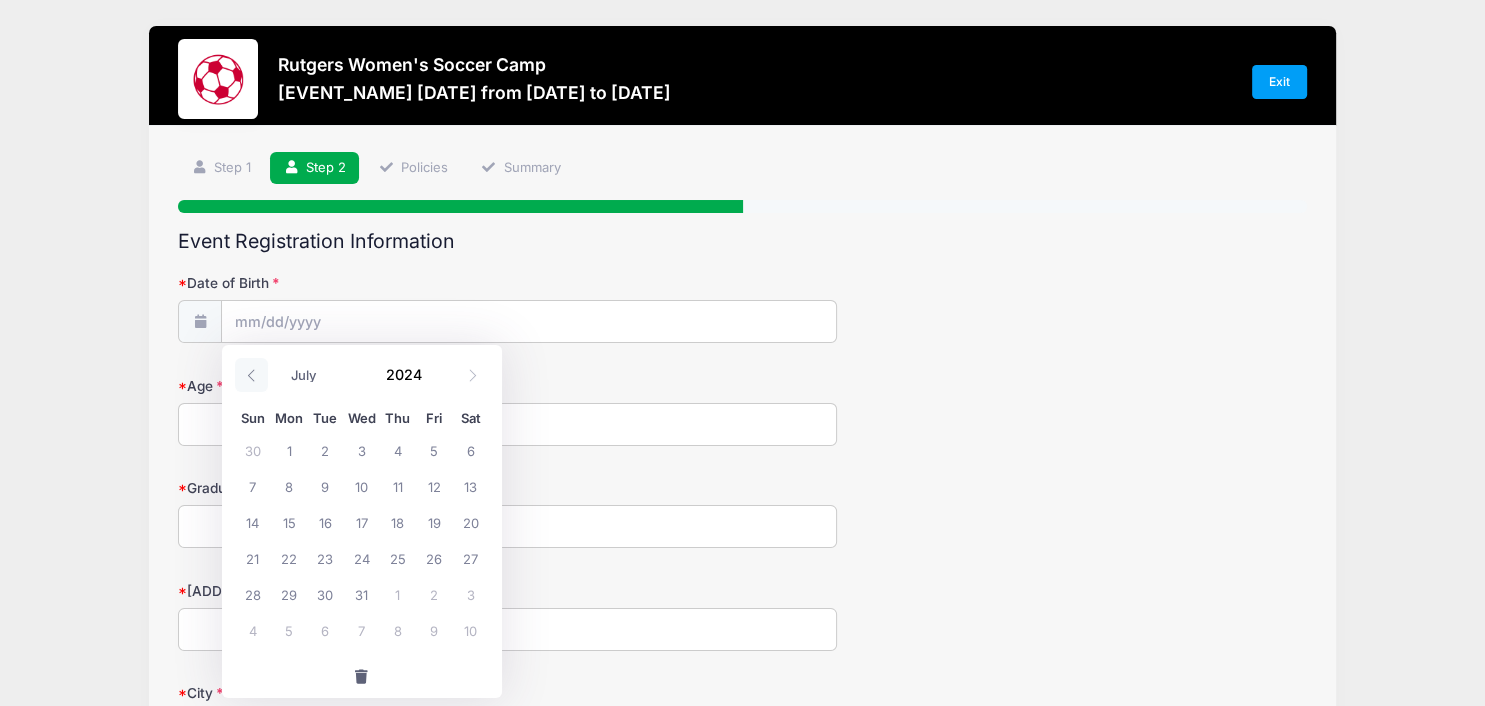 click 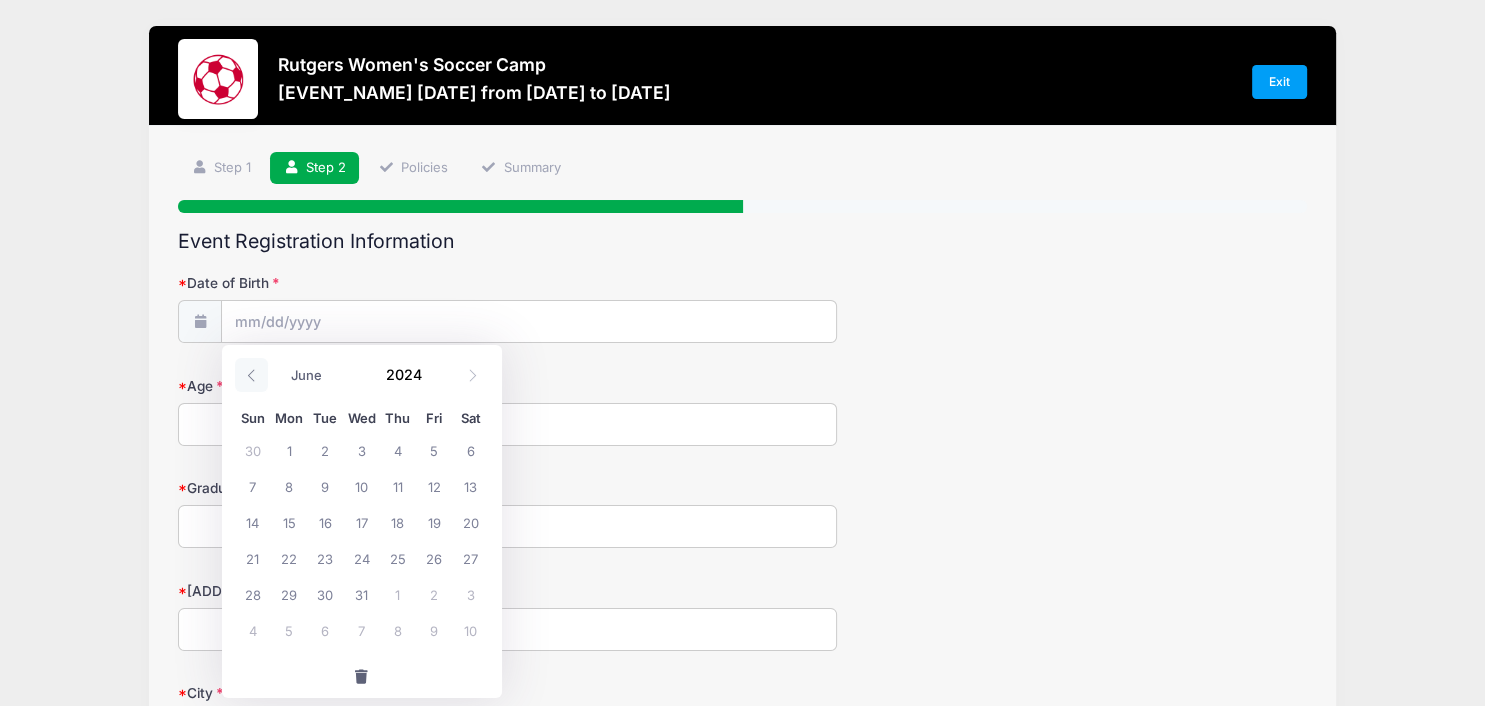 click 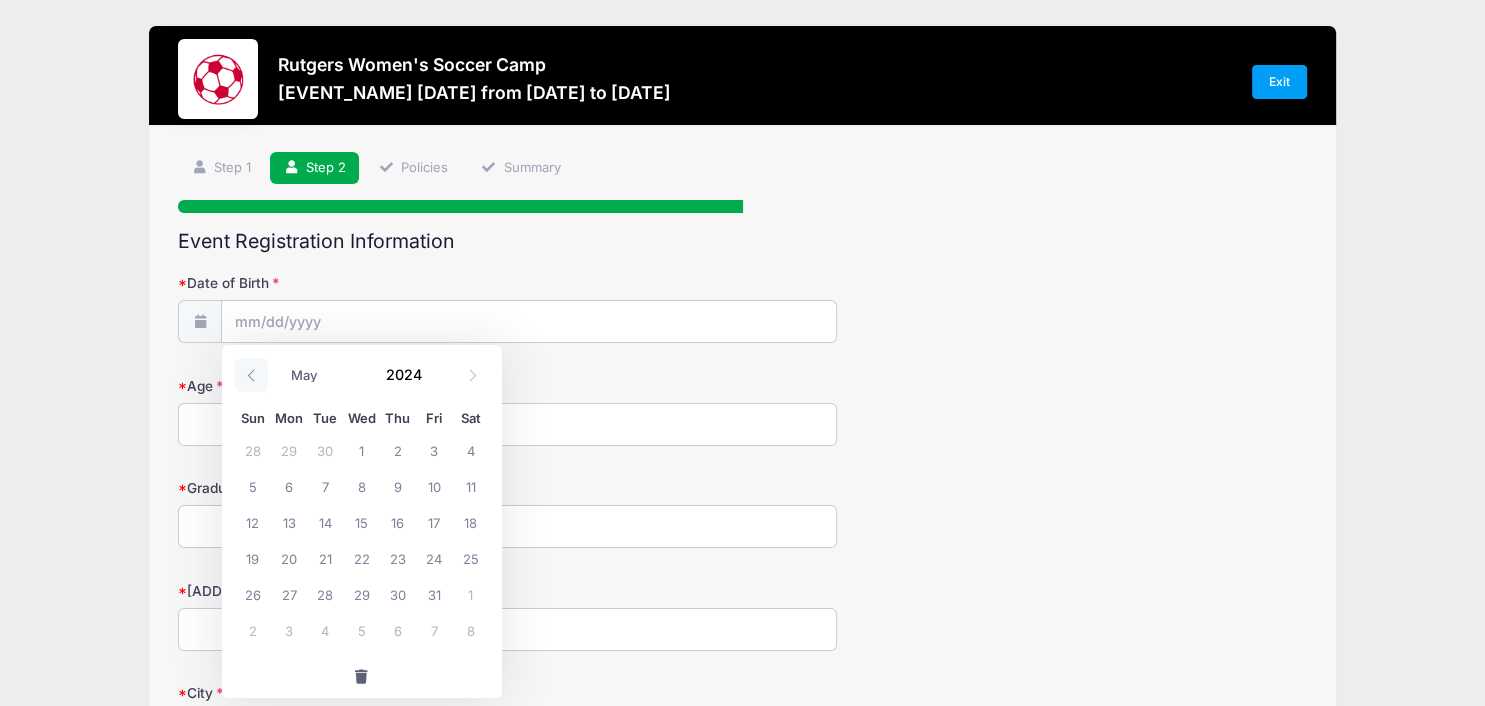 click 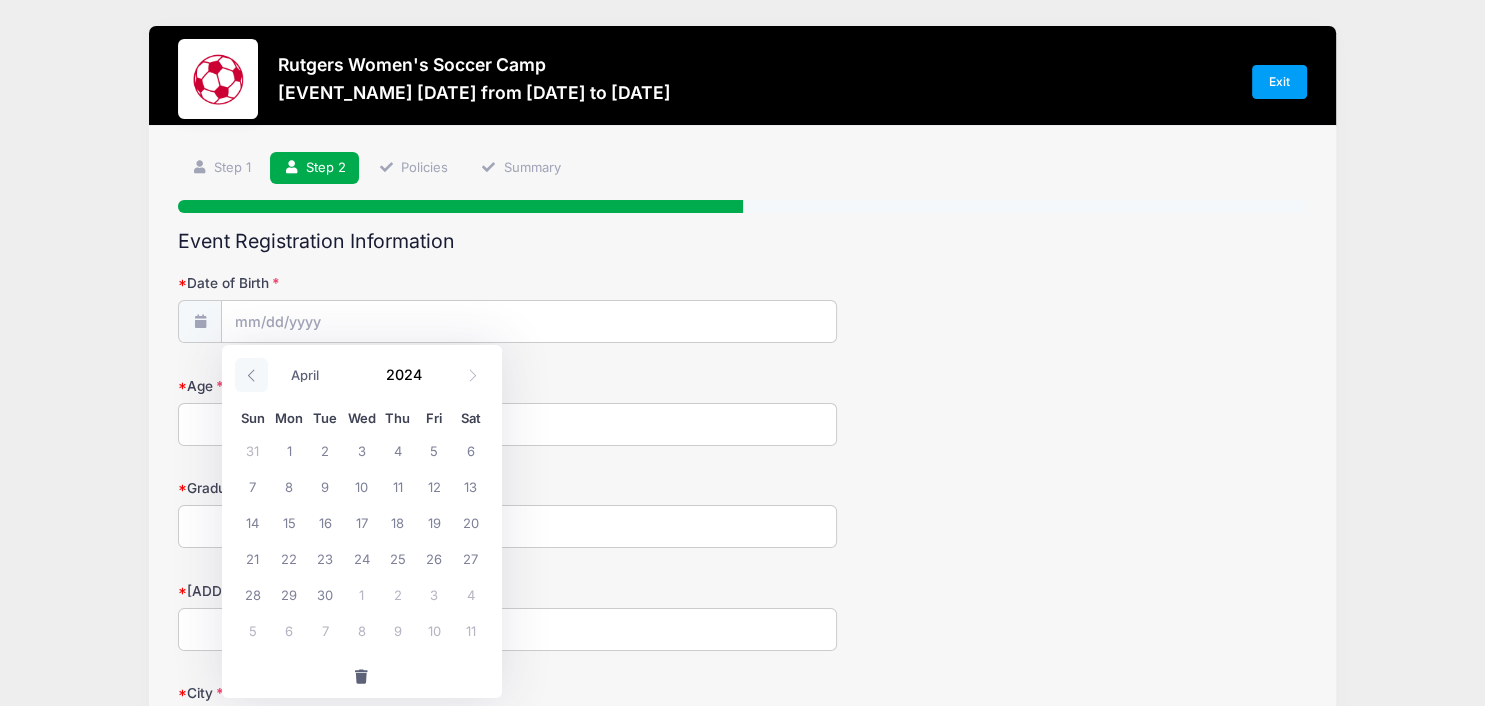 click 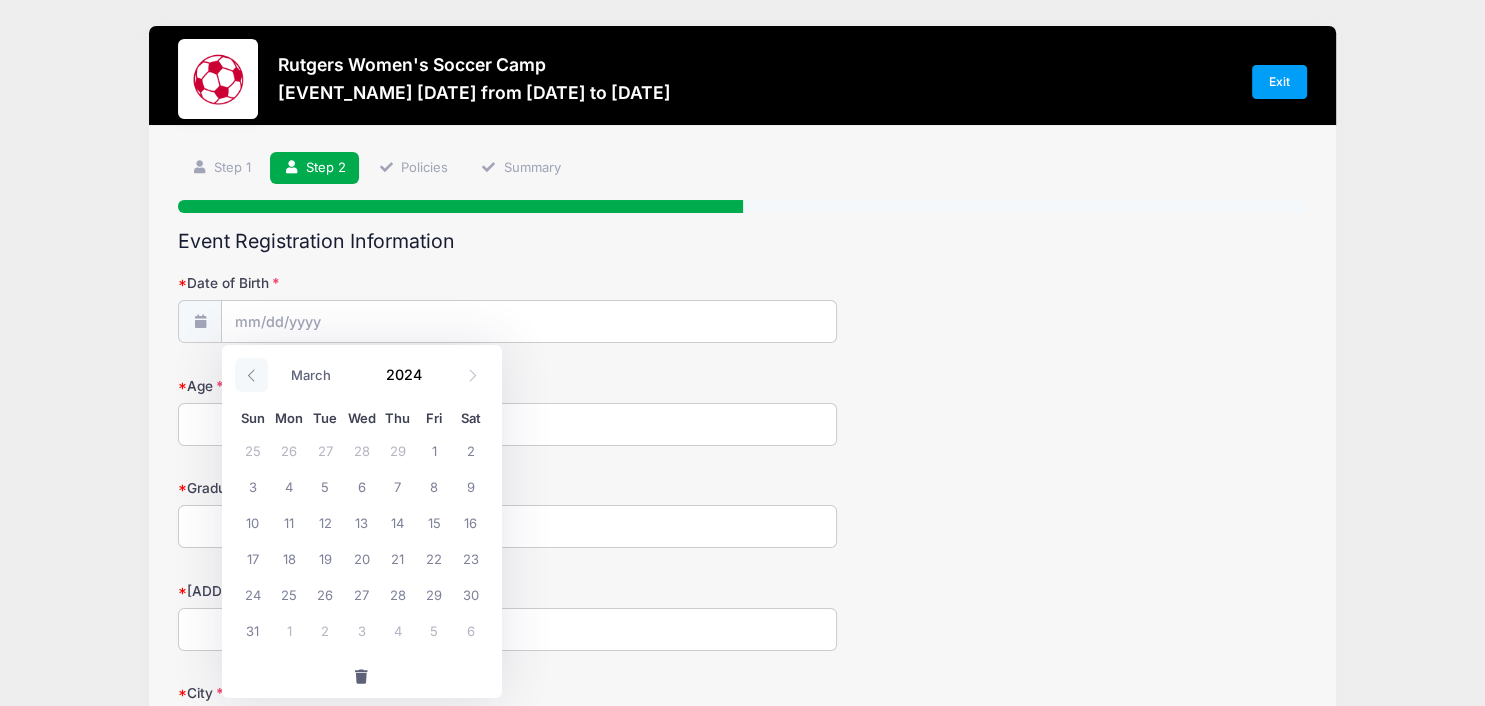 click 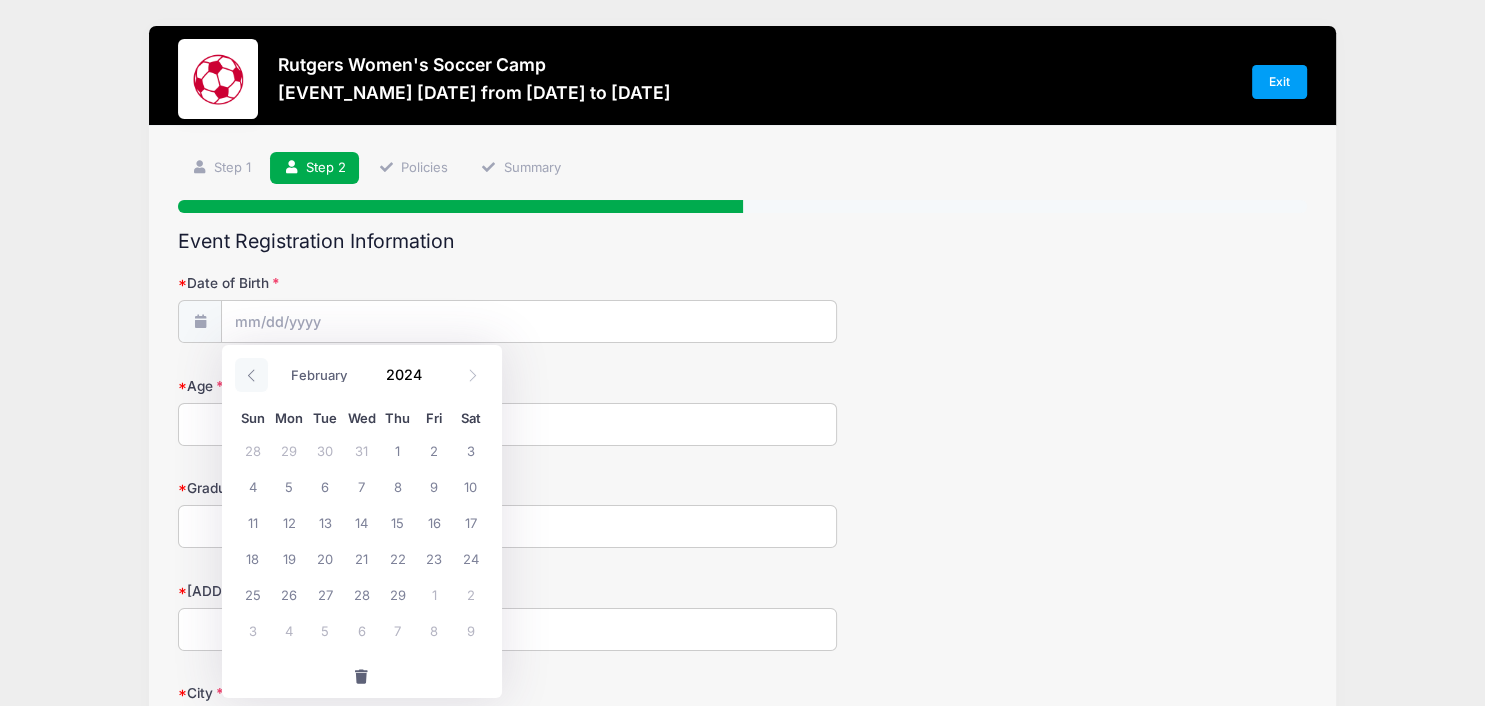 click 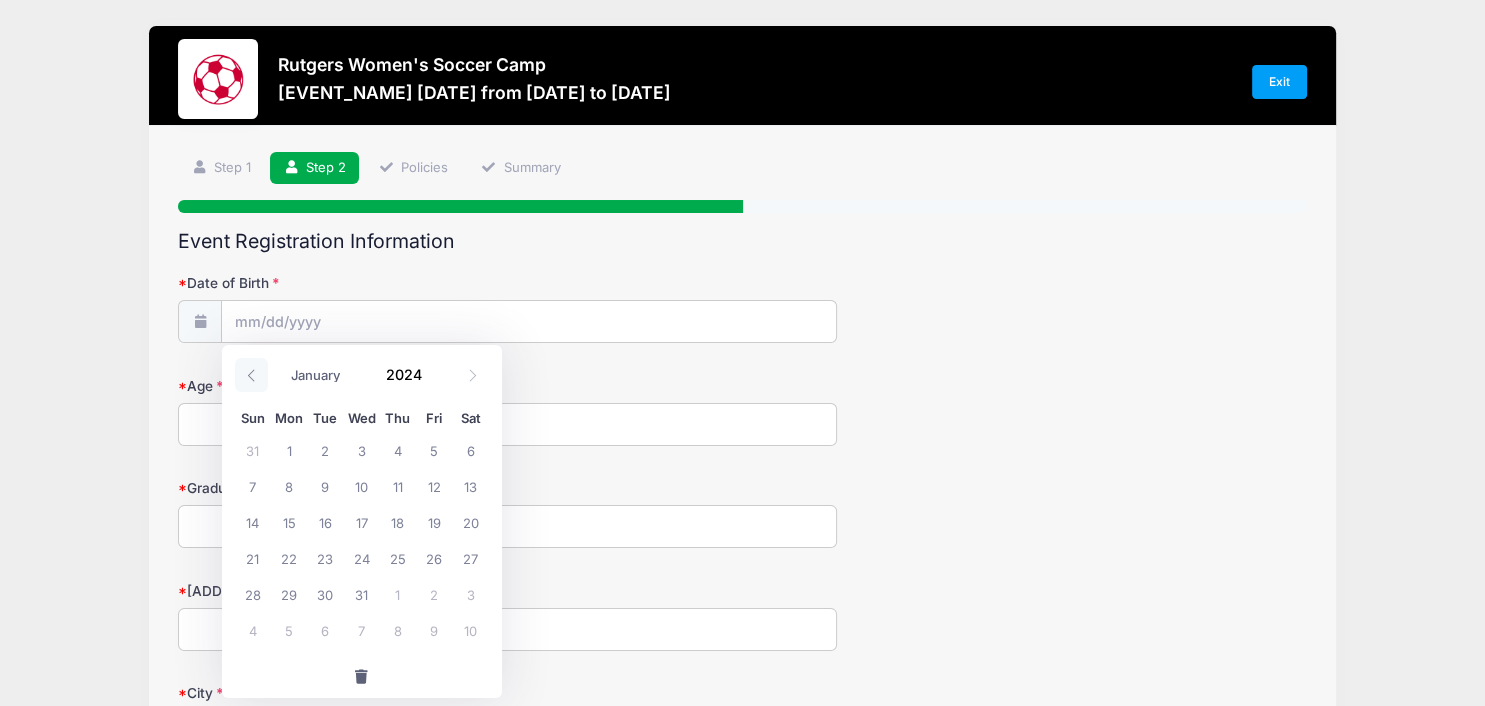 click 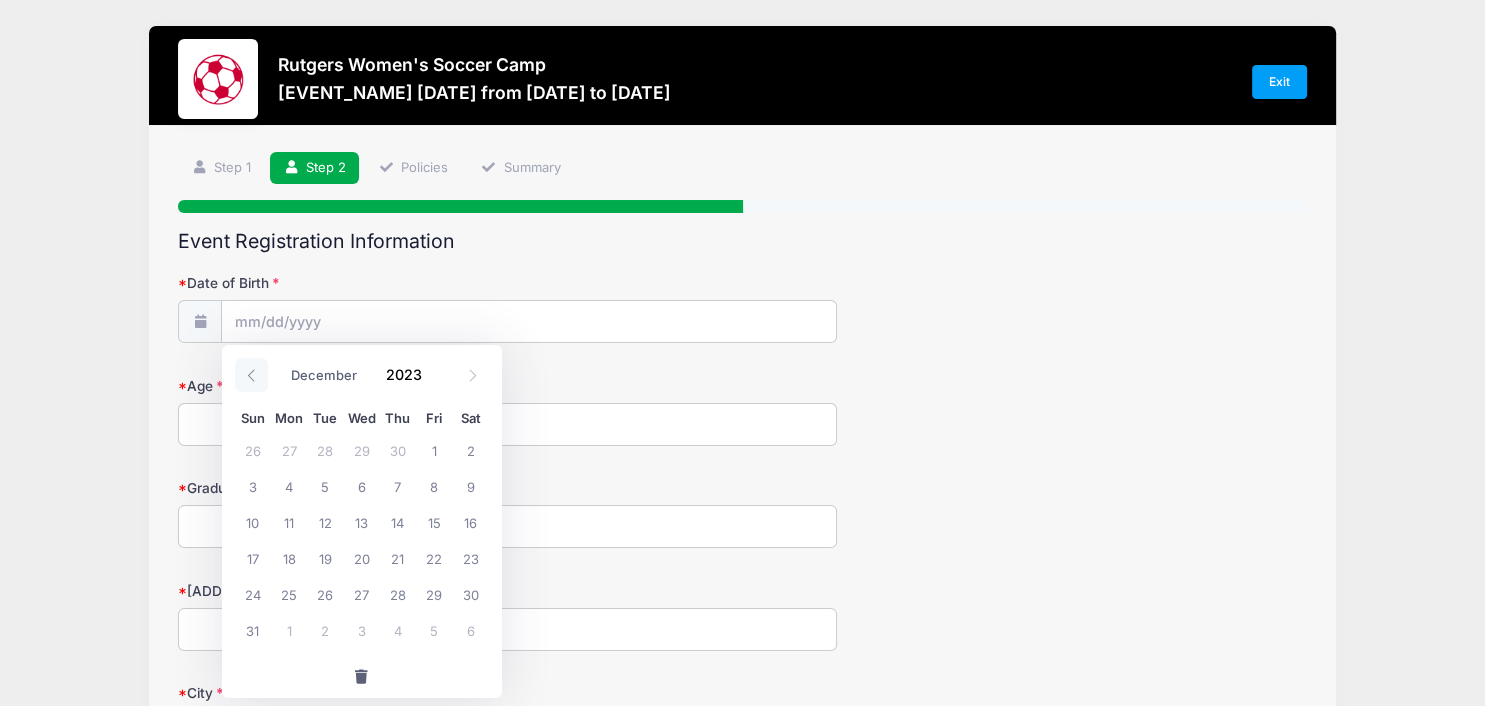 click 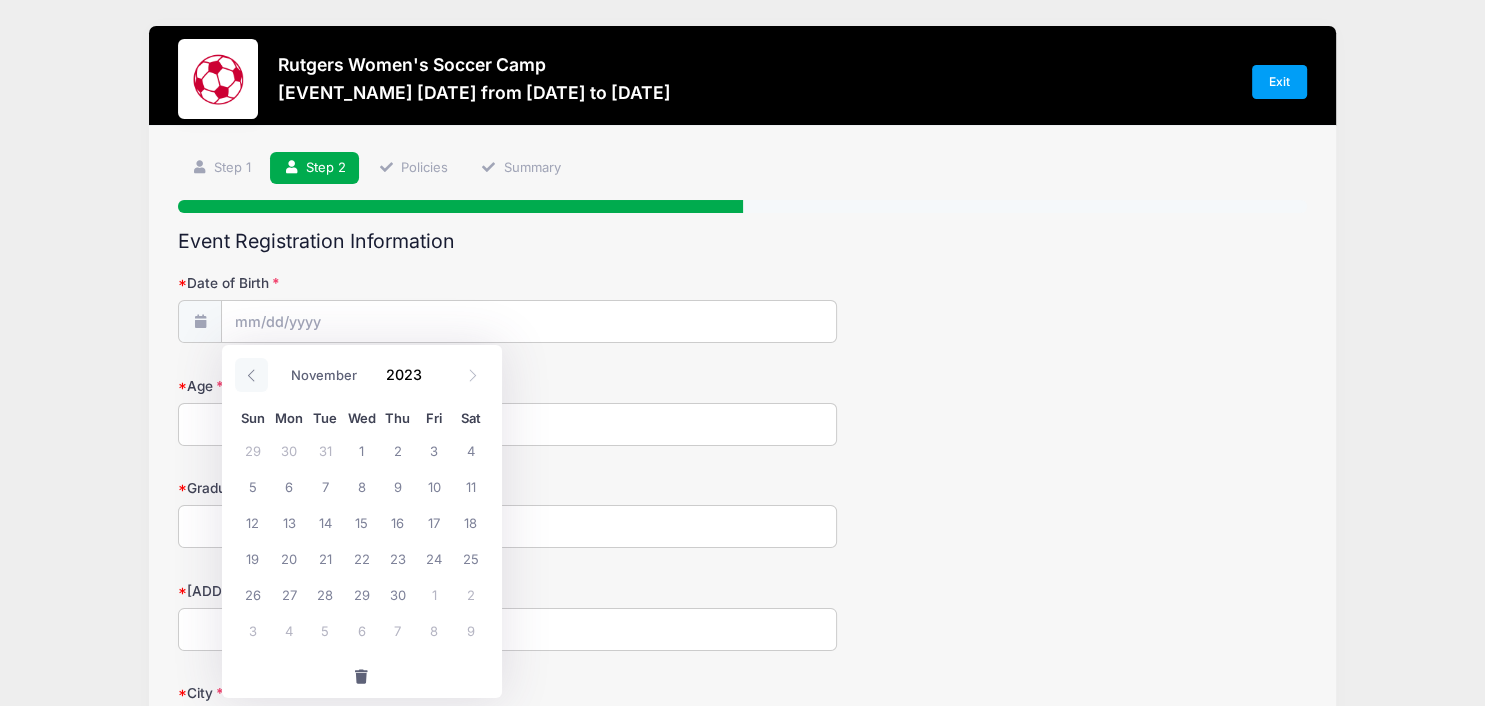 click 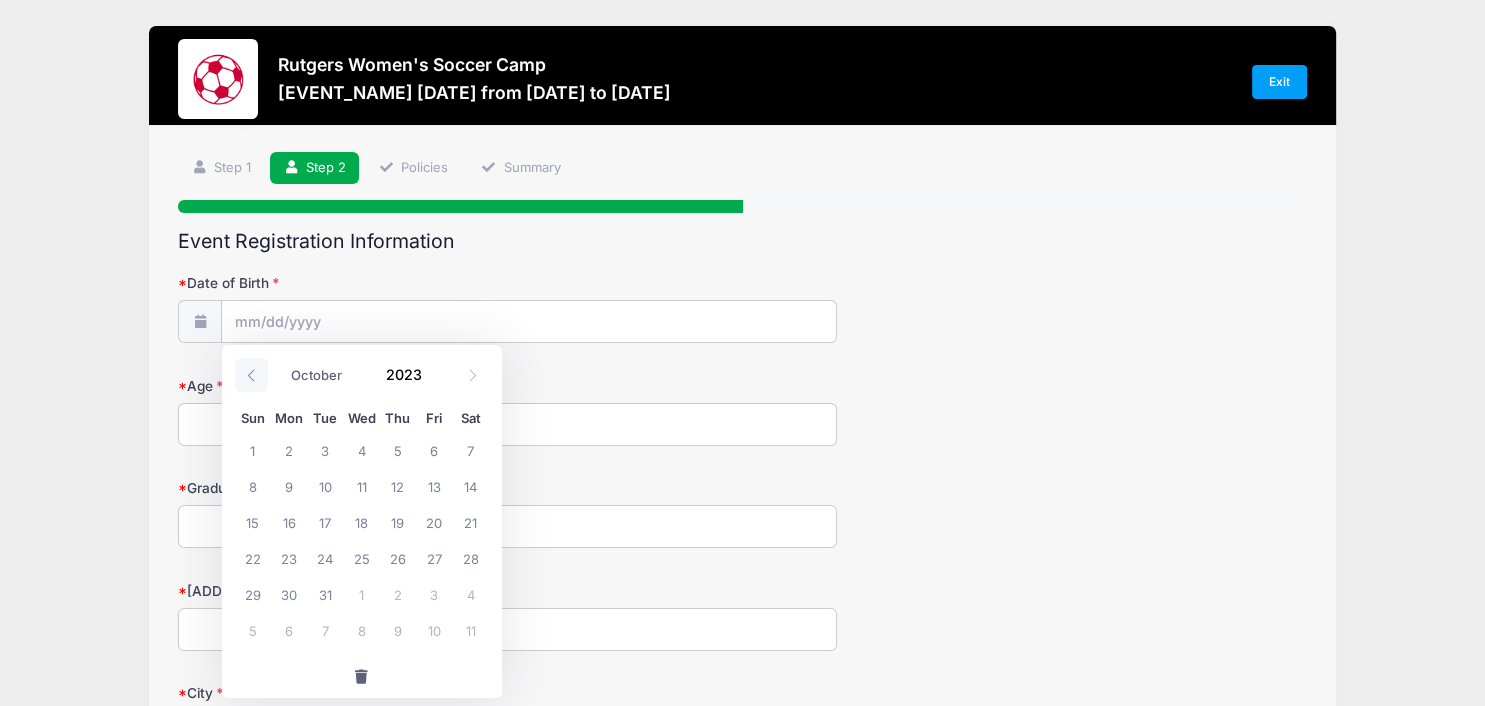 click 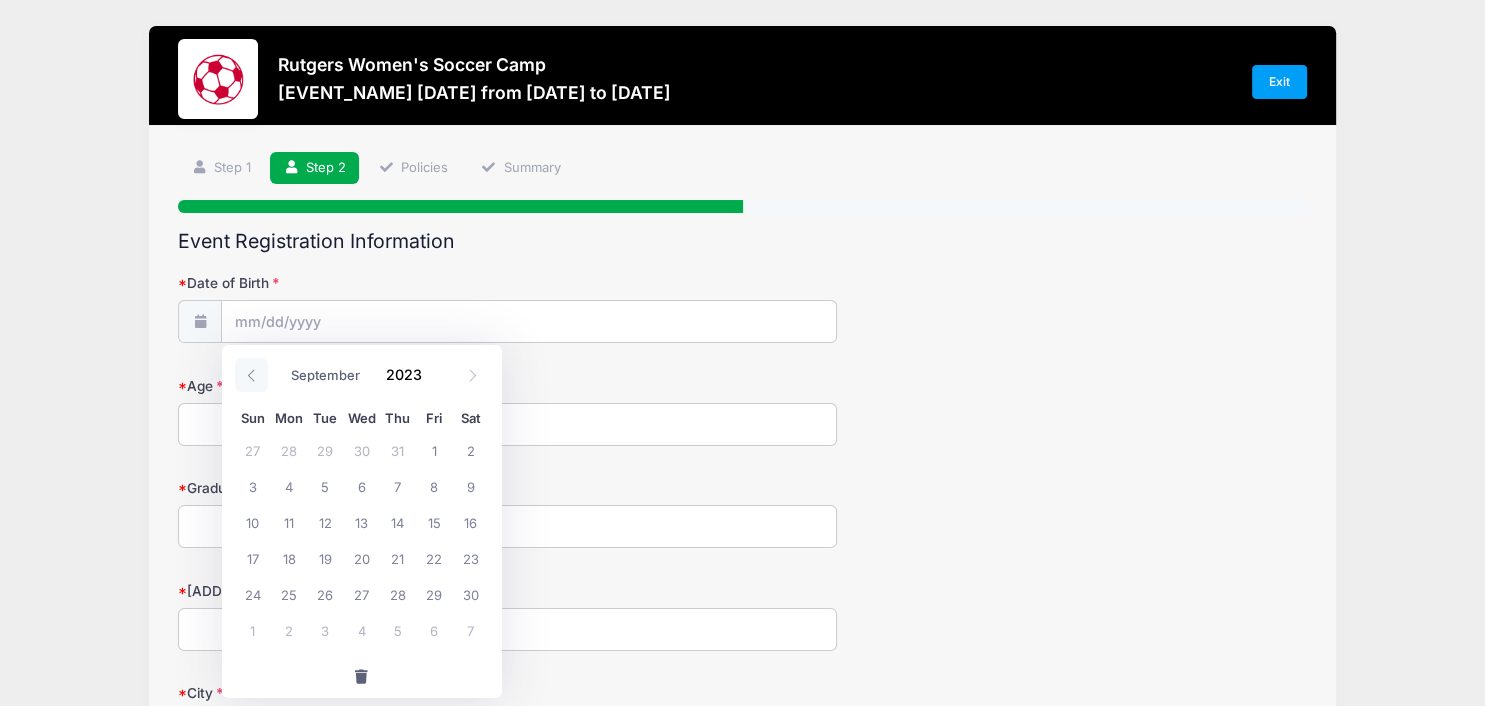 click 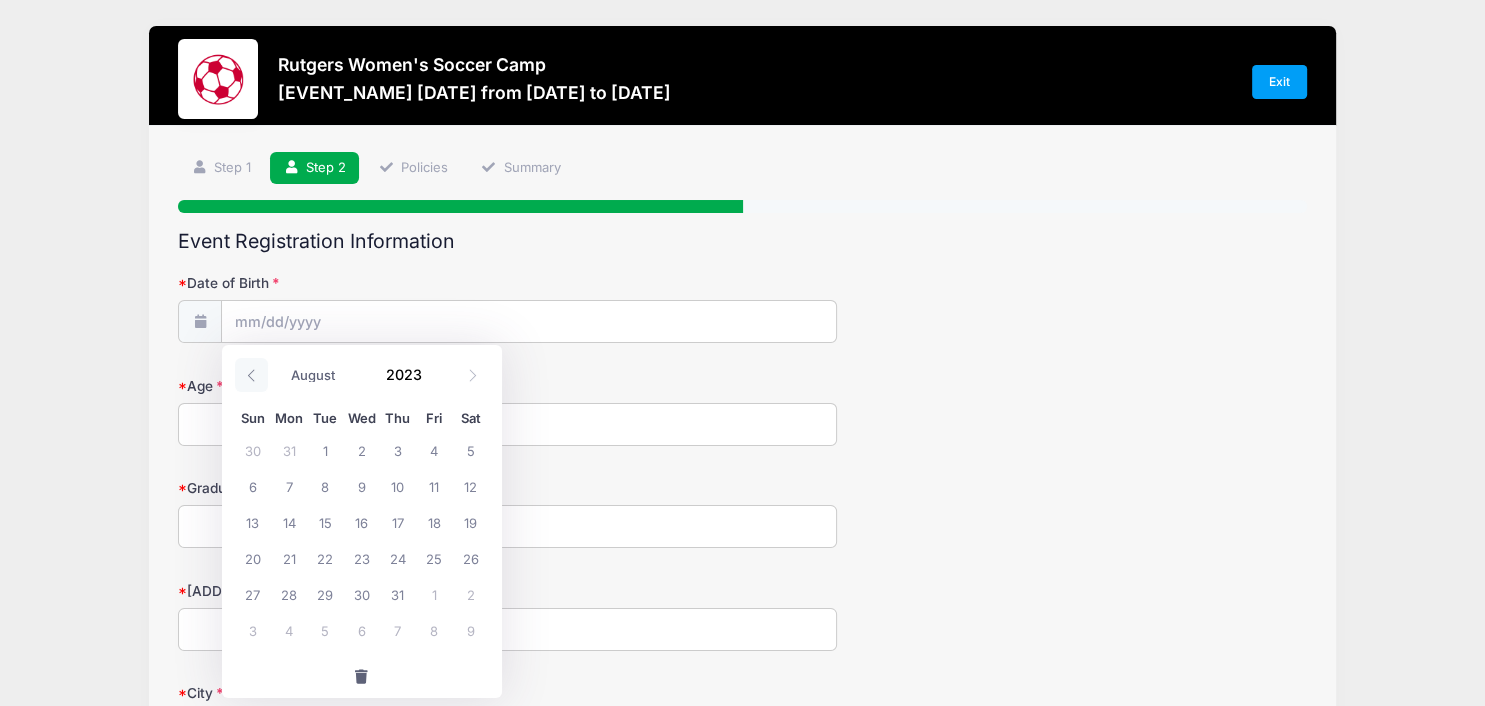 click 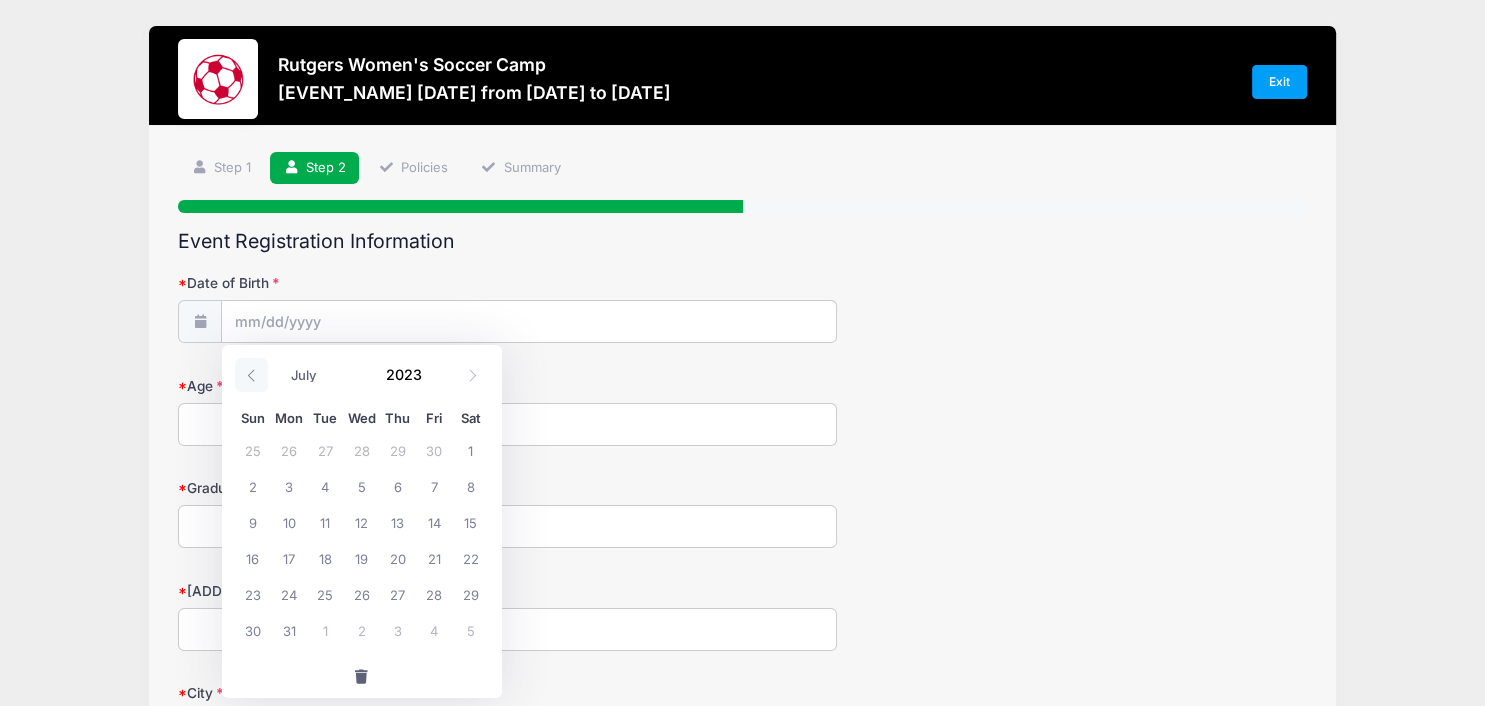 click 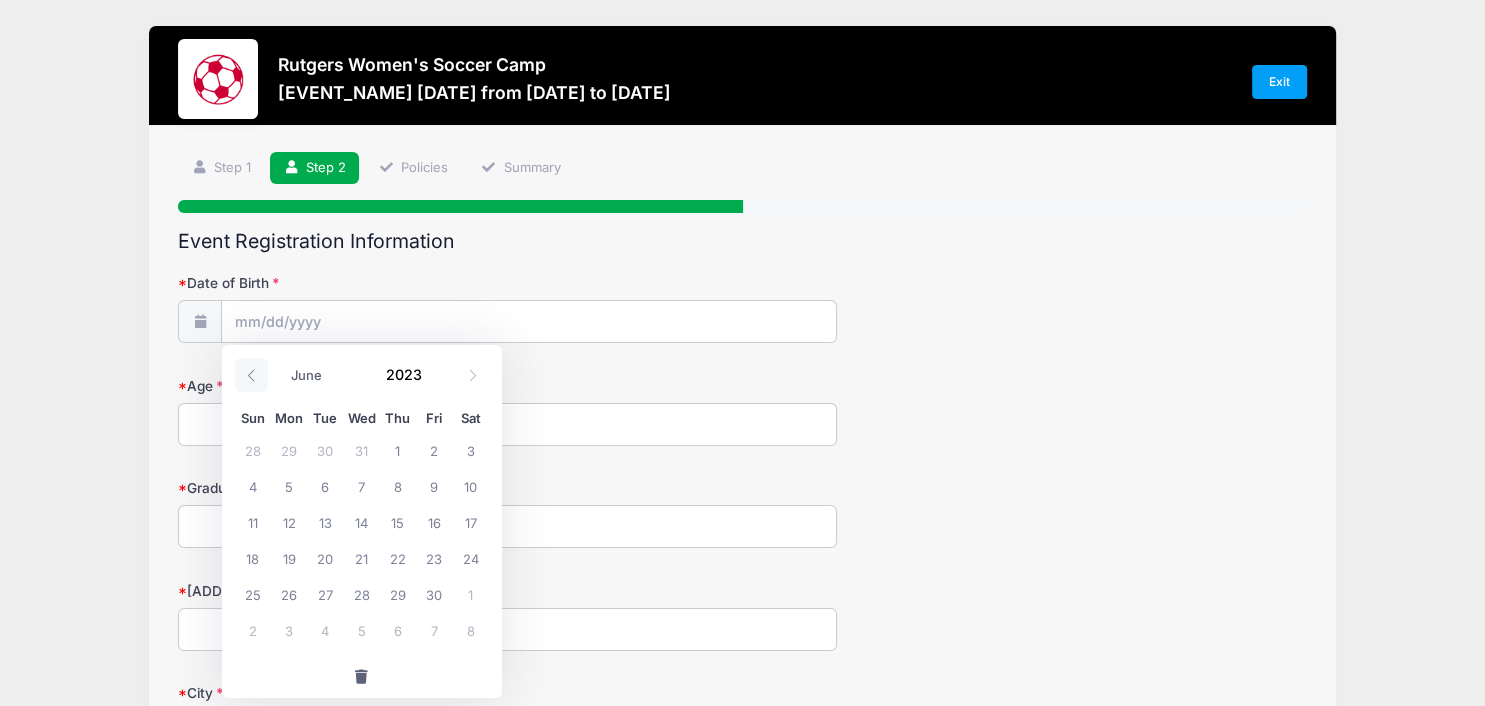 click 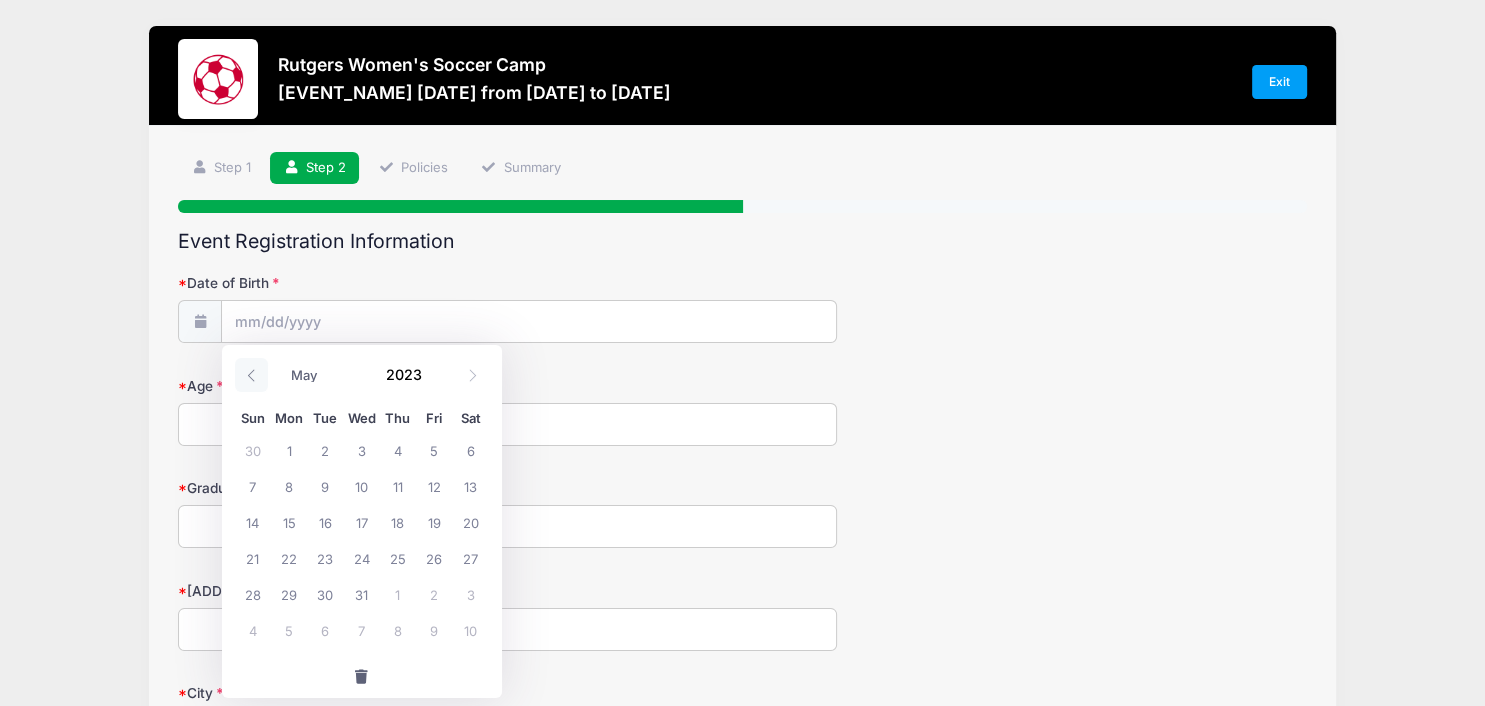 click 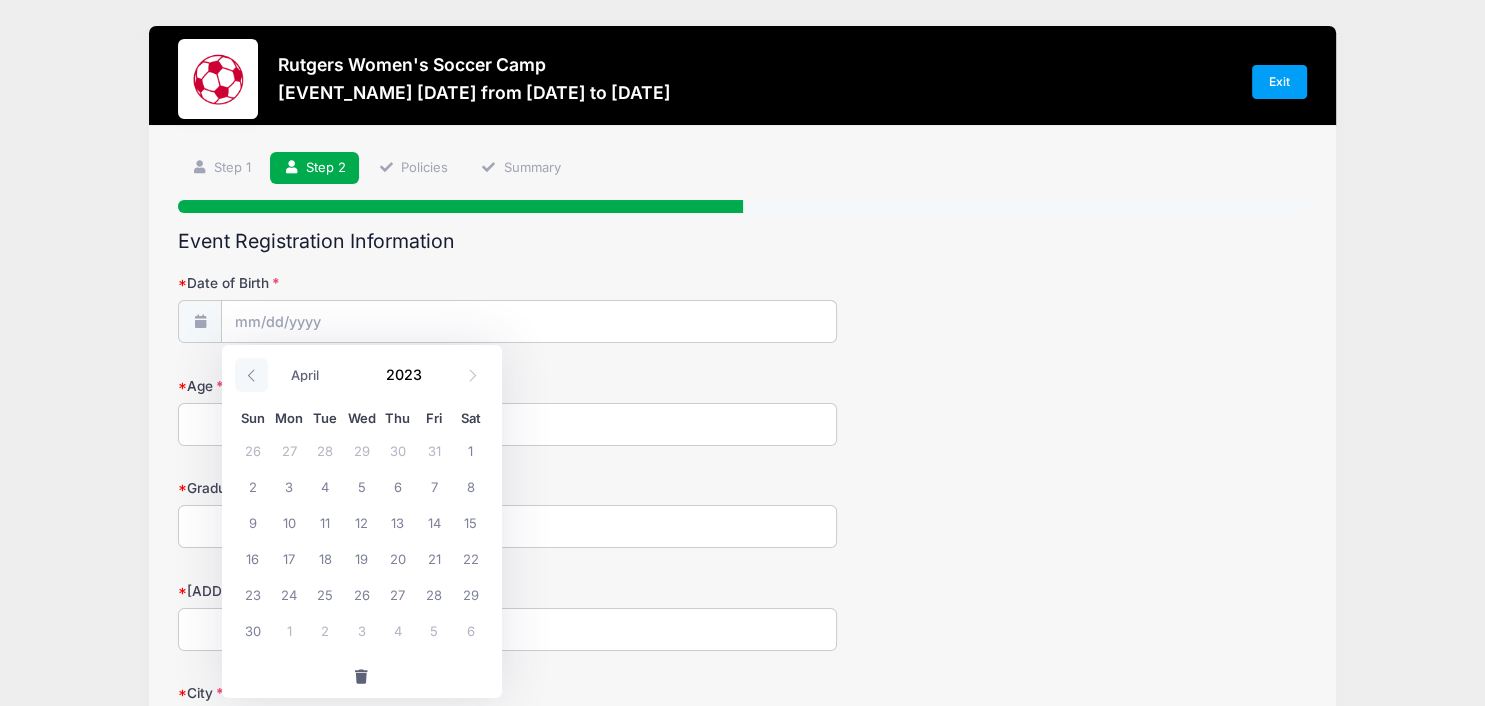 click 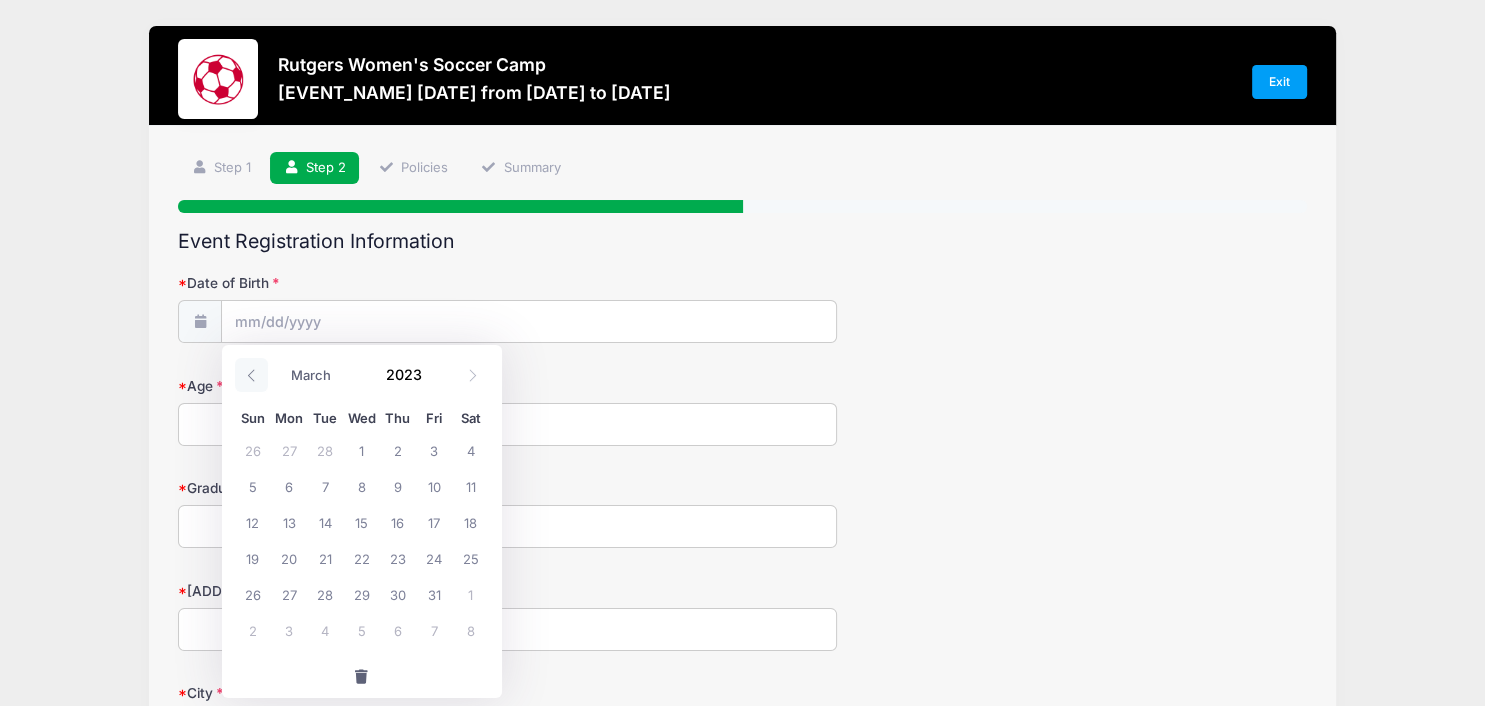 click 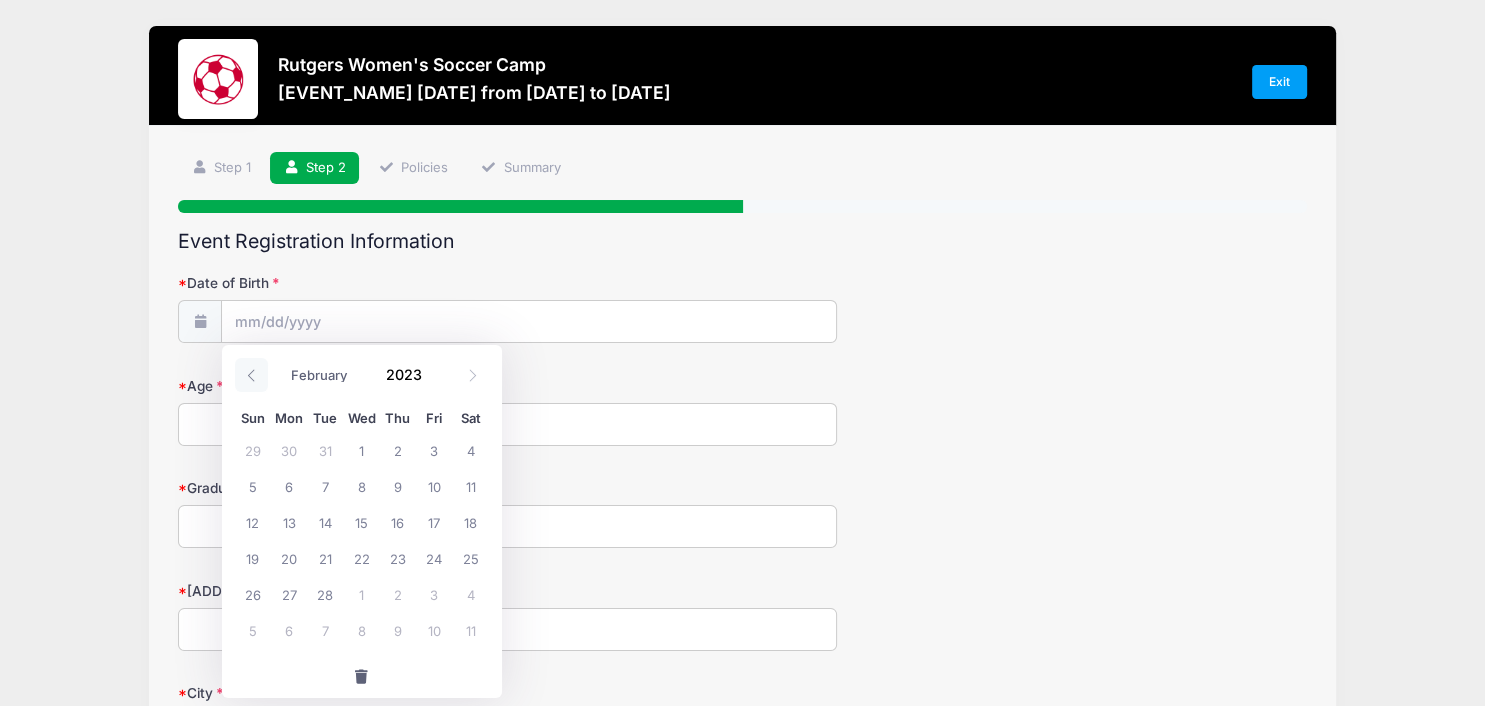 click 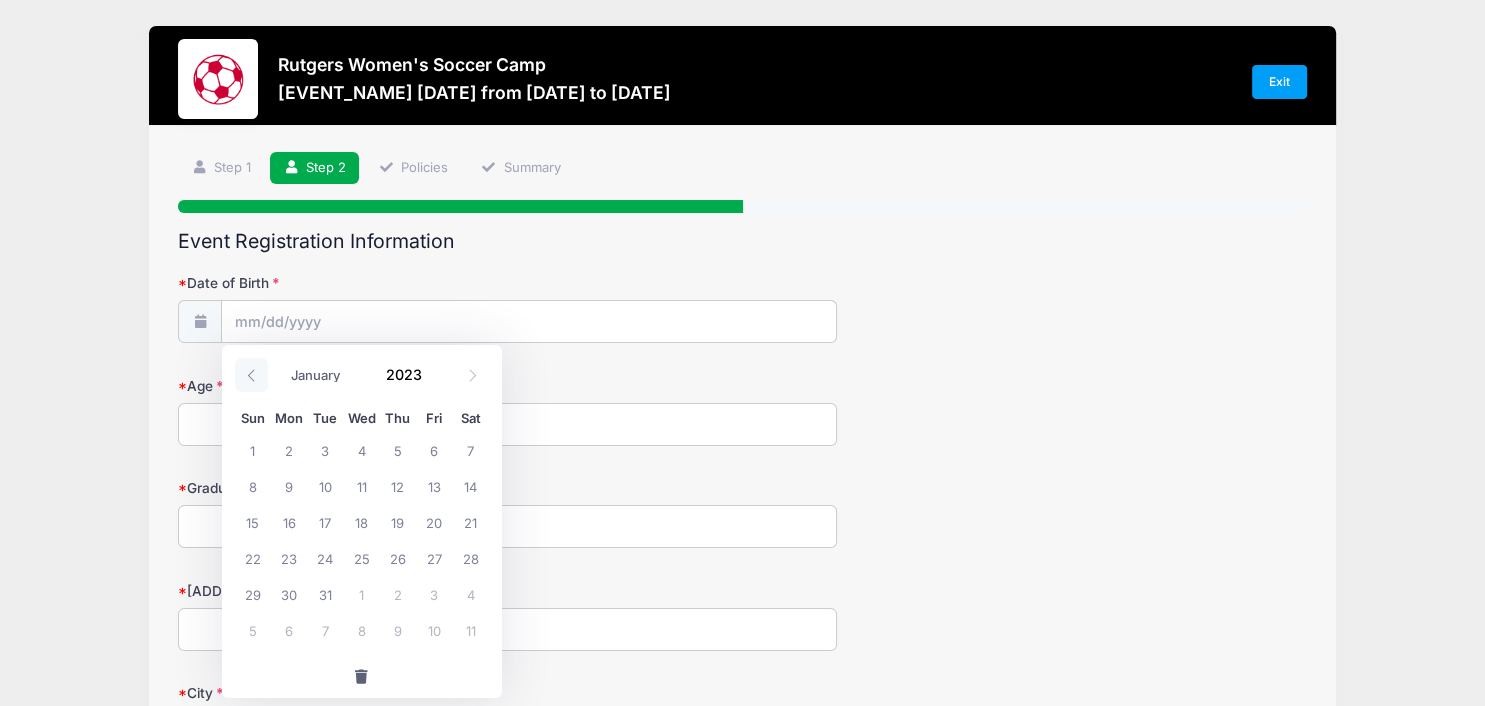 click 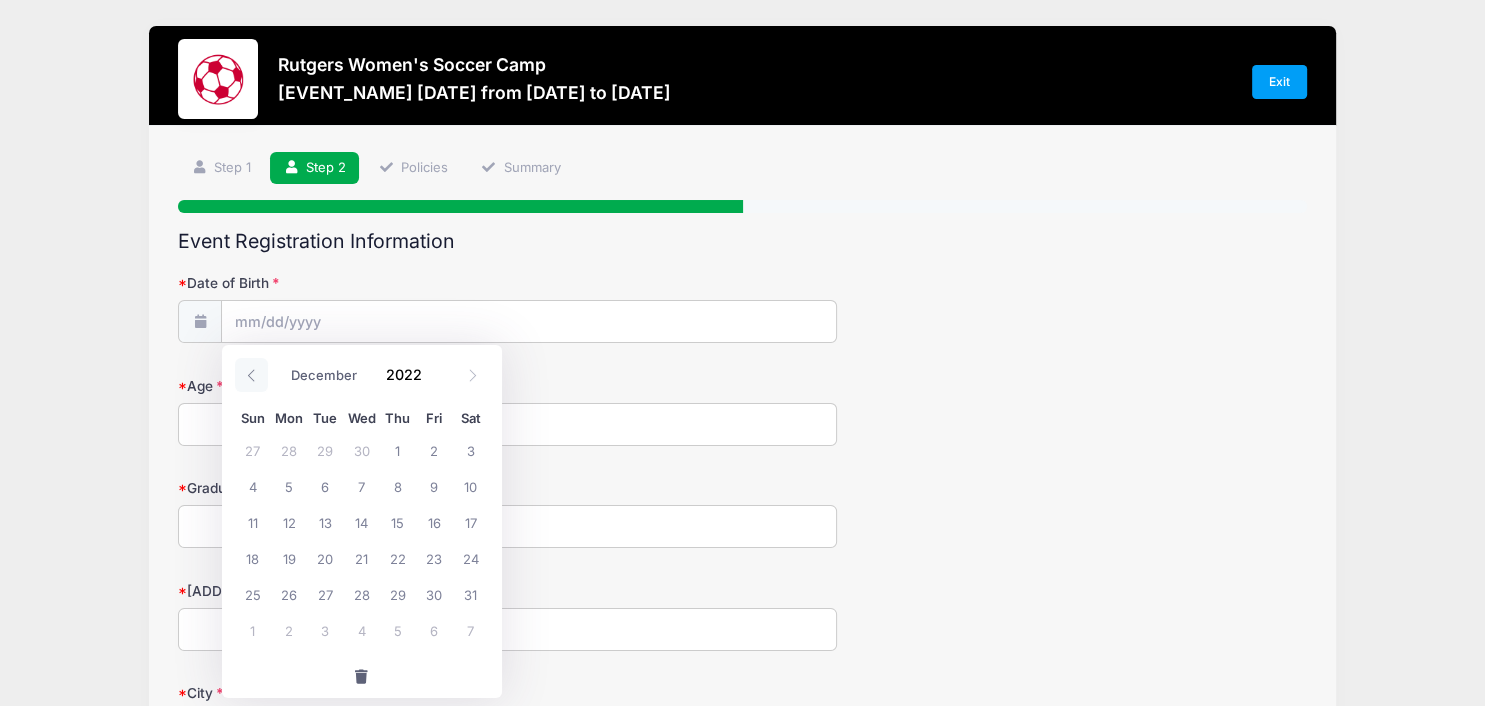 click 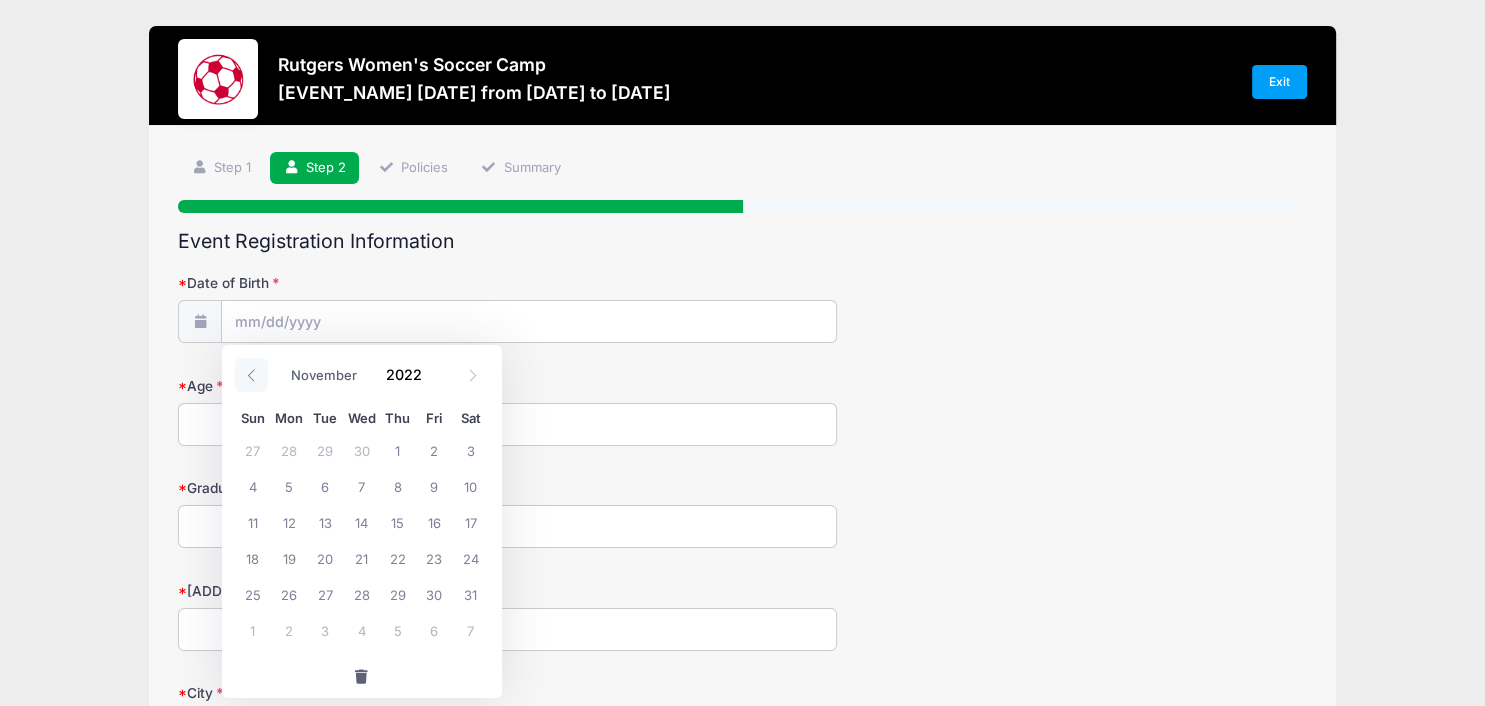 click 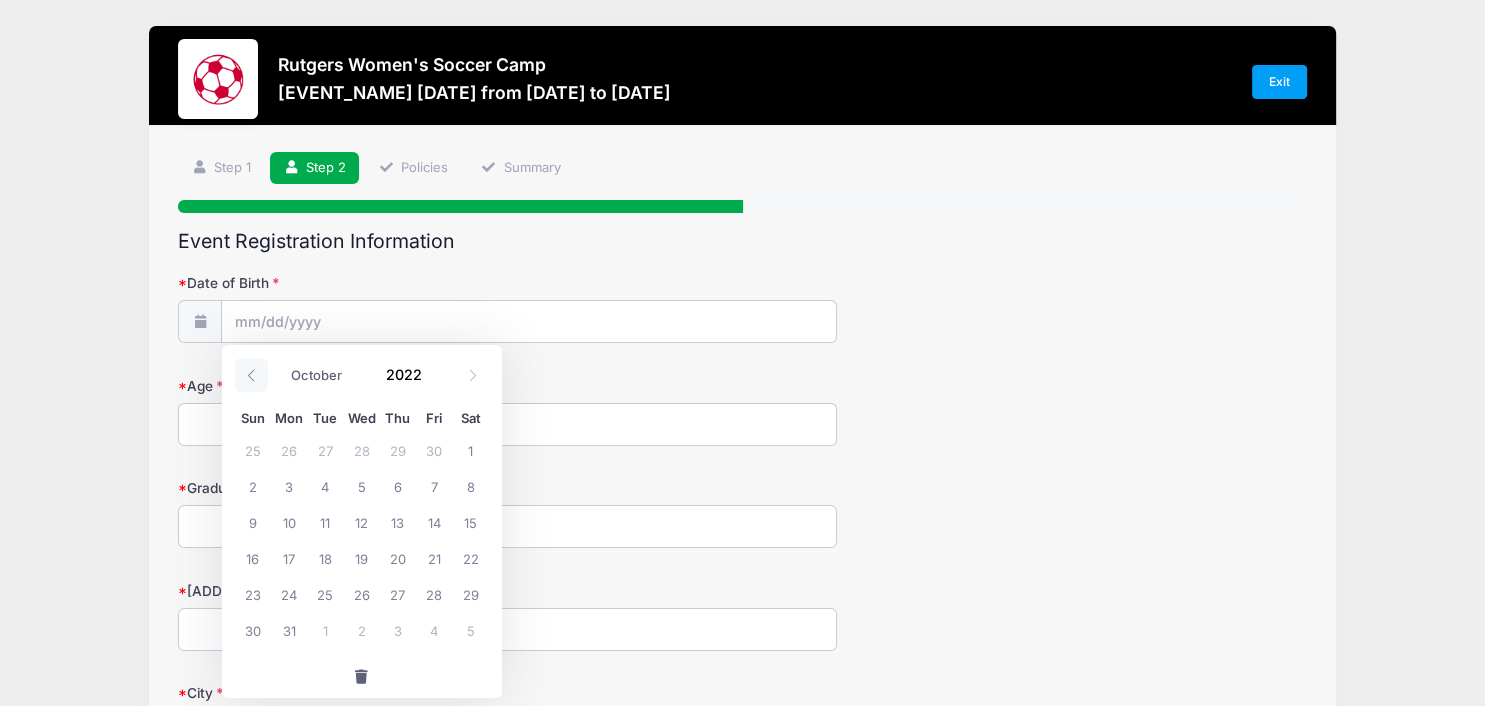 click 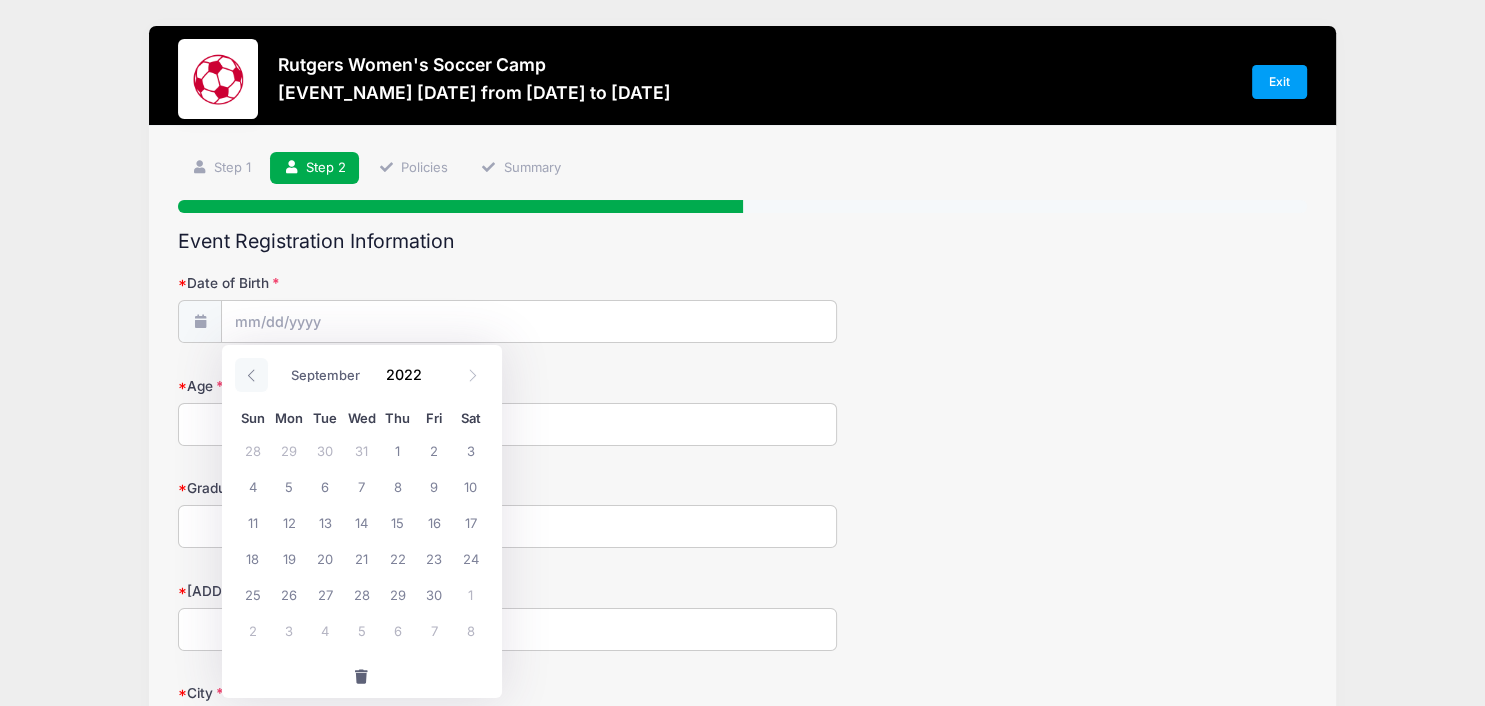 click 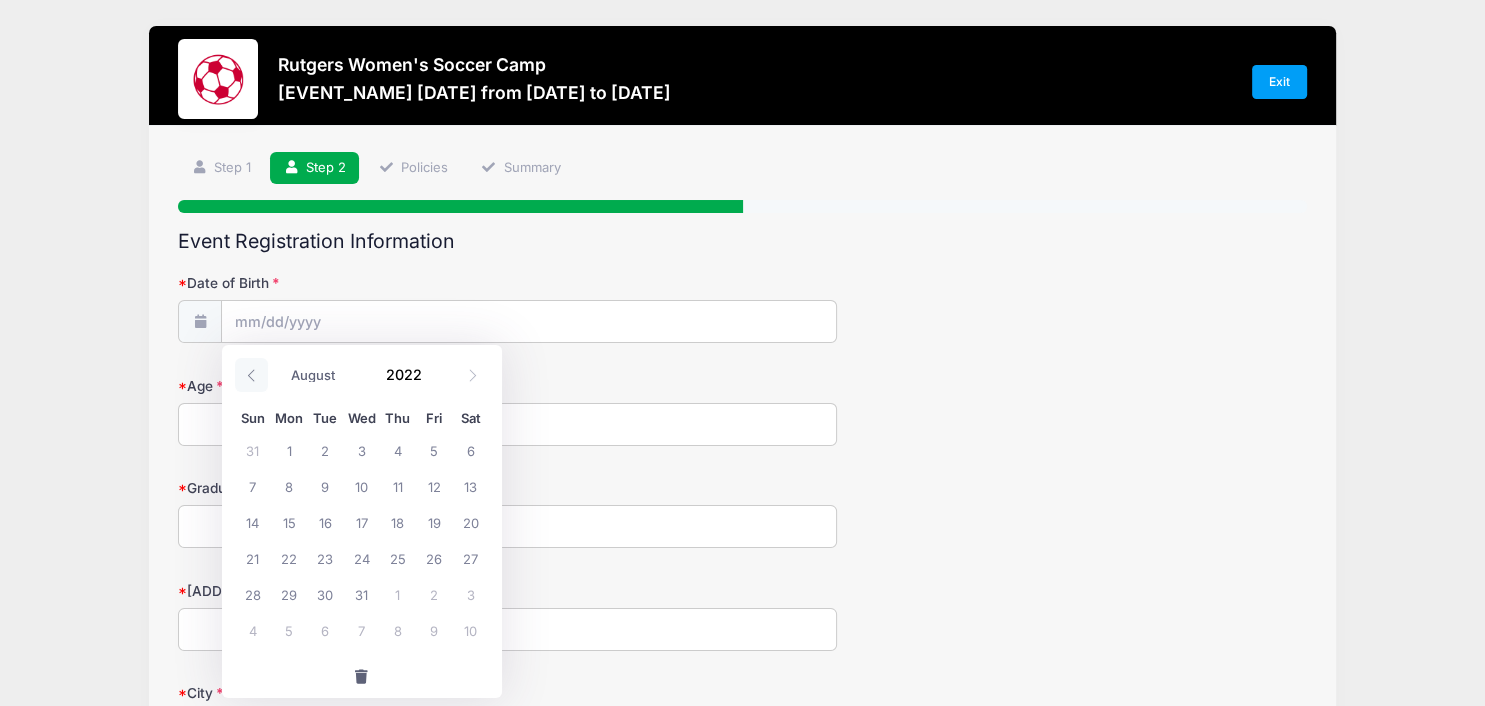 click 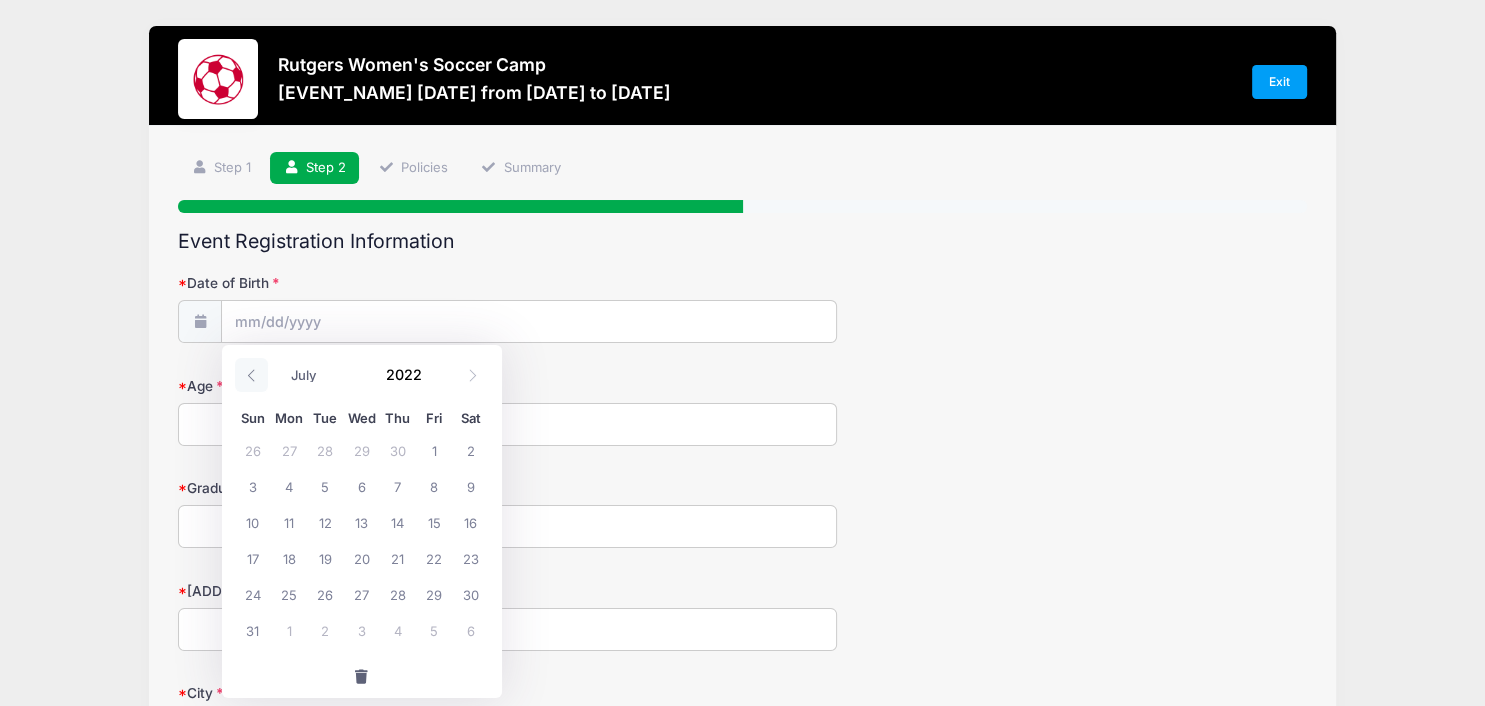click 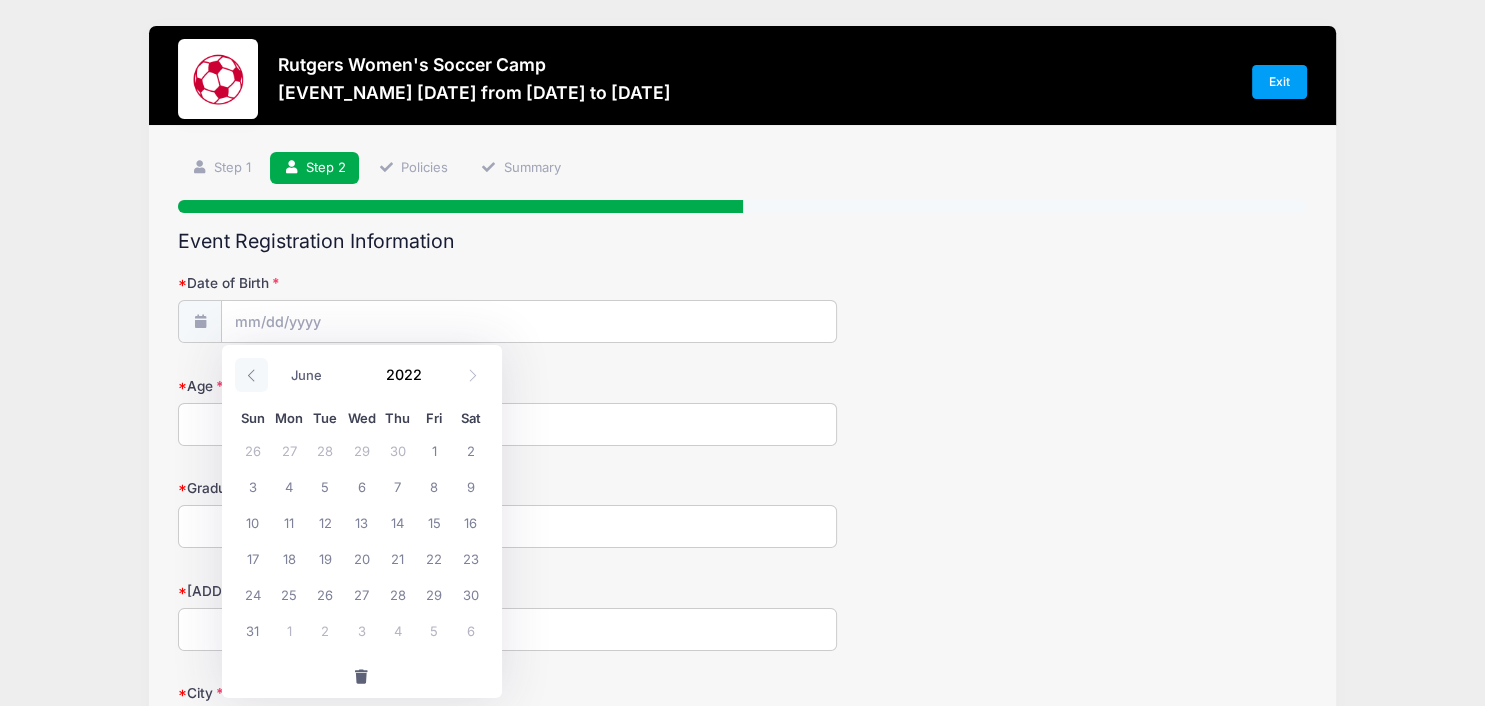 click 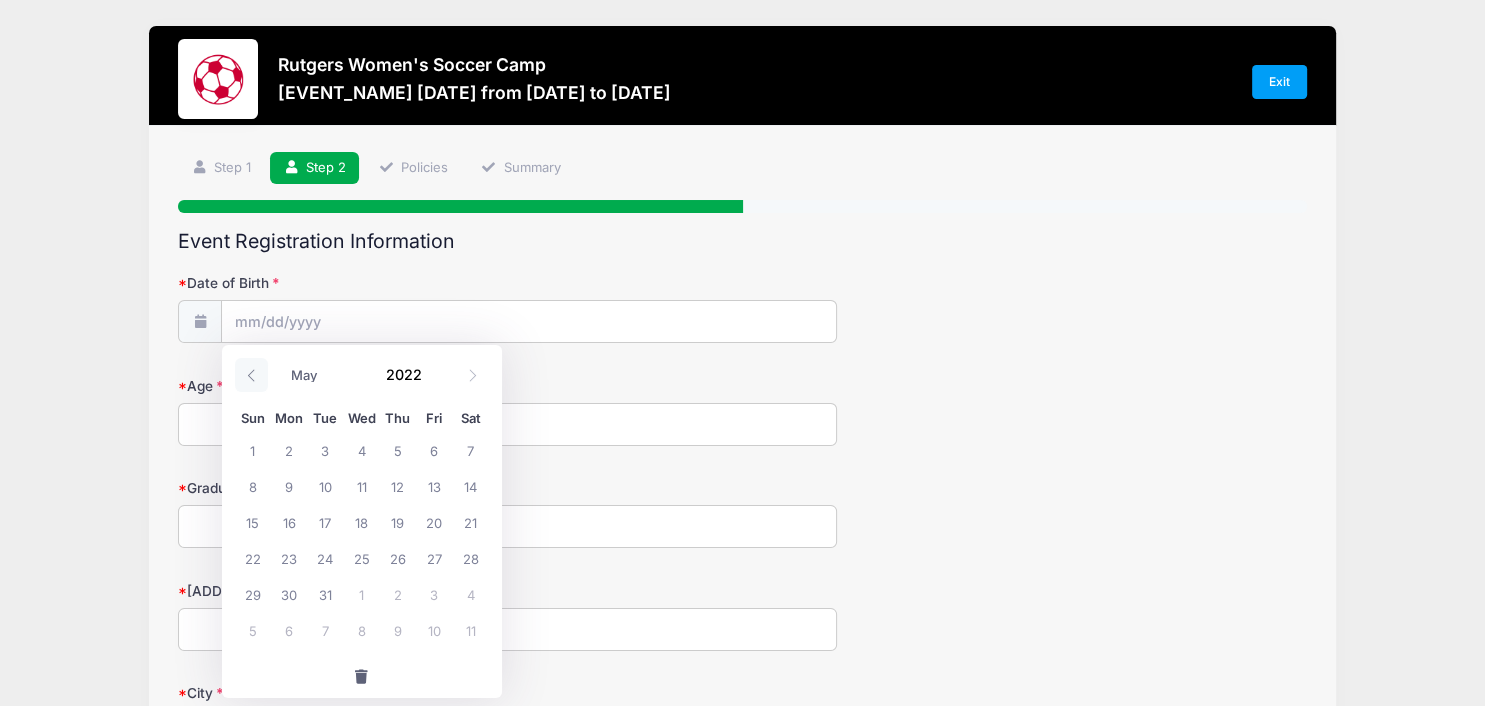 click 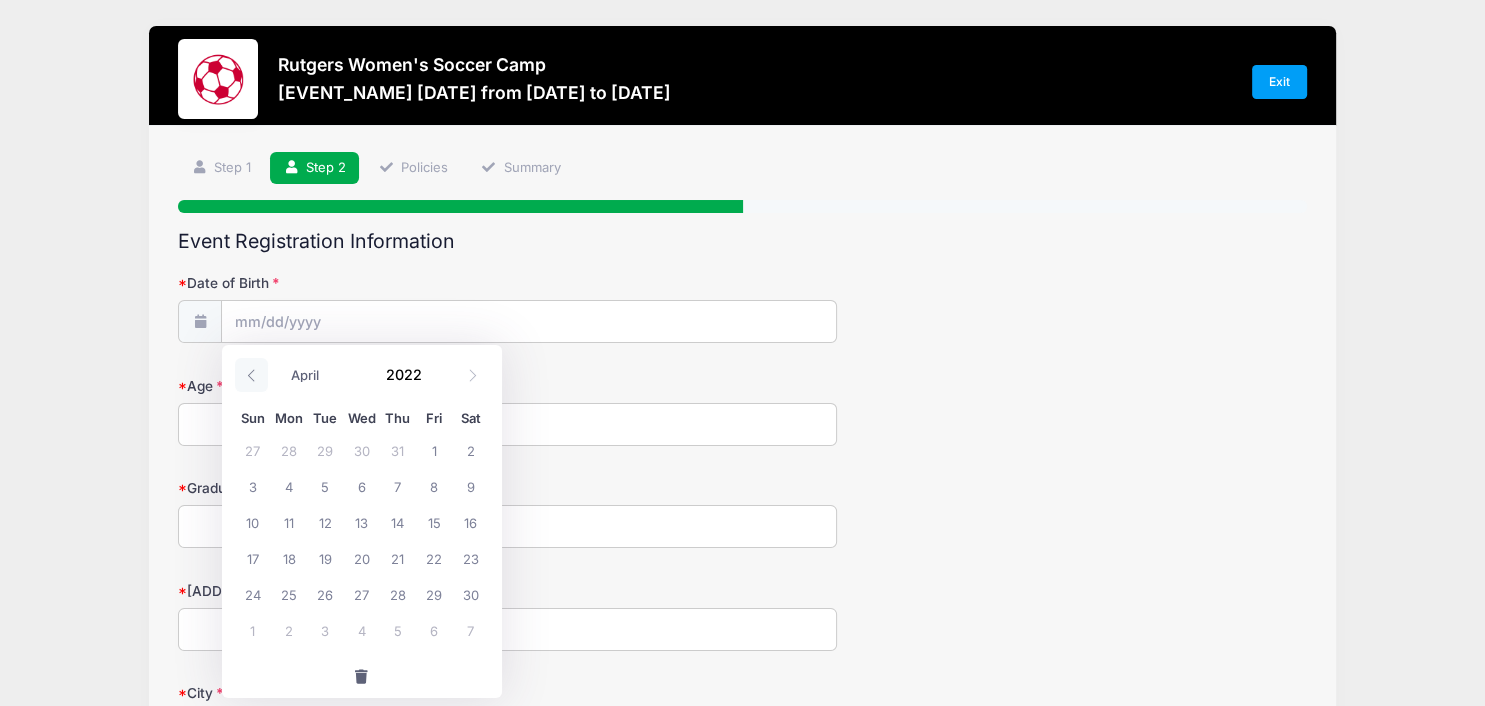 click 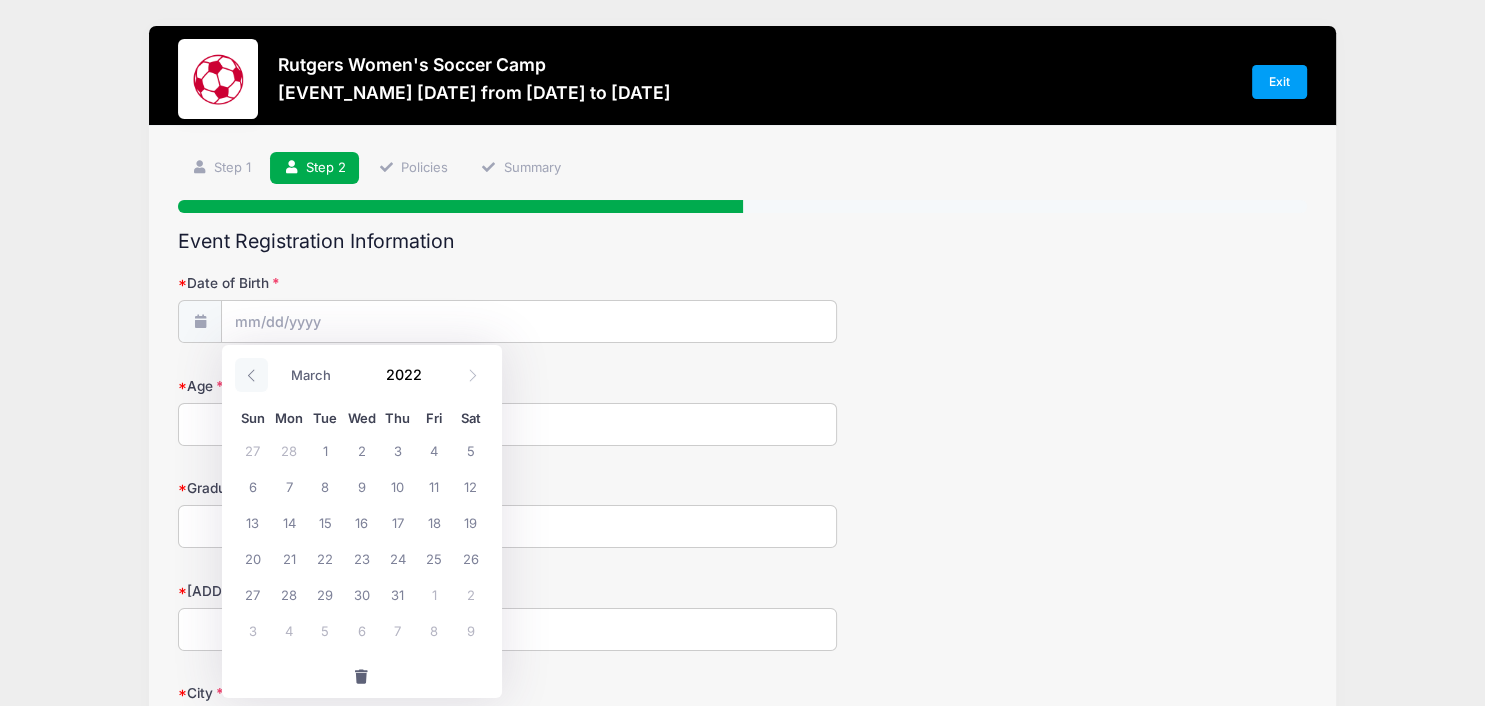 click 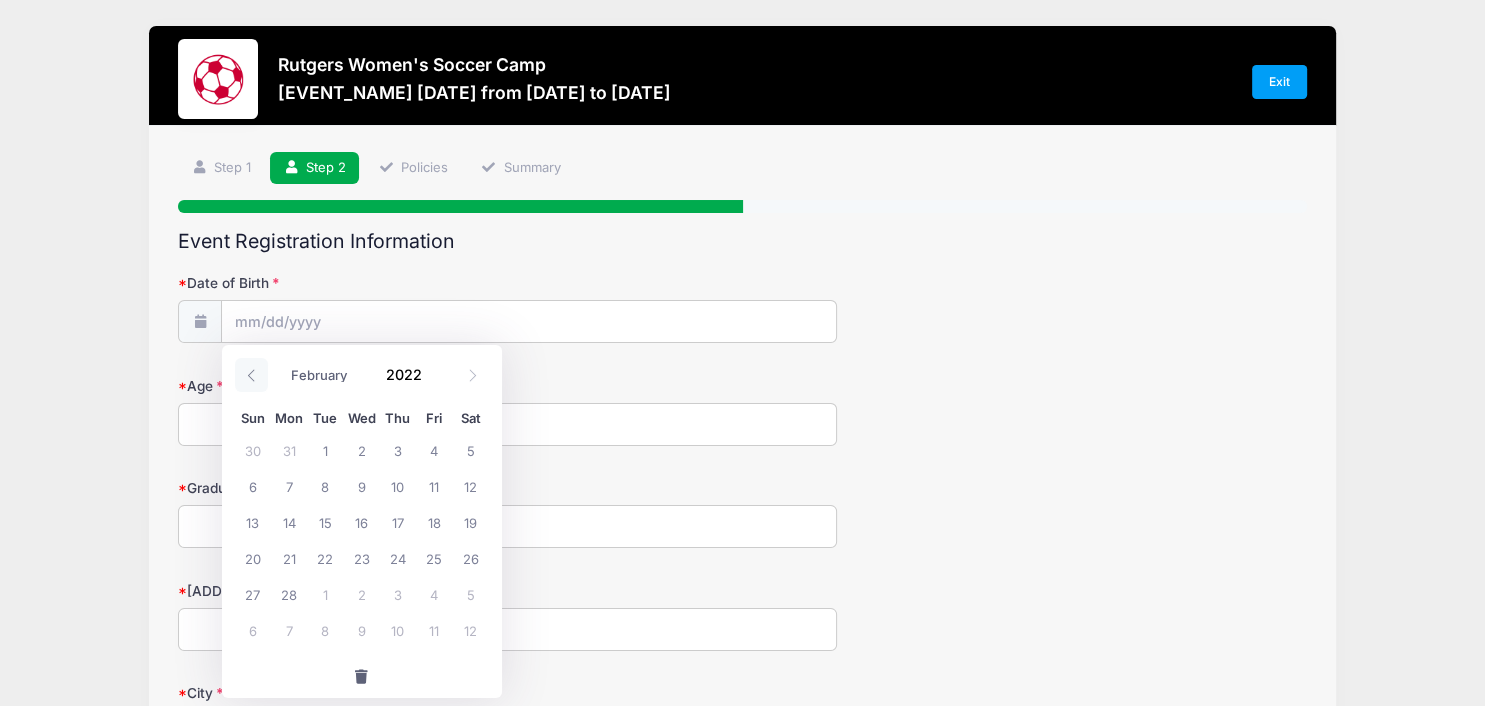 click 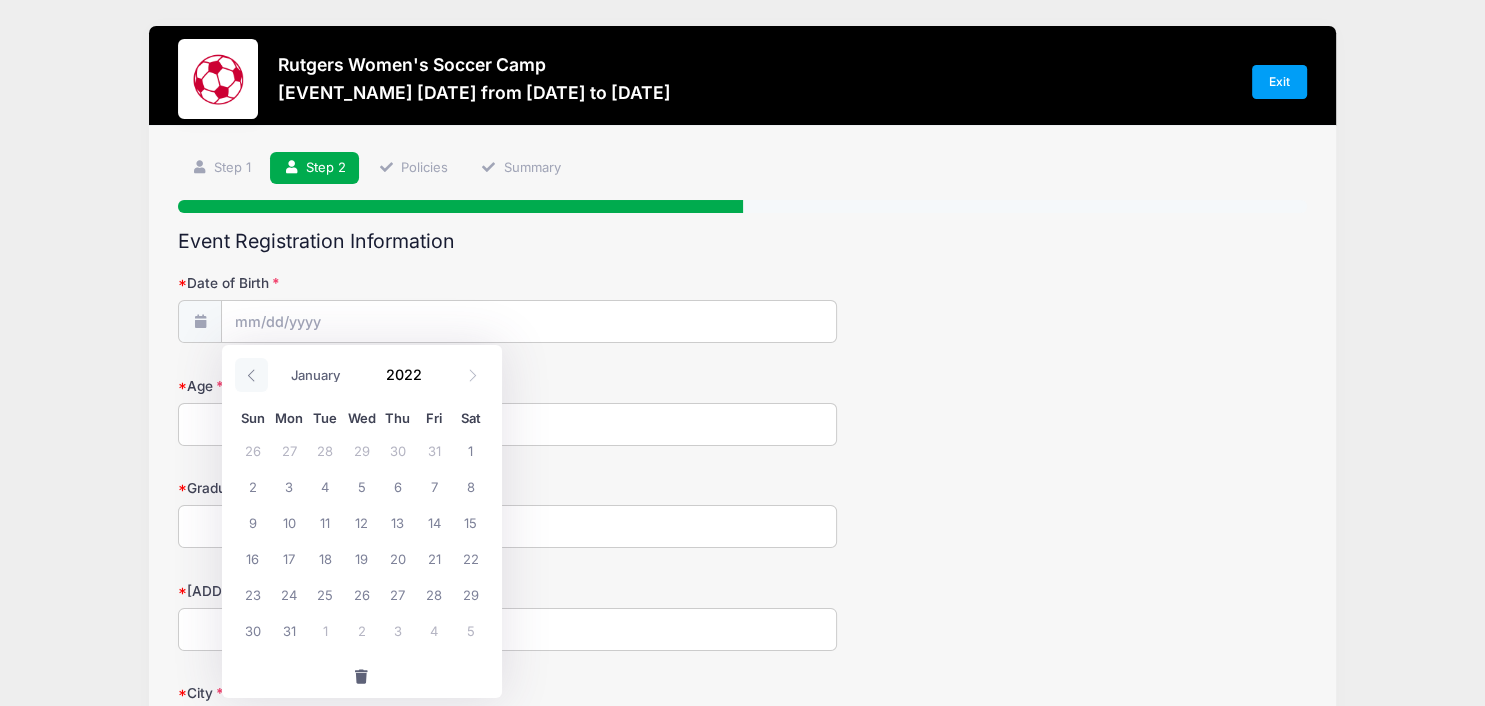 click 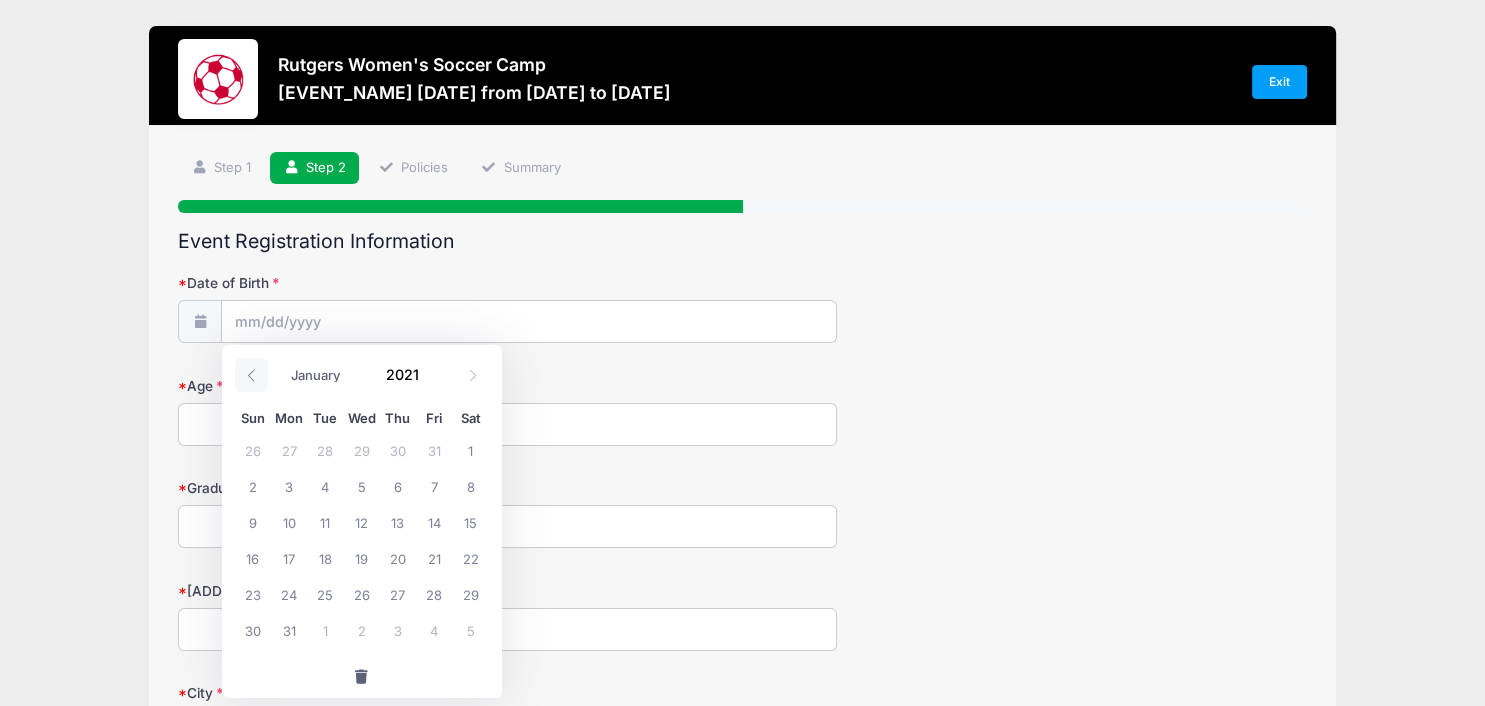 click 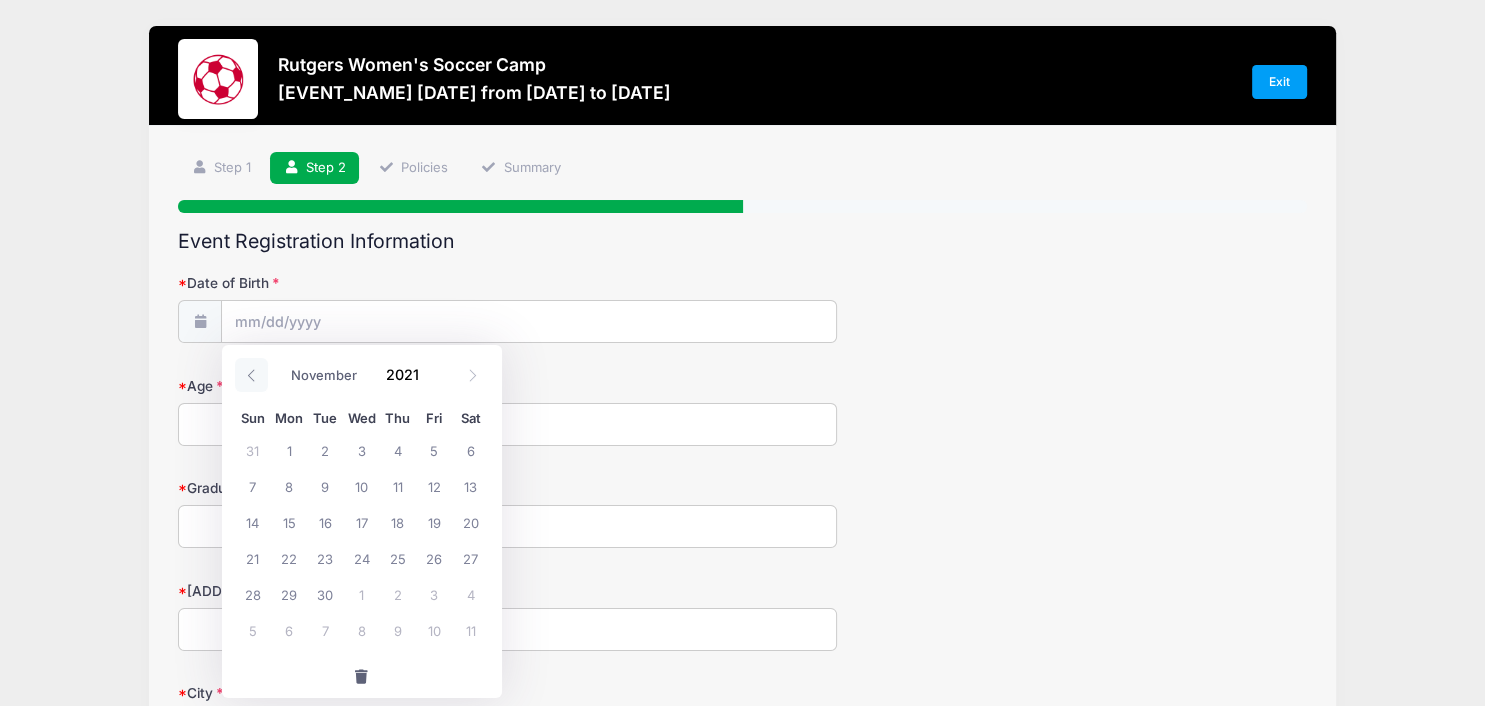 click 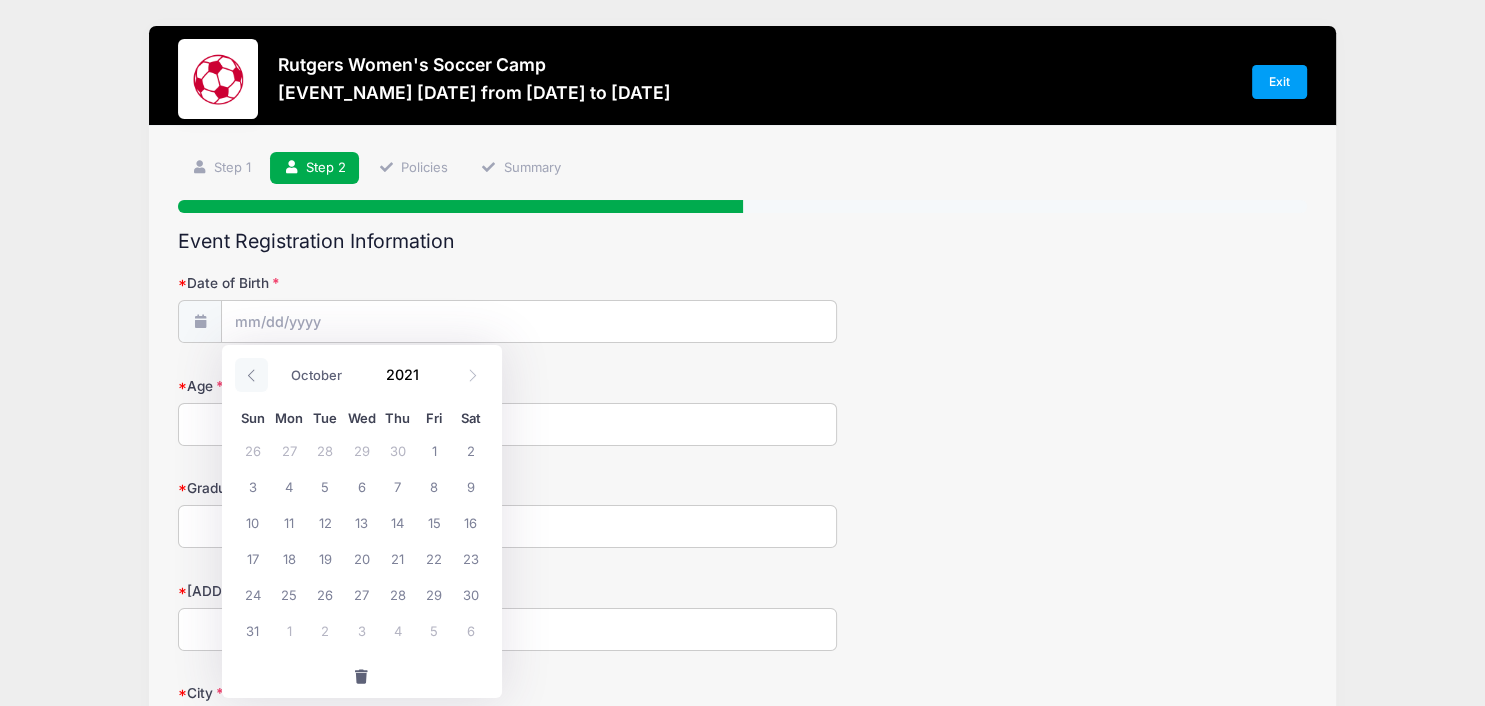 click 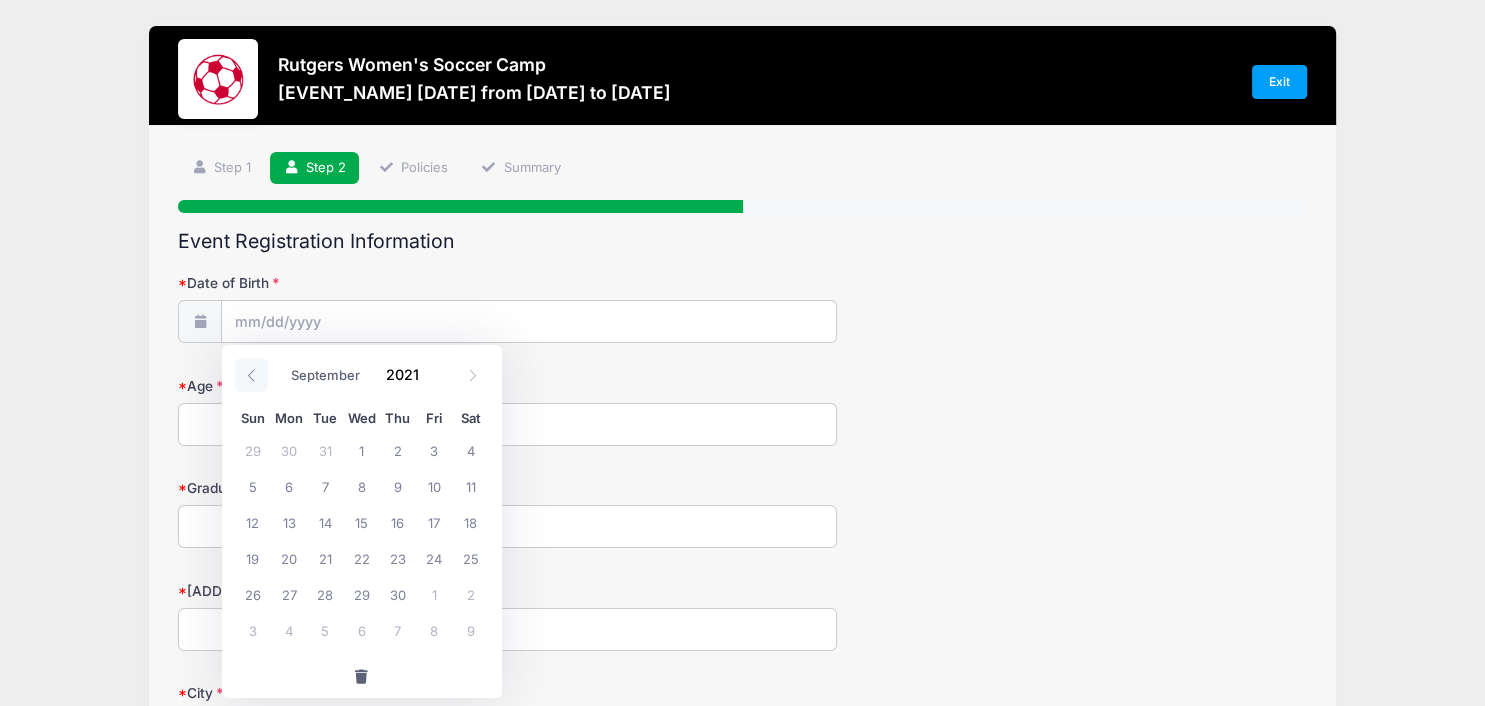 click 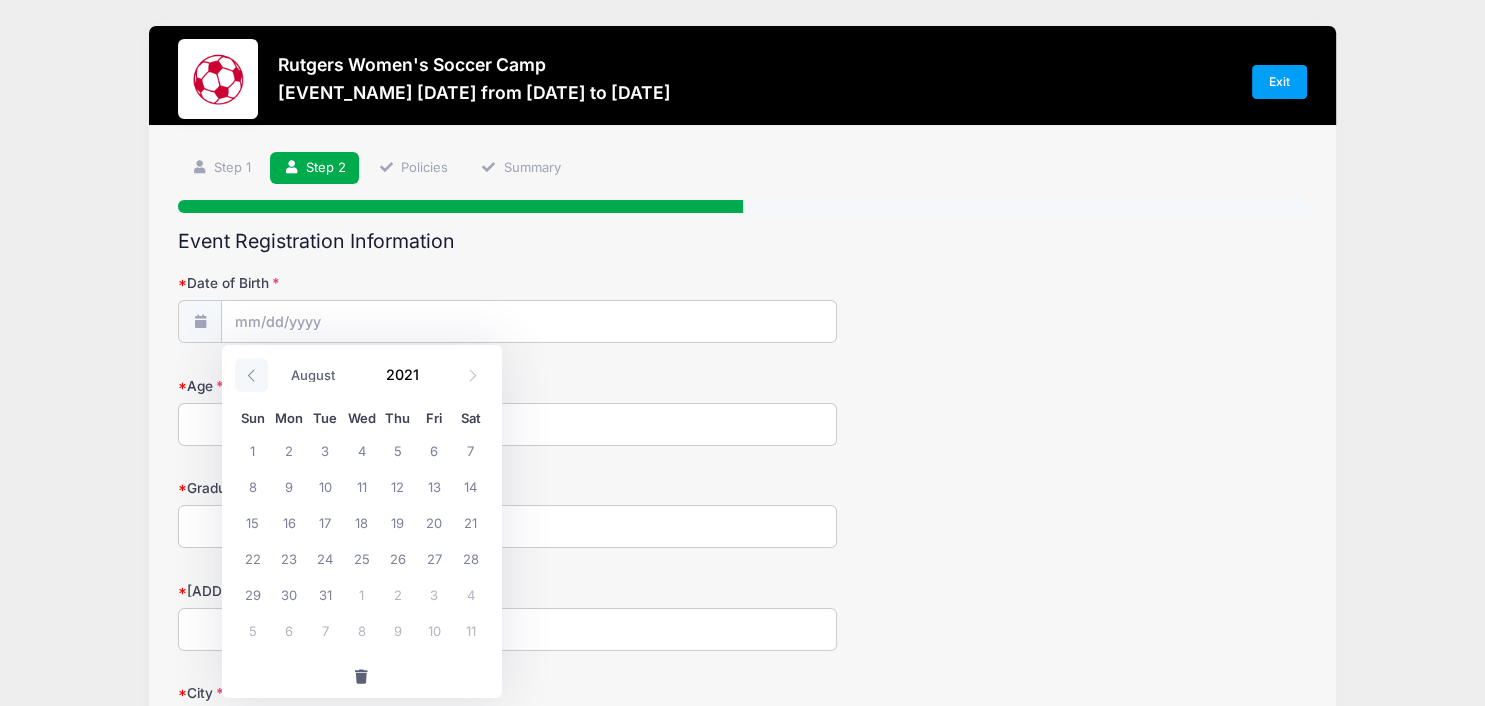 click 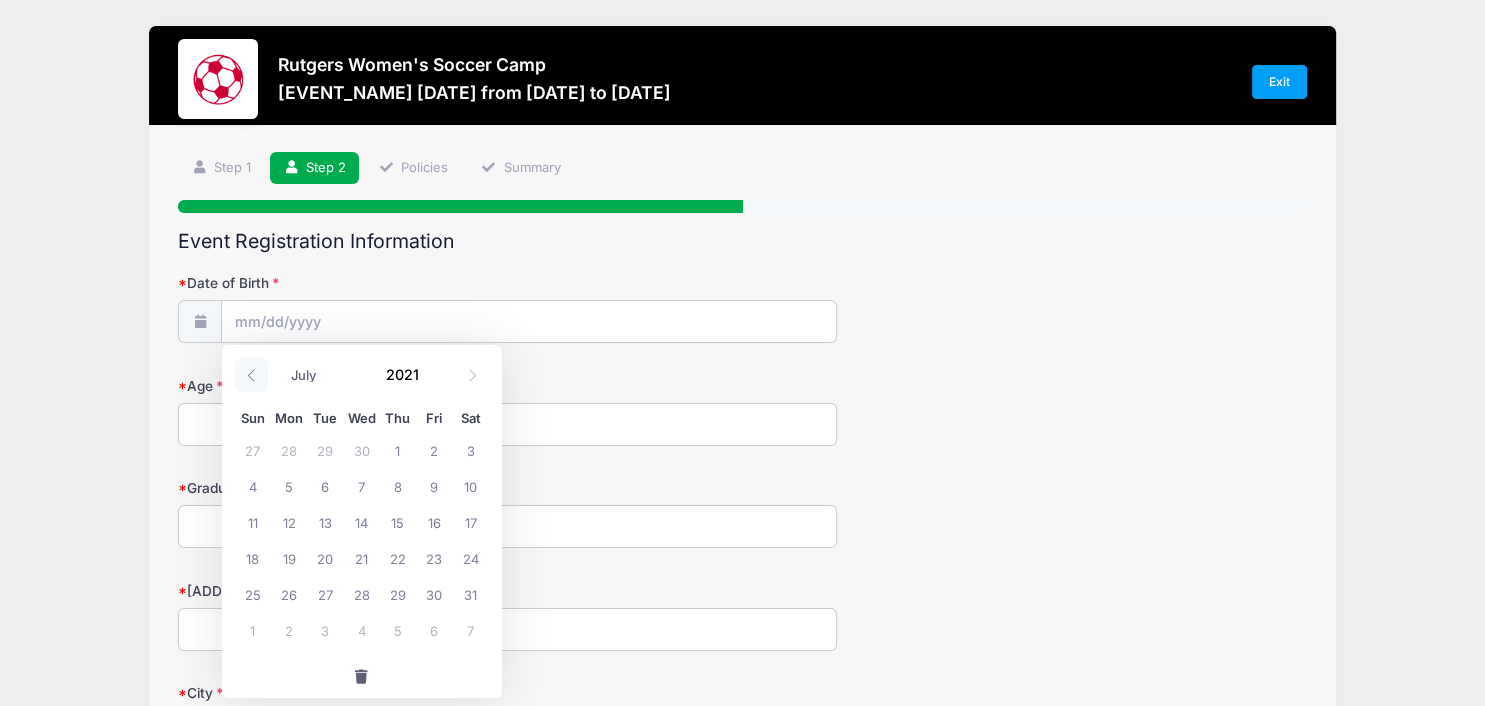 click 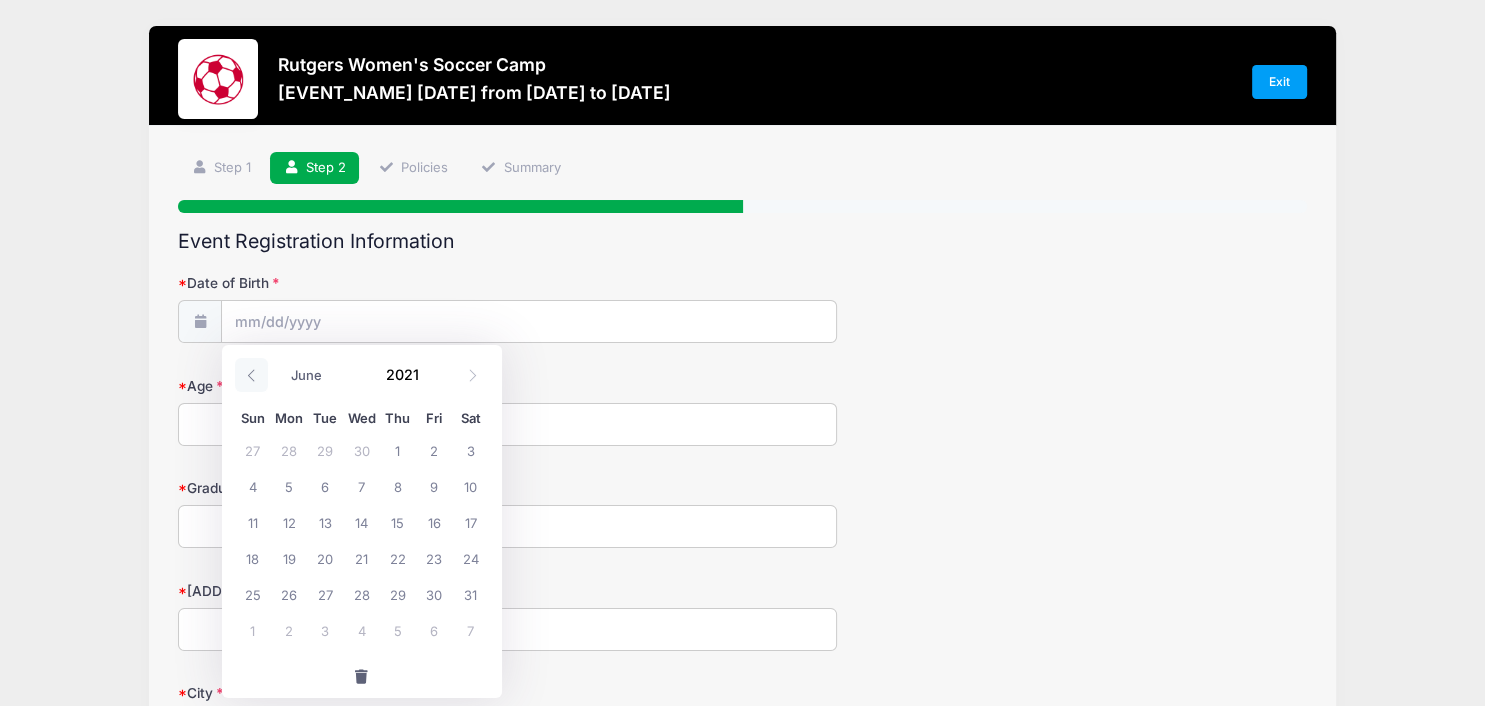 click 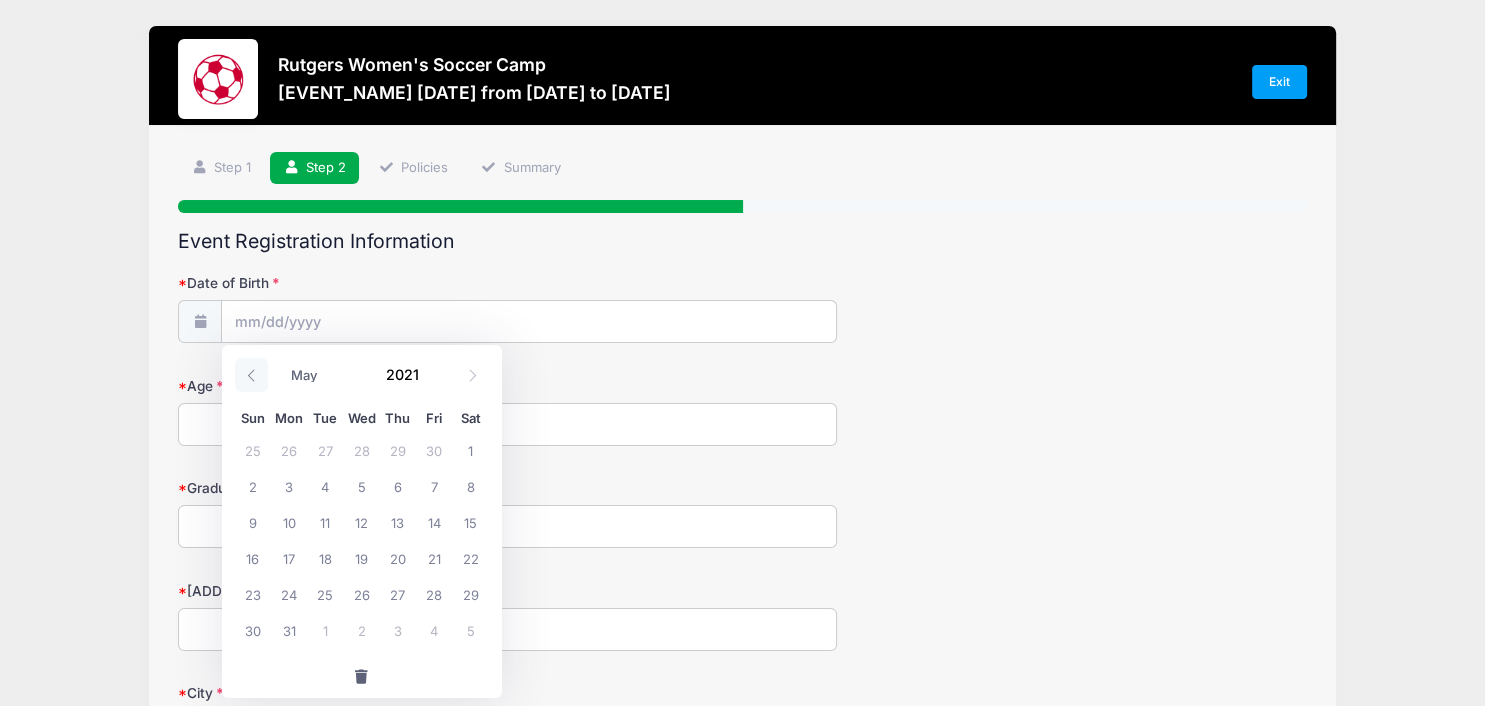click 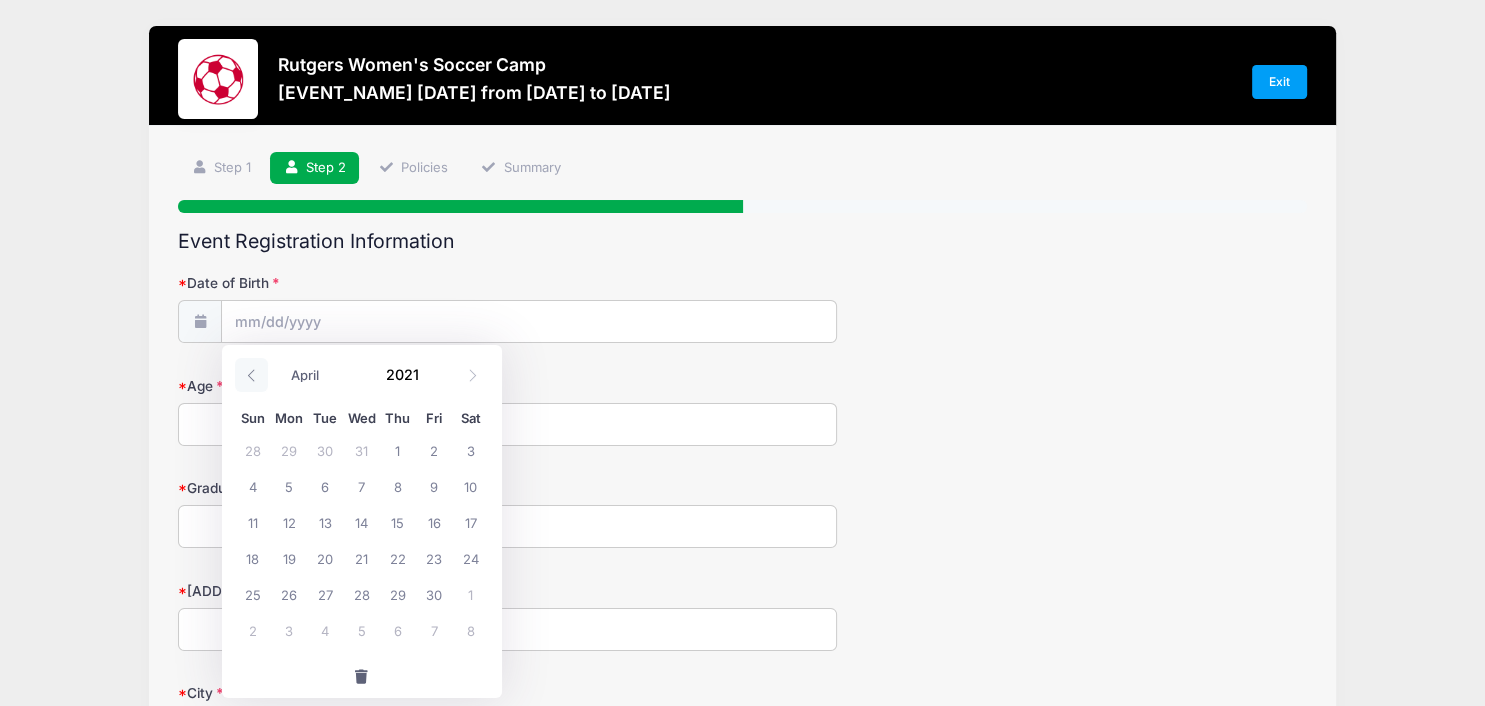 click 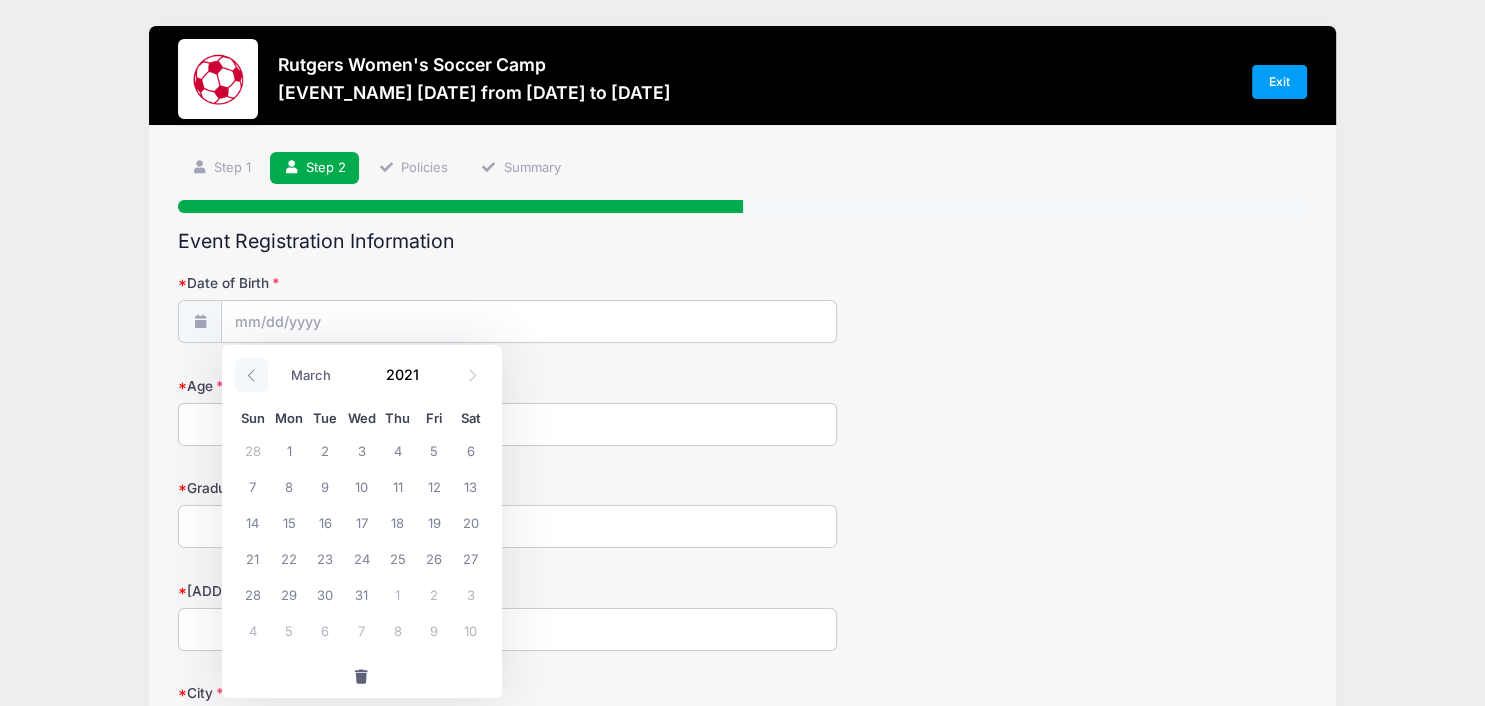 click 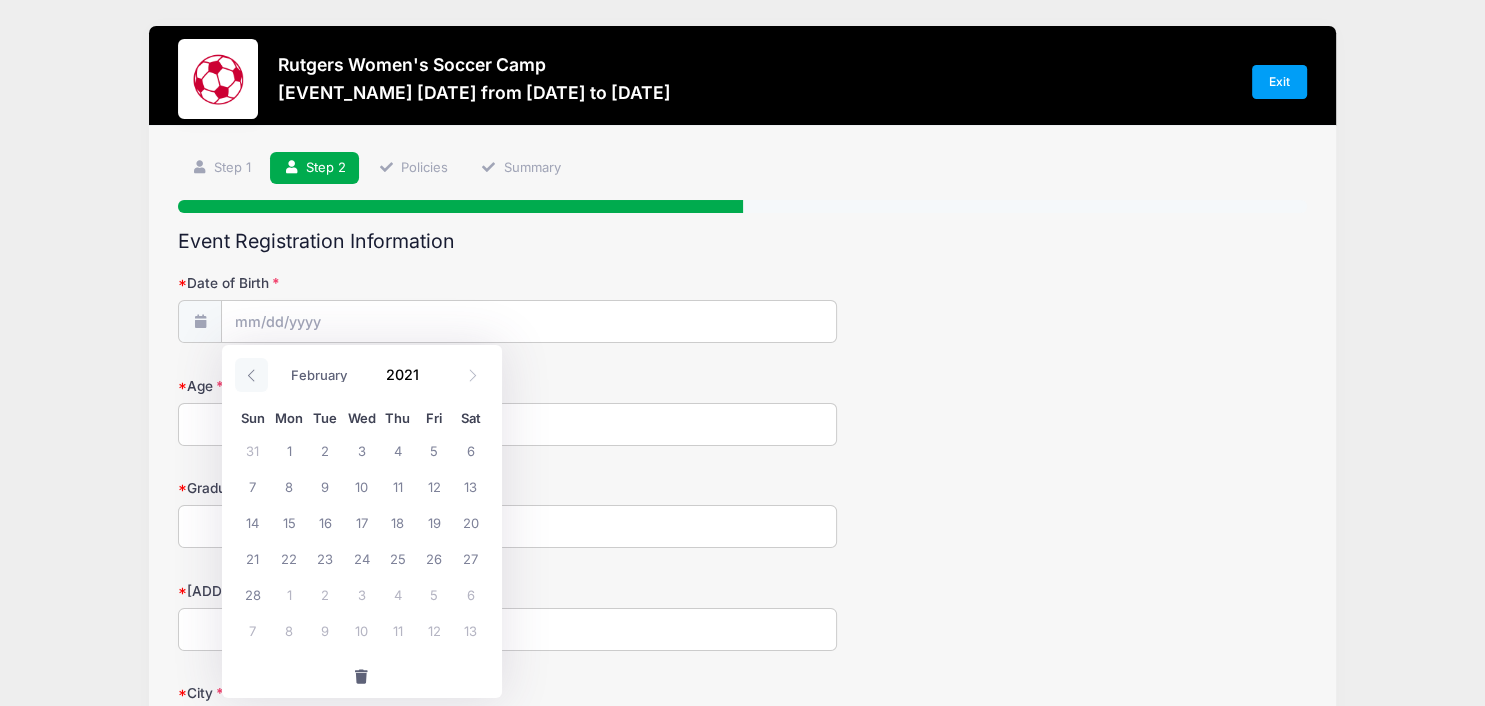 click 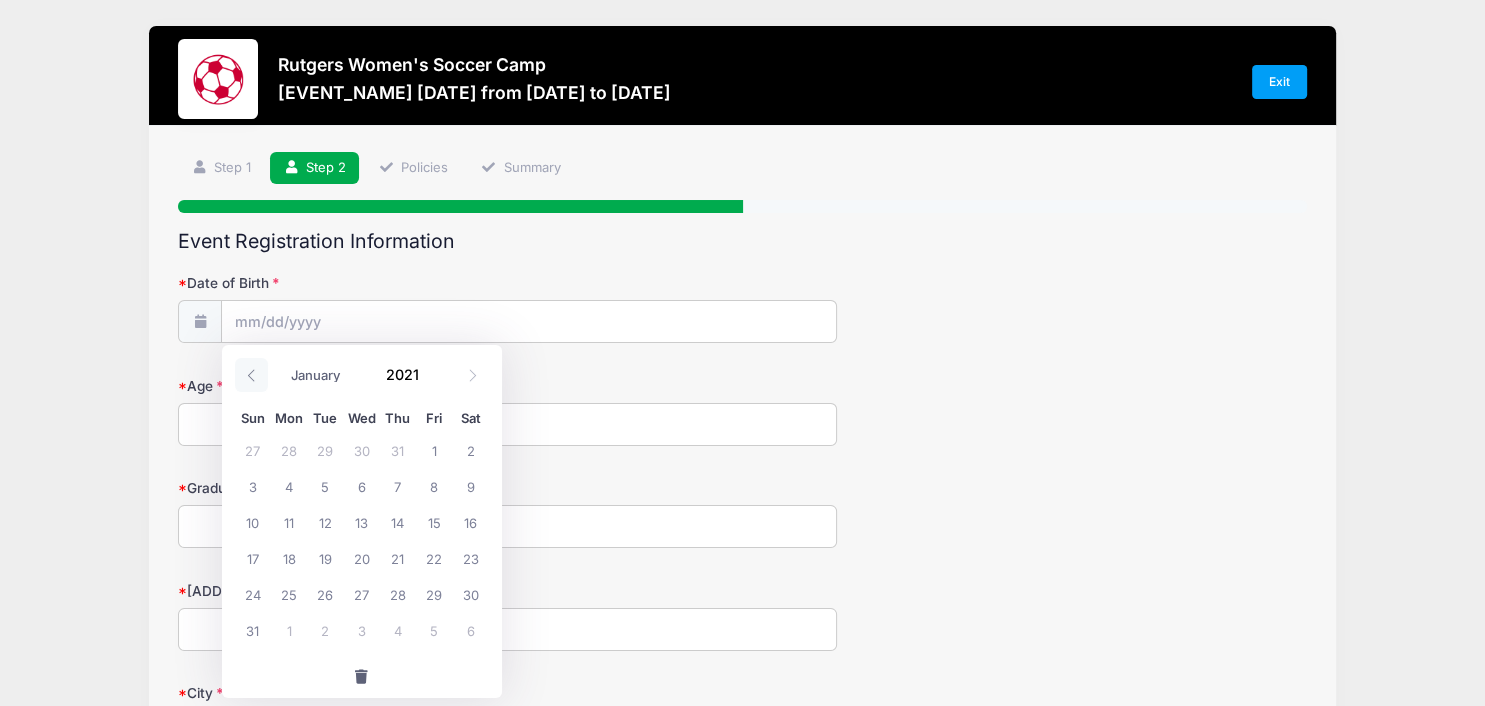 click 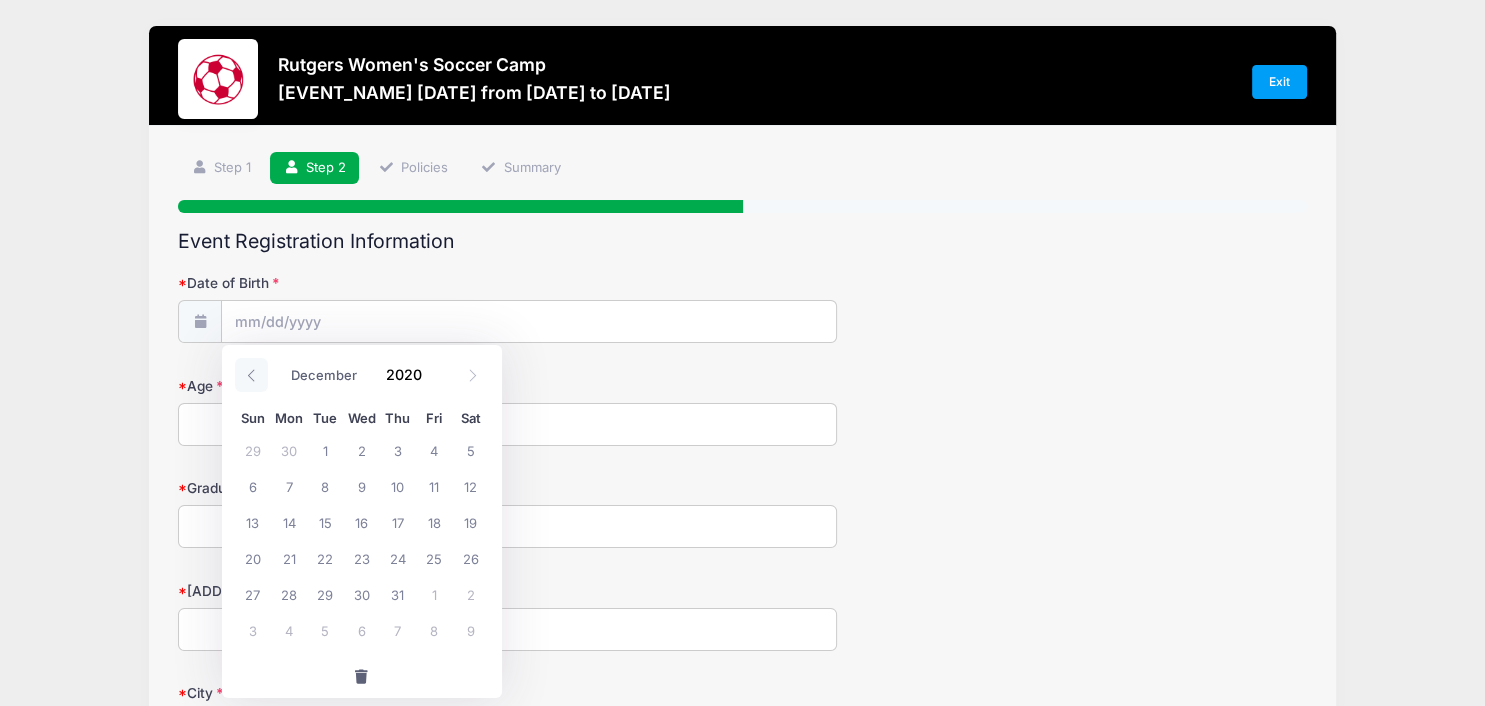 click 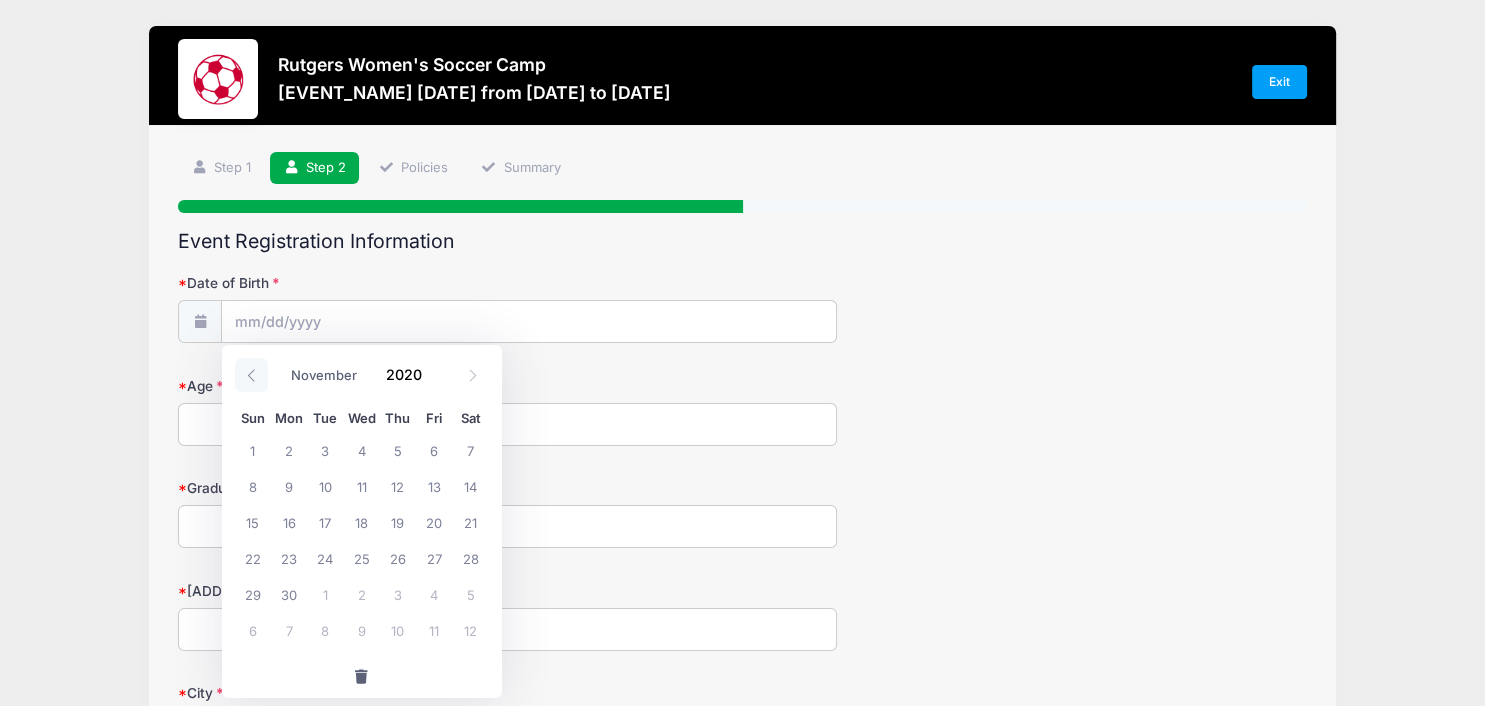 click 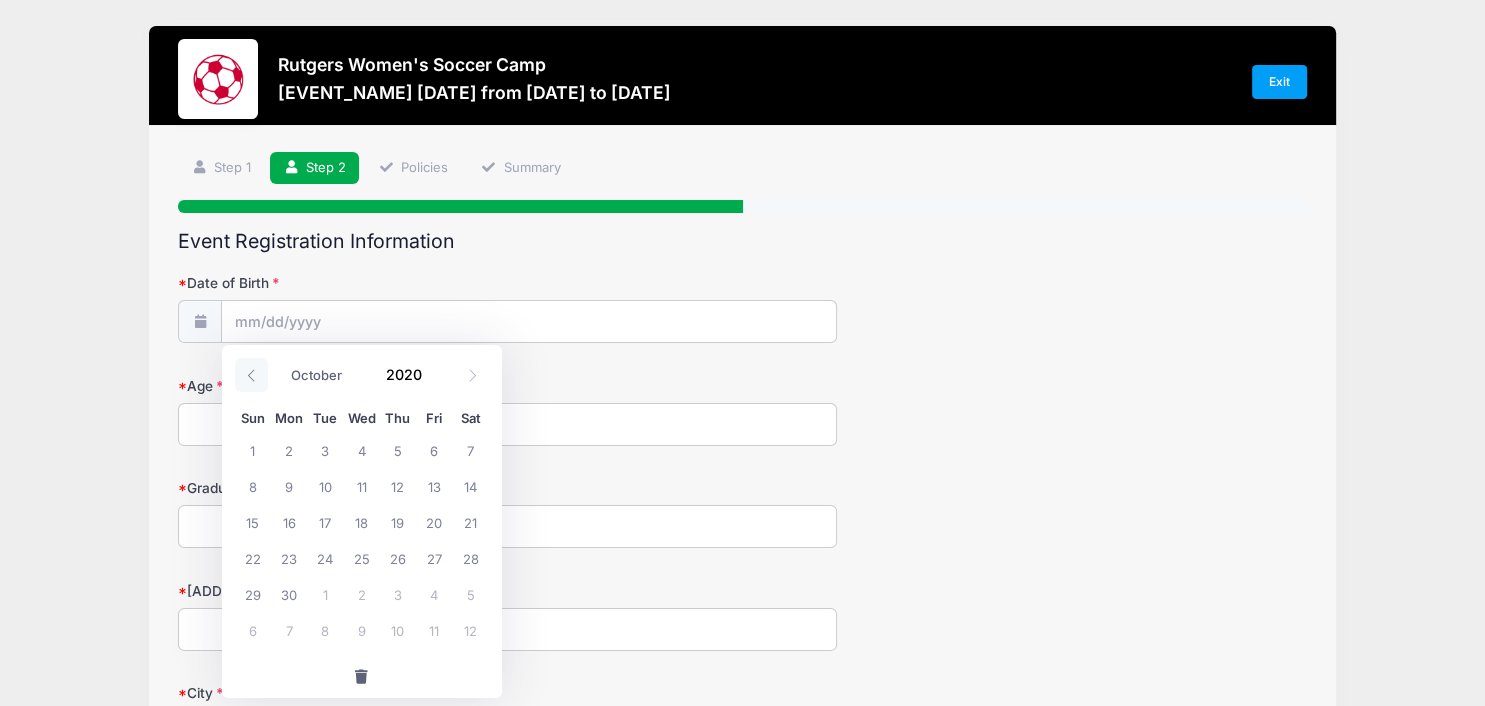 click 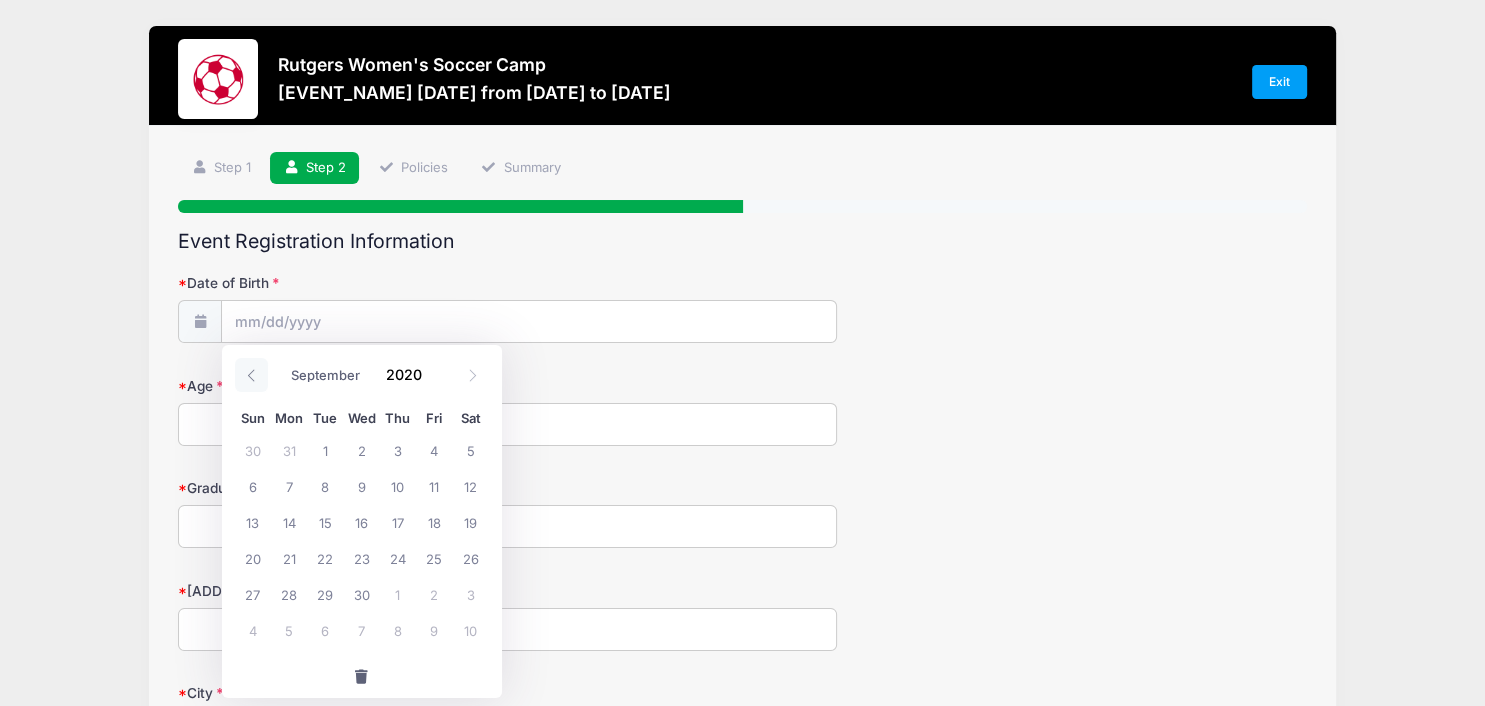 click 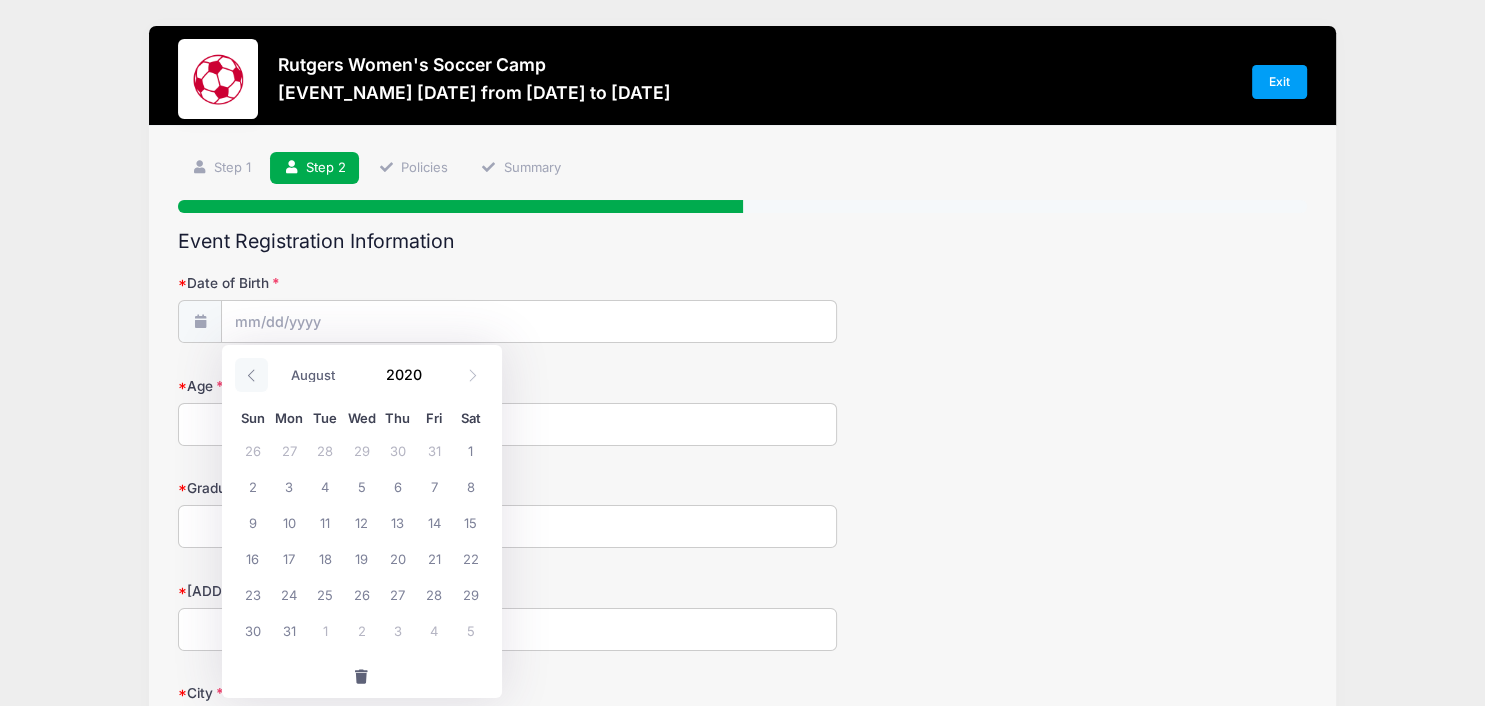 click 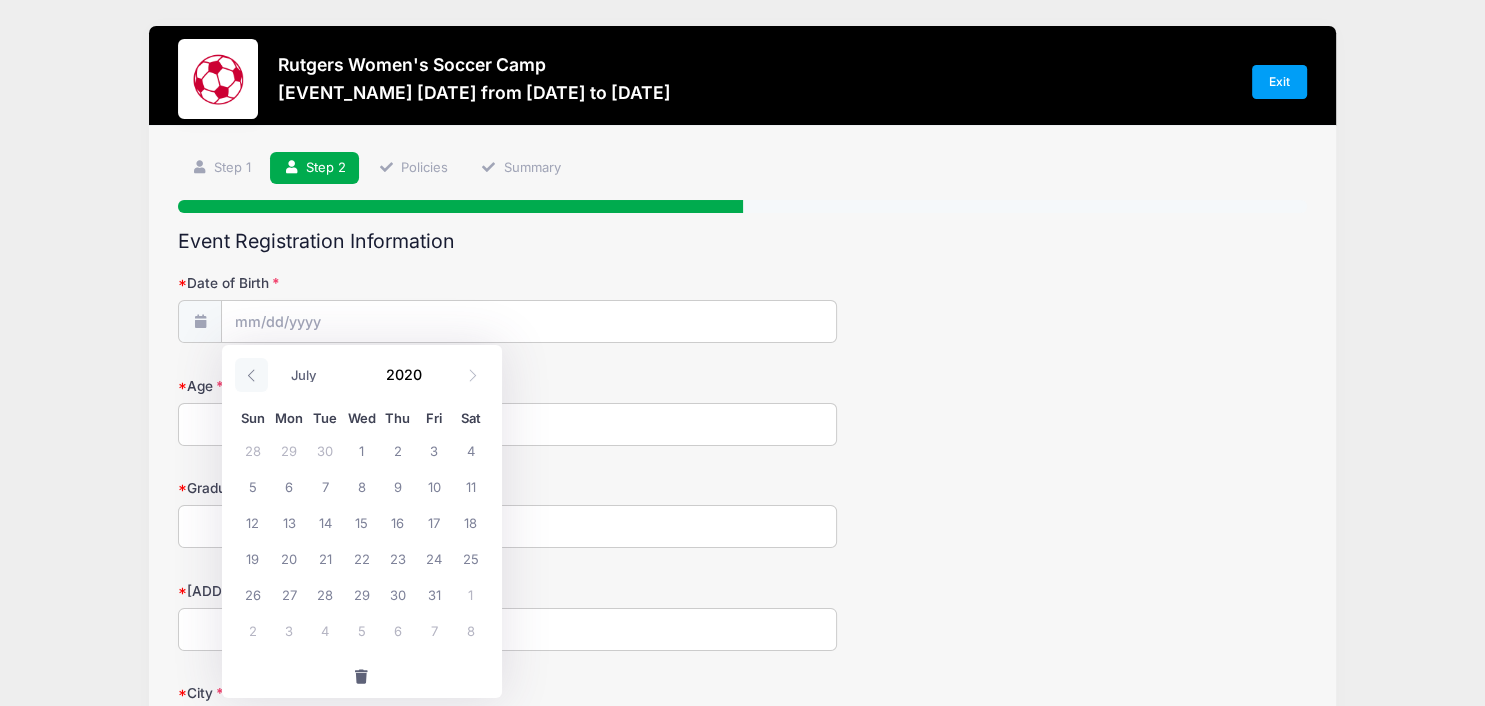 click 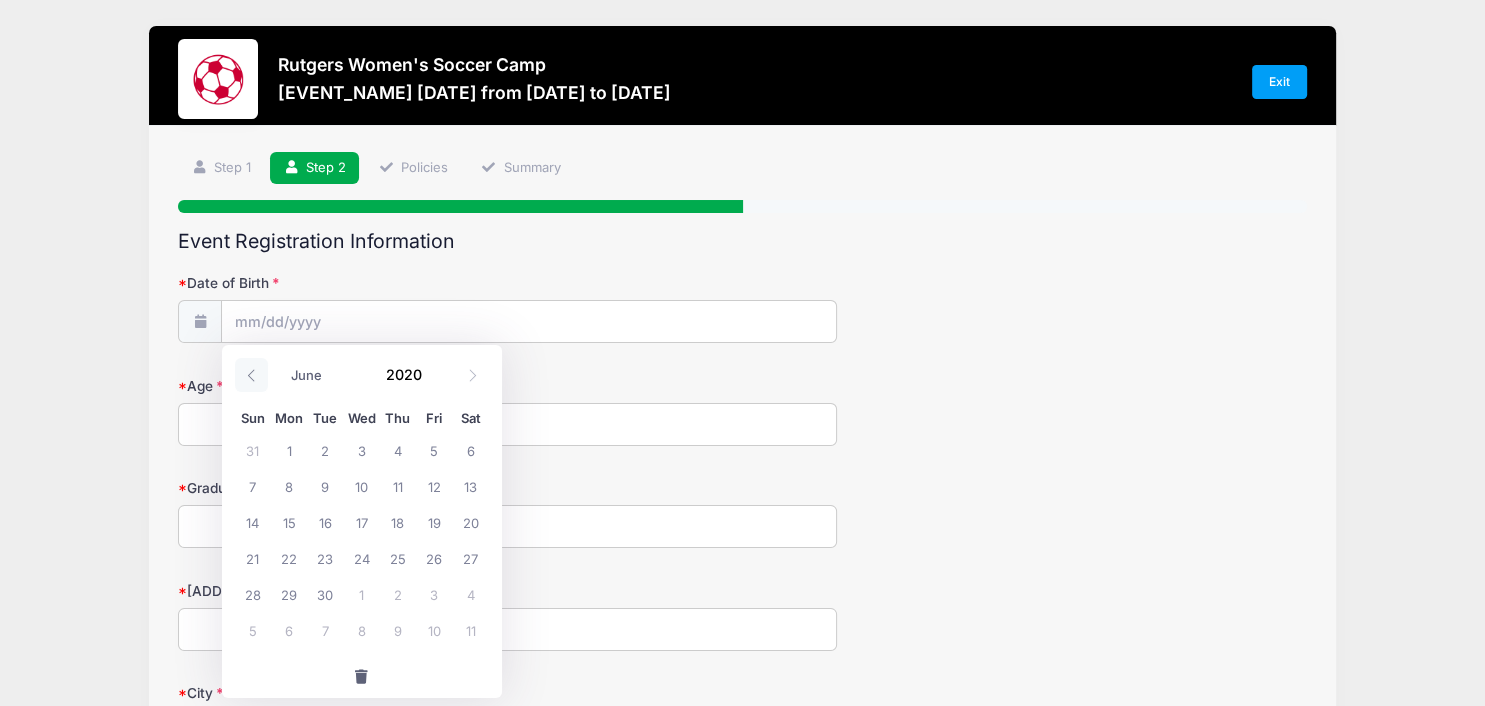 click 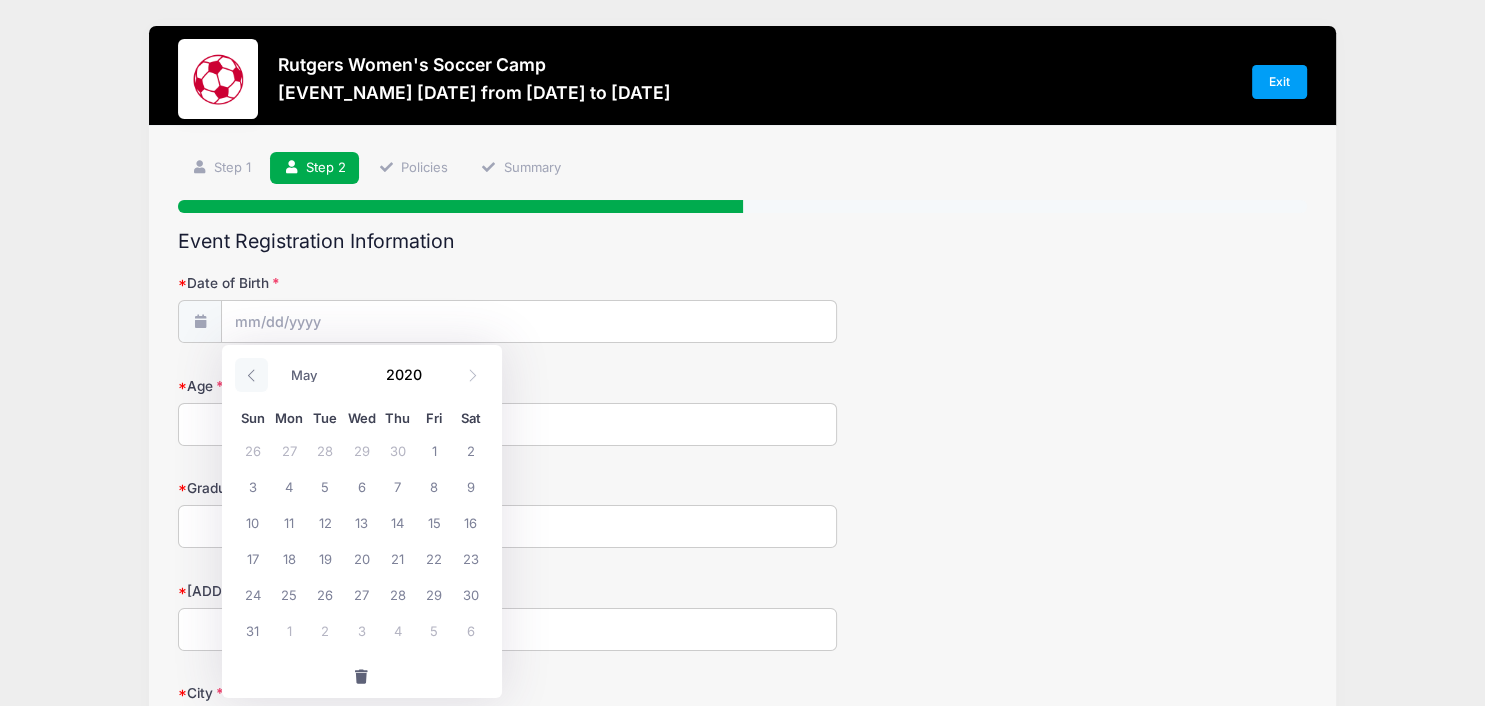 click 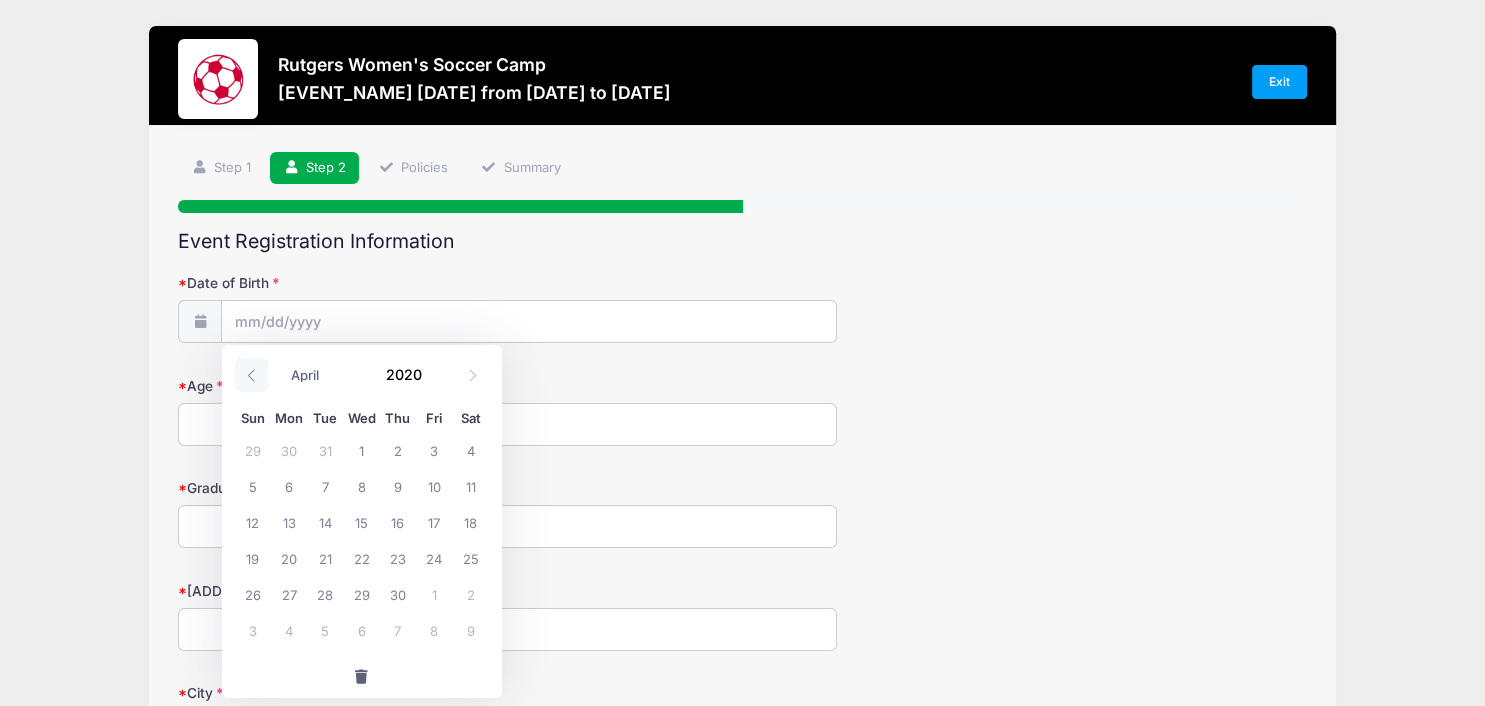 click 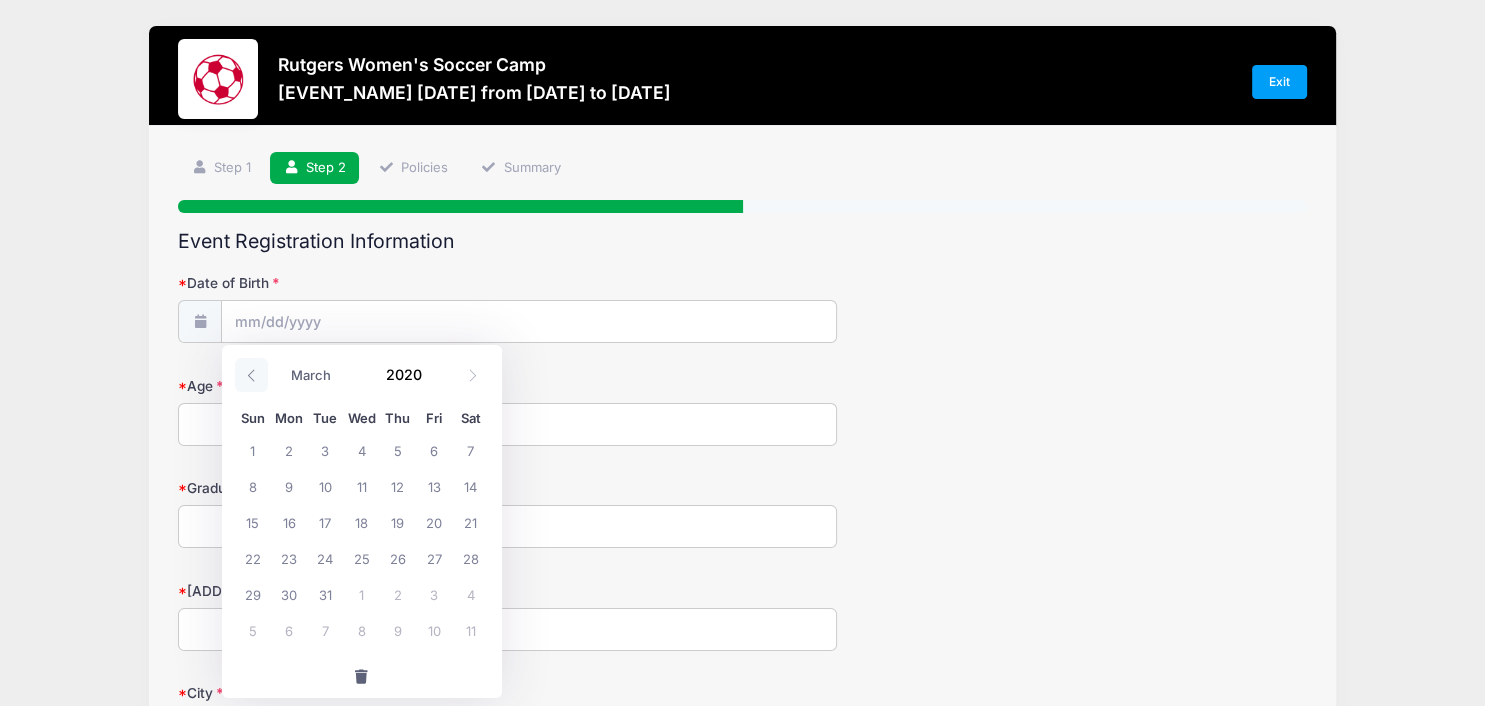 click 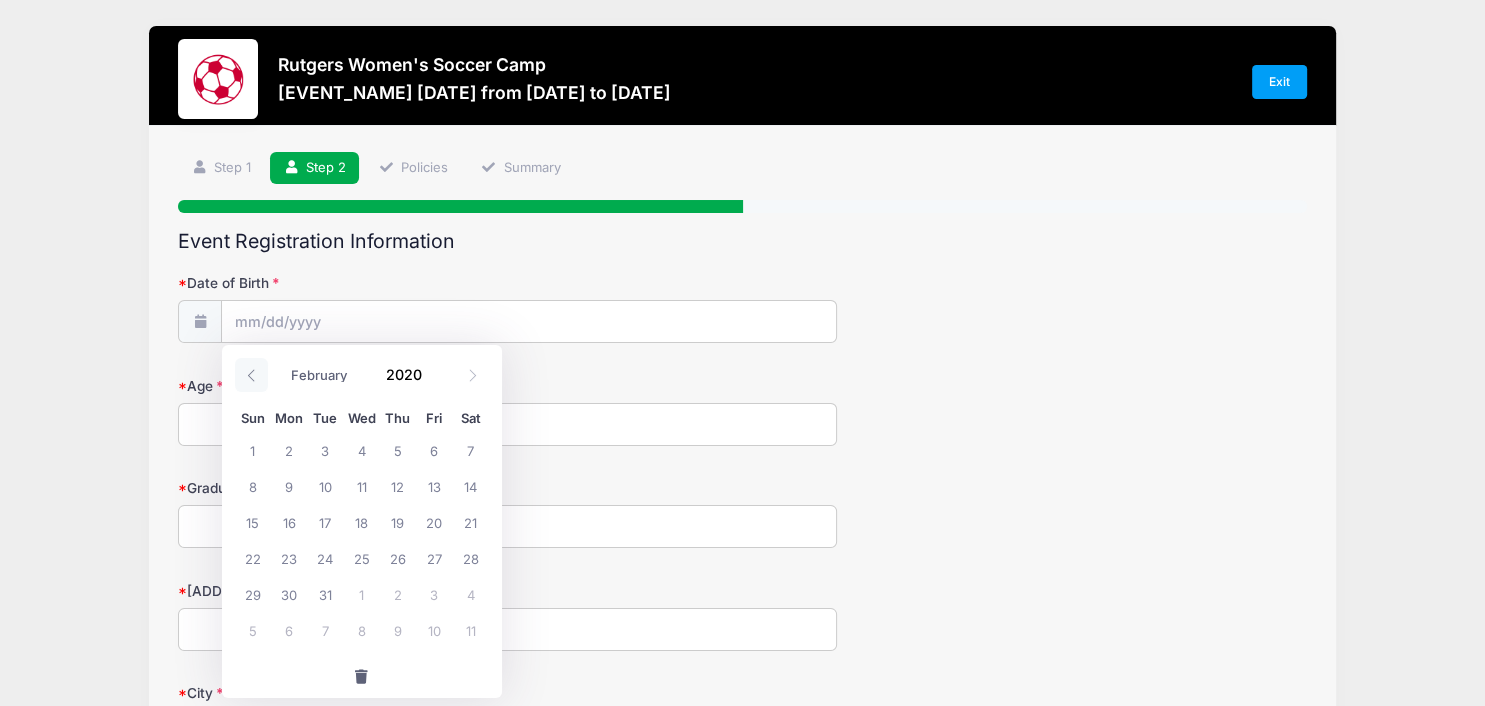 click 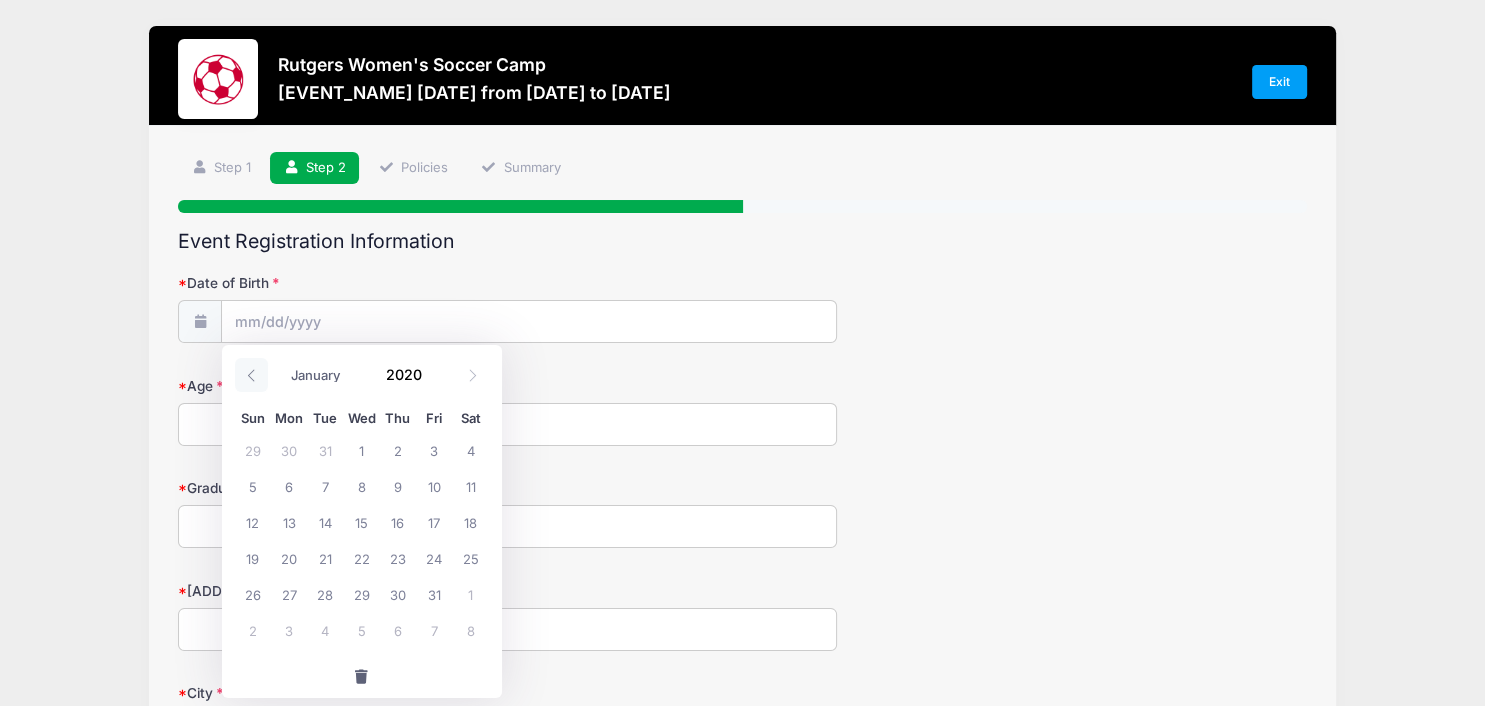 click 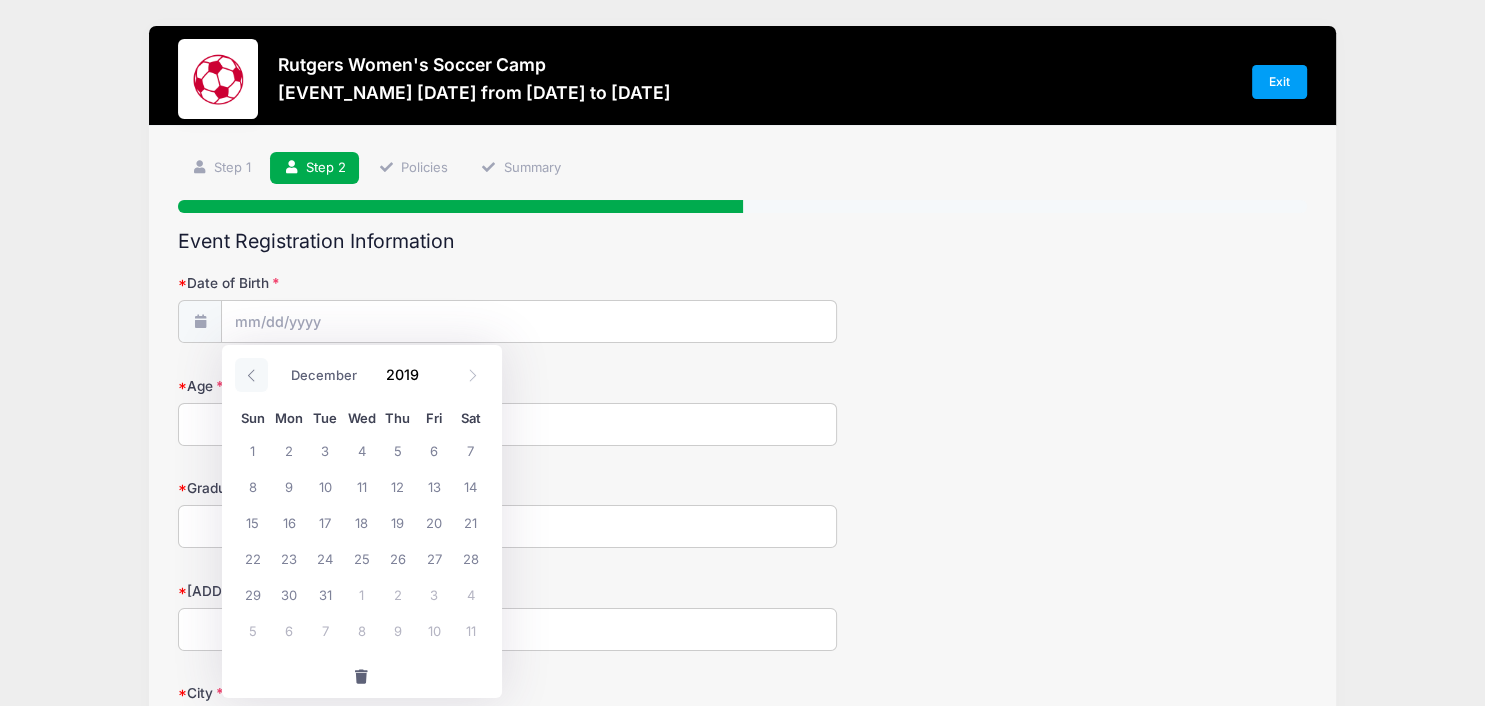 click 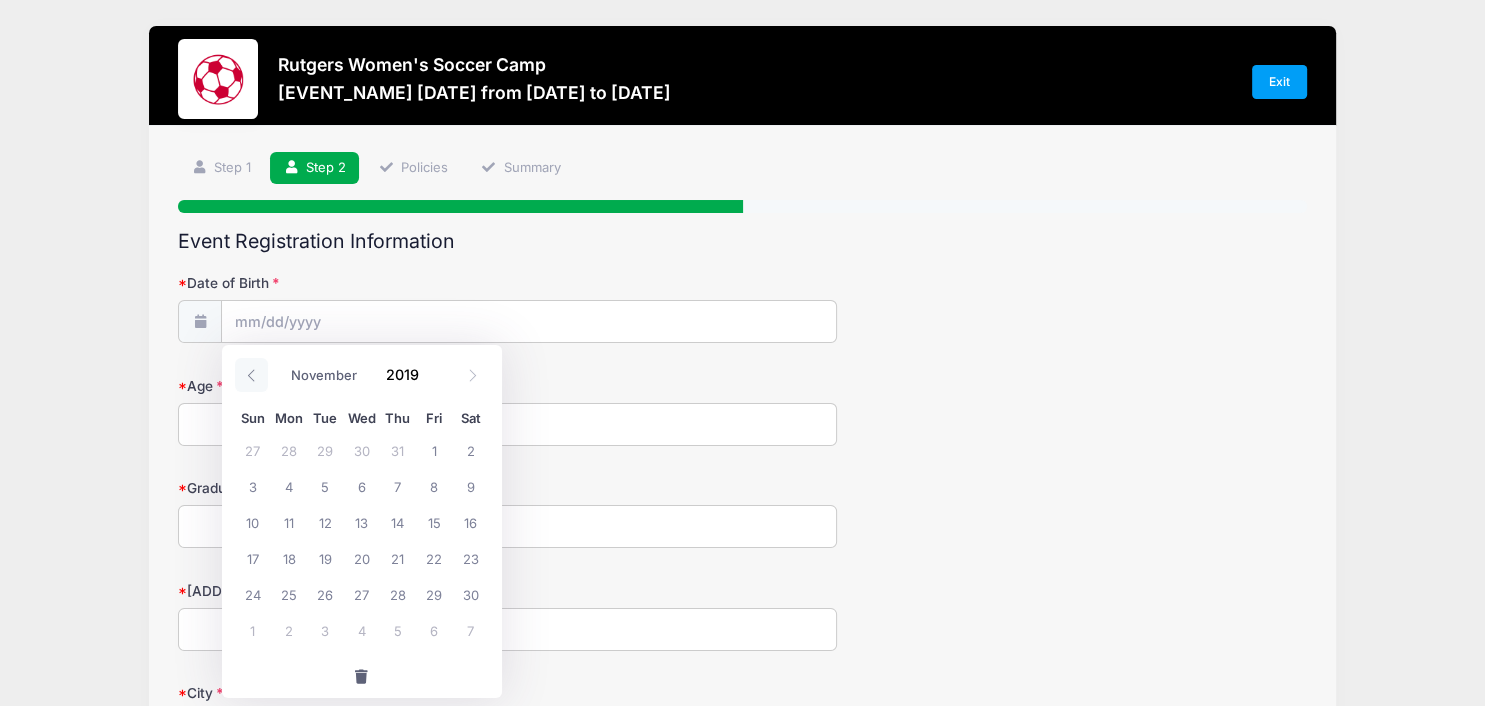 click 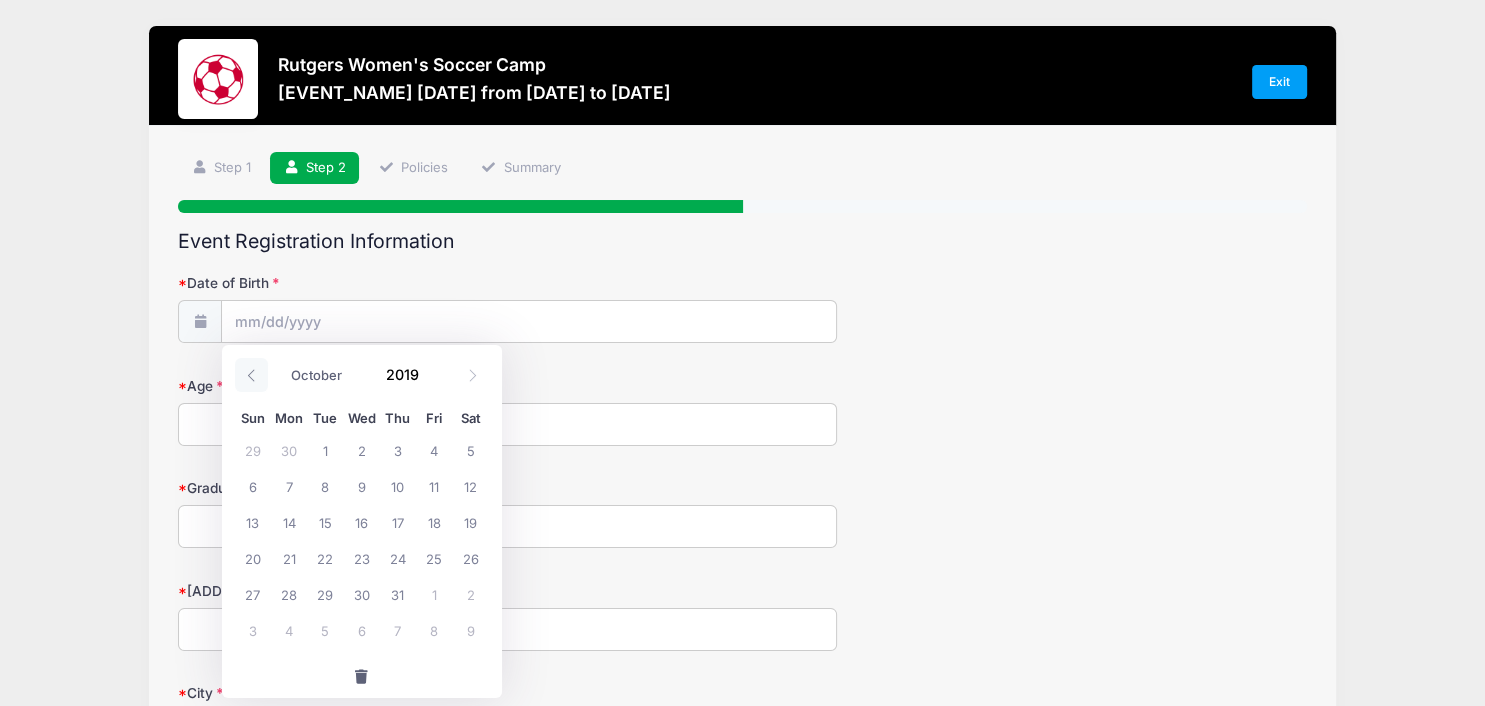 click 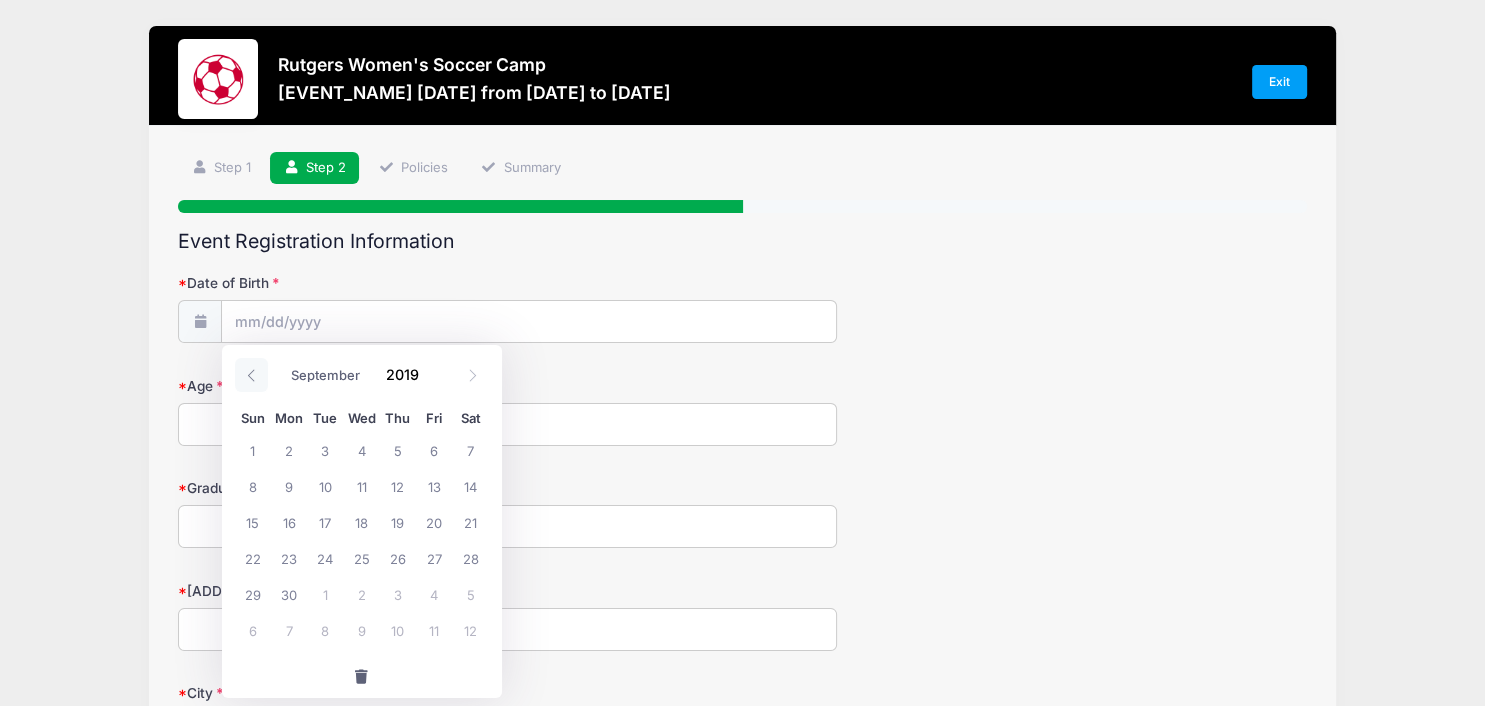 click 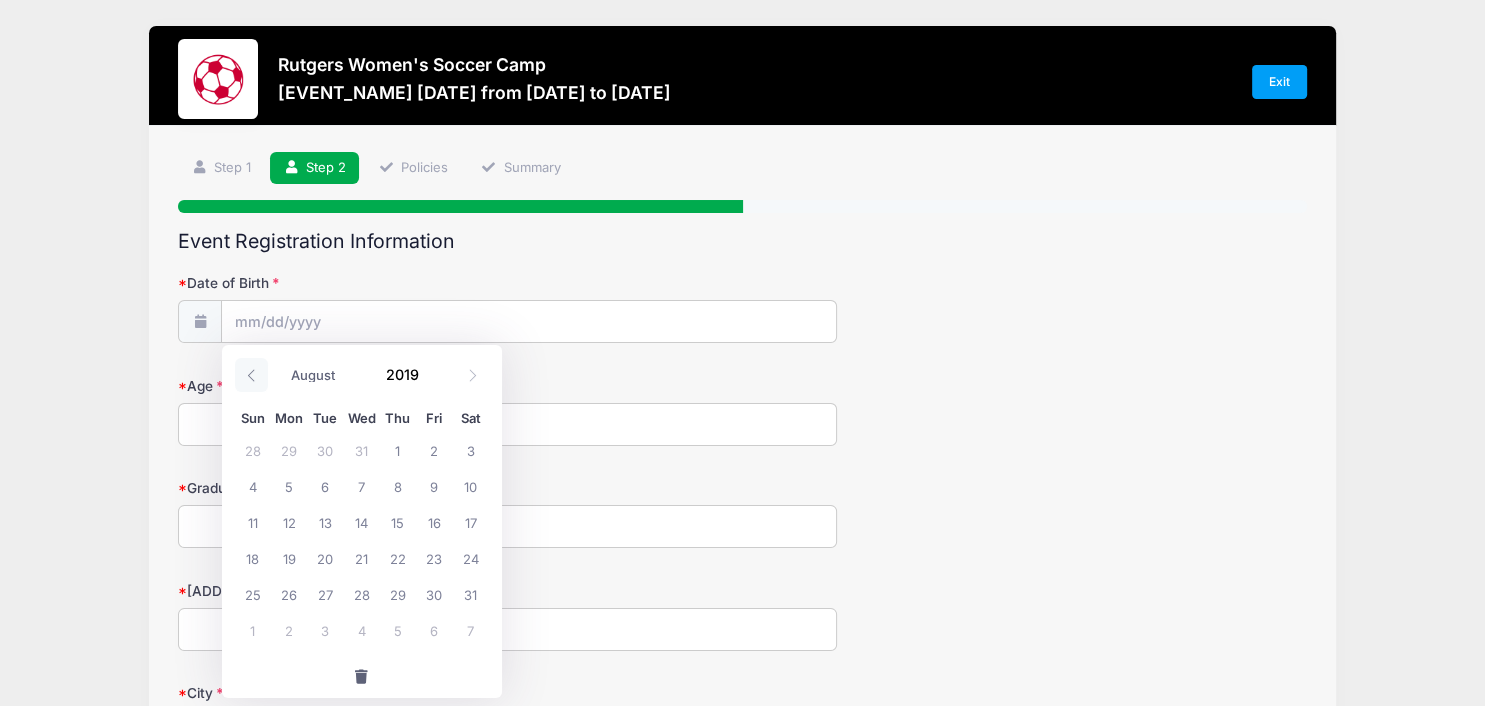 click 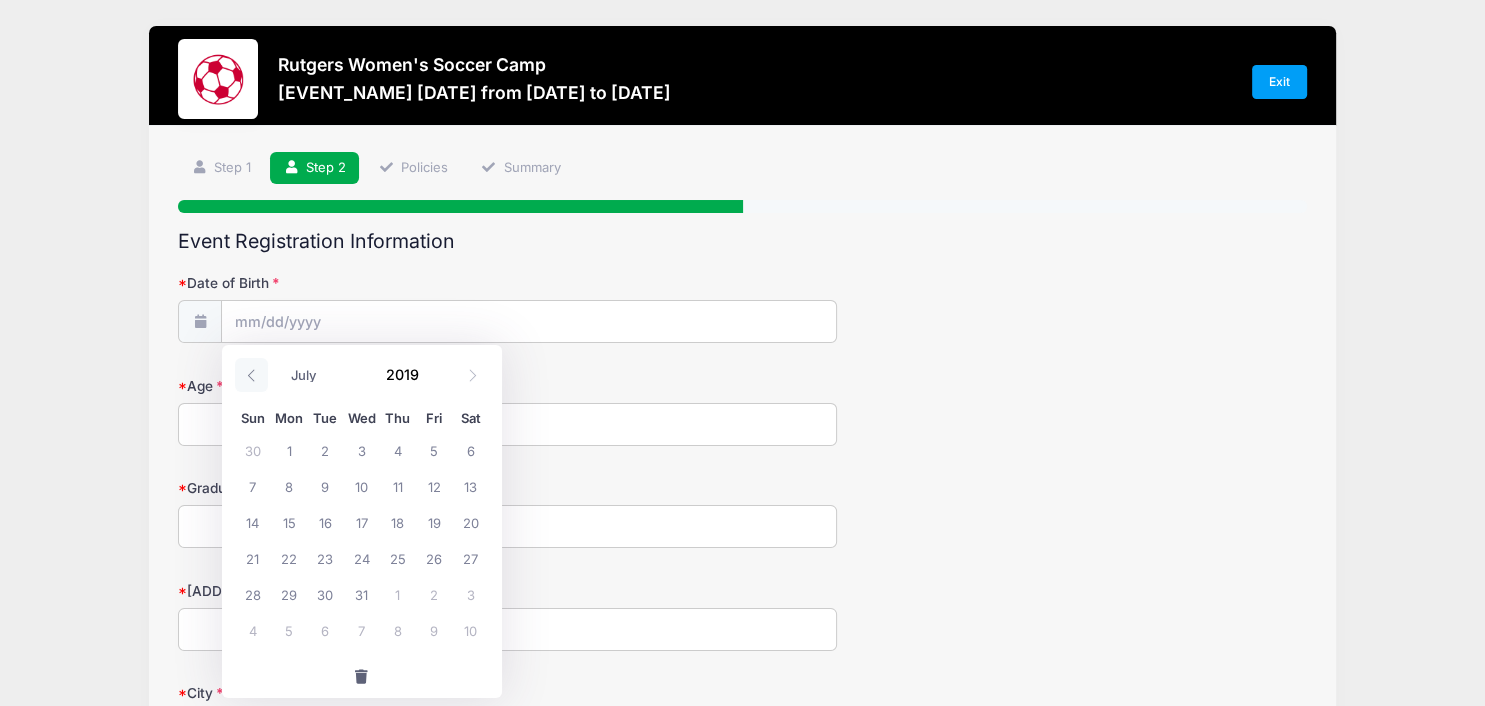 click 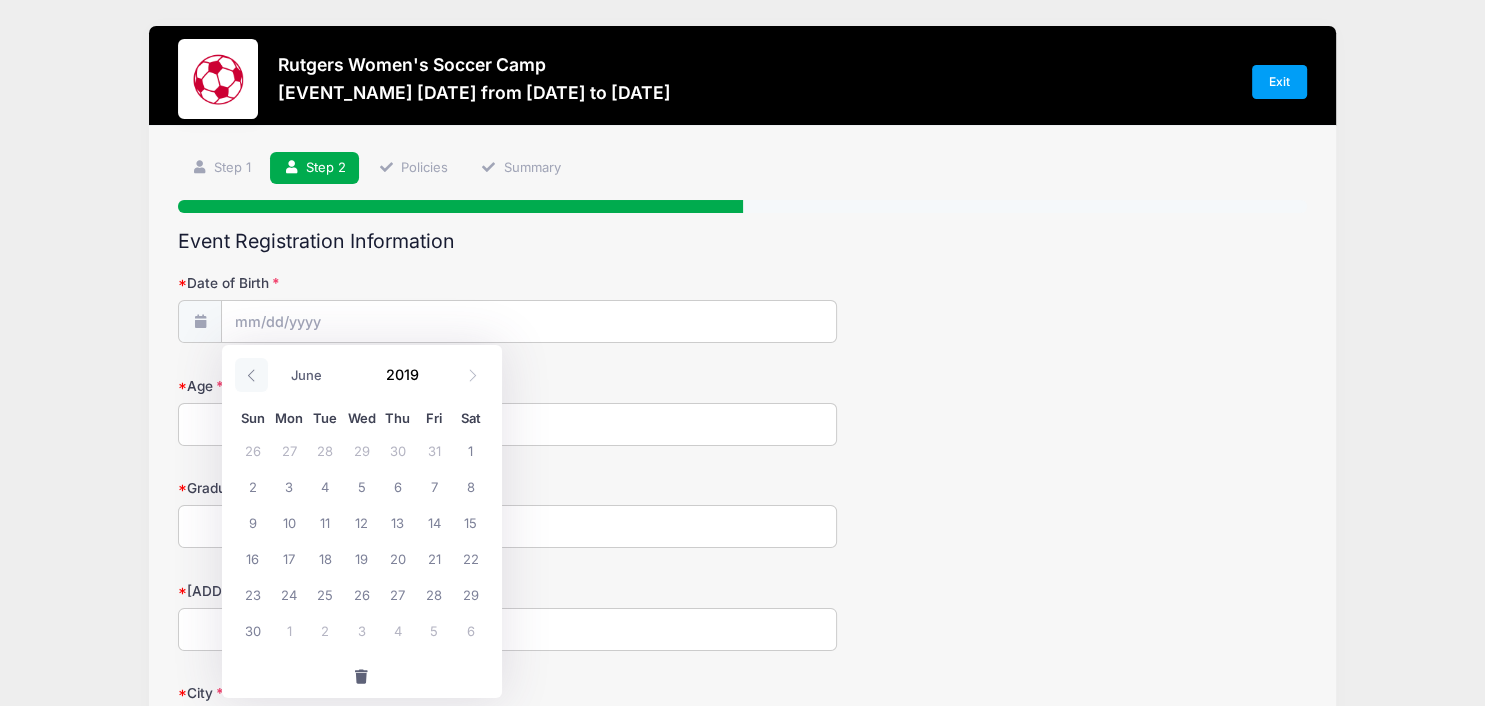click 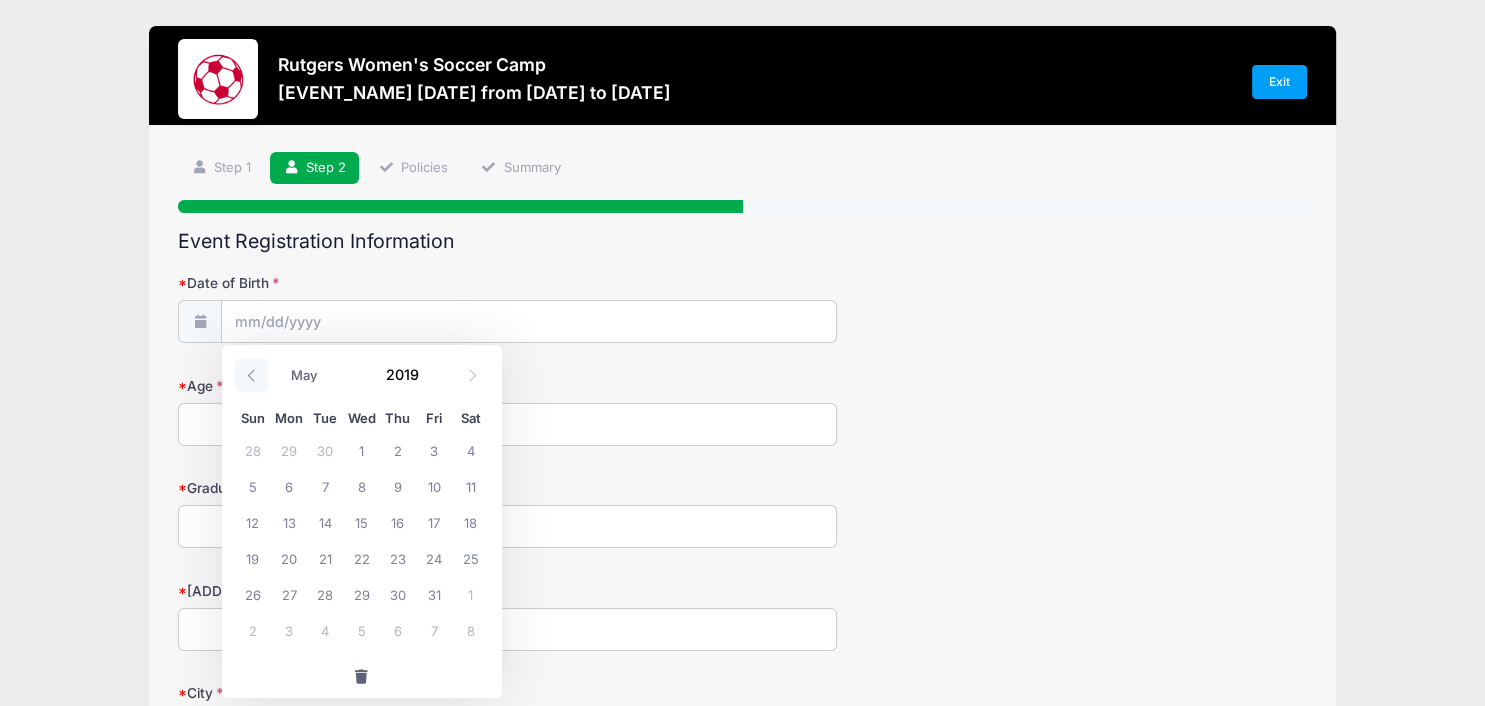 click 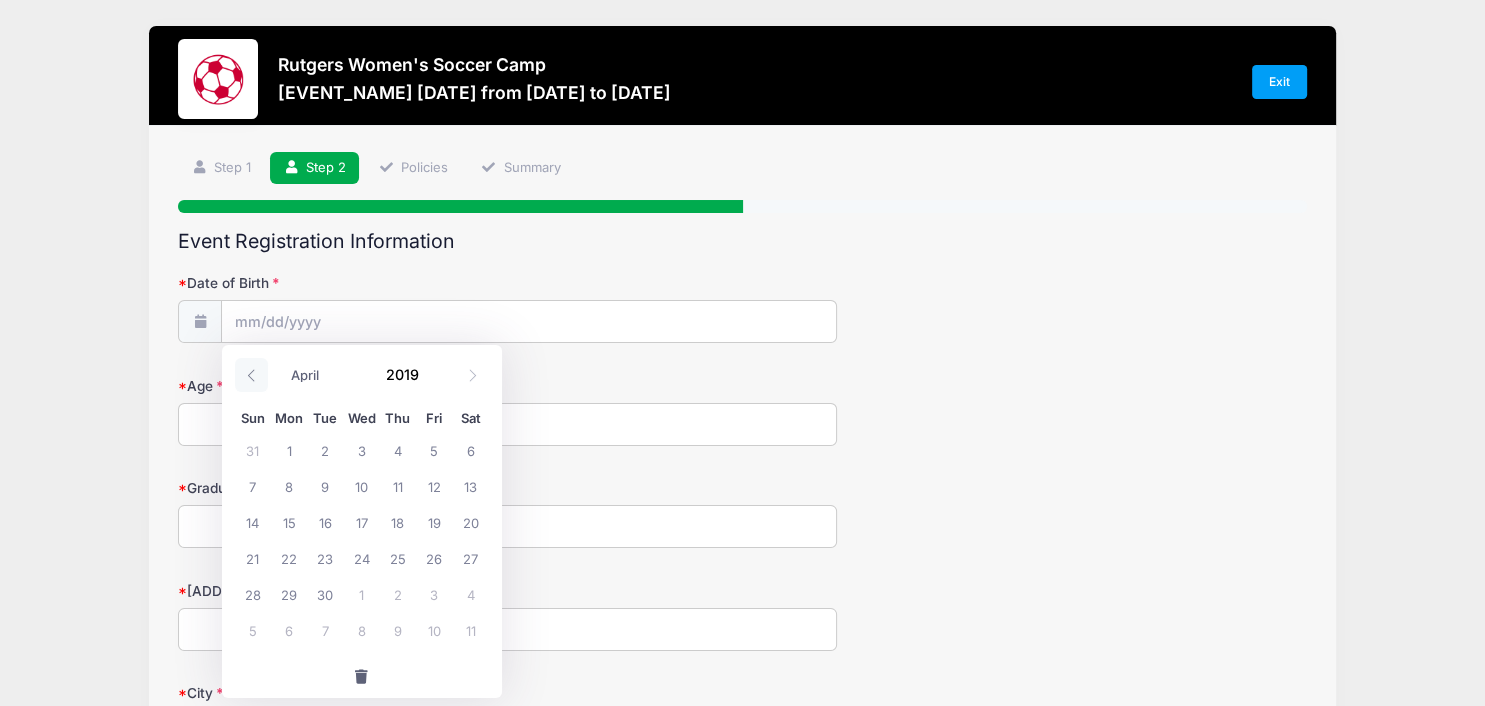 click 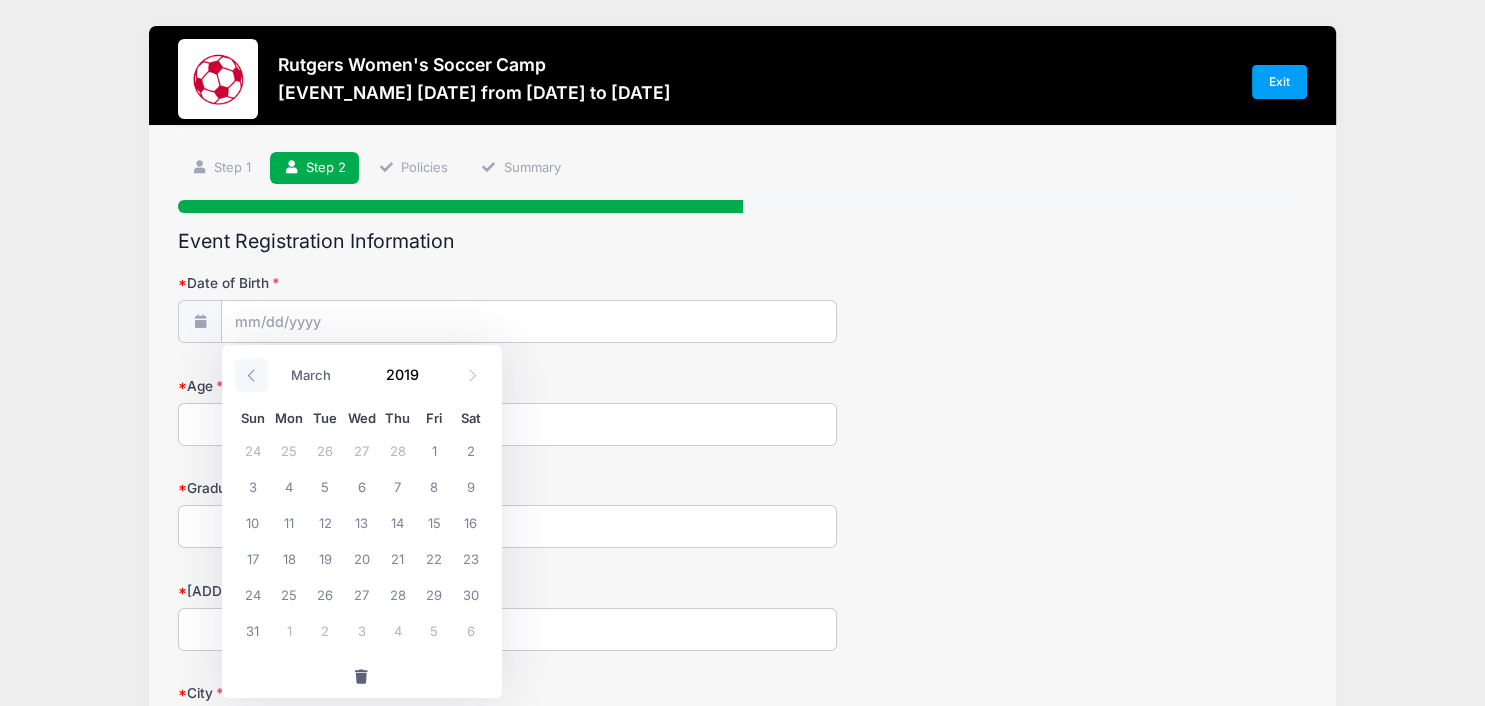 click 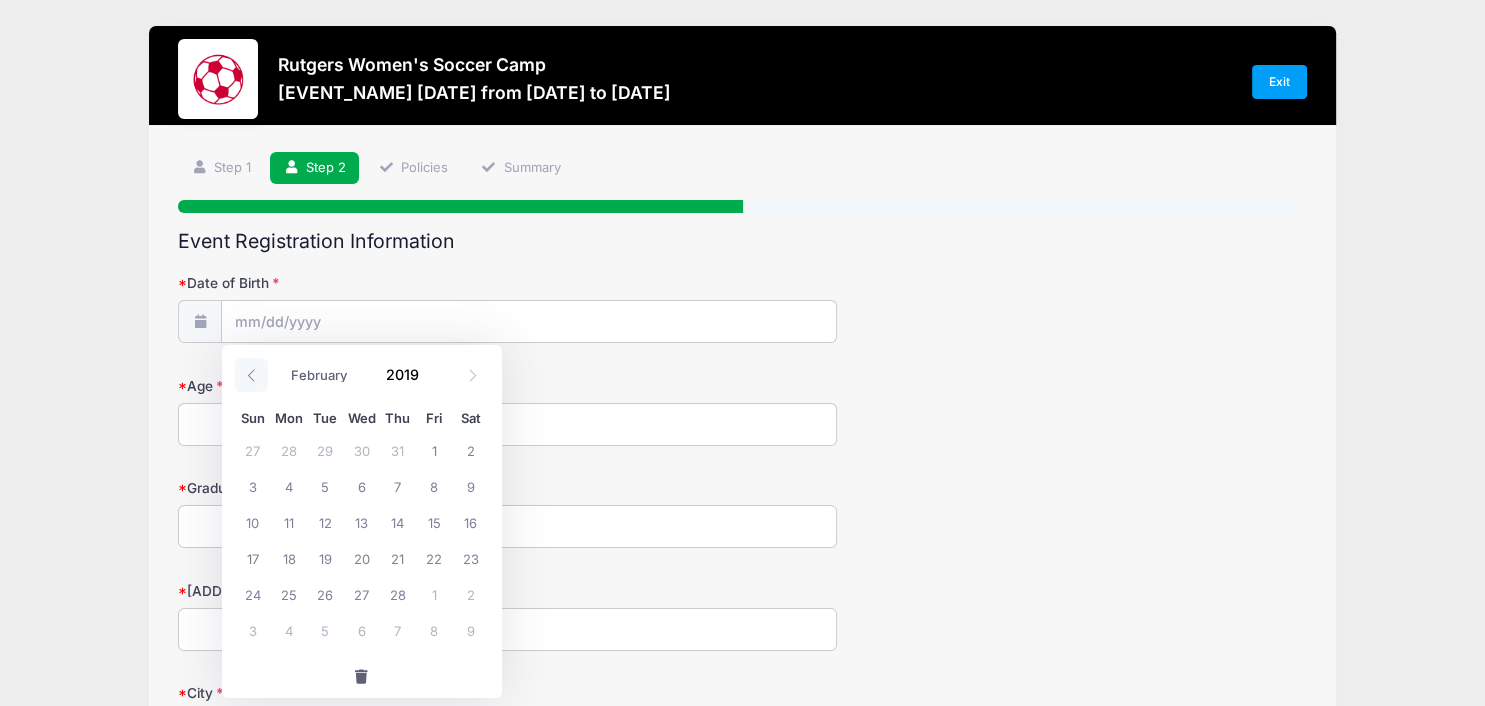 click 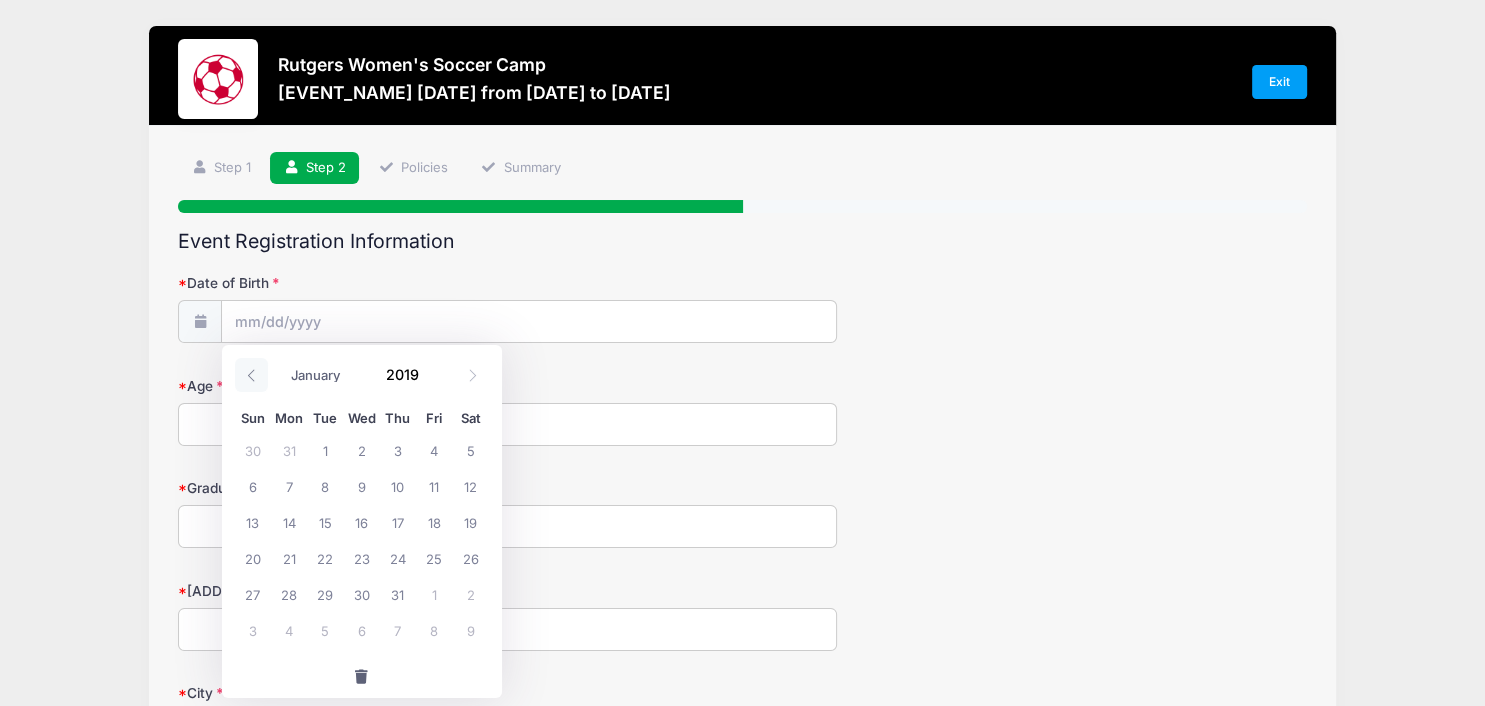 click 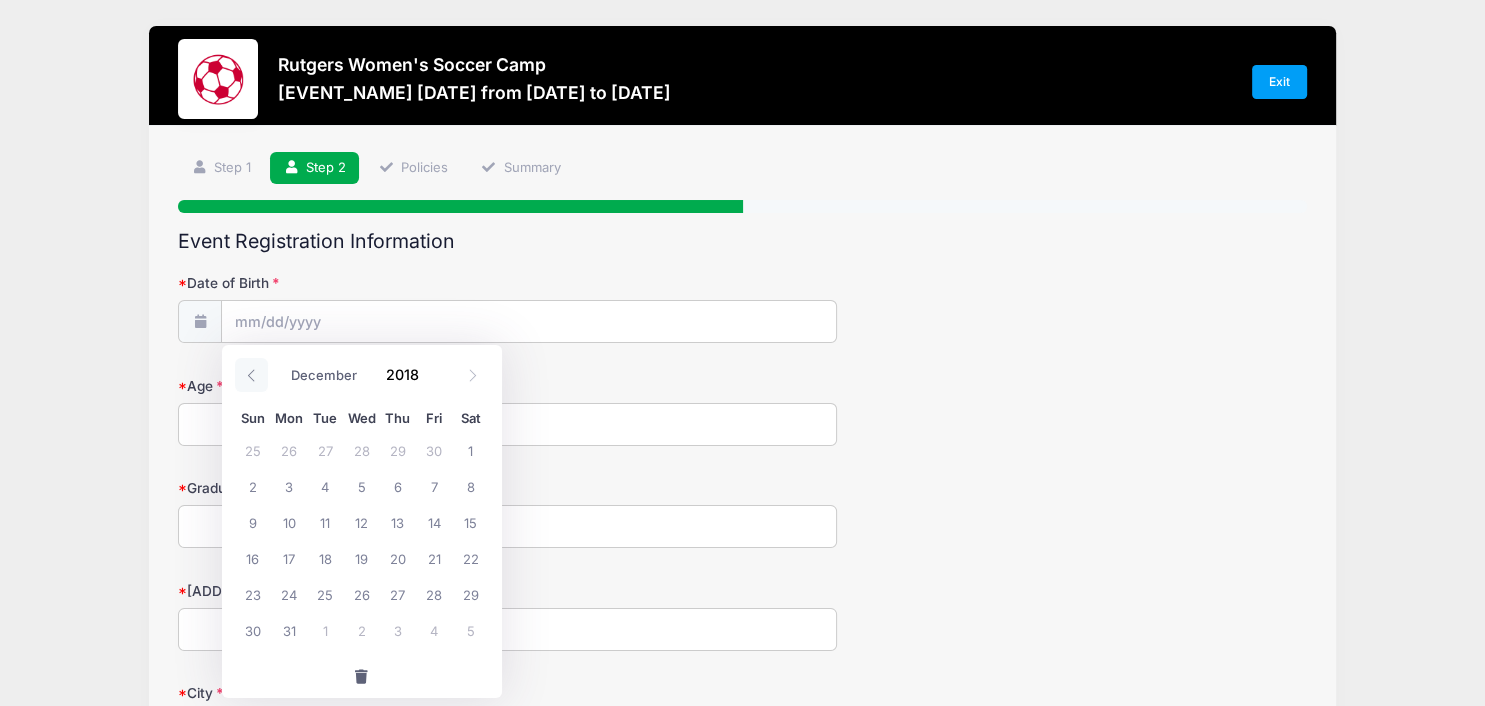 click 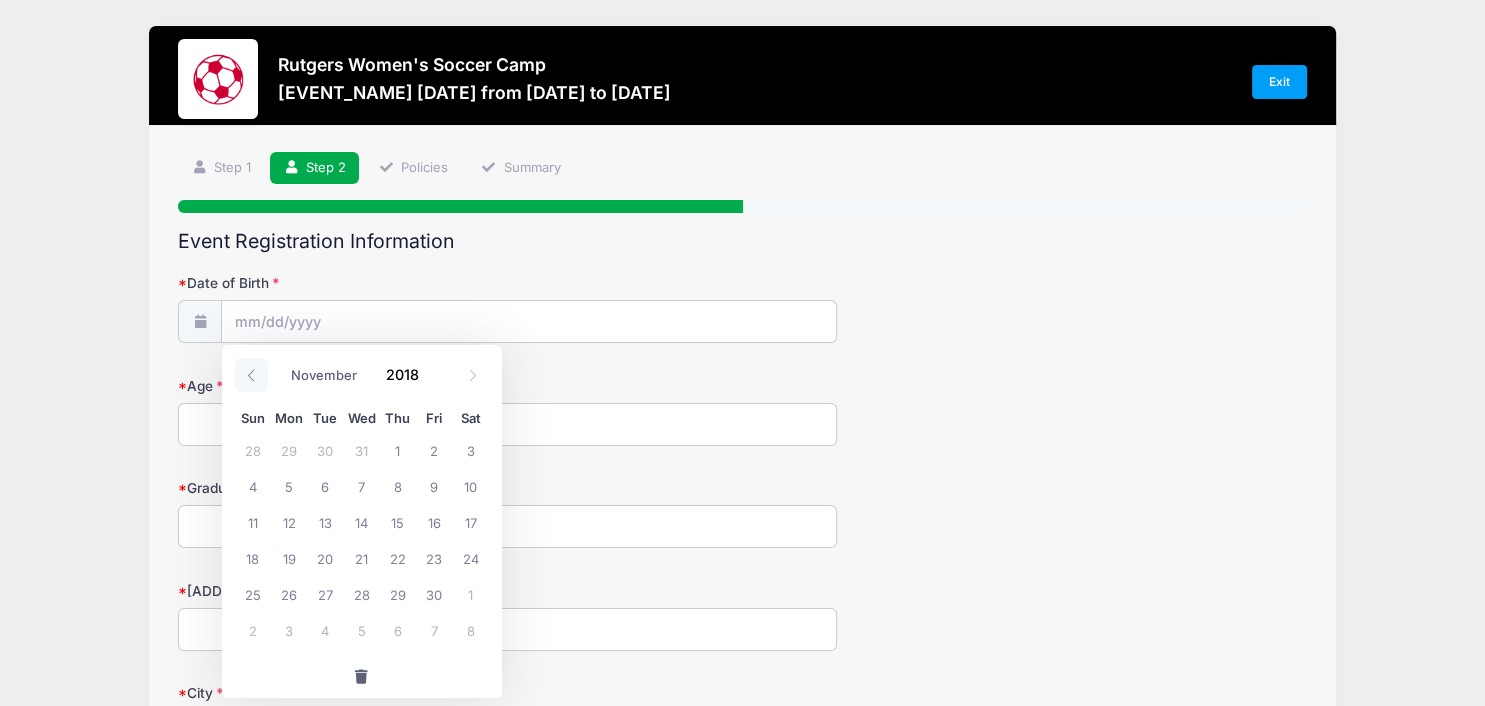 click 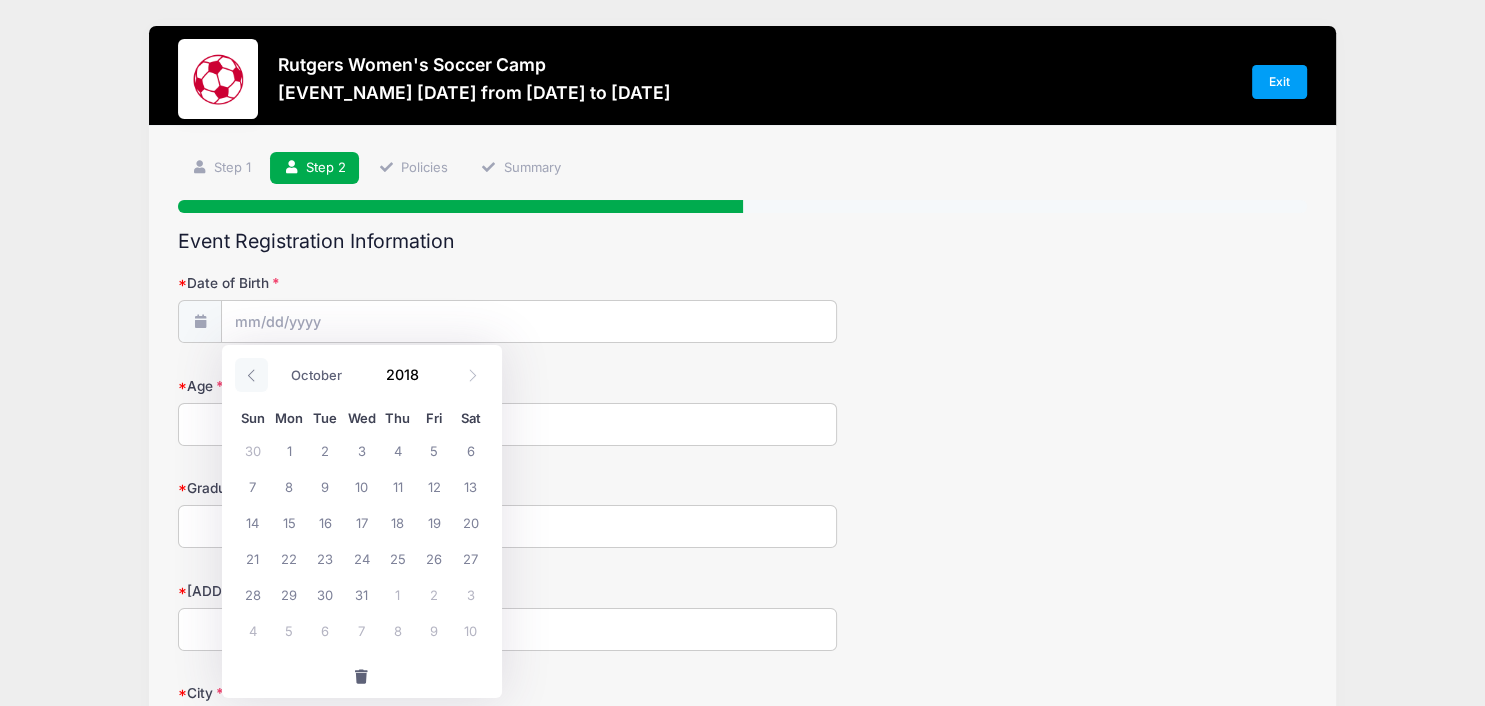 click 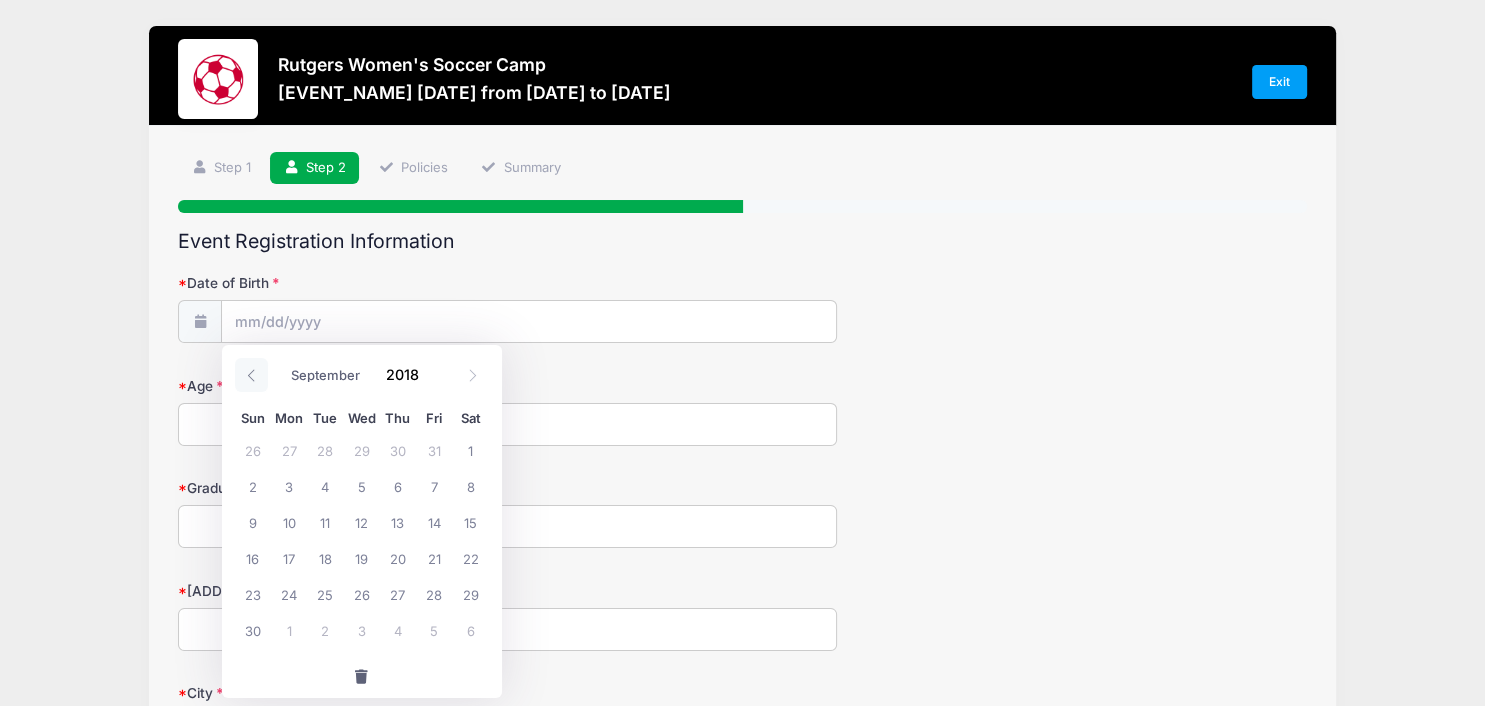 click 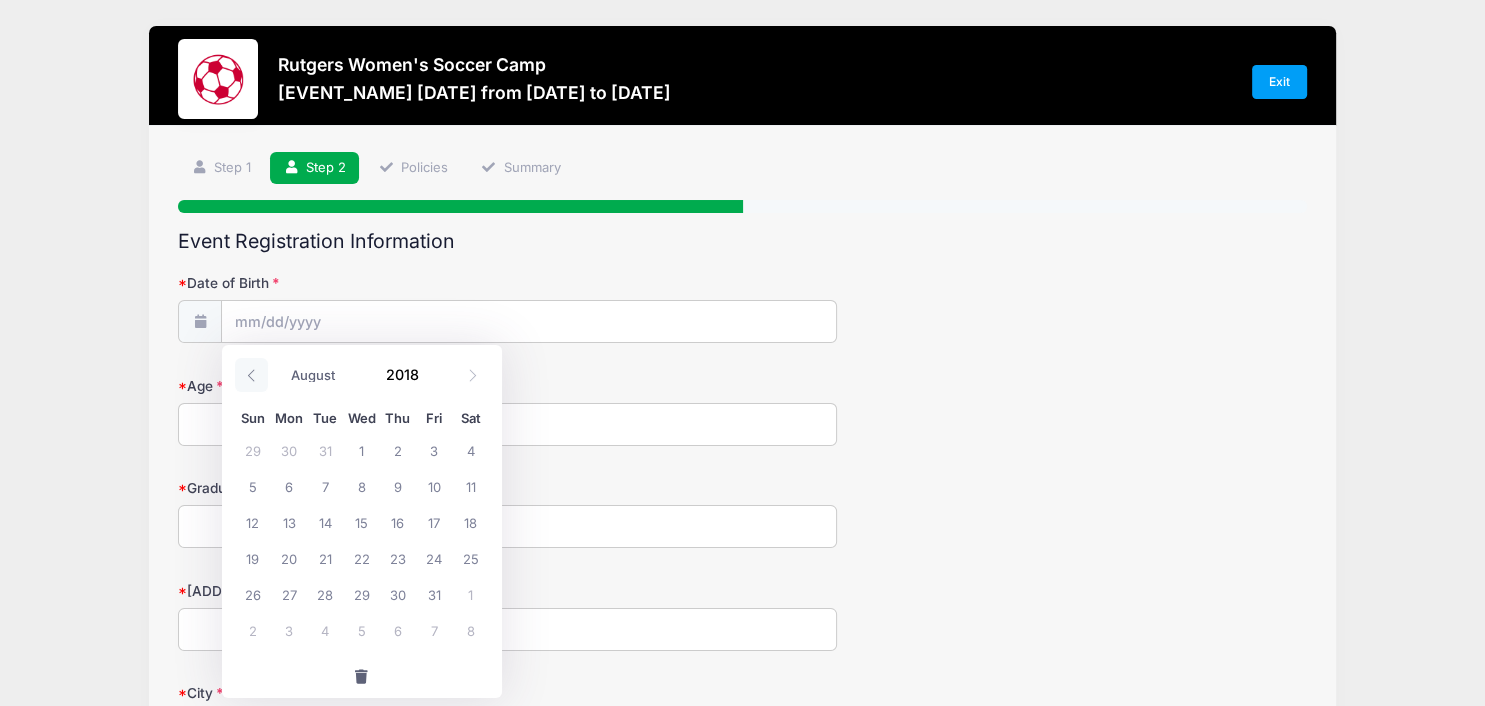 click 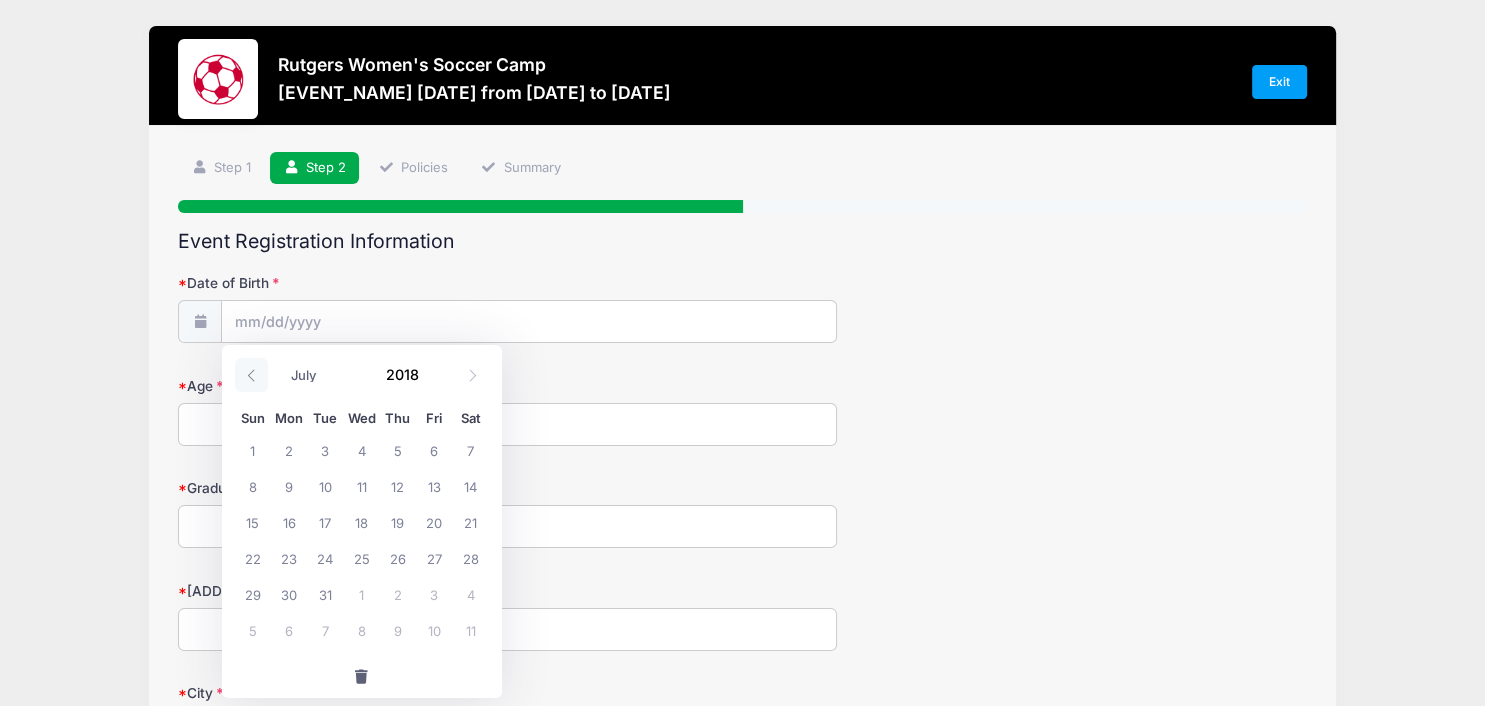 click 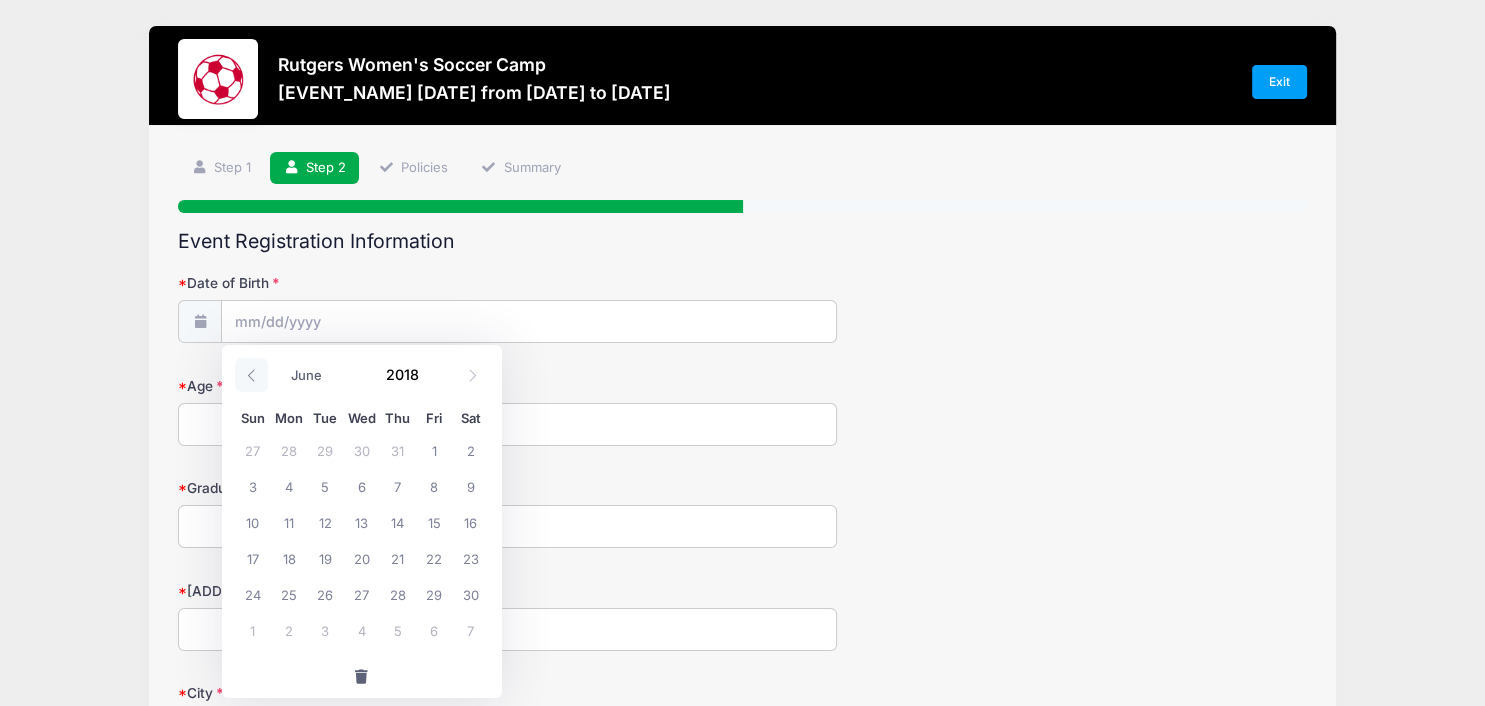 click 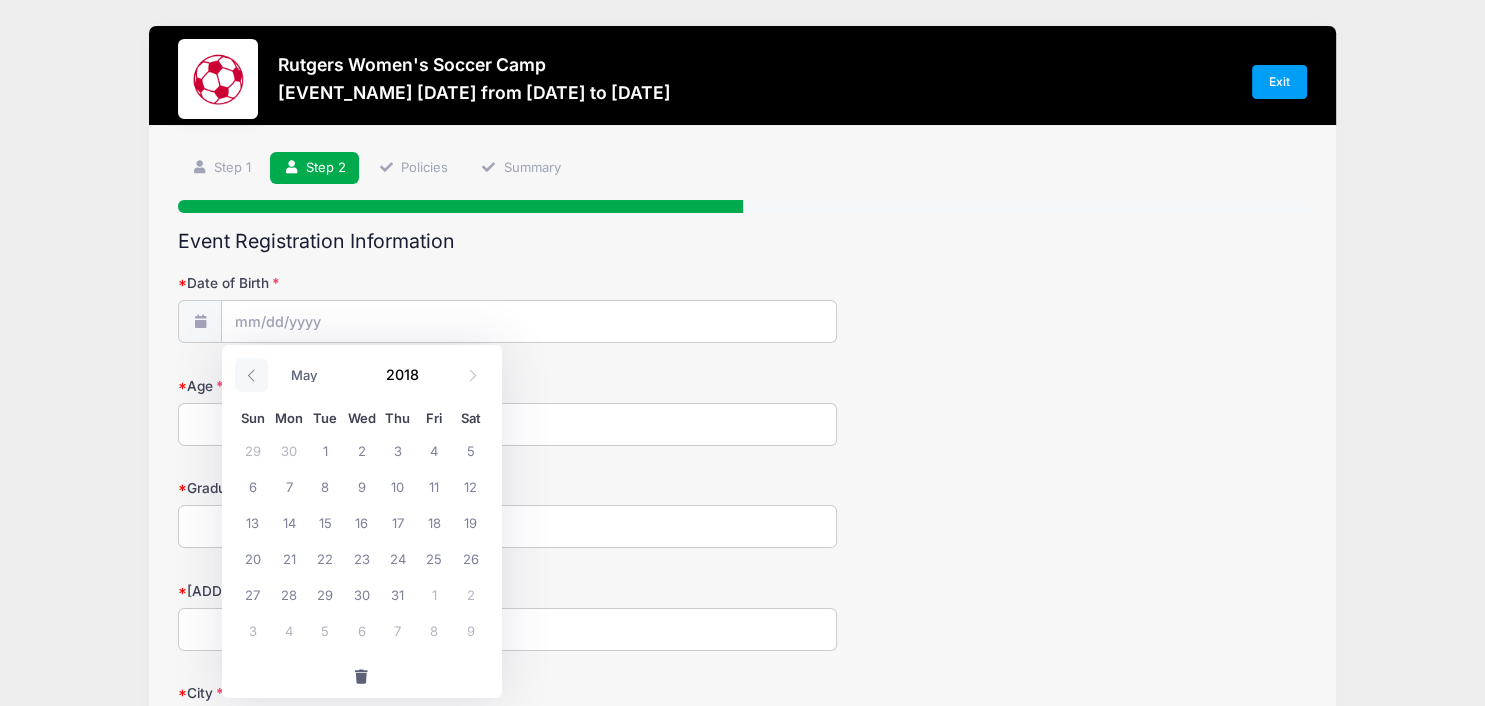click 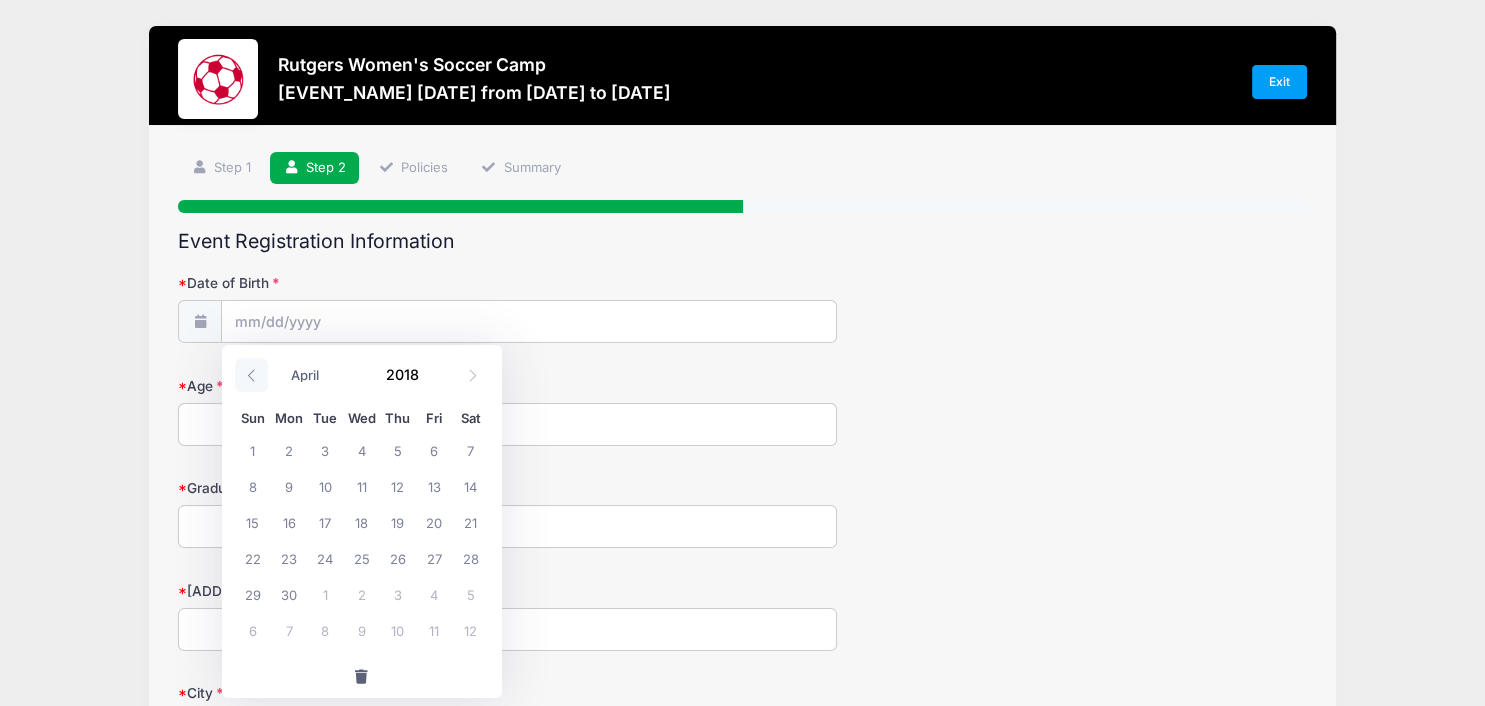 click 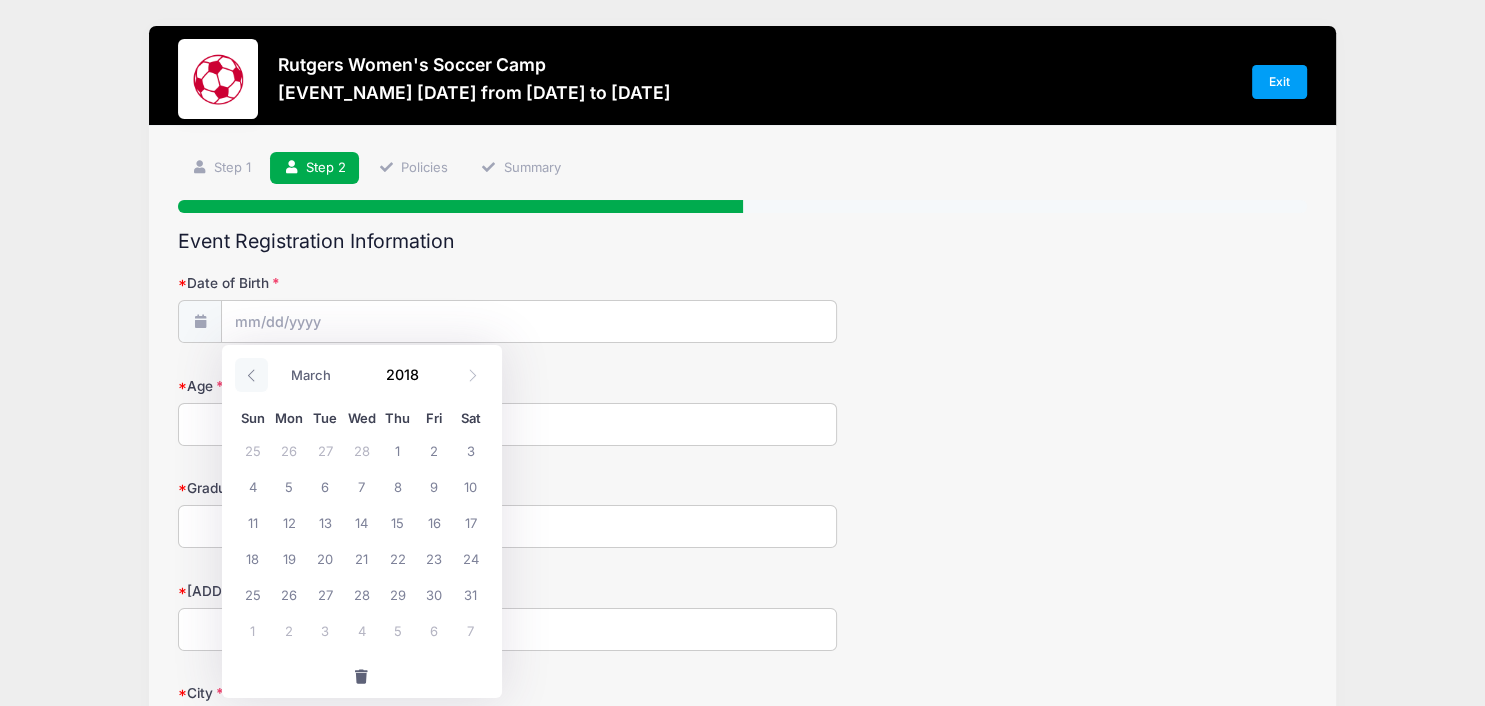 click 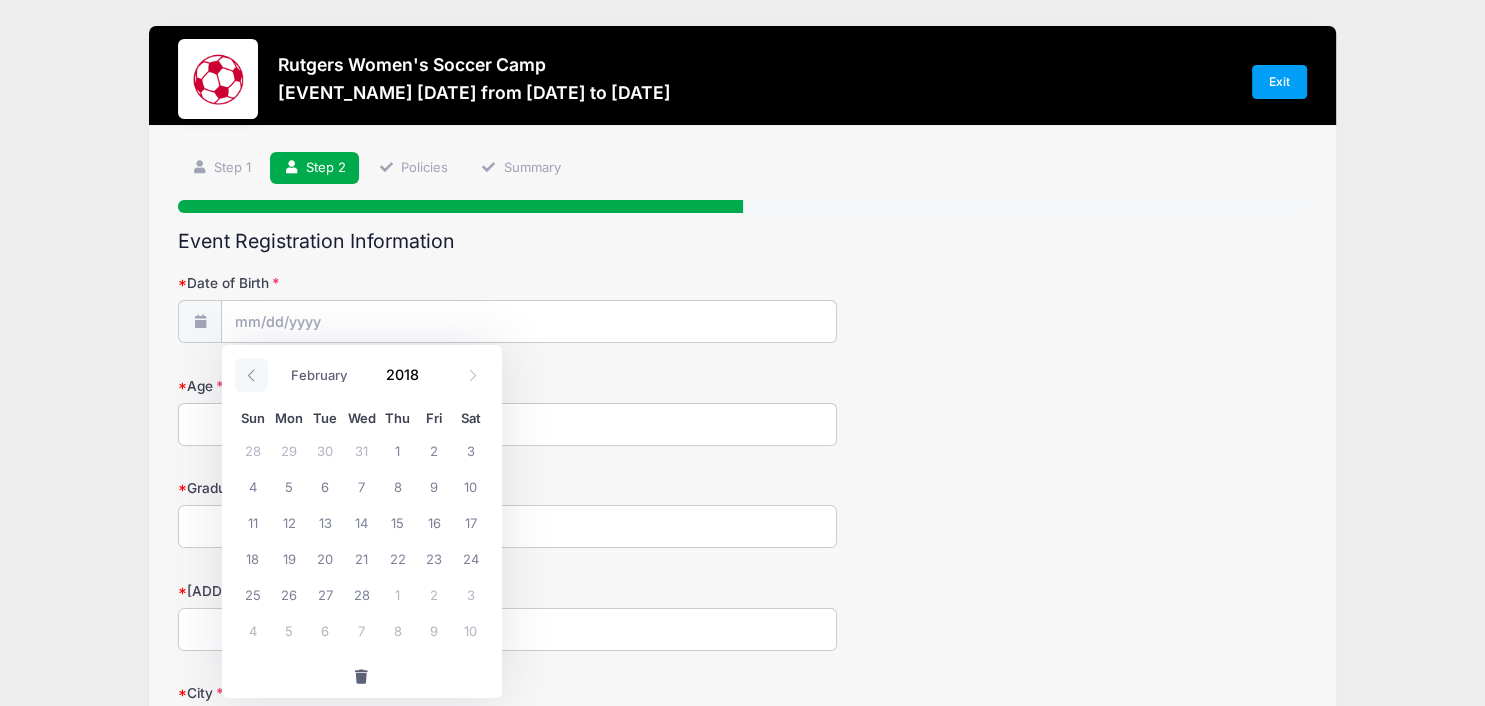 click 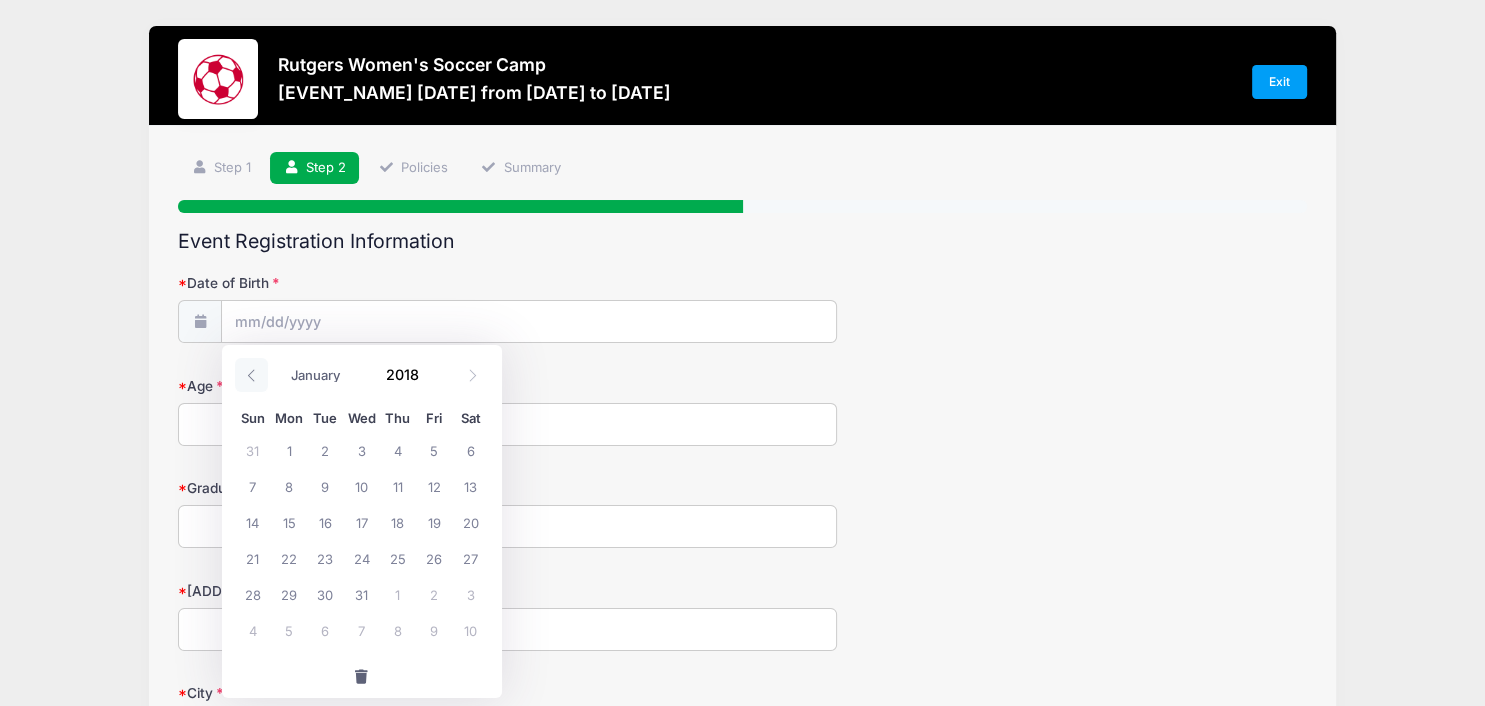 click 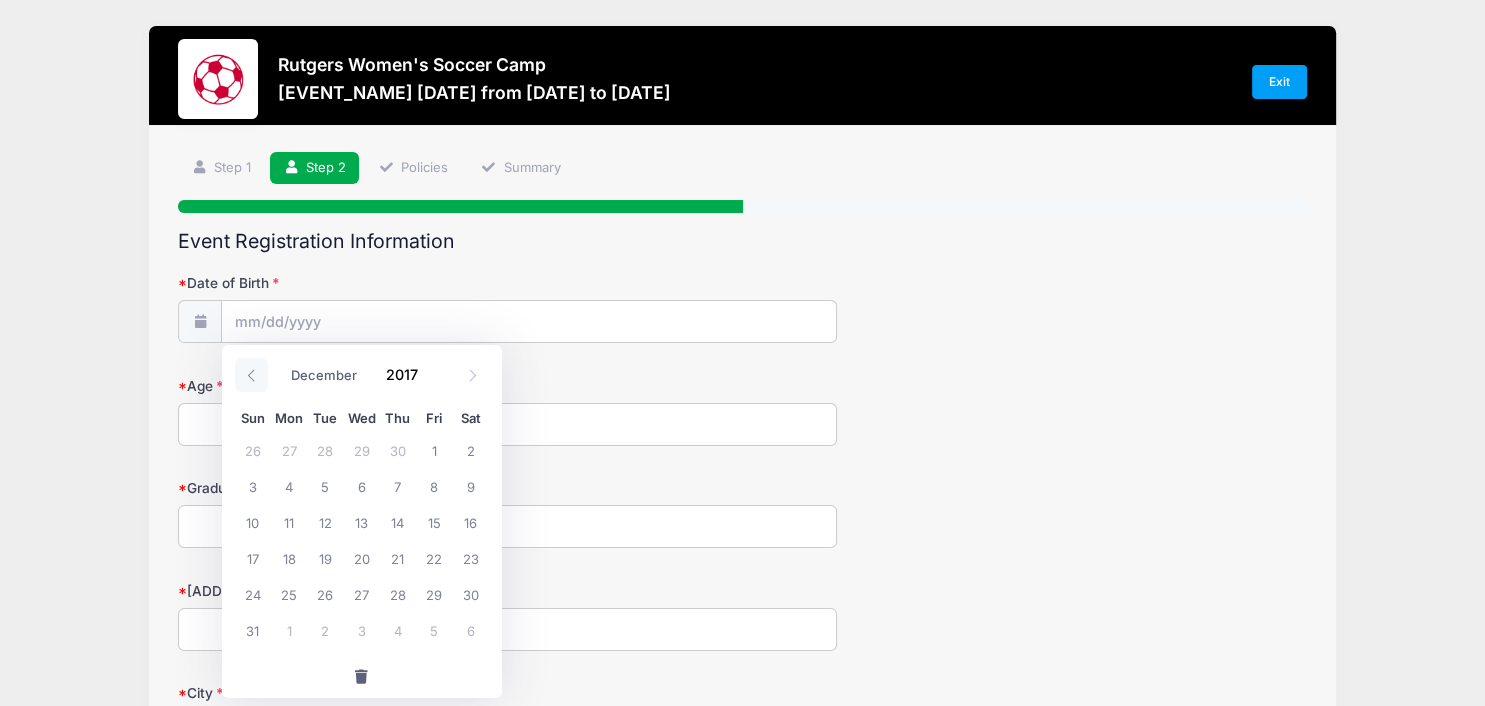 click 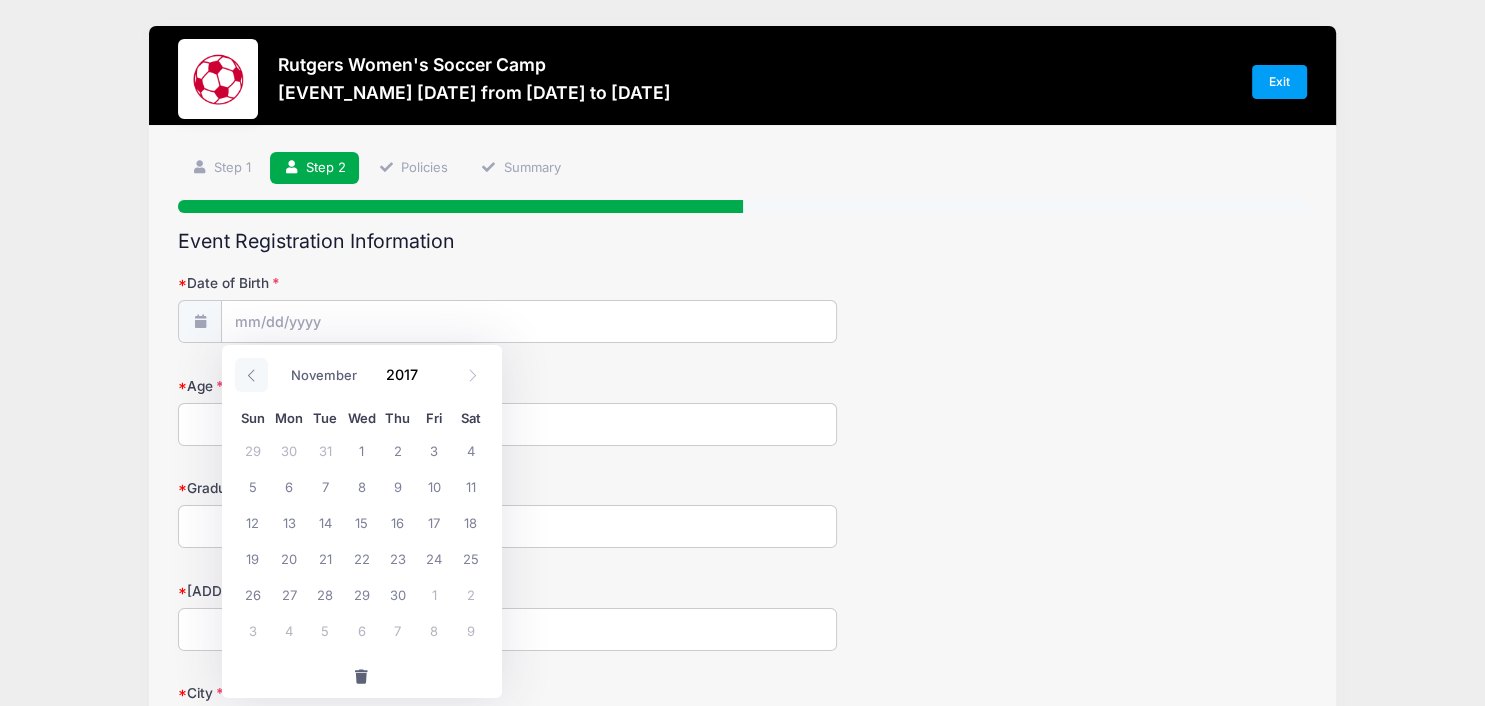 click 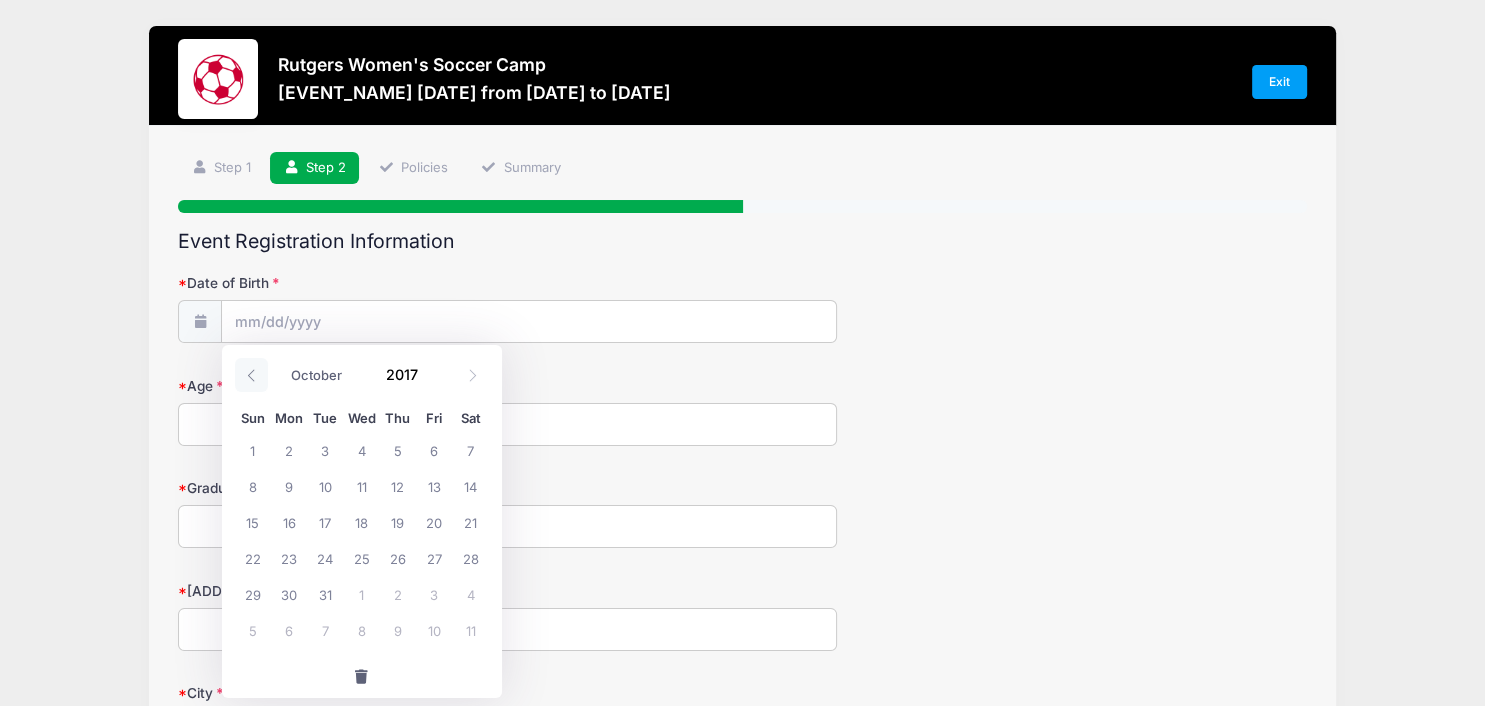 click 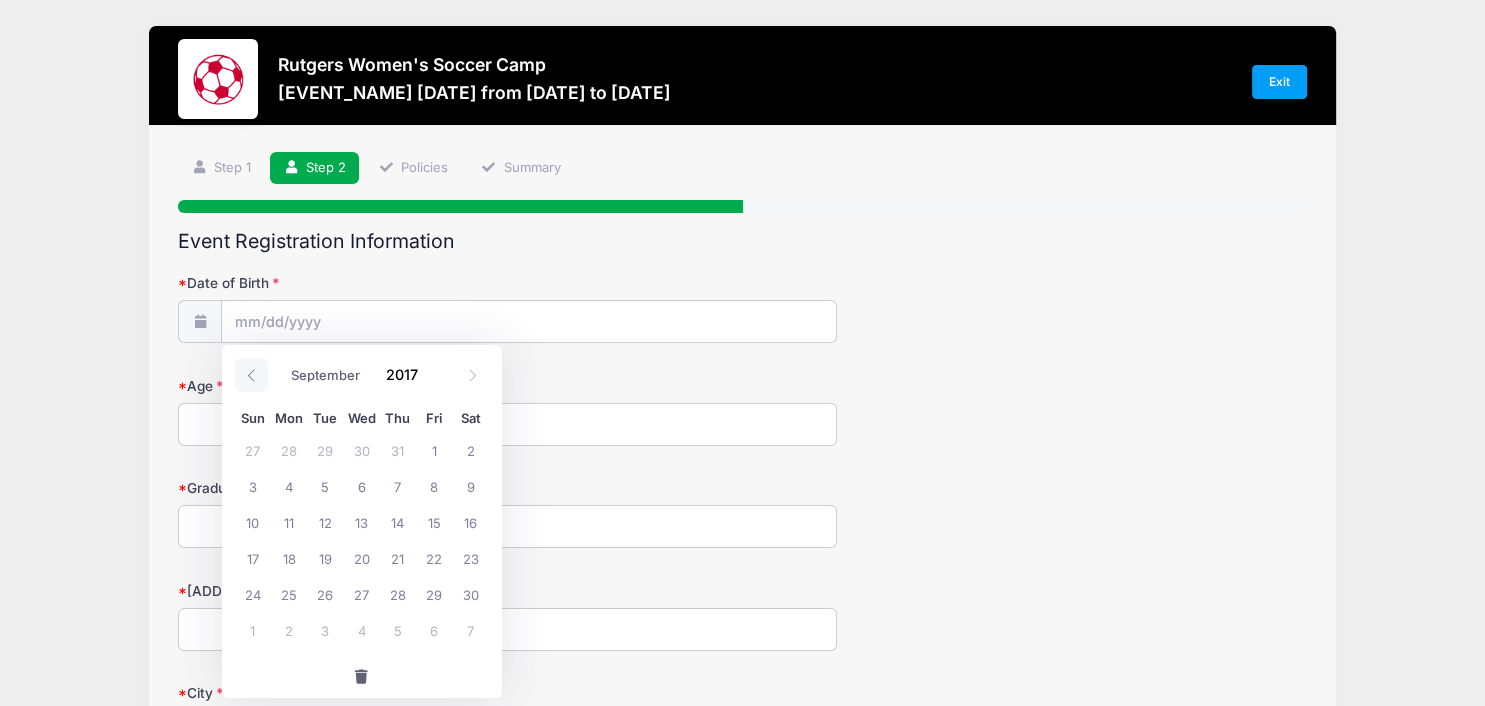 click 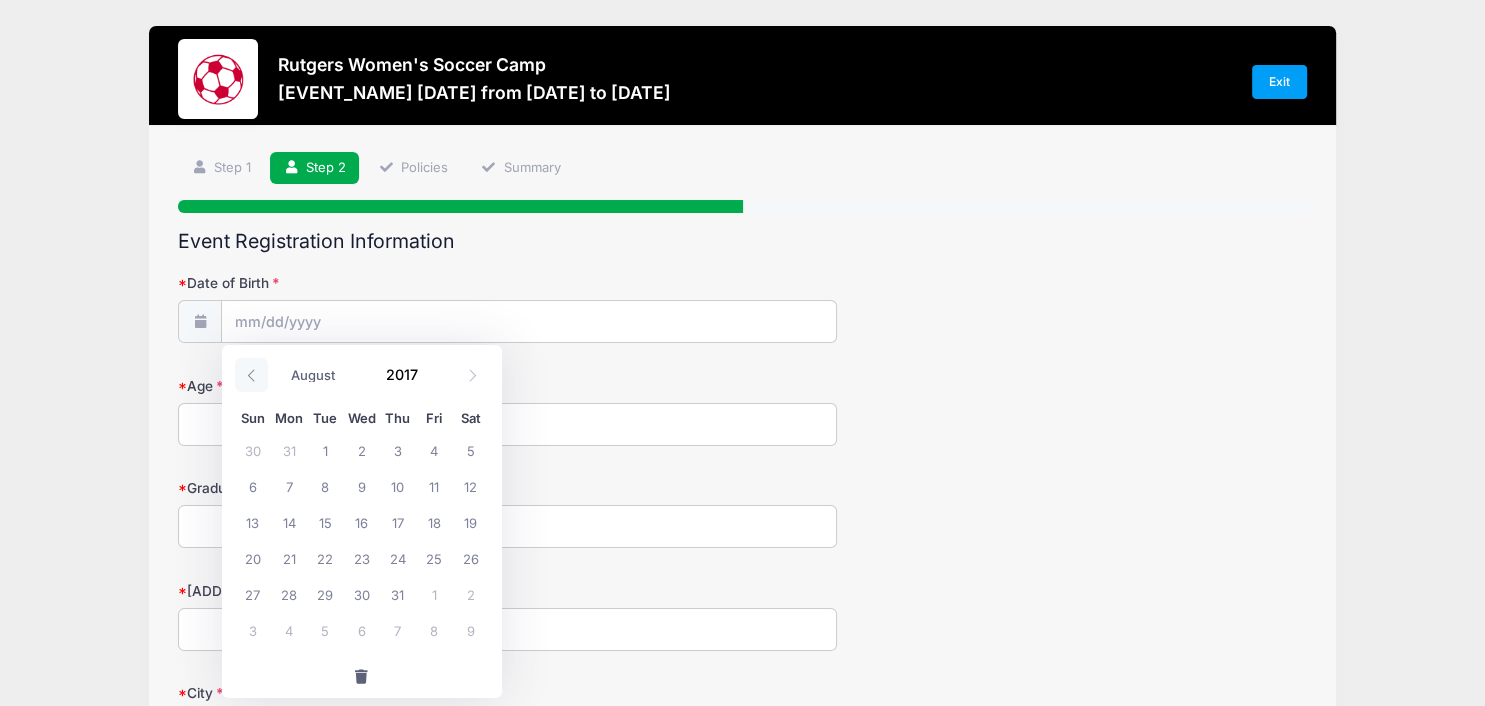click 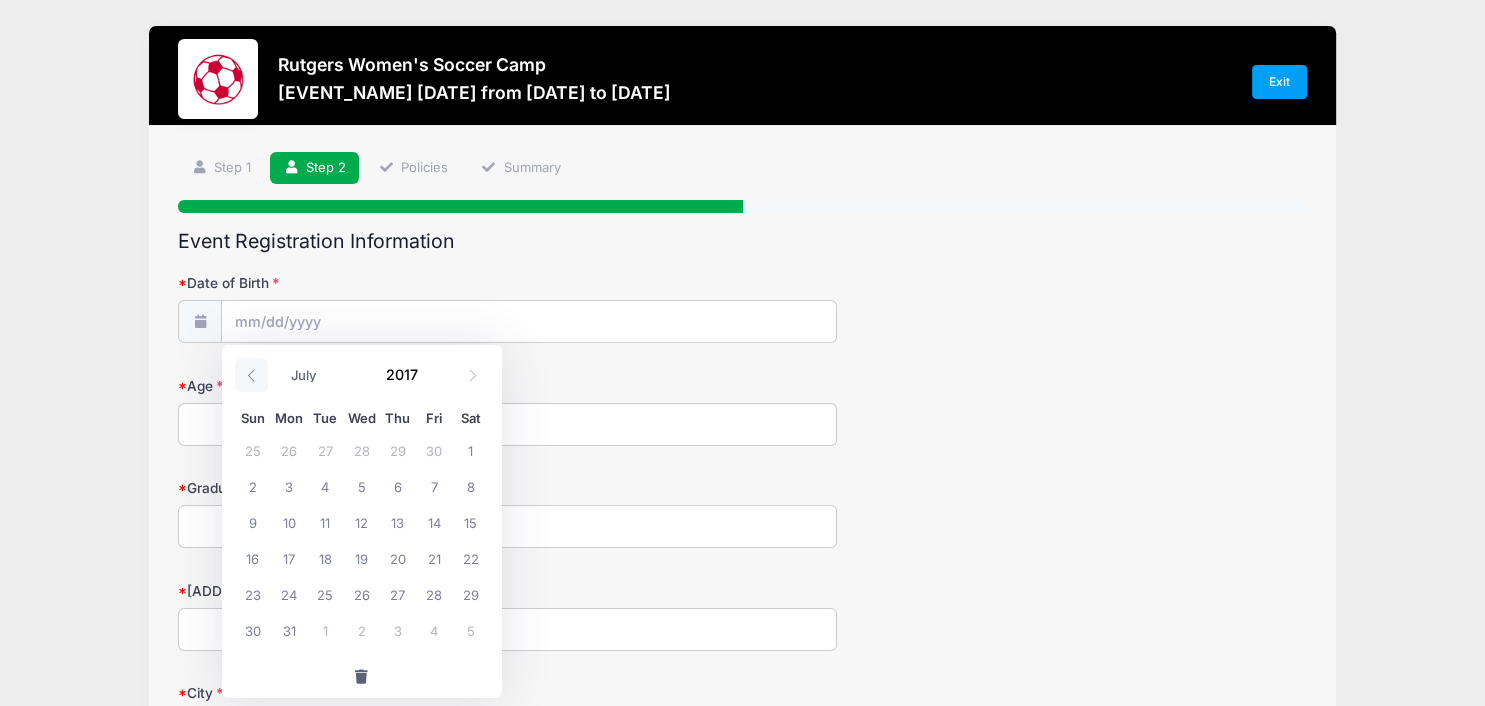 click 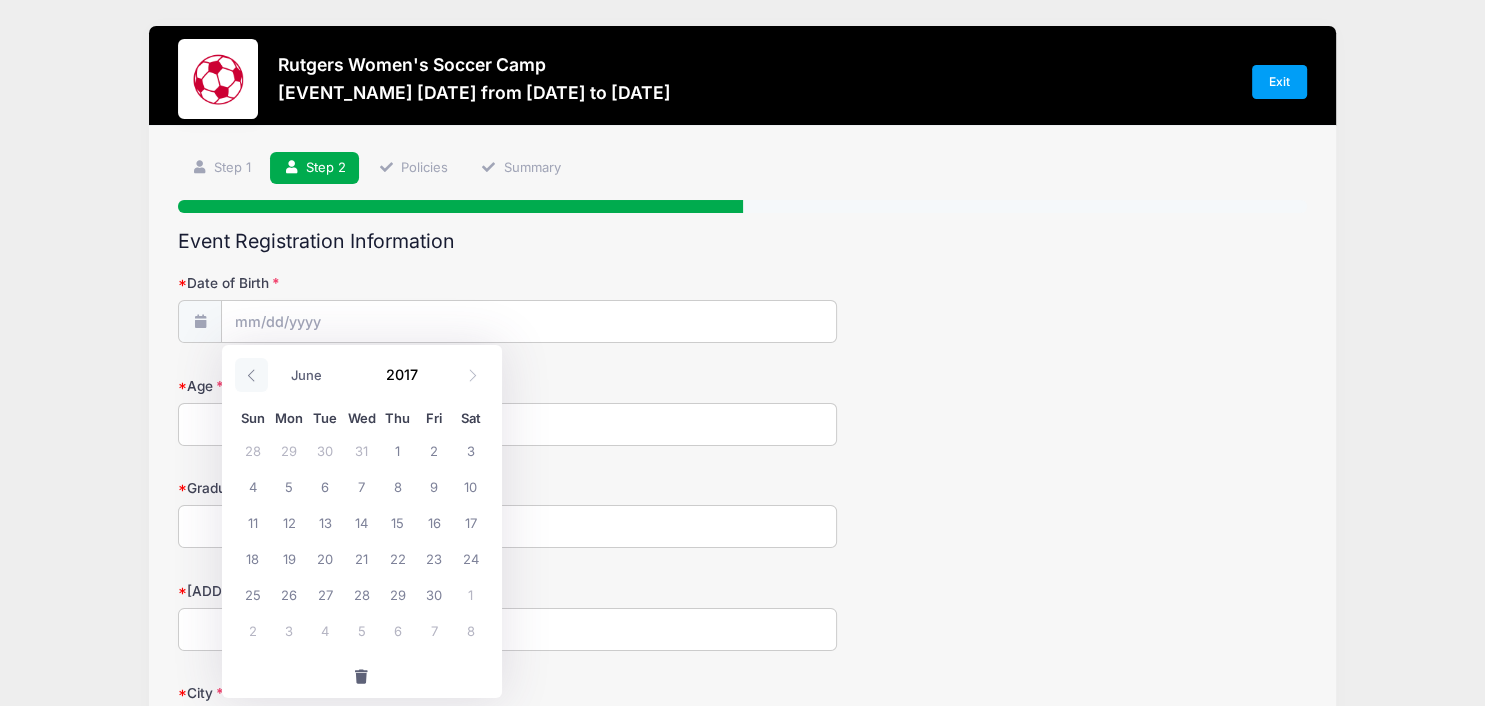click 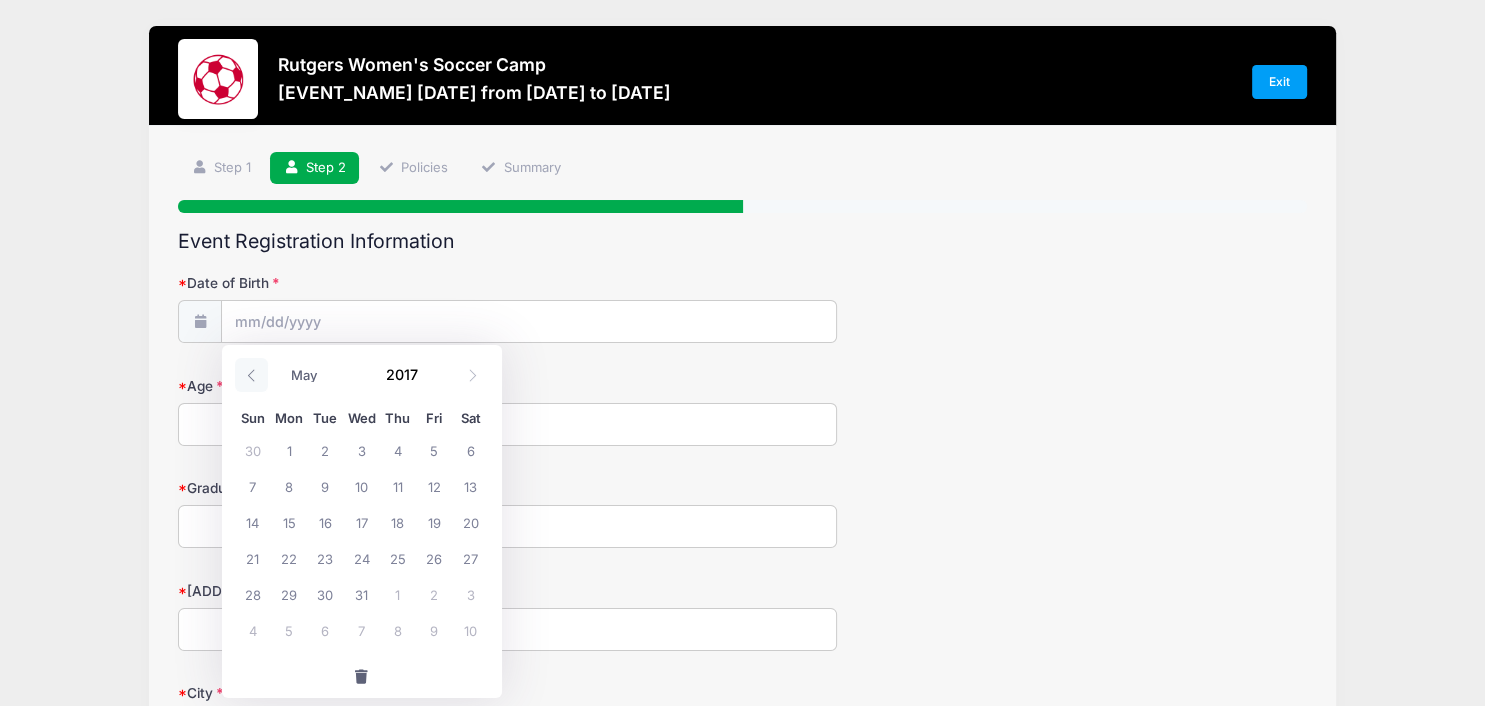 click 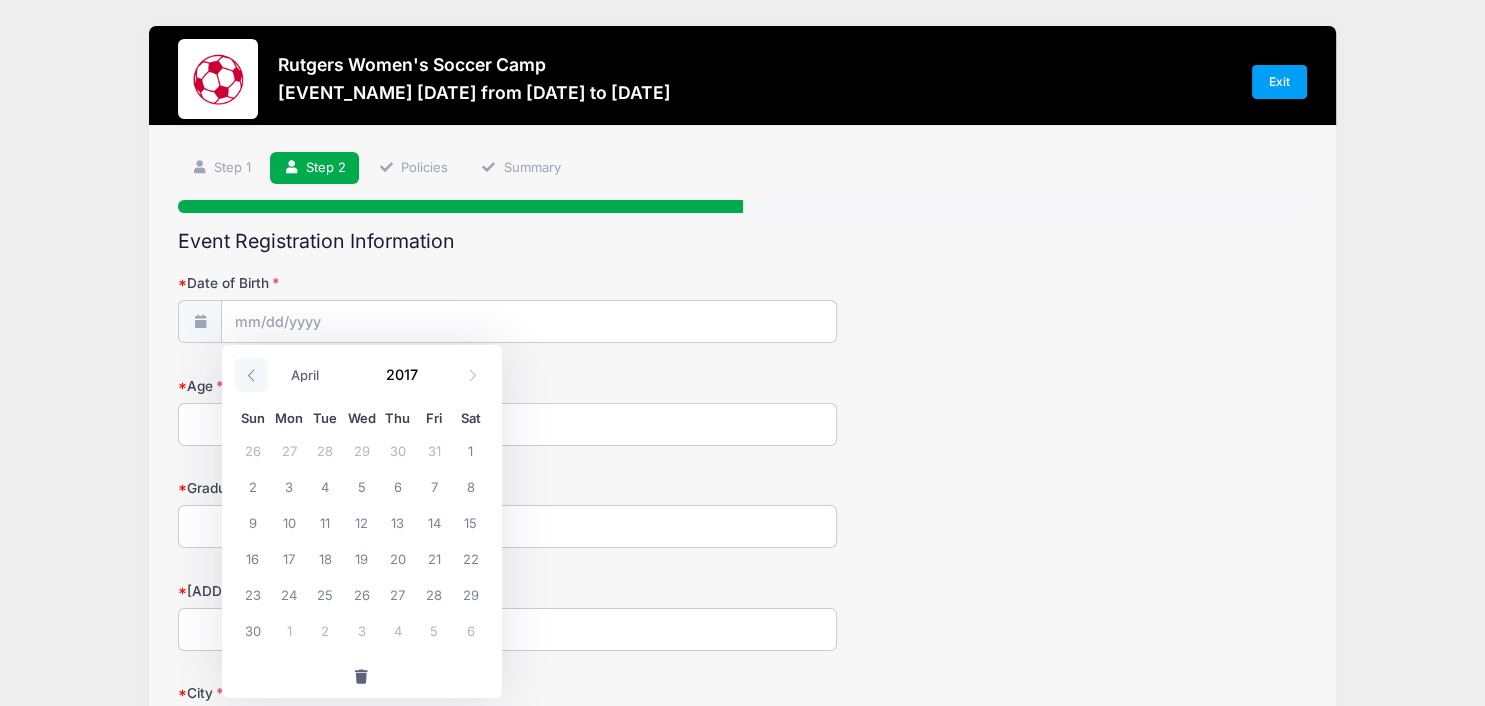 click 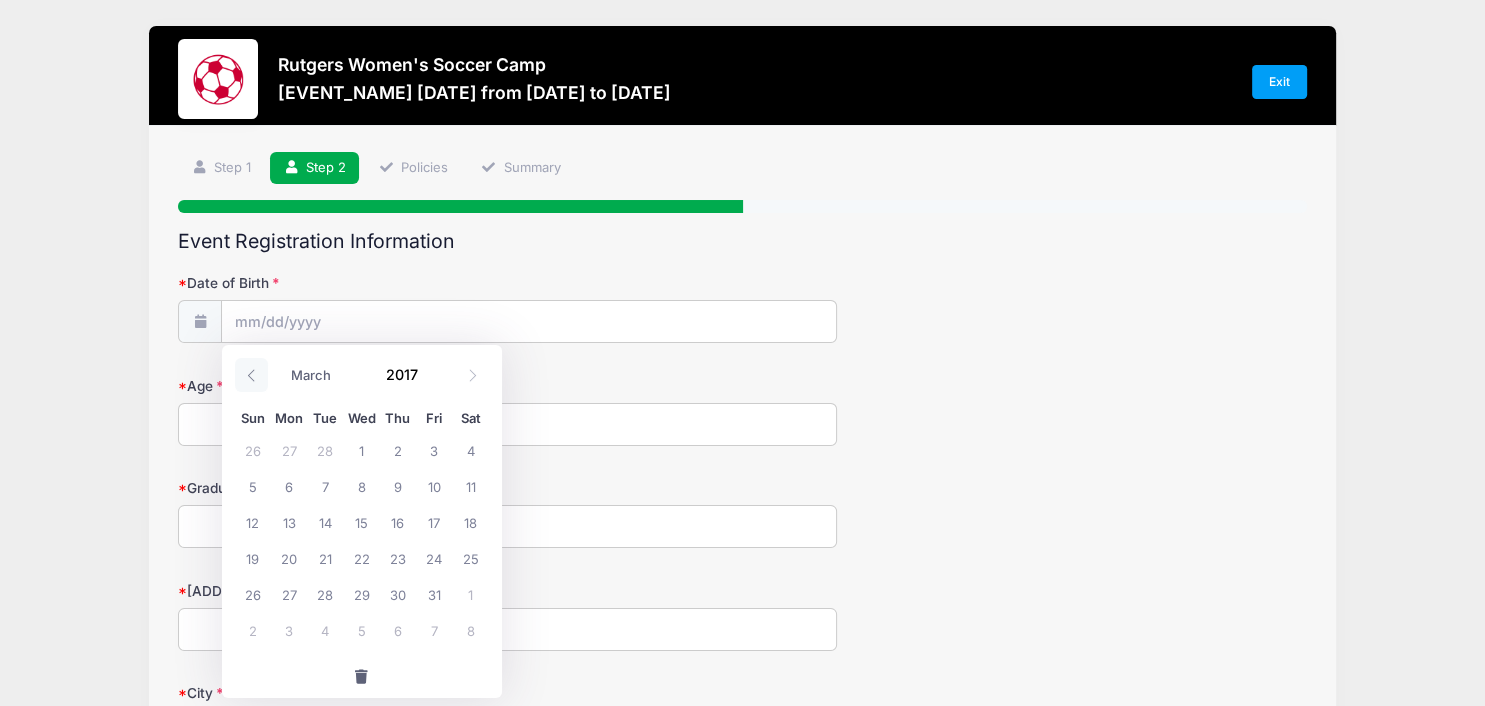 click 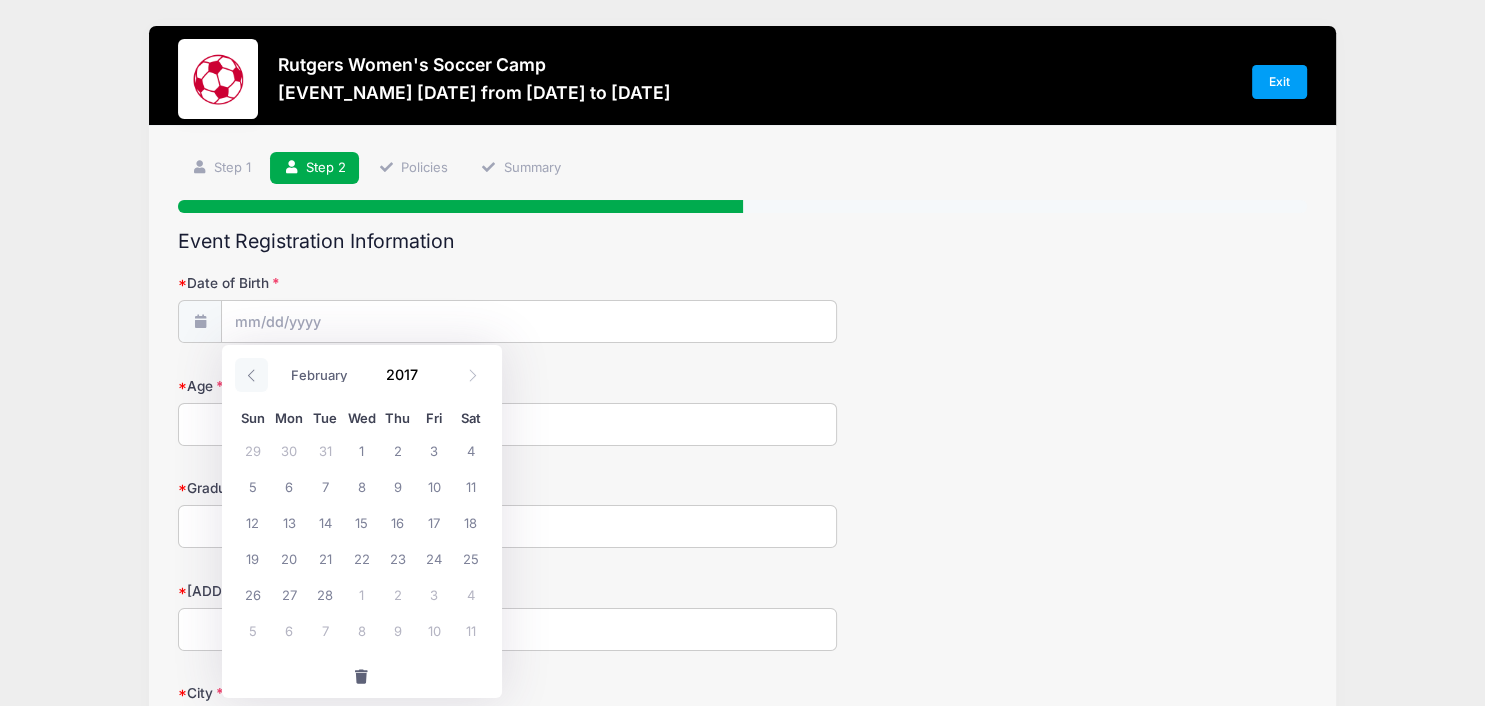click 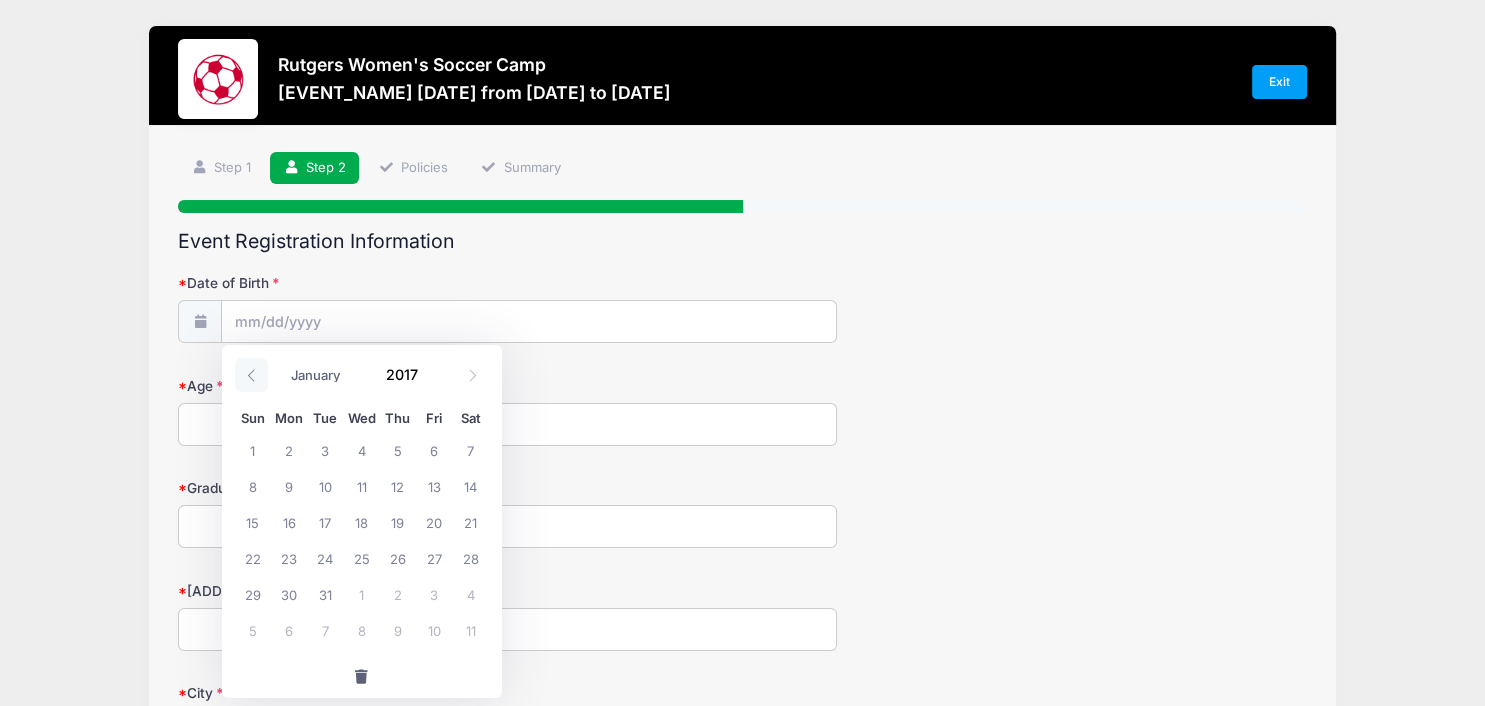 click 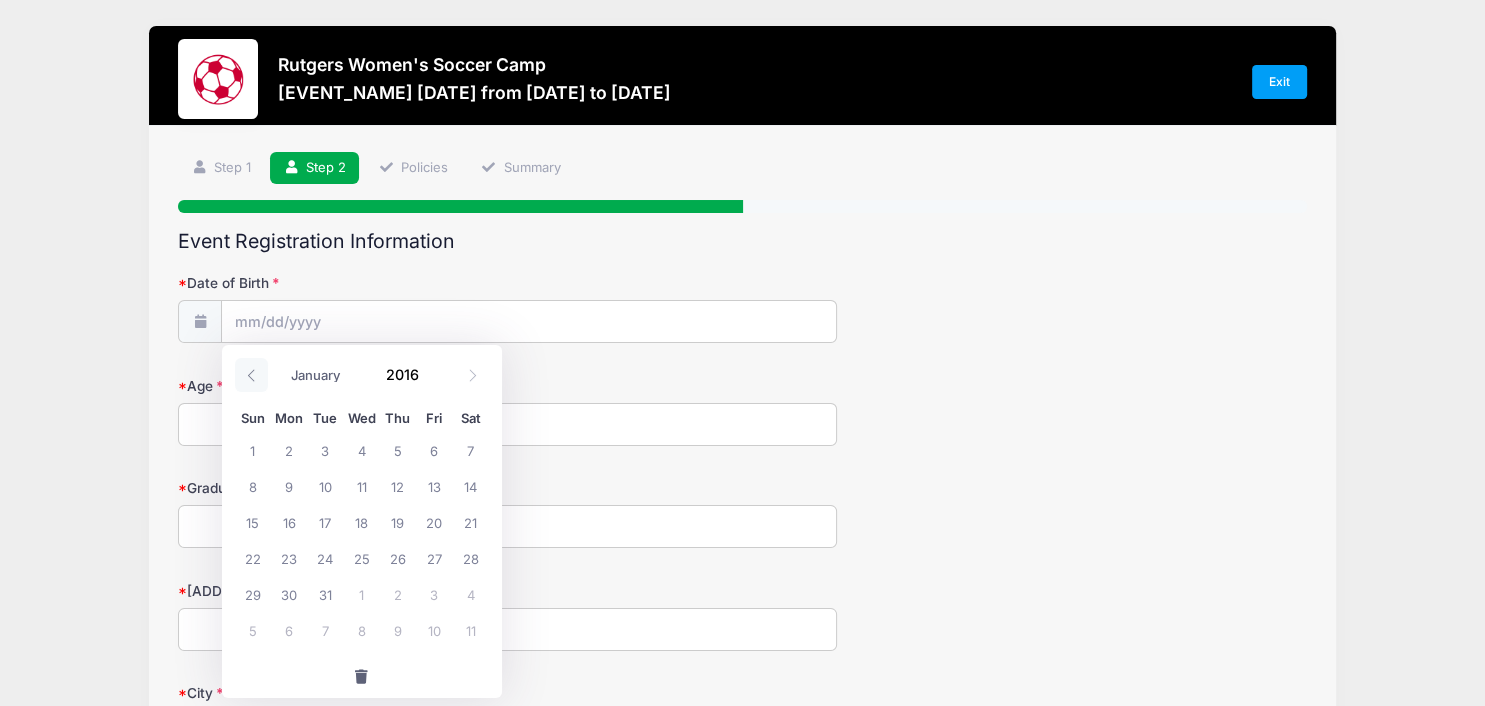 click 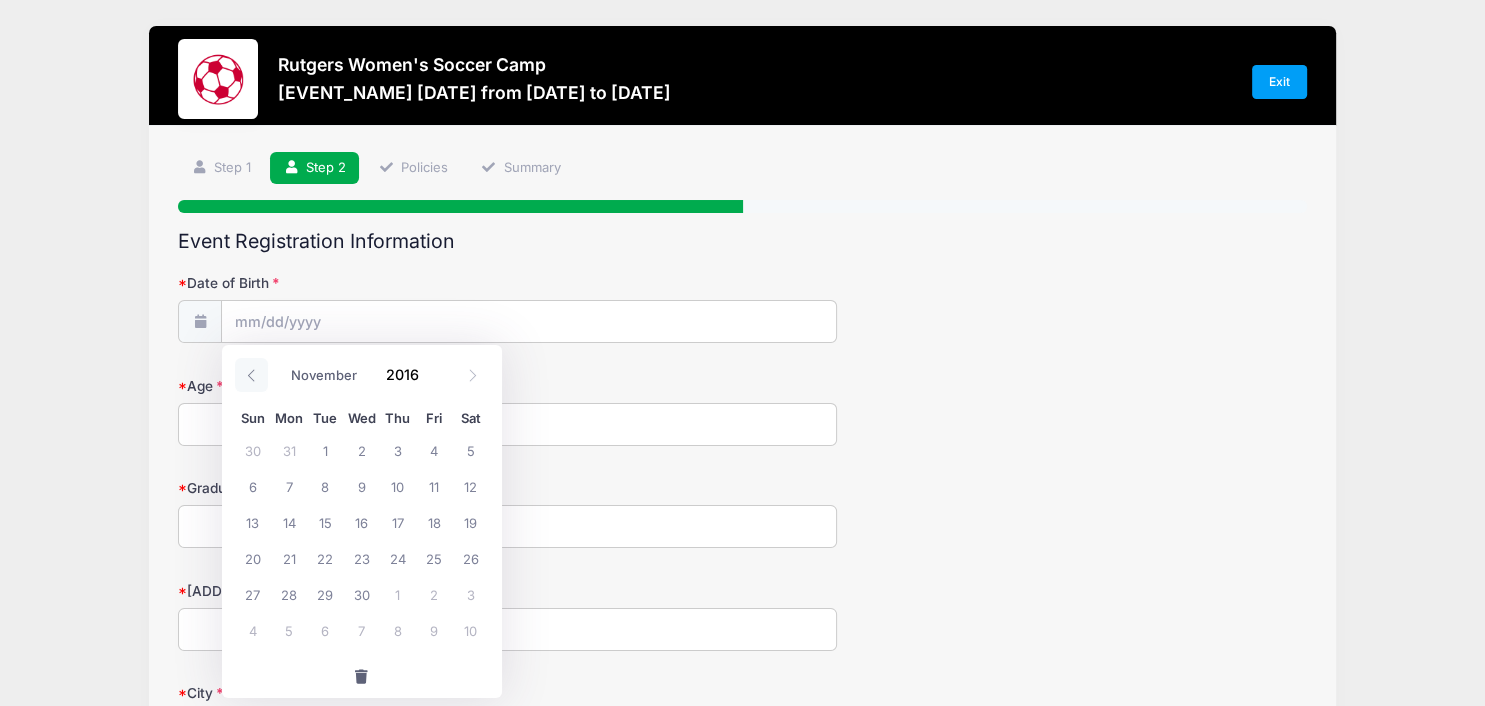click 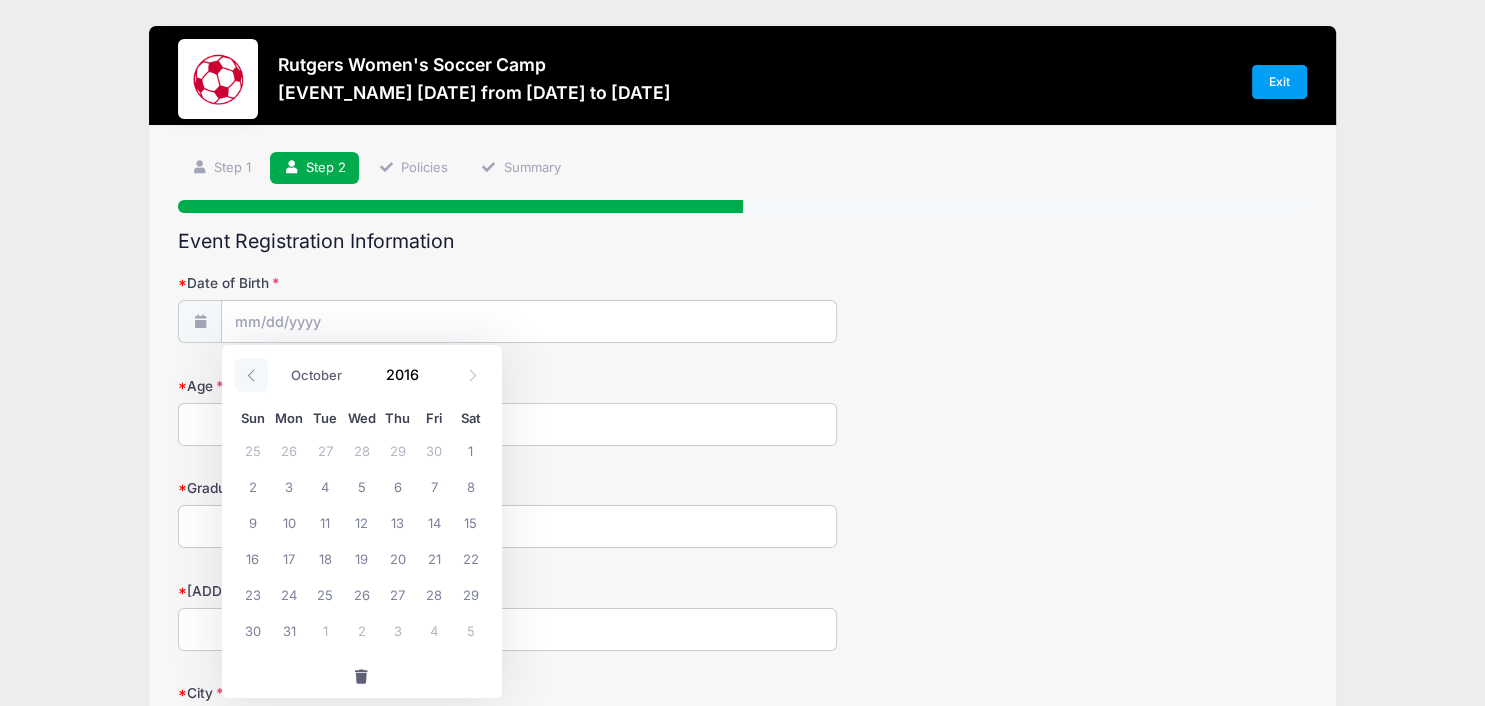 click 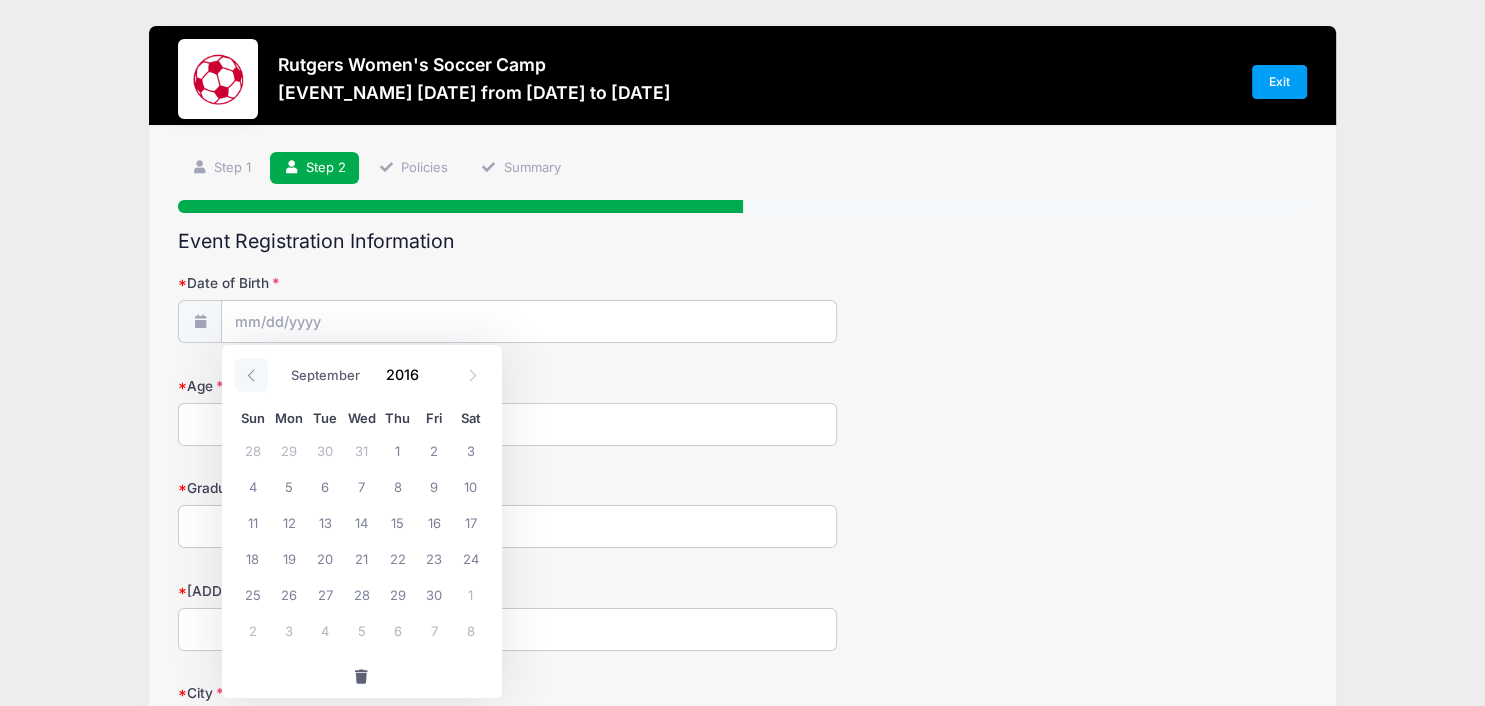 click 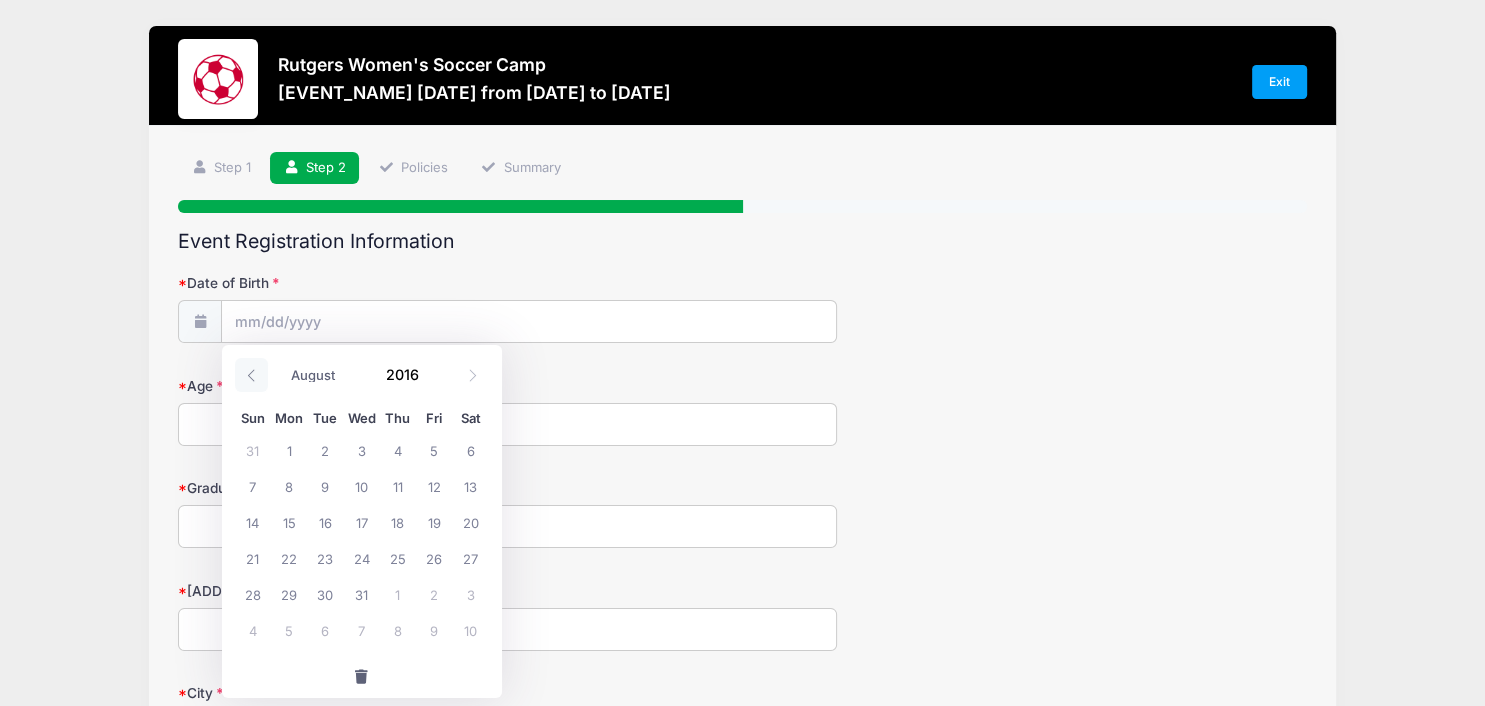click 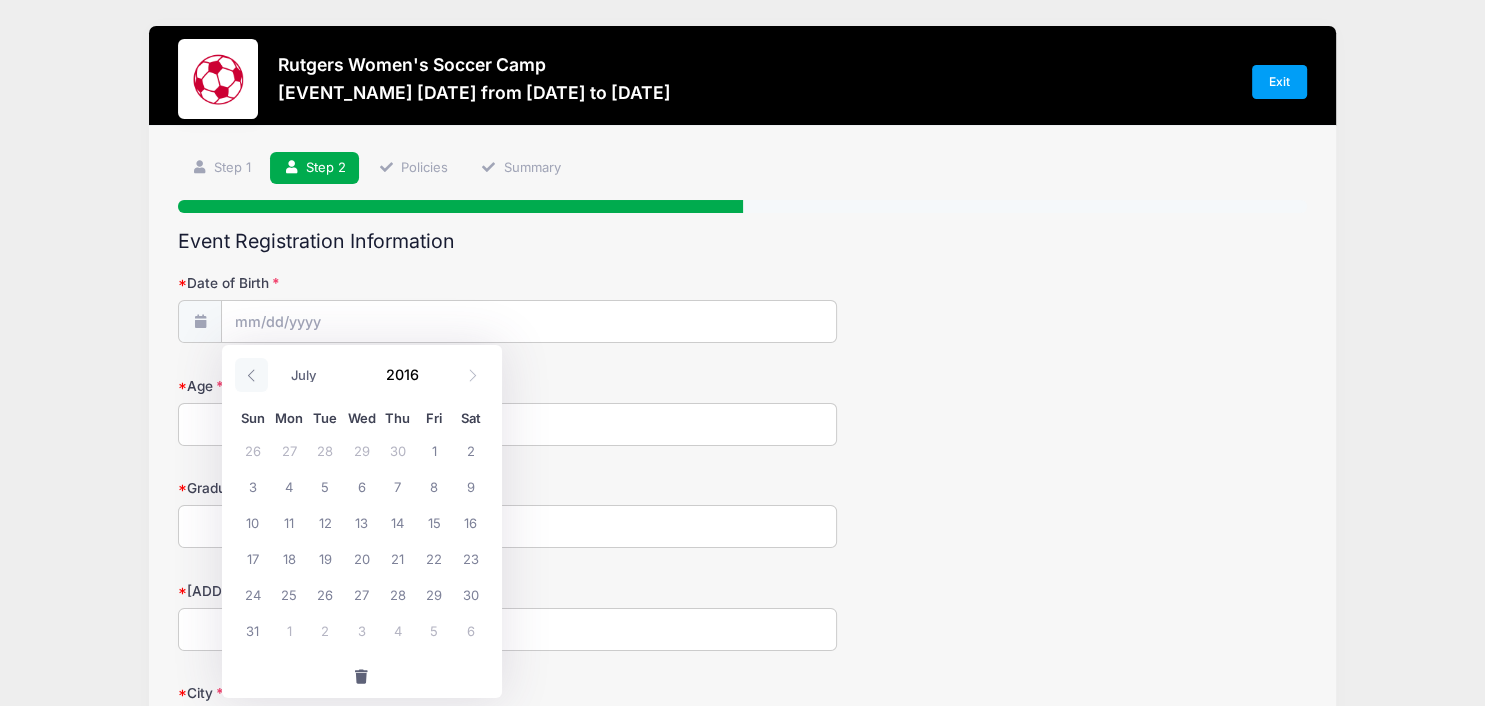 click 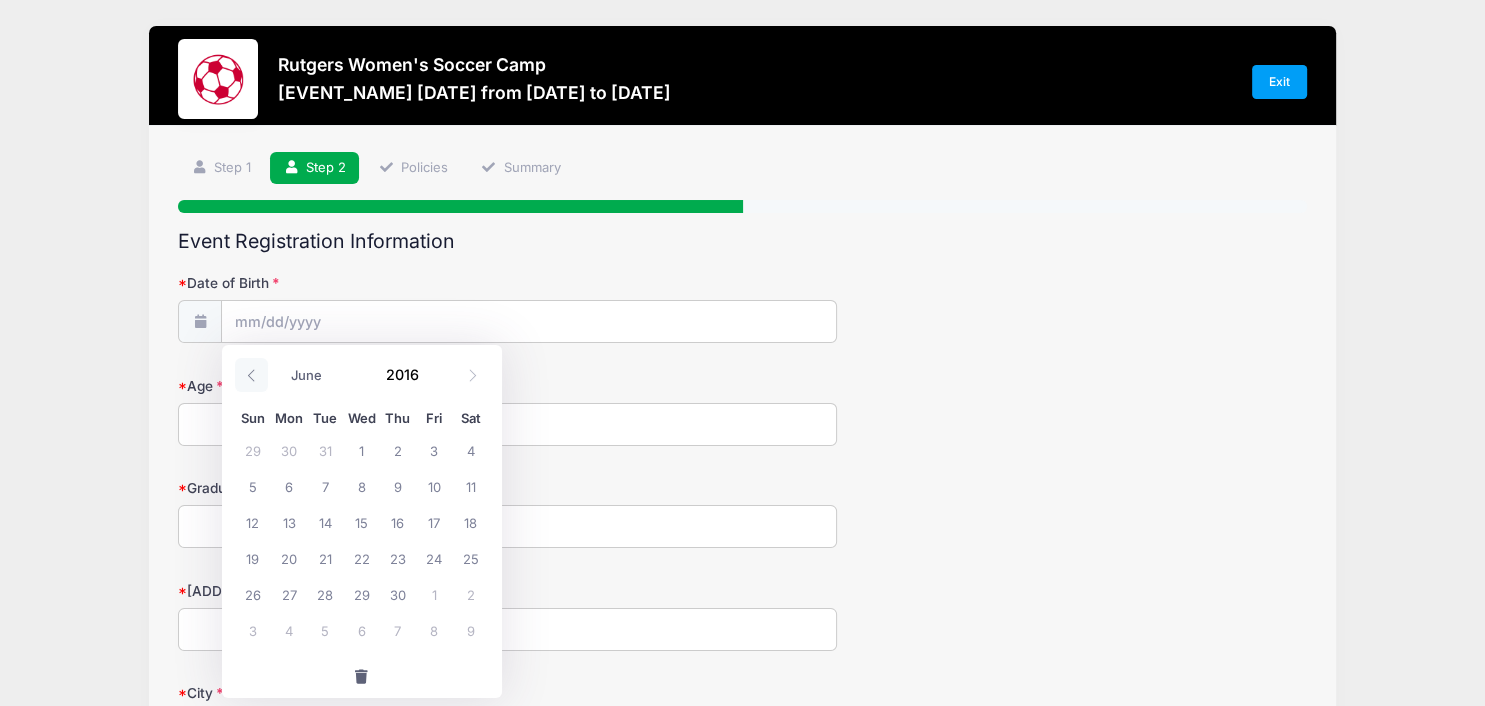 click 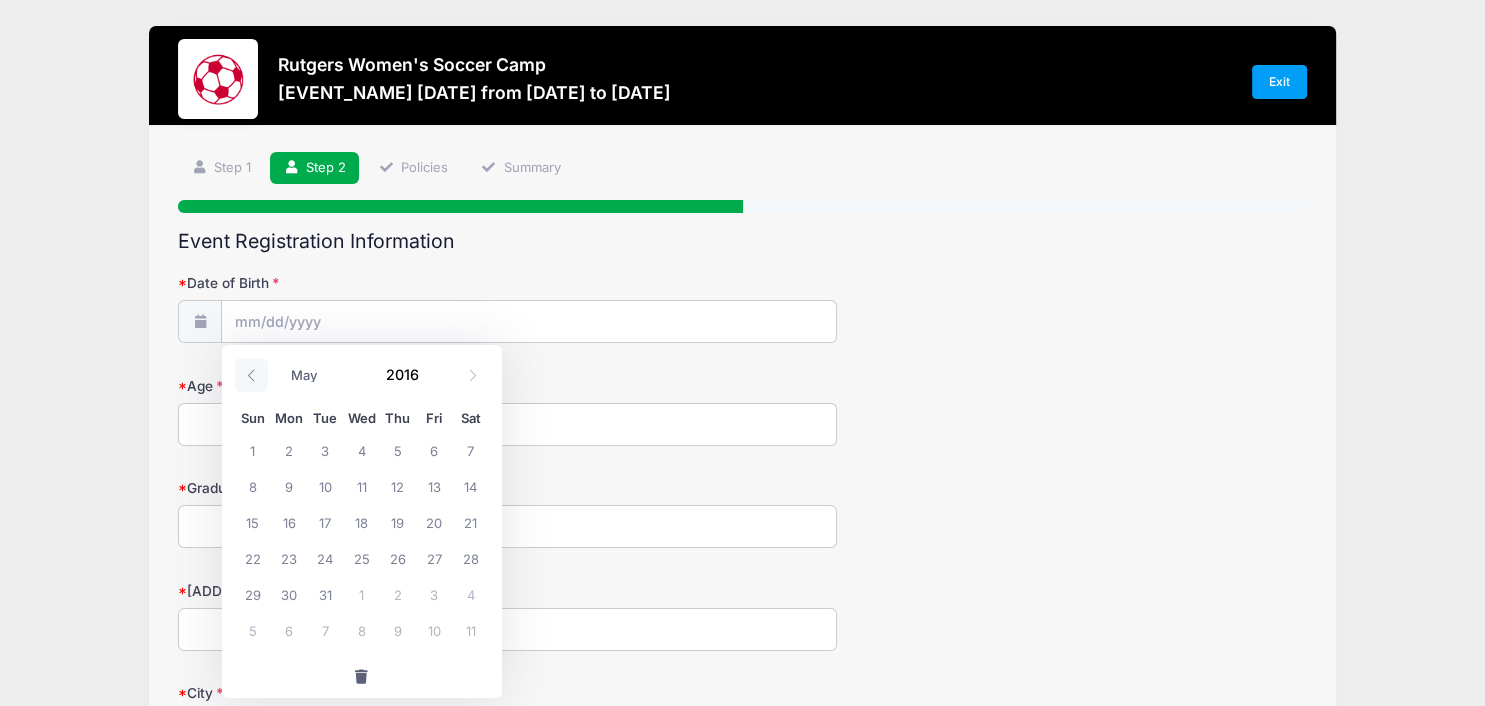 click 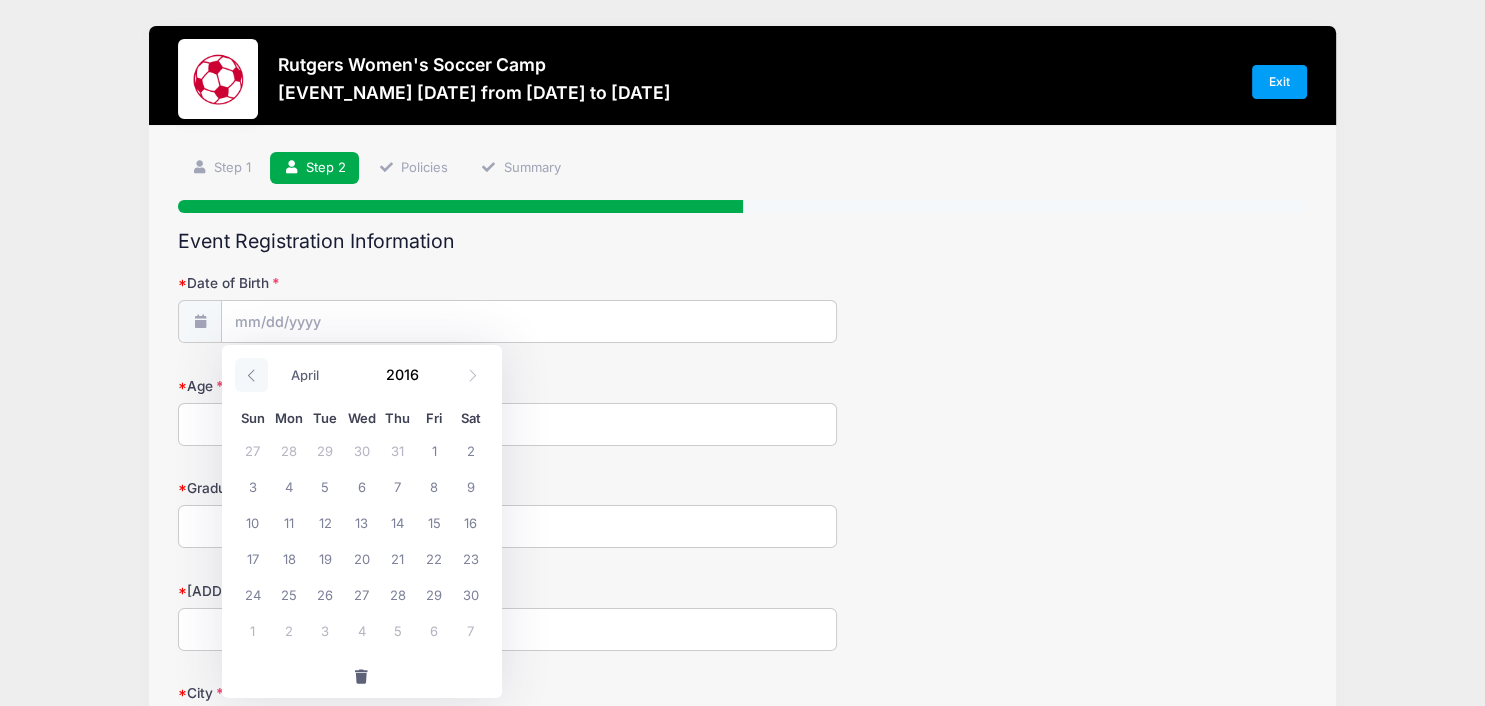 click 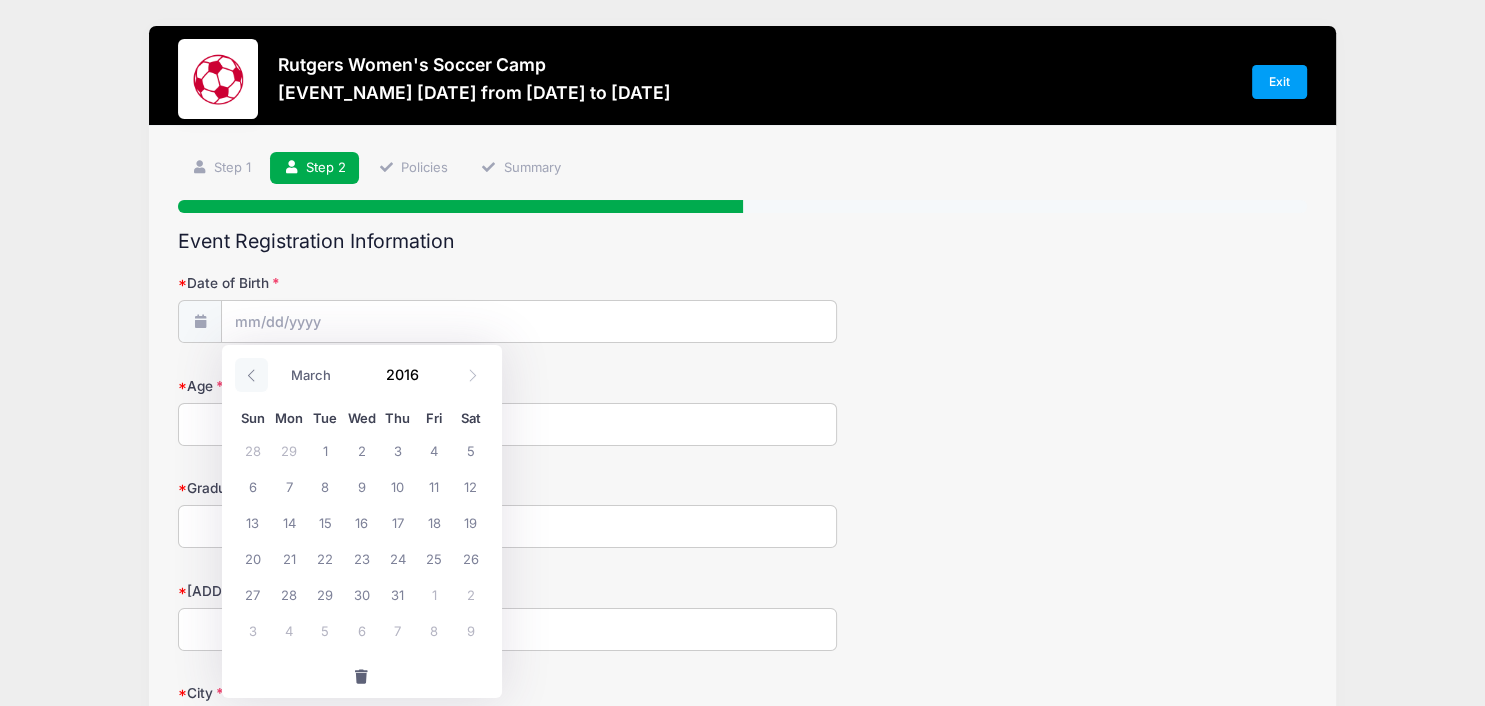 click 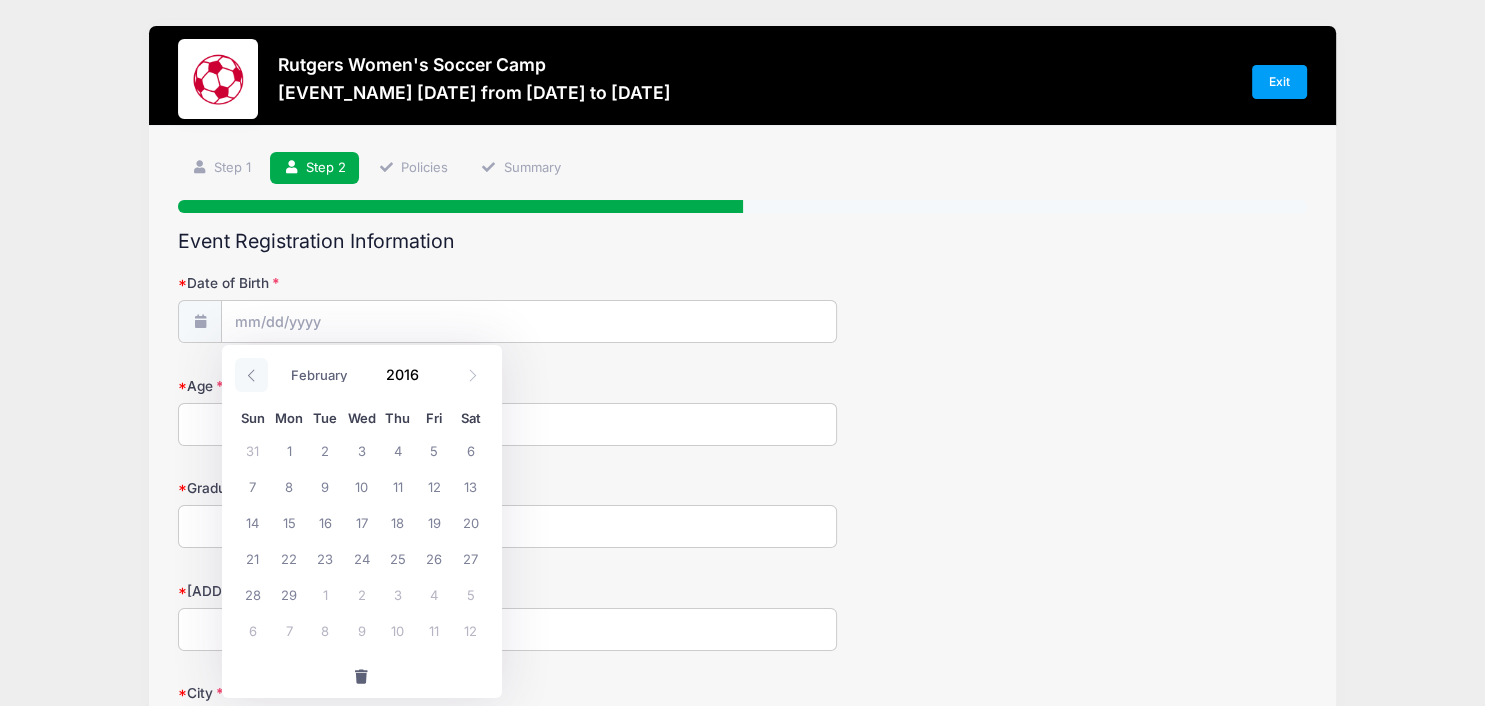 click 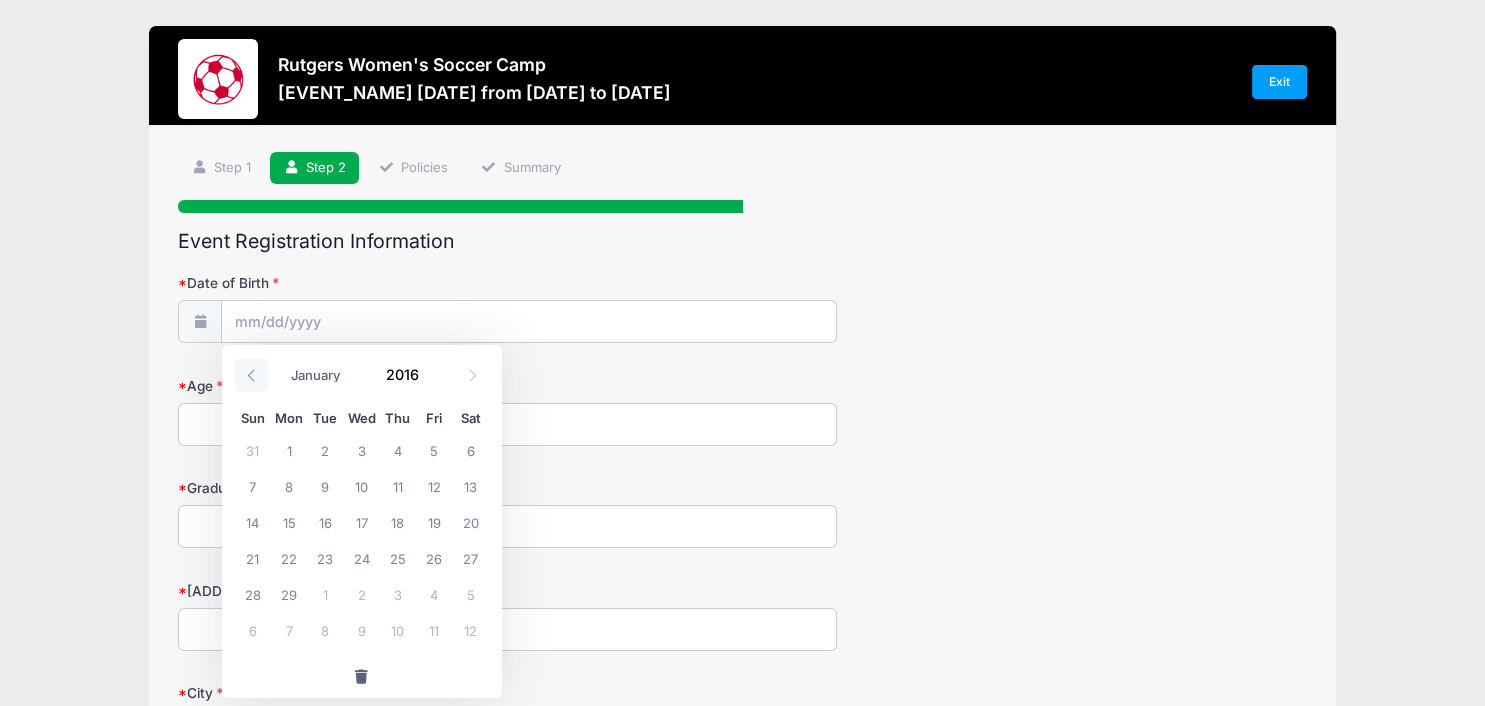 click 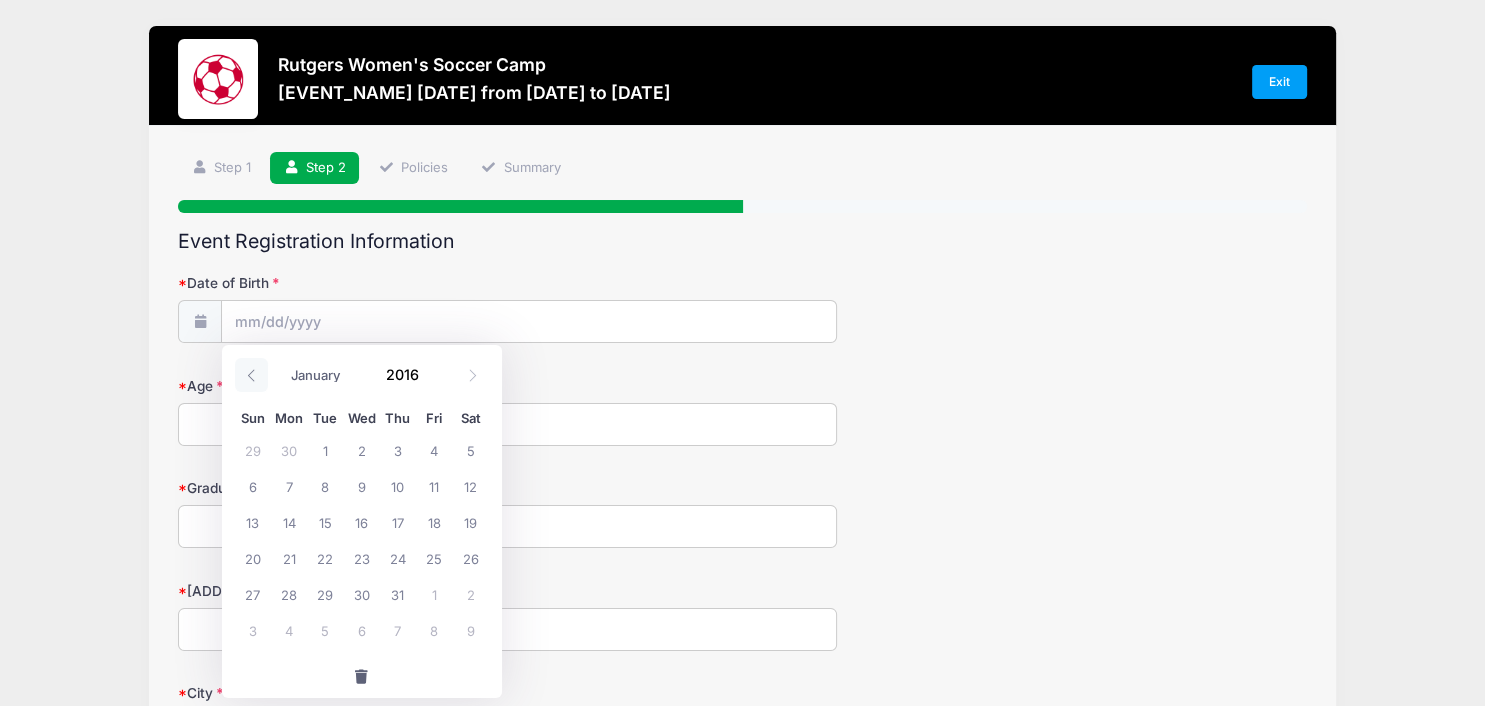 select on "11" 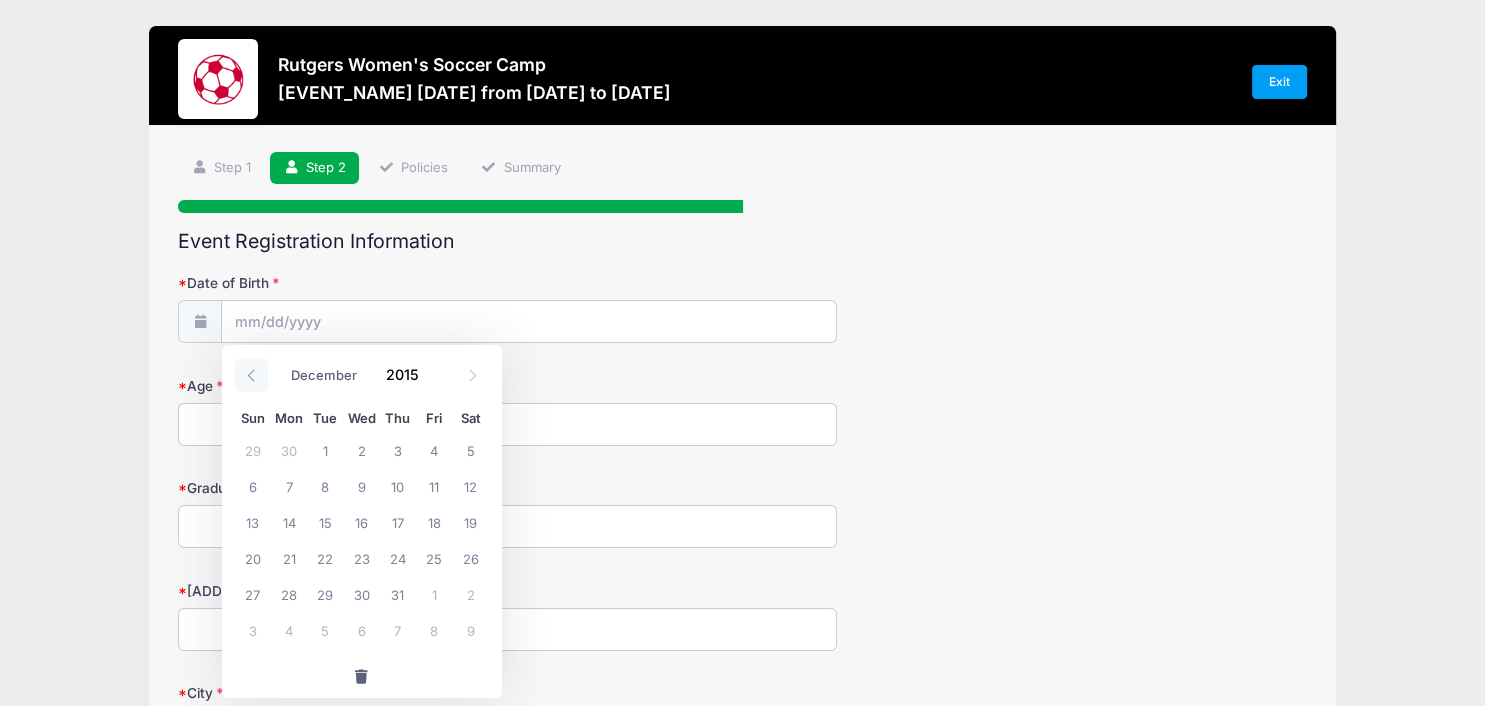 click 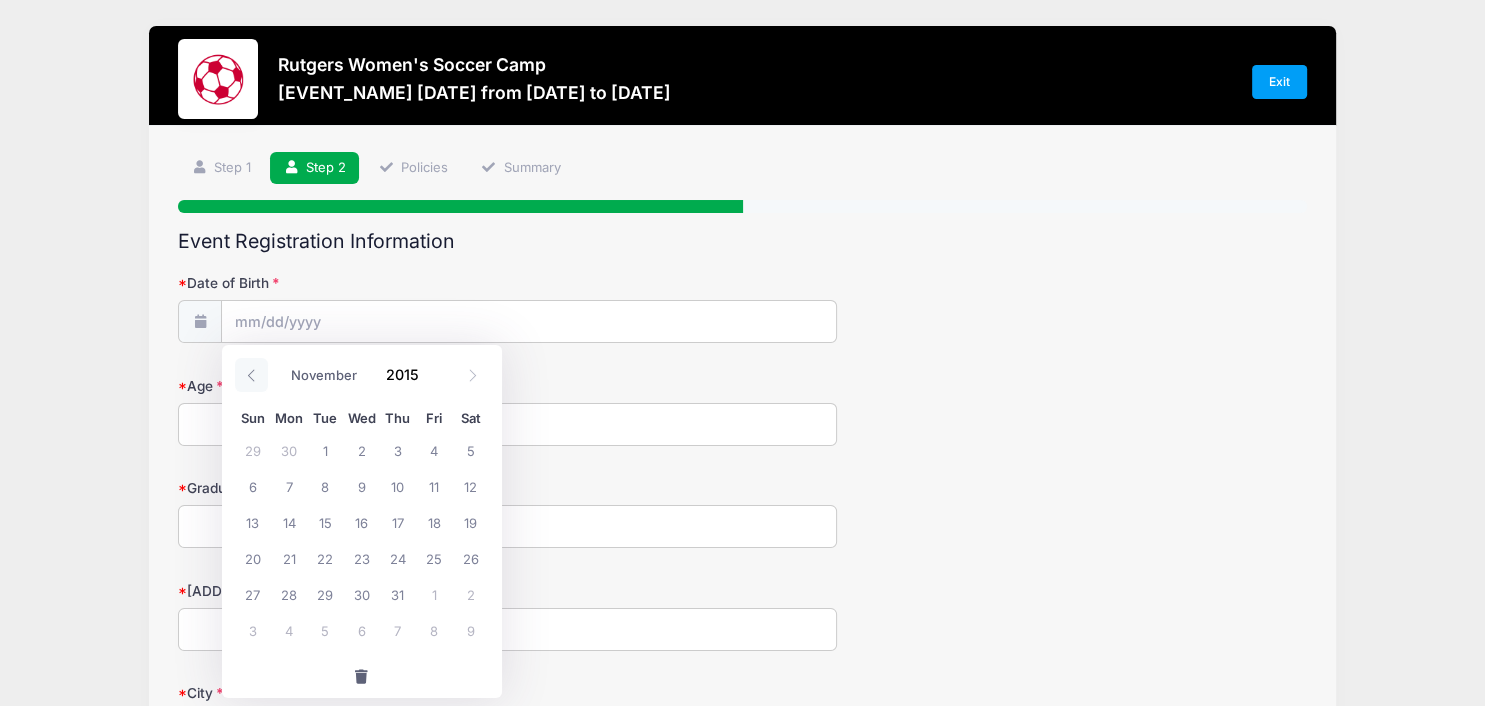 click 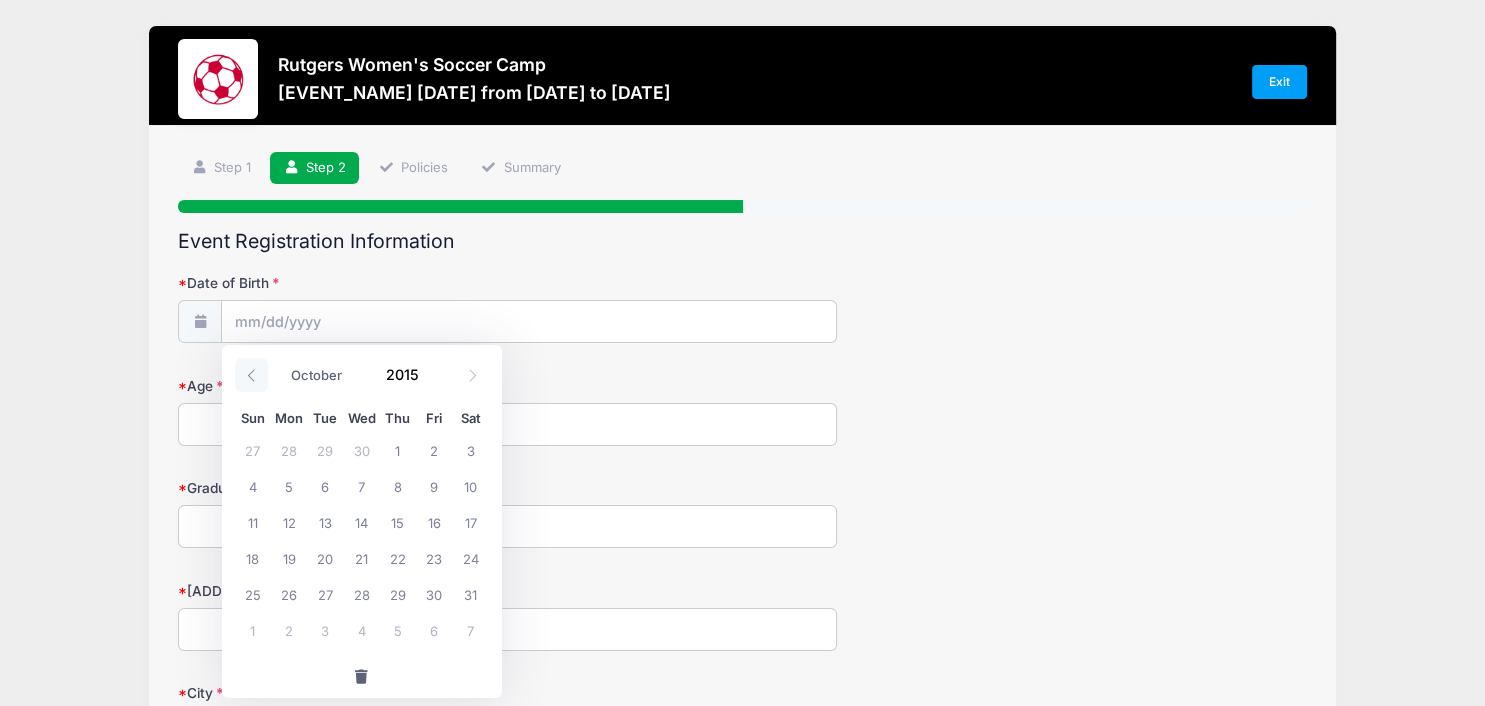 click 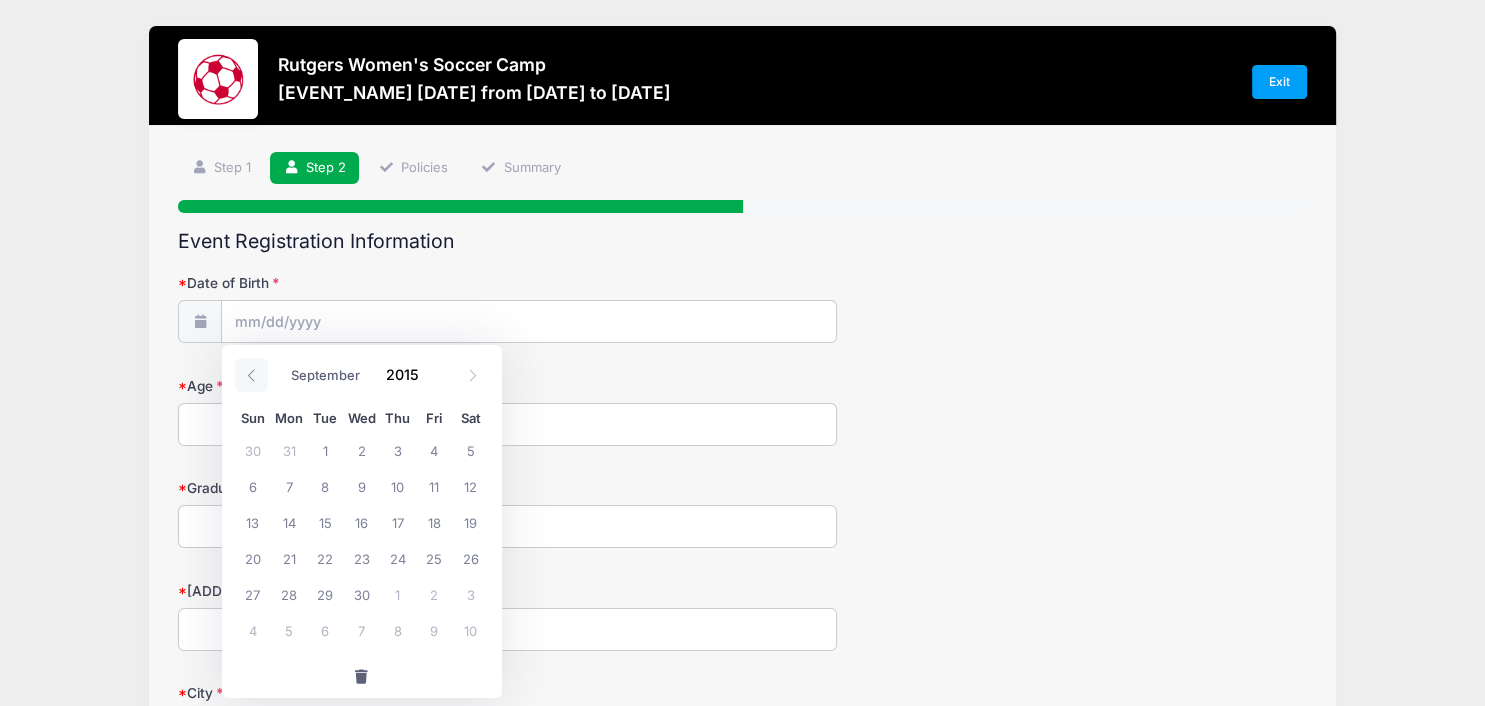 click 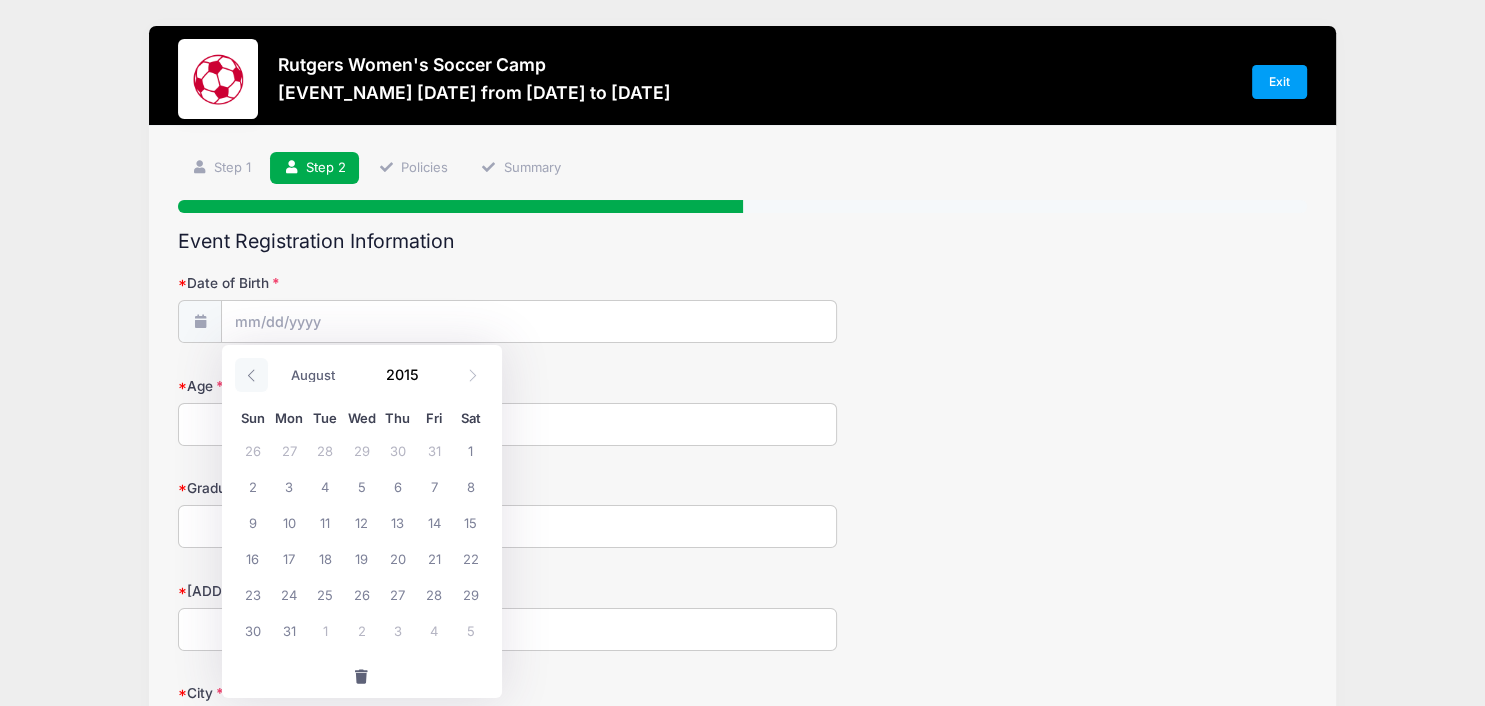 click 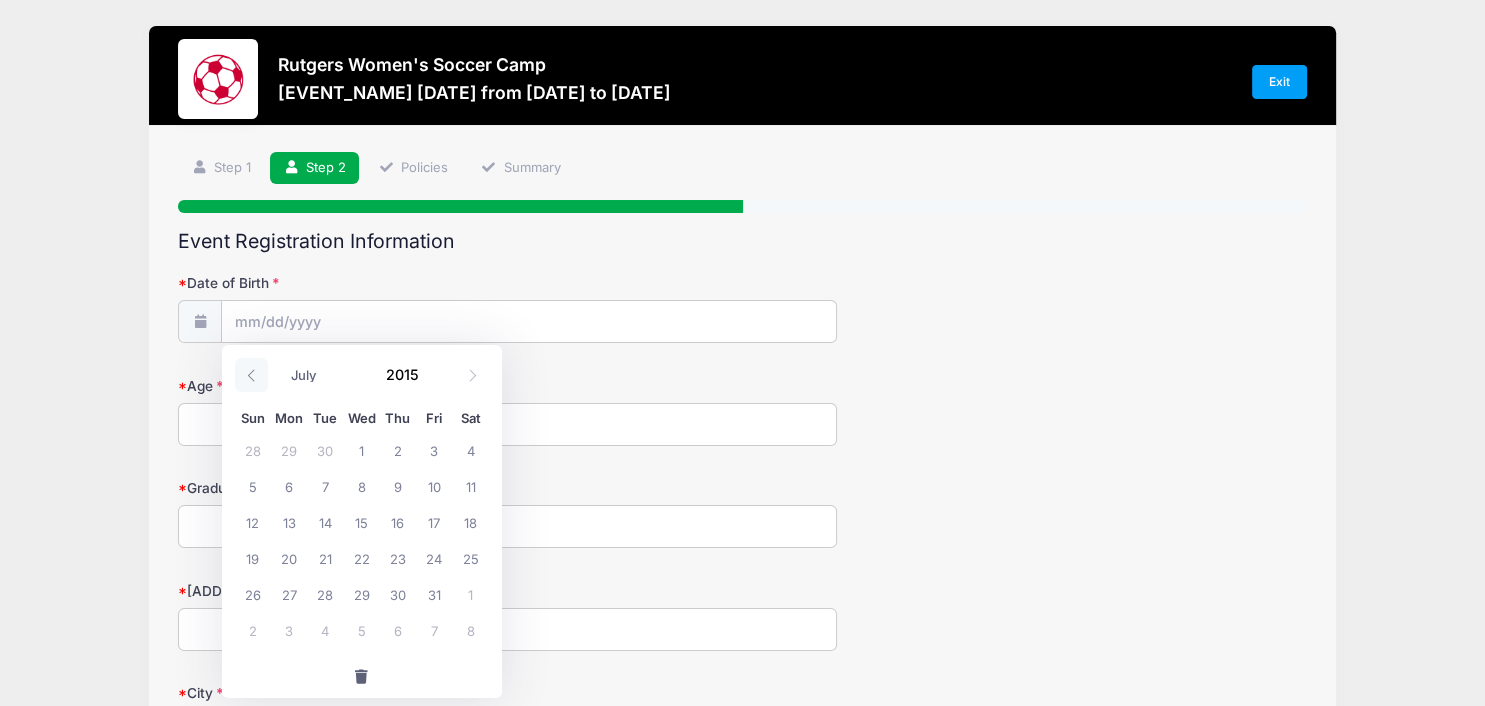 click 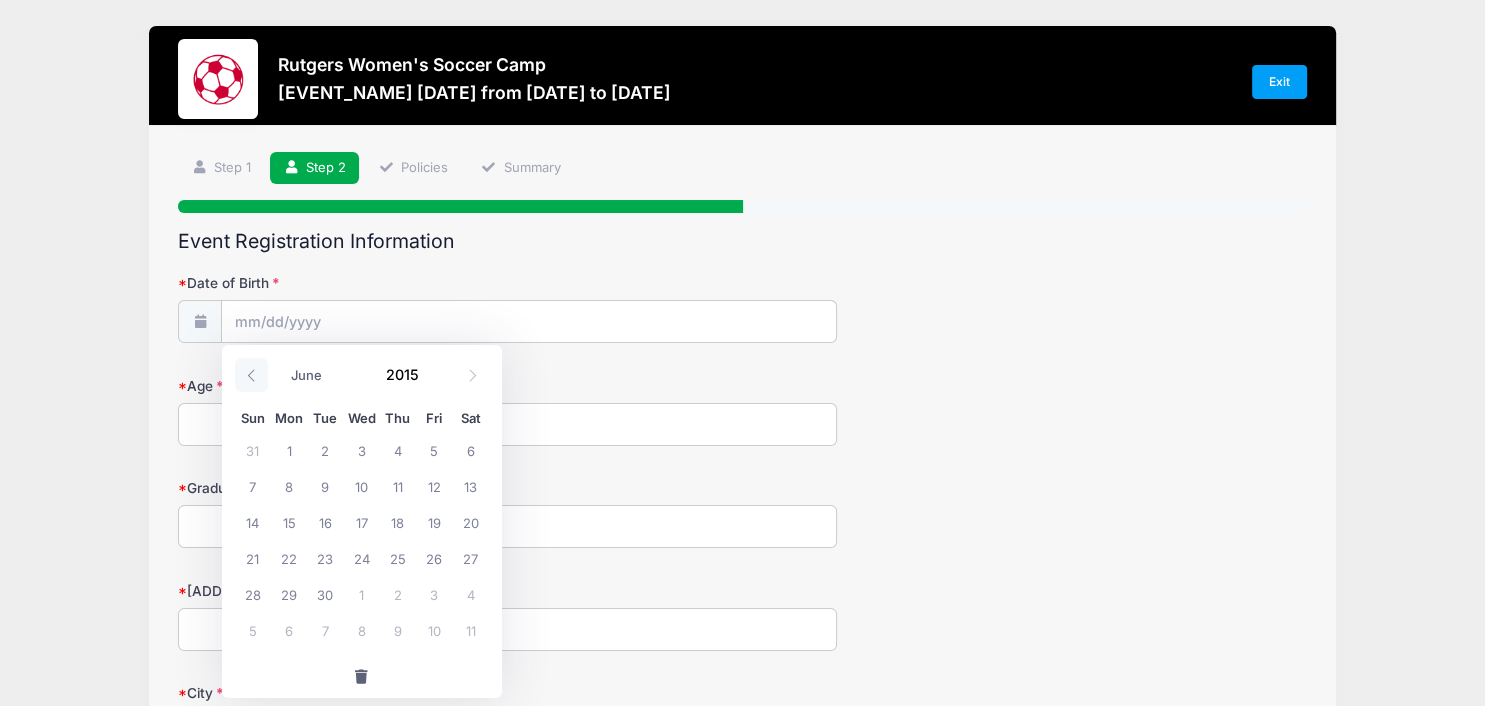 click 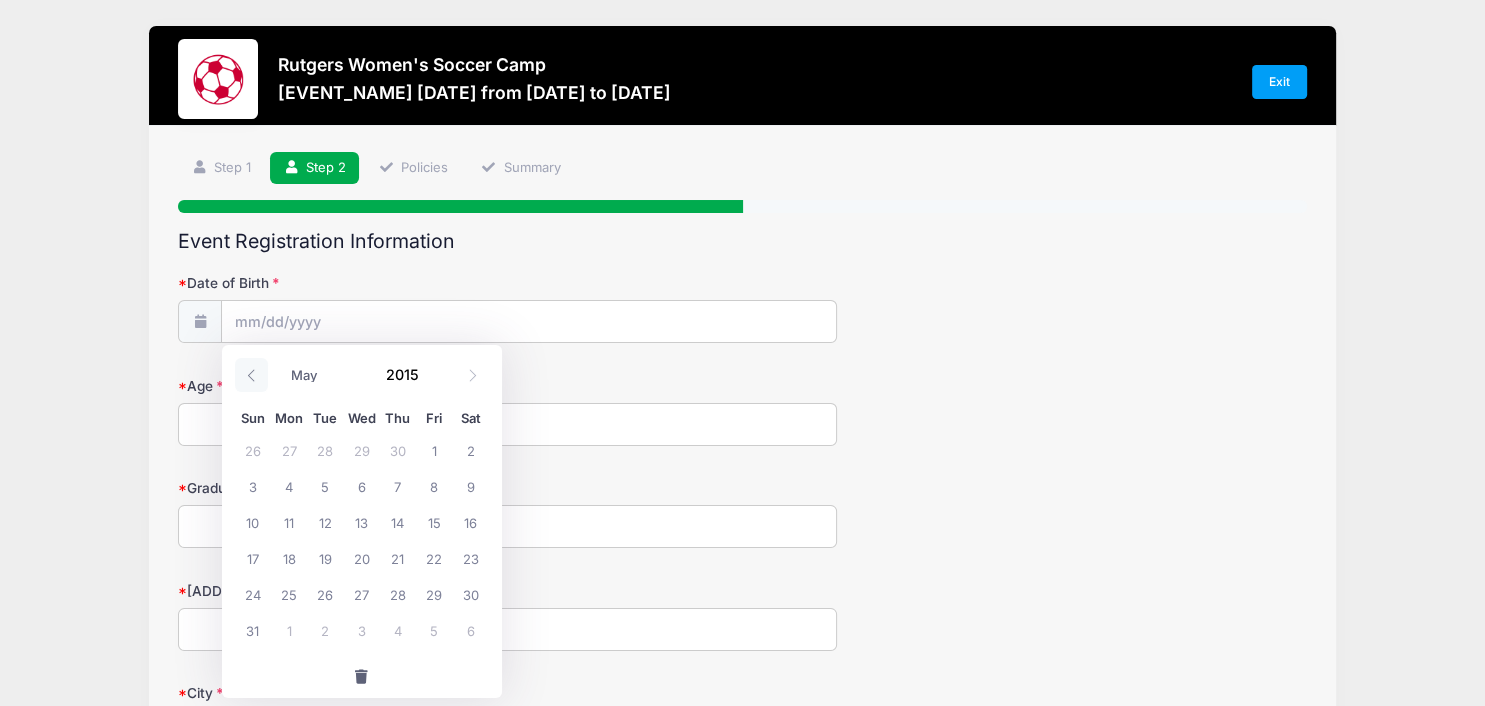 click 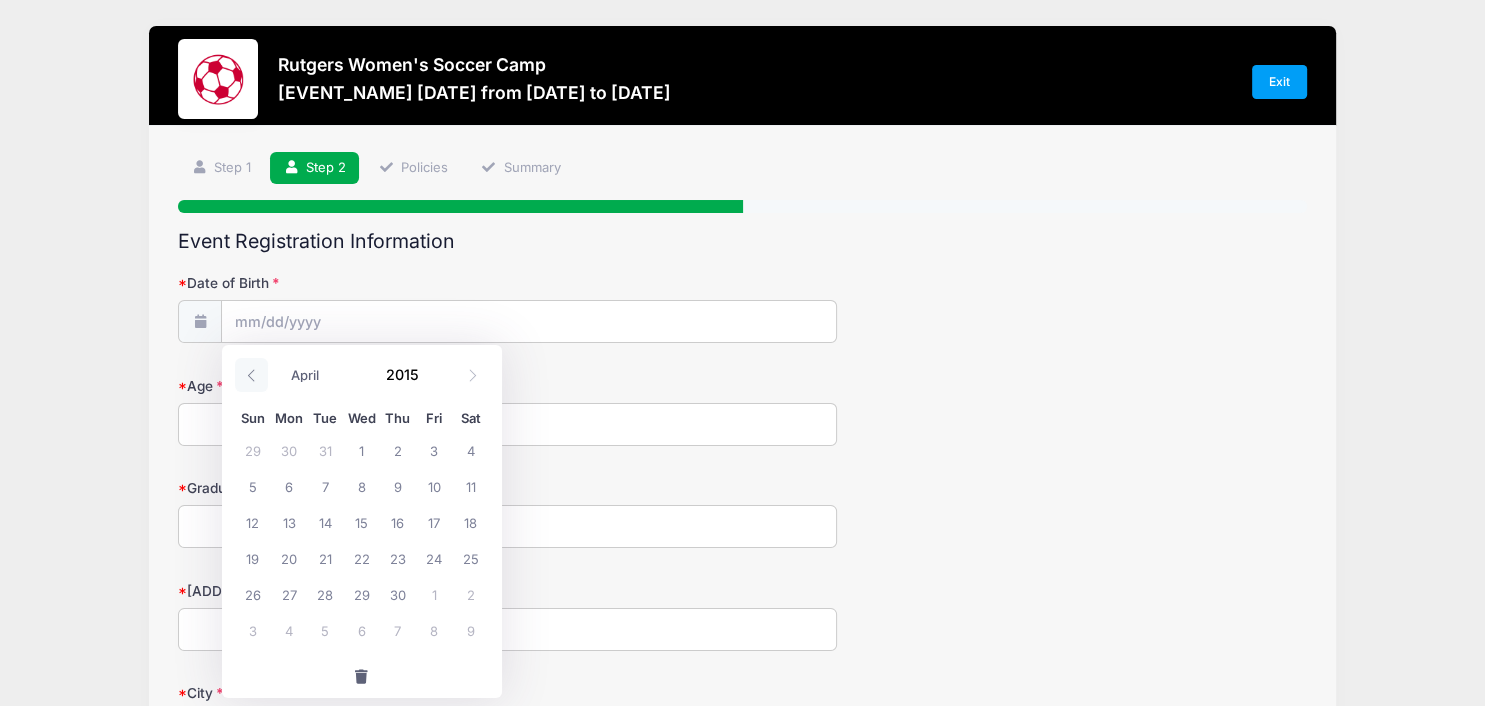 click 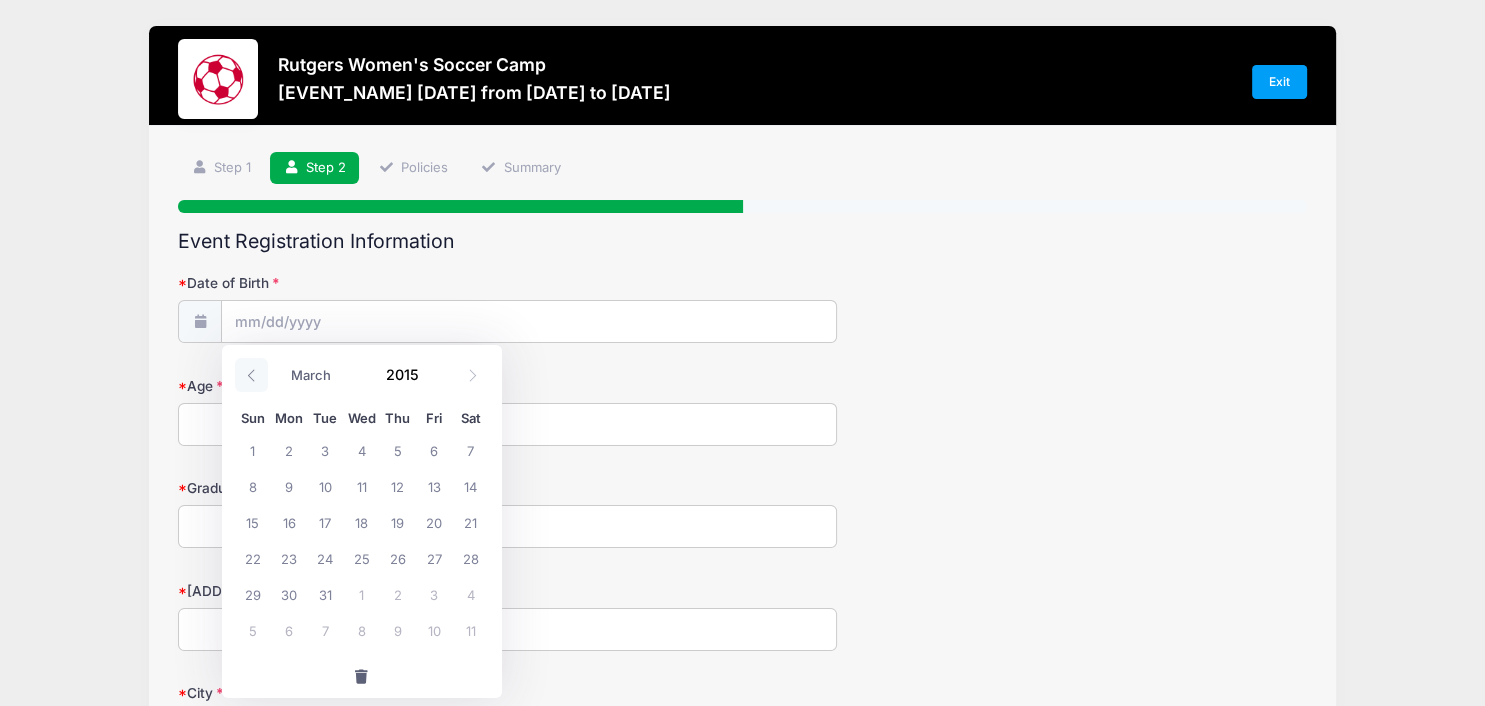 click 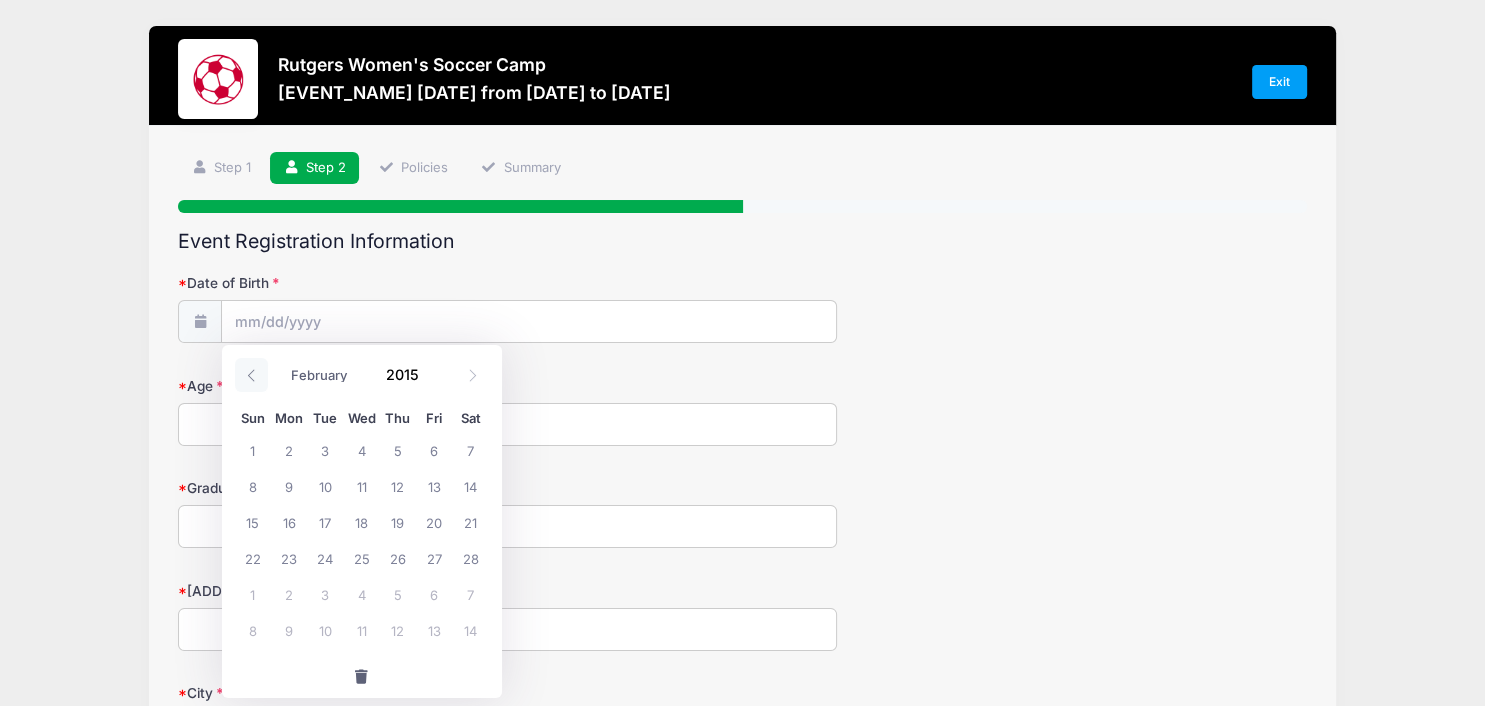 click 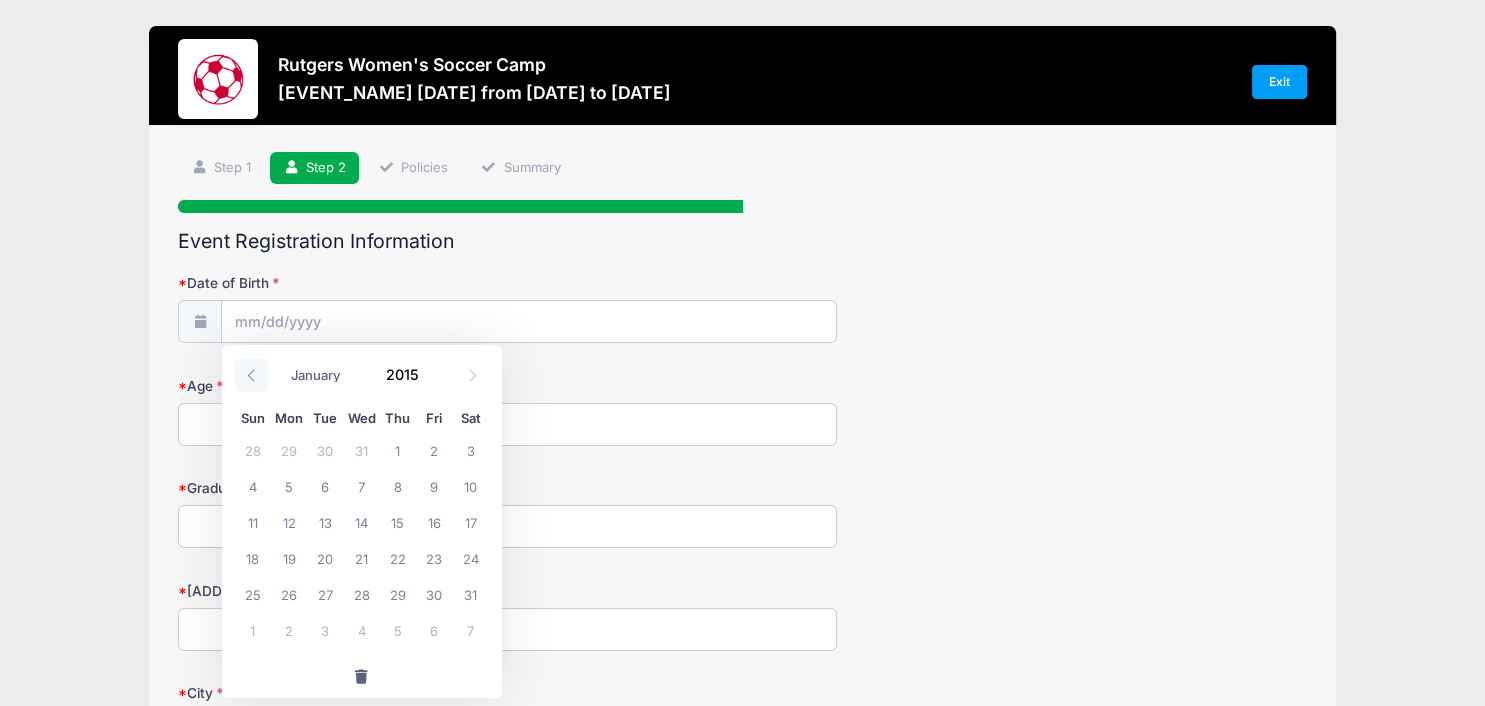click 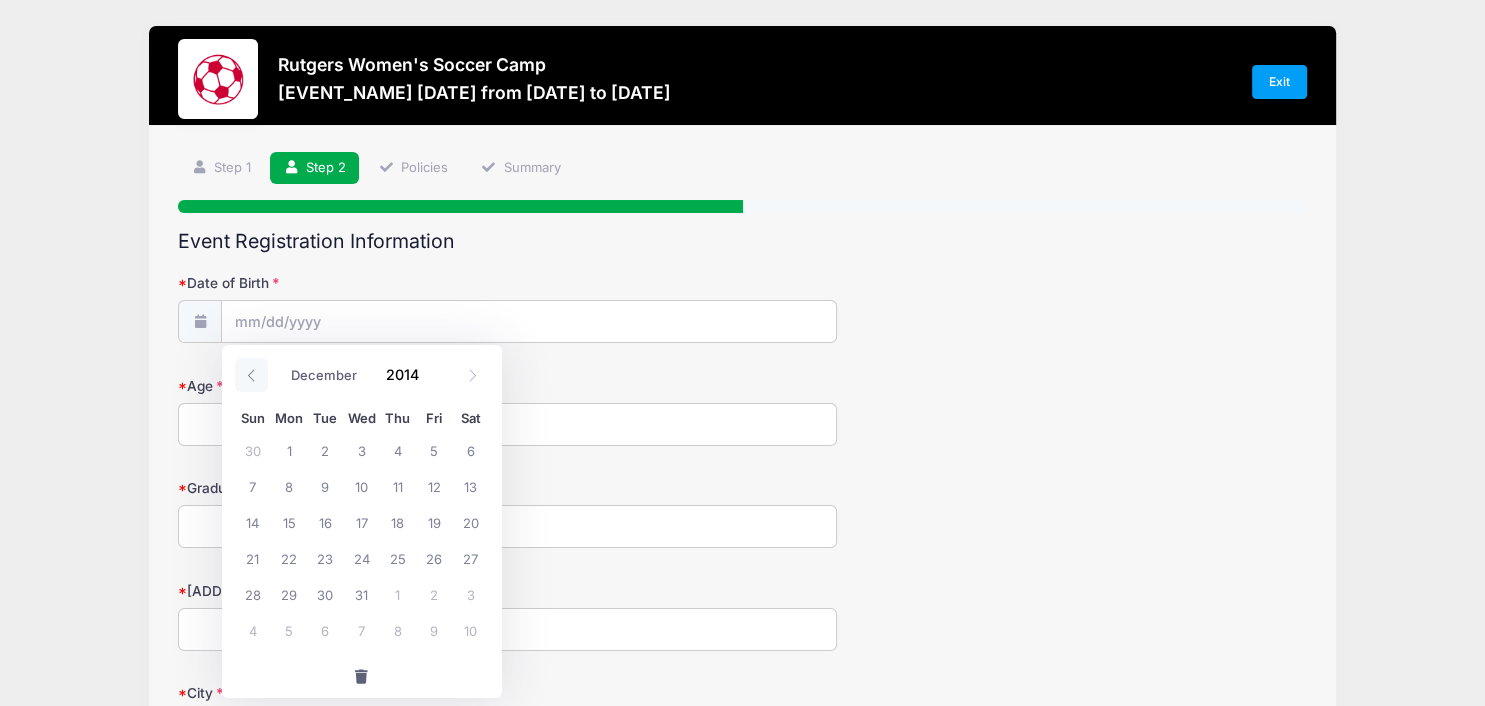 click 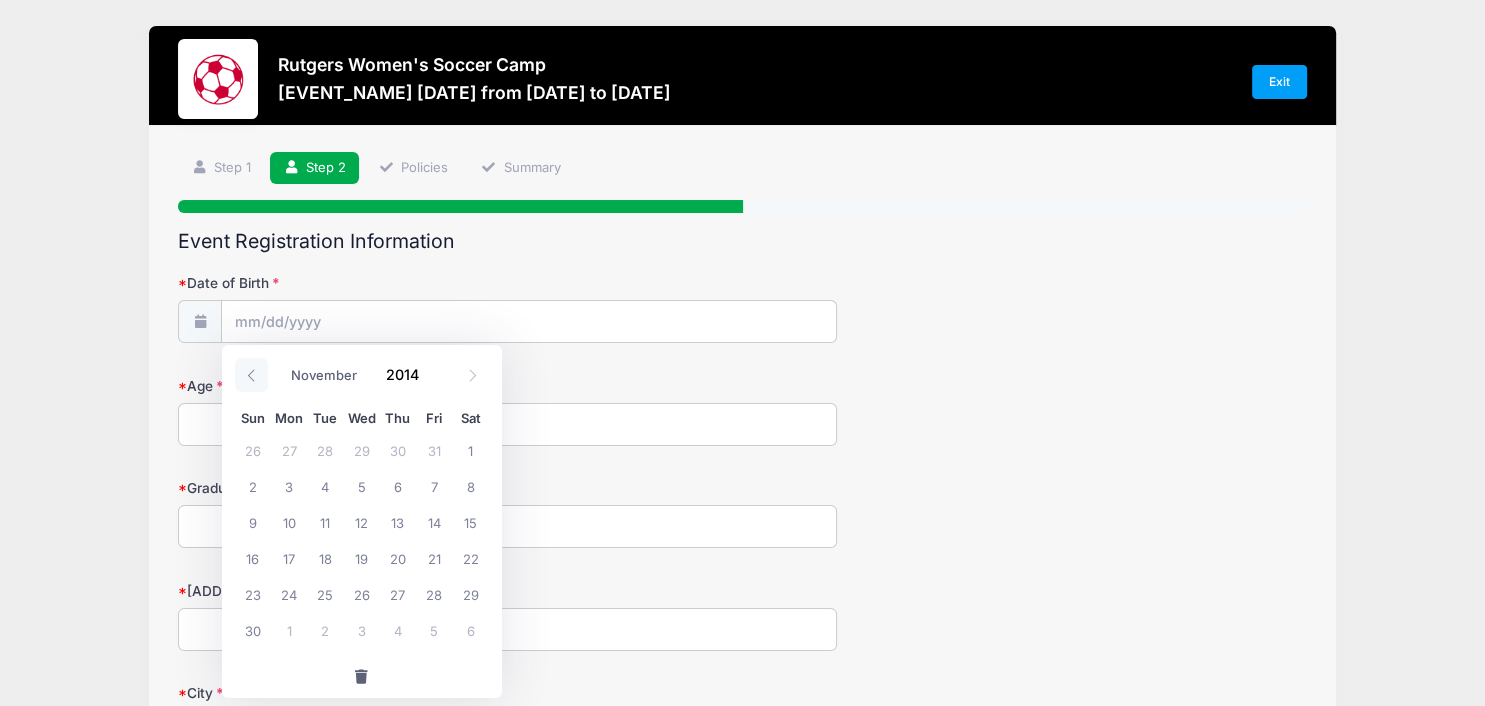 click 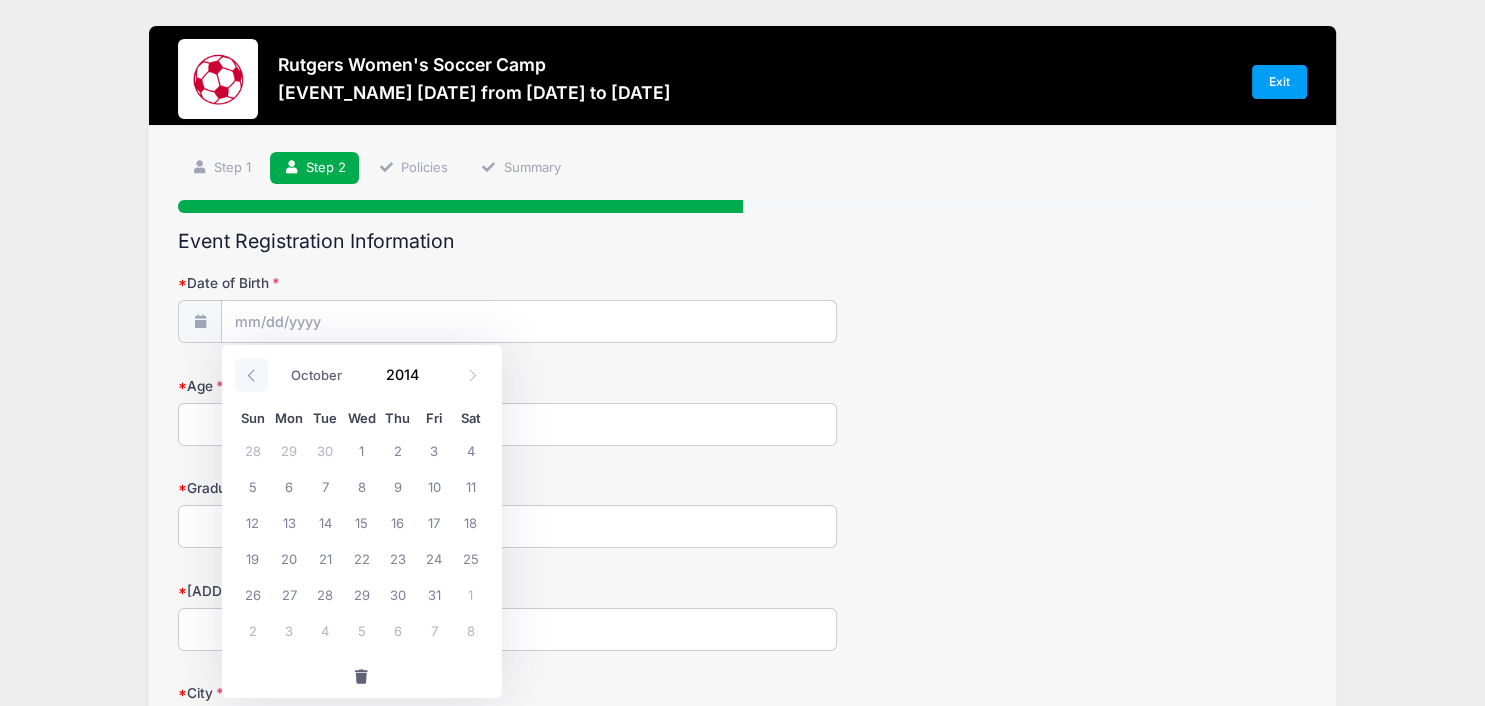 click 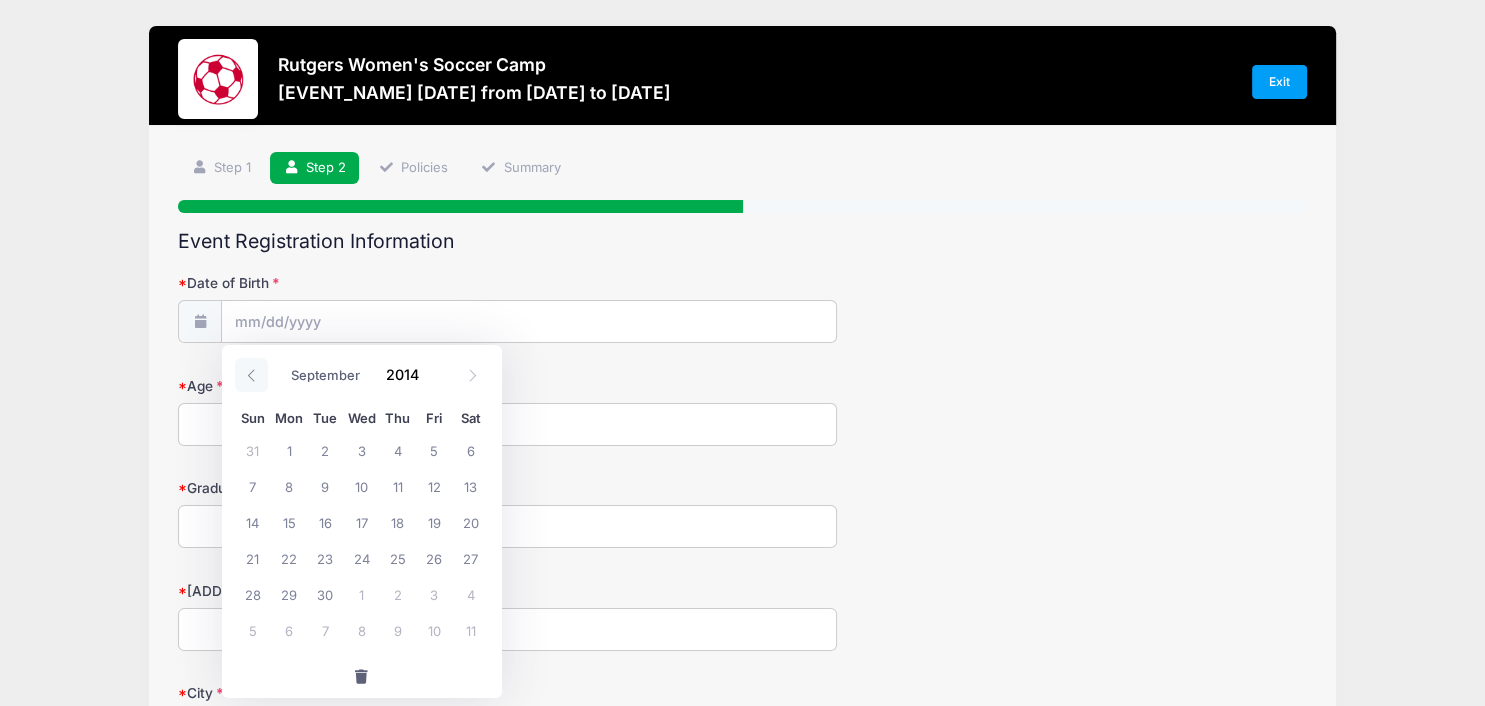 click 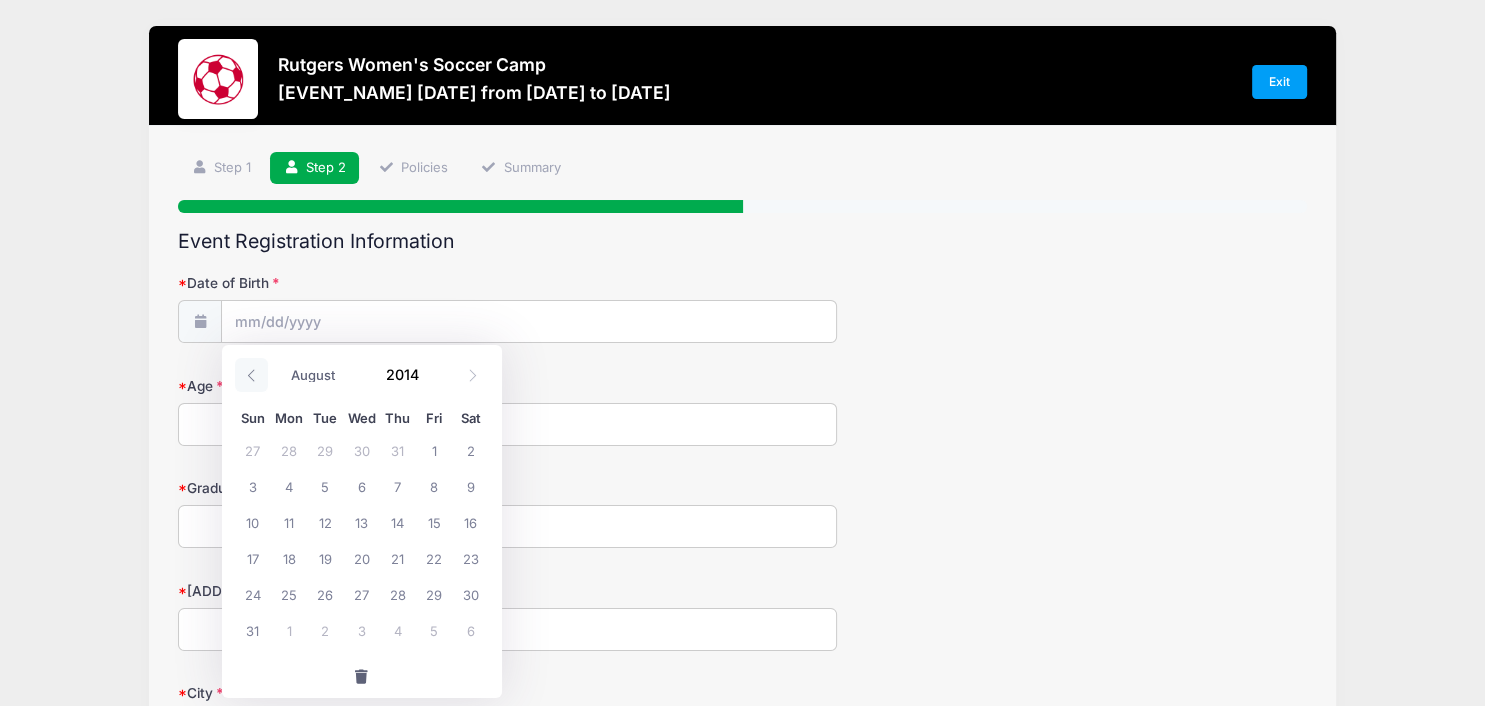 click 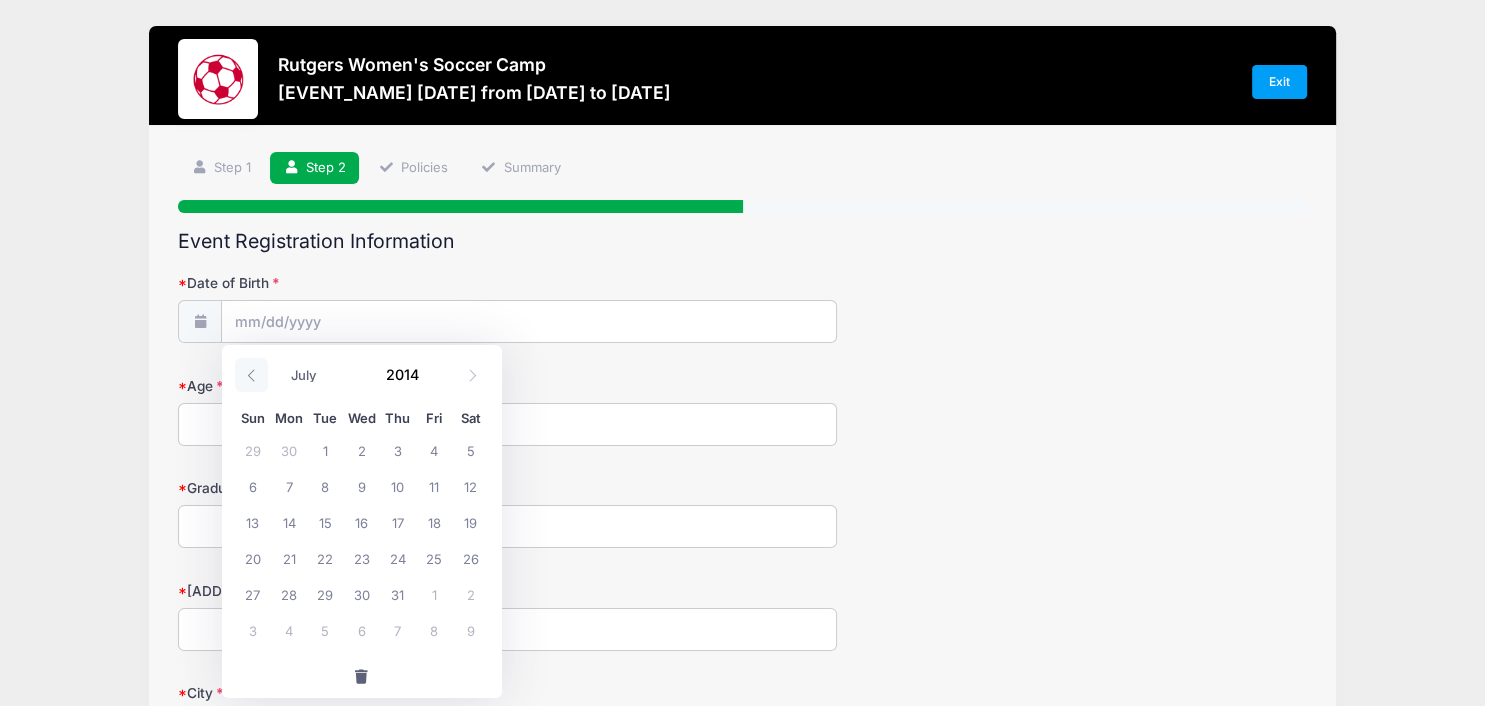 click 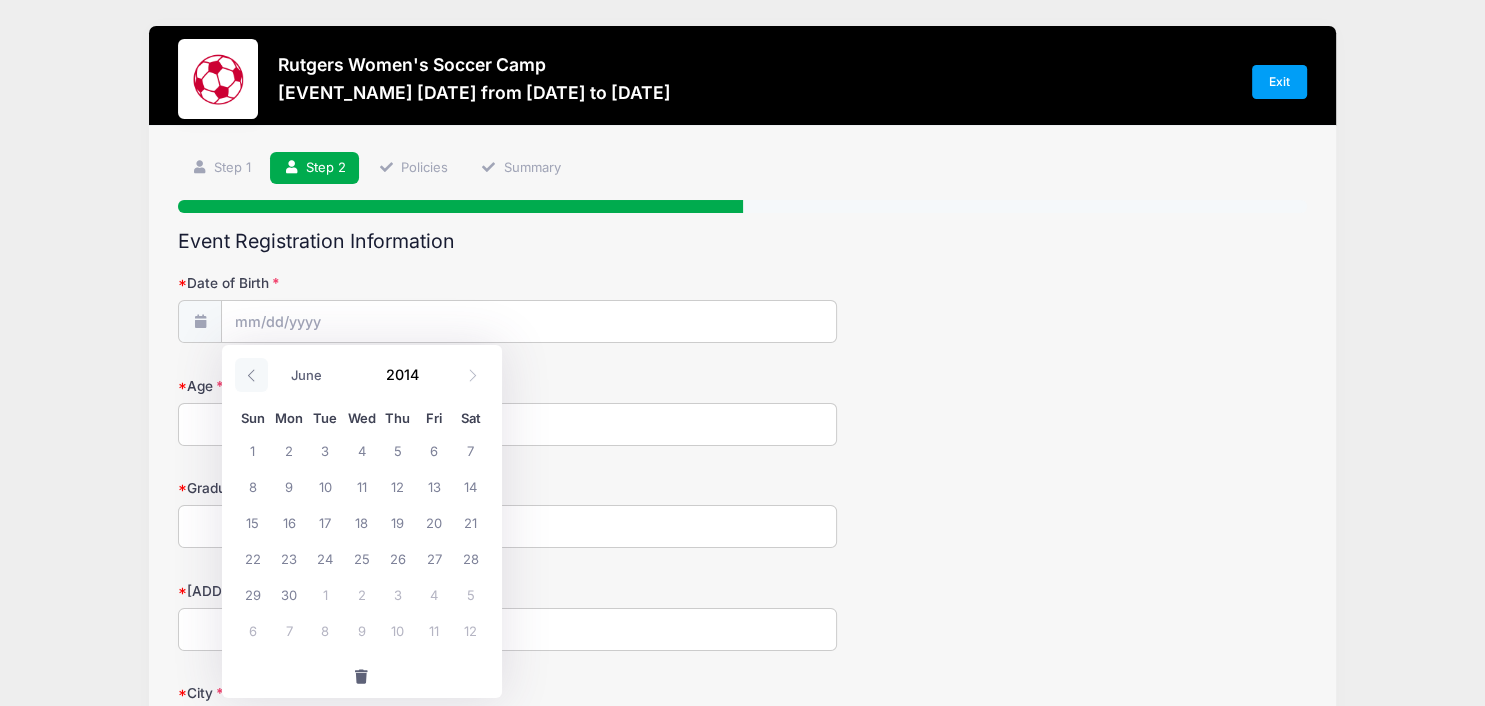 click 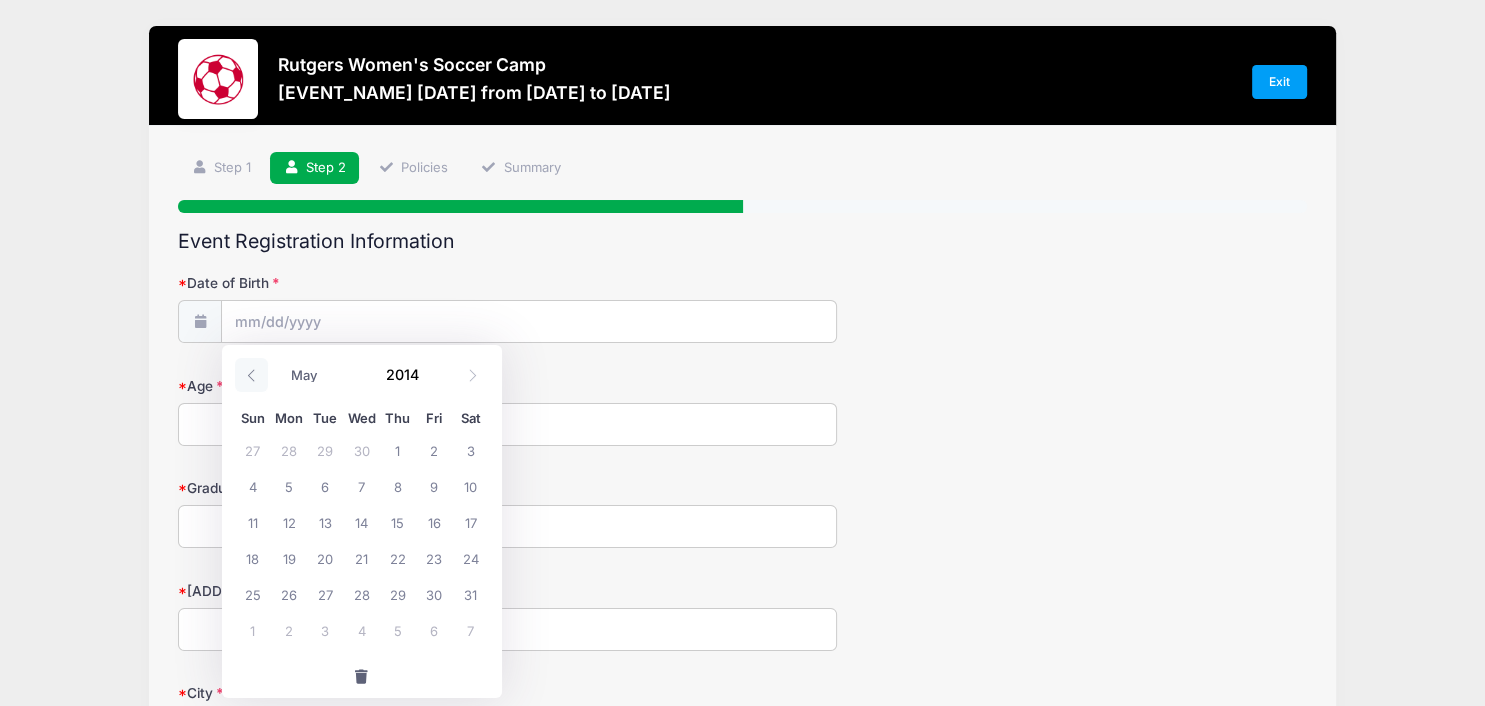 click 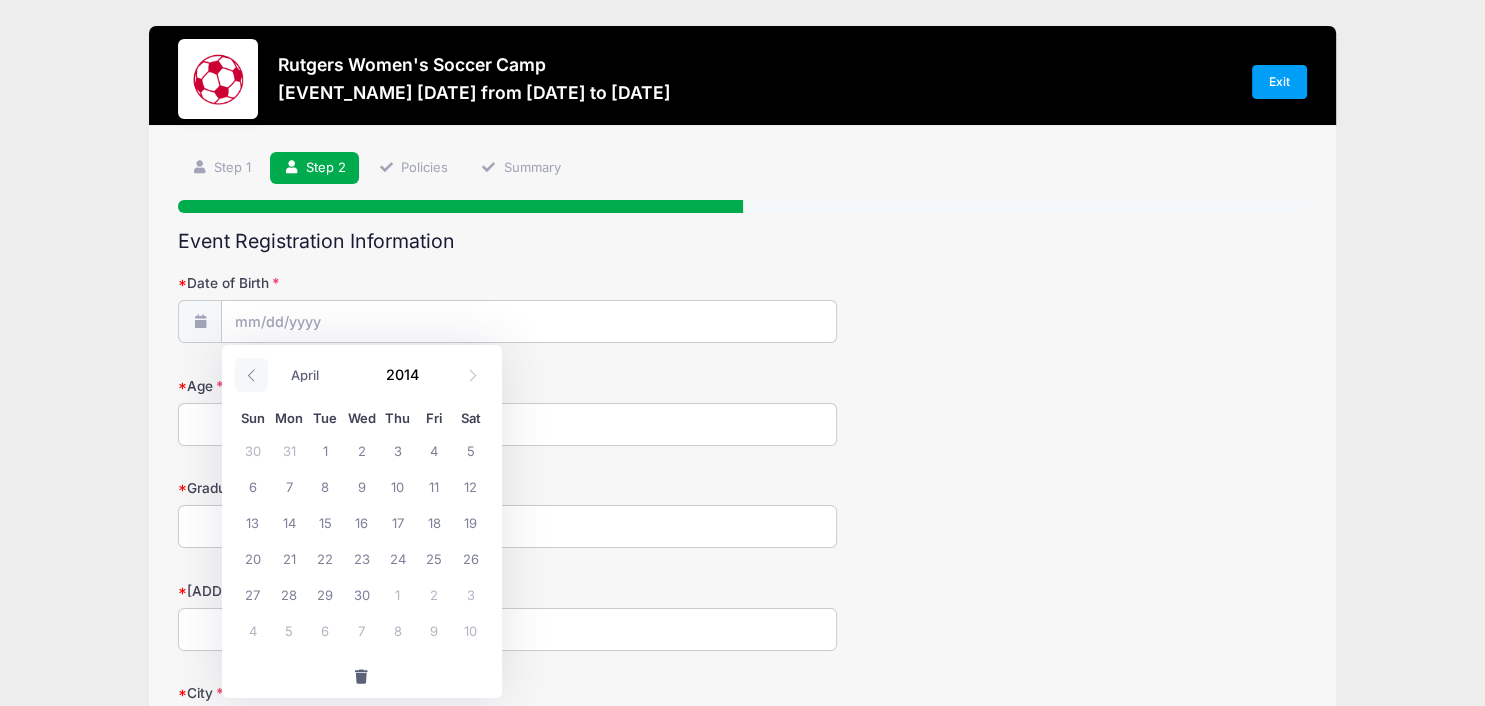 click 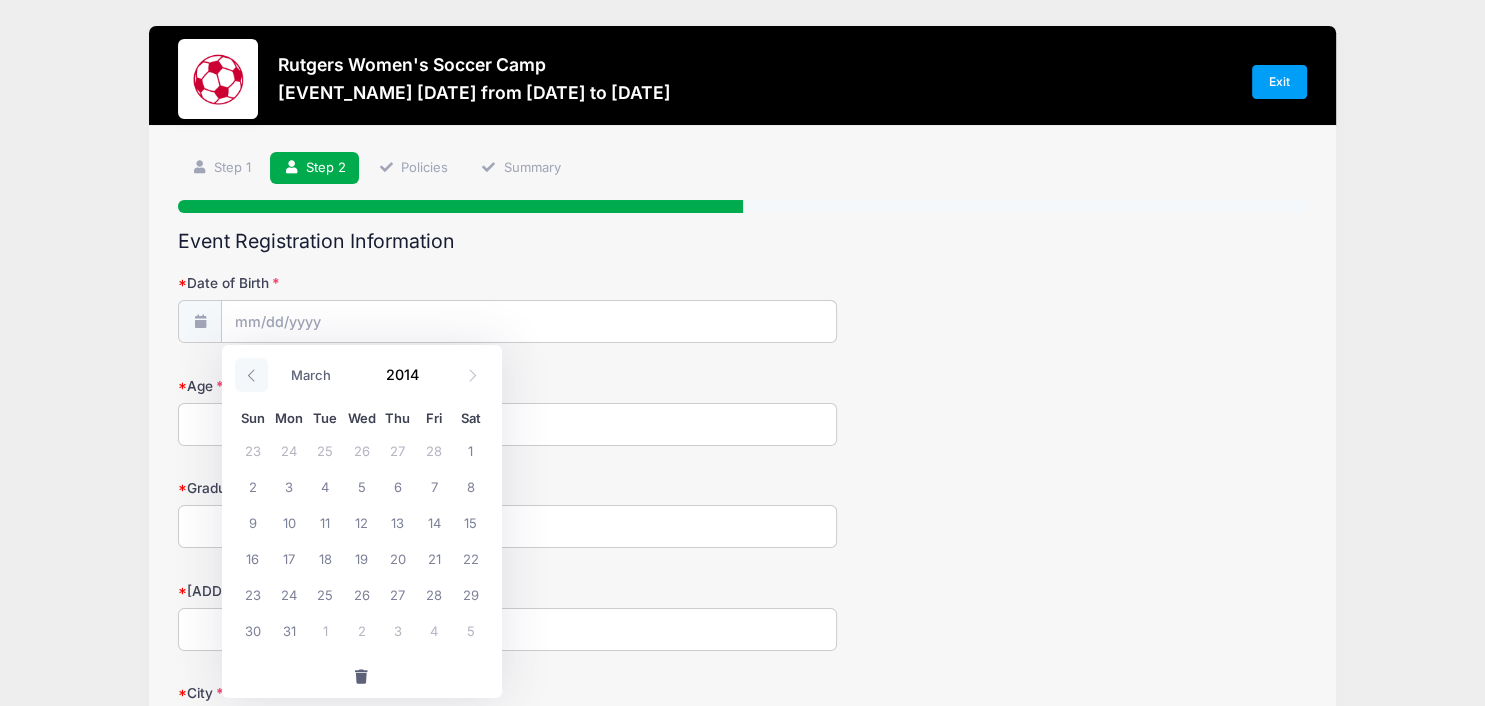 click 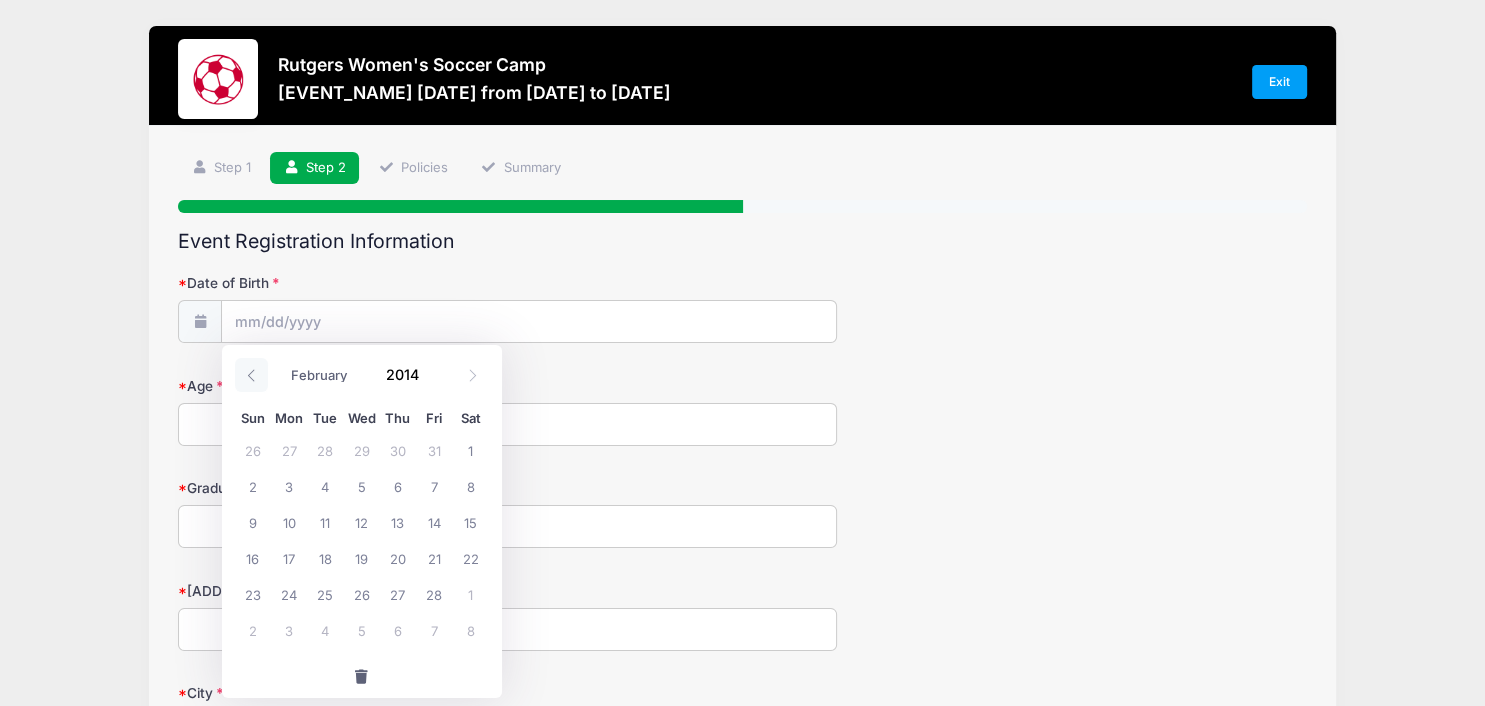 click 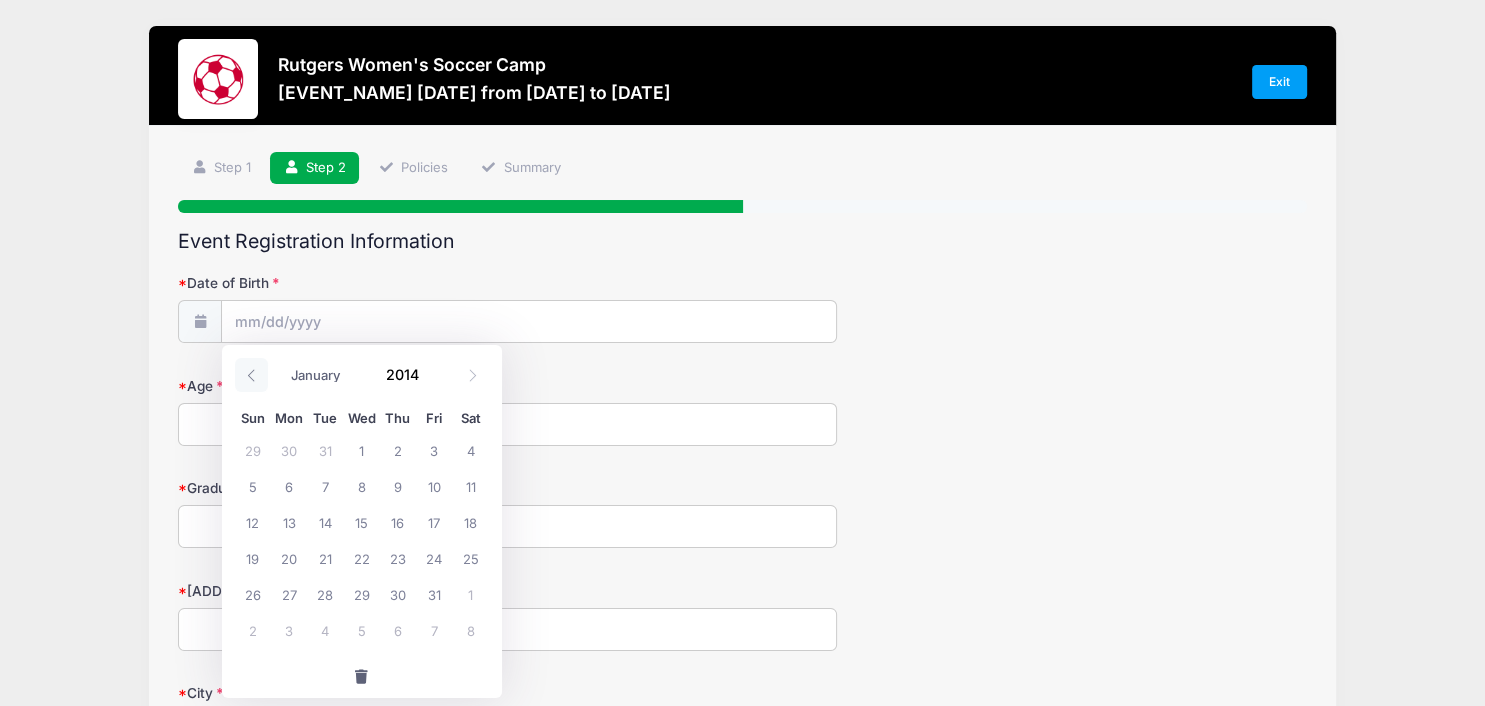 click 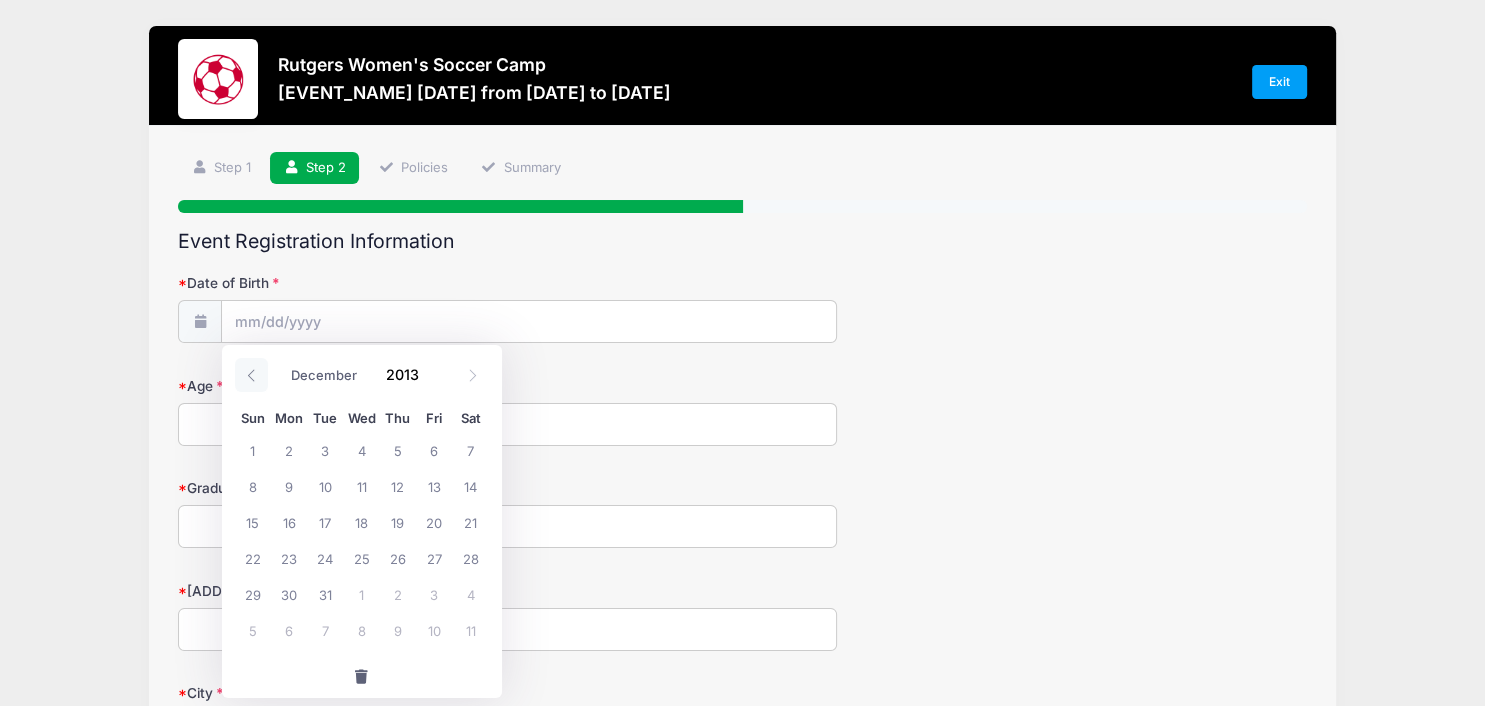 click 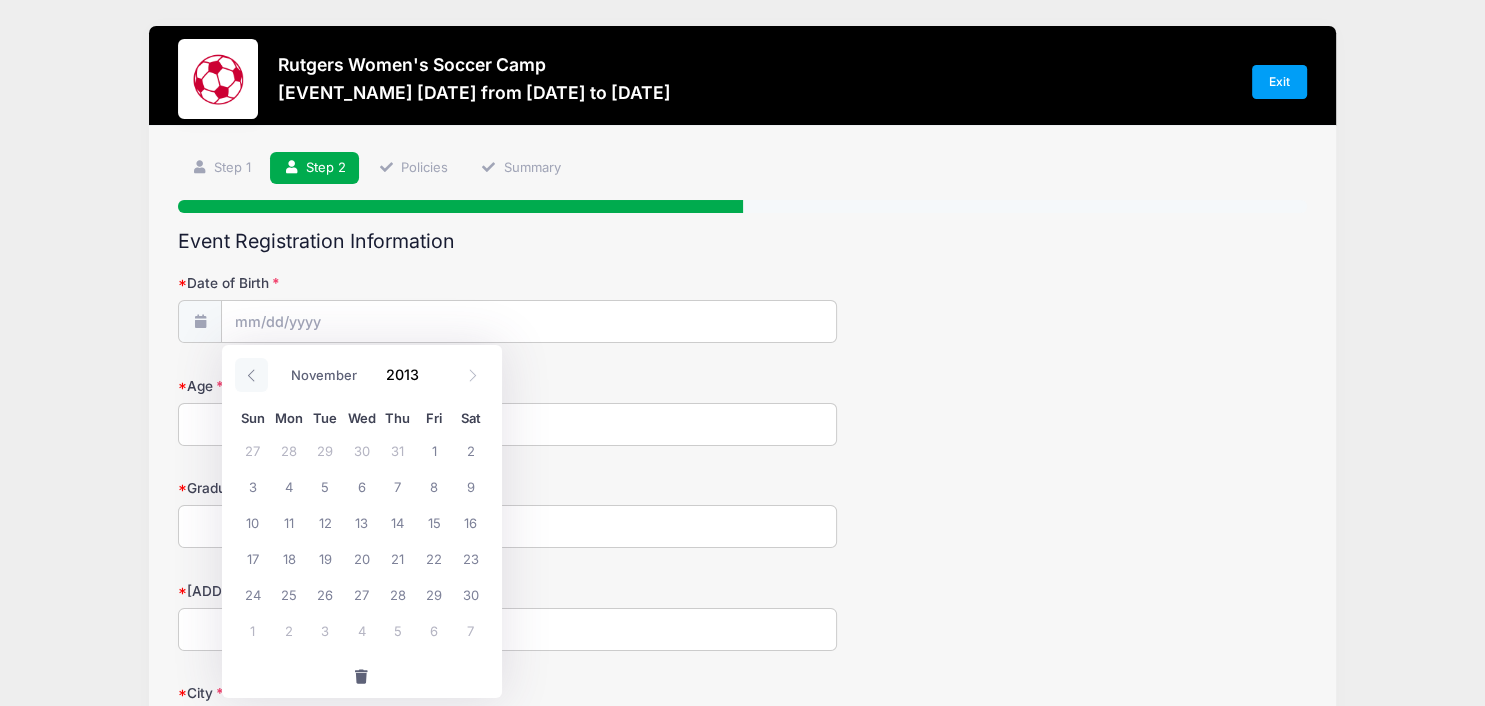 click 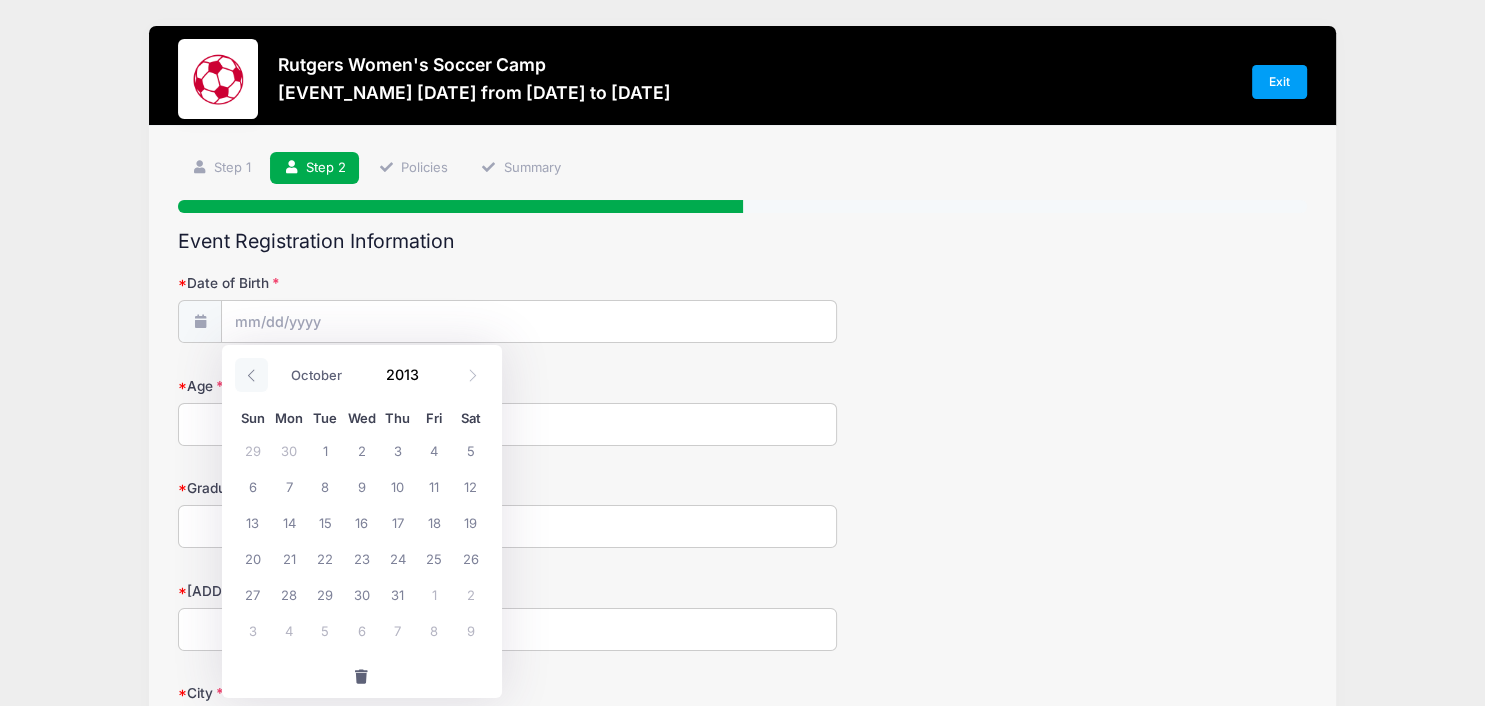 click 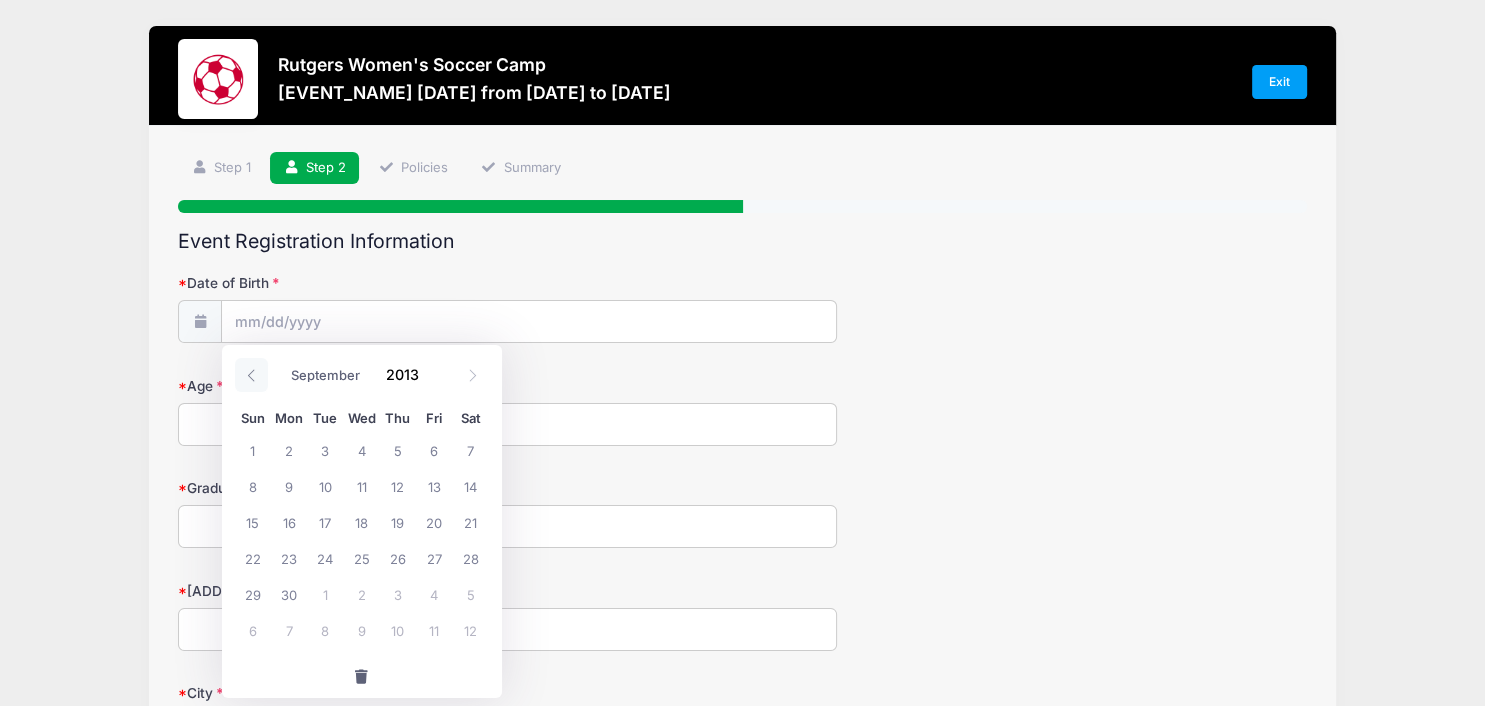 click 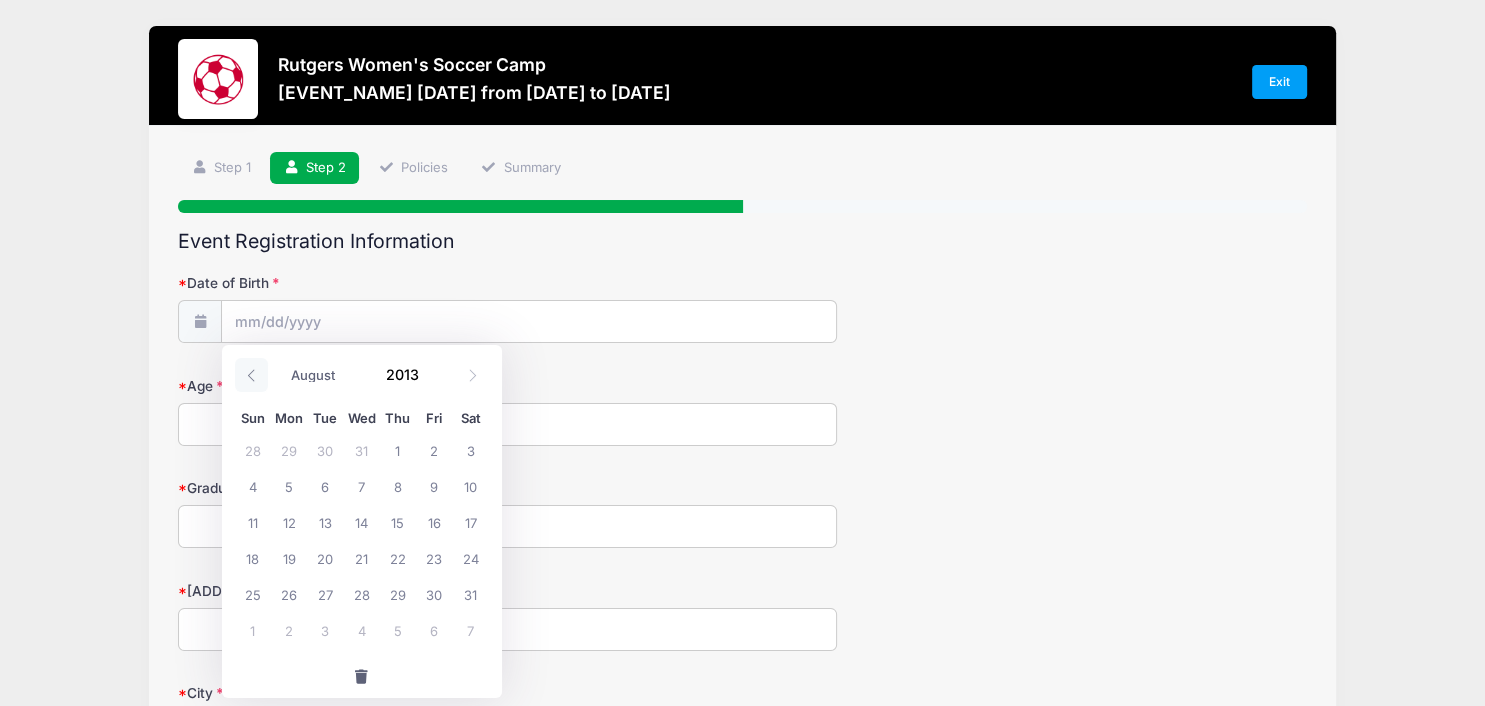 click 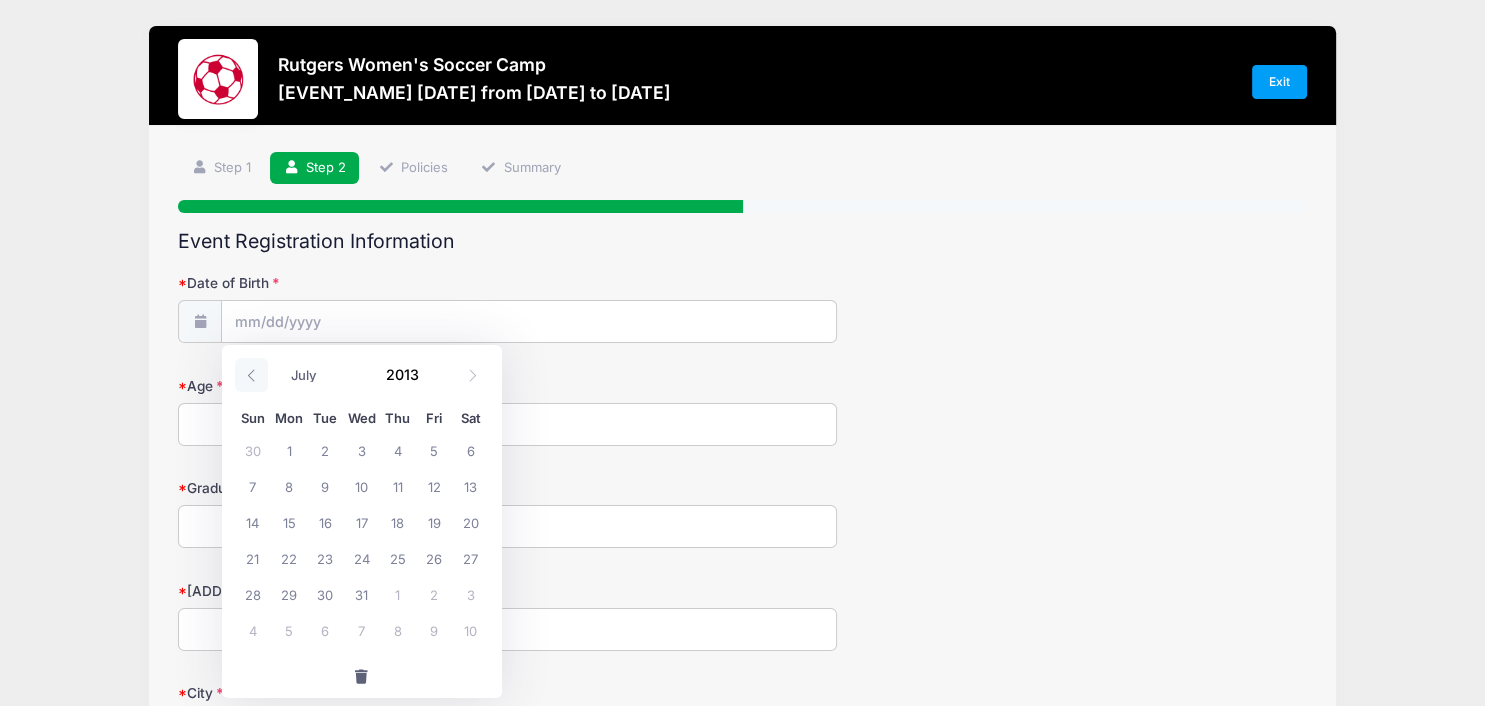 click 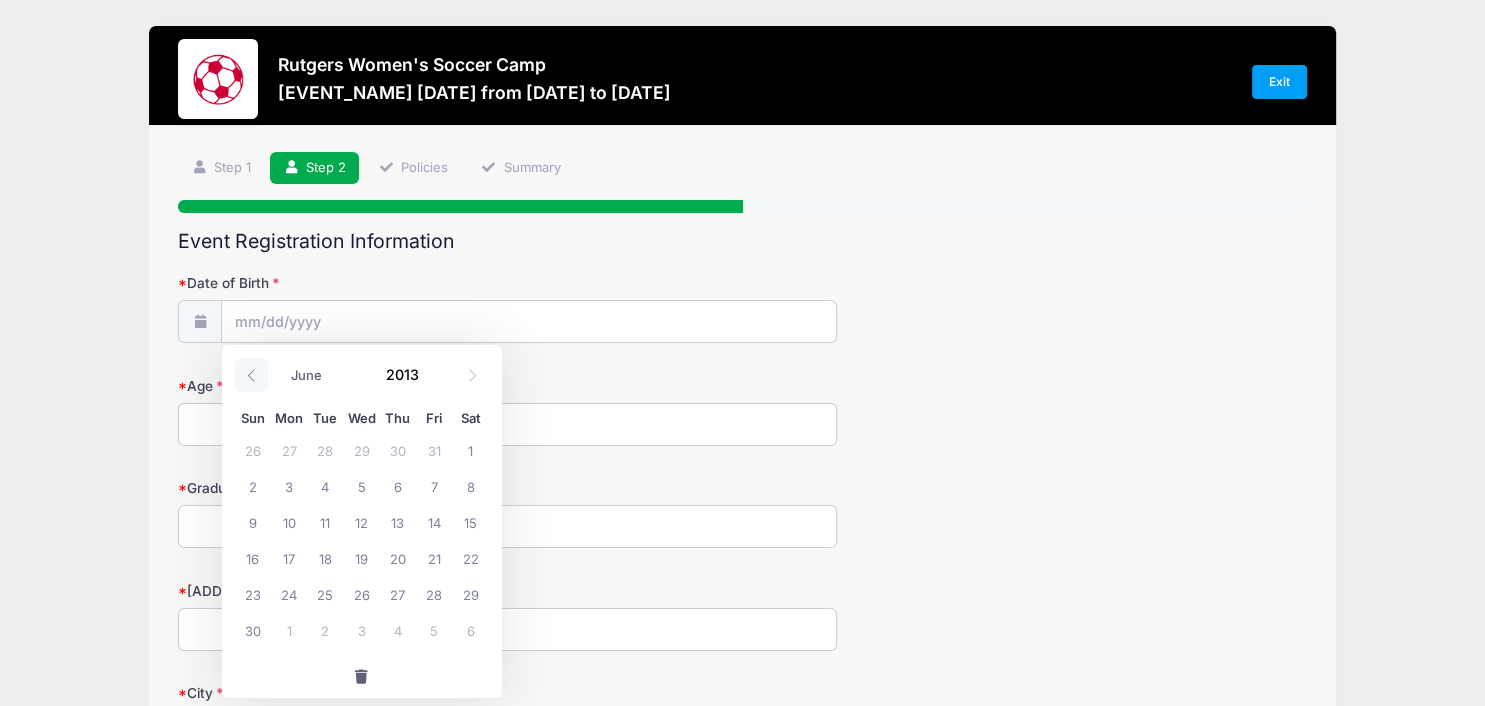 click 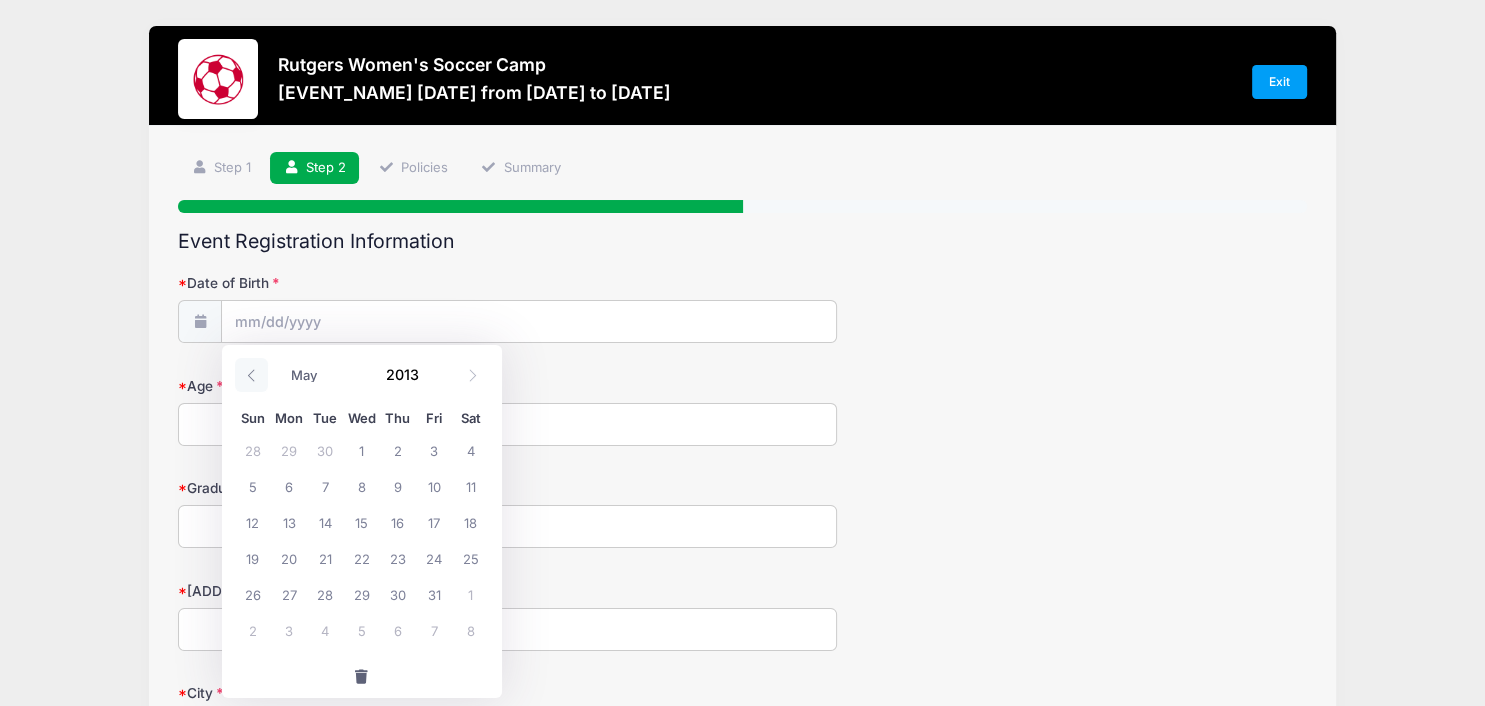 click 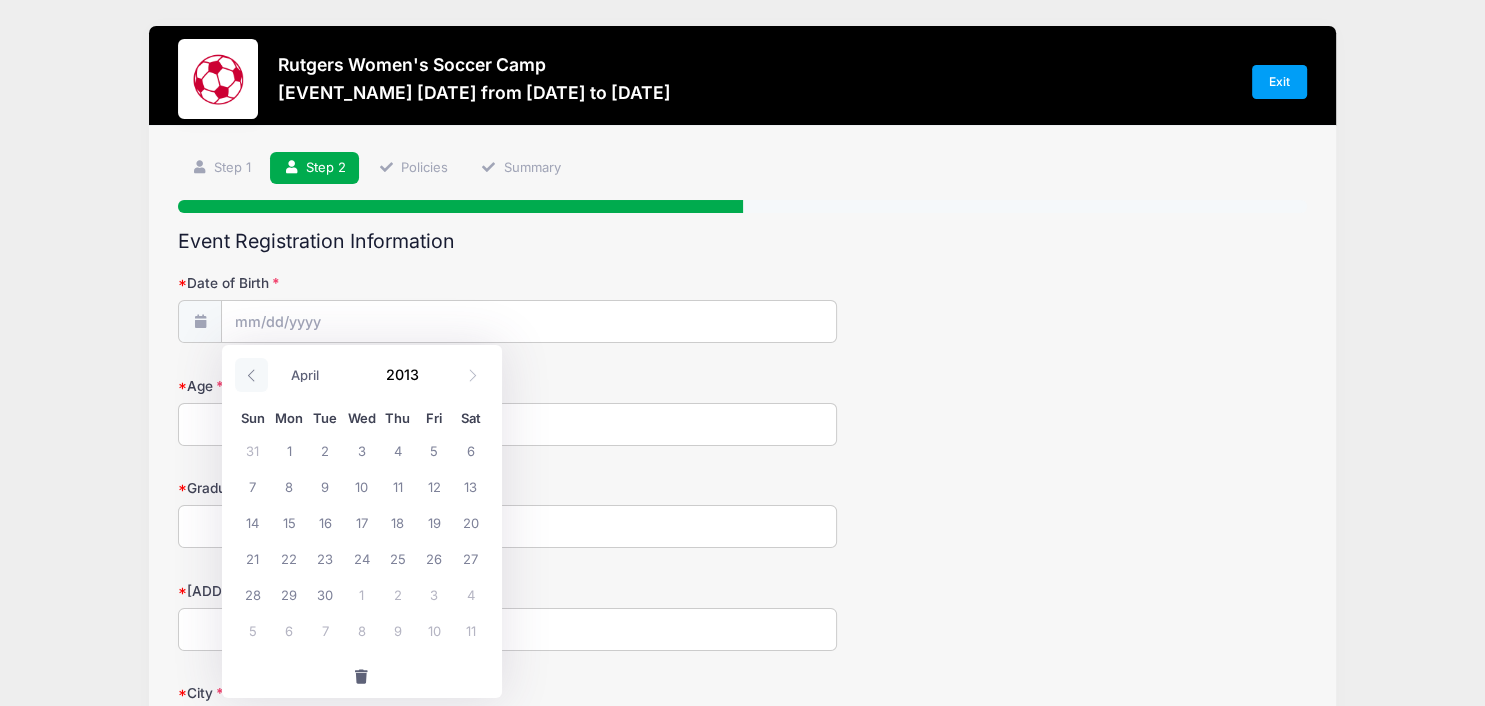 click 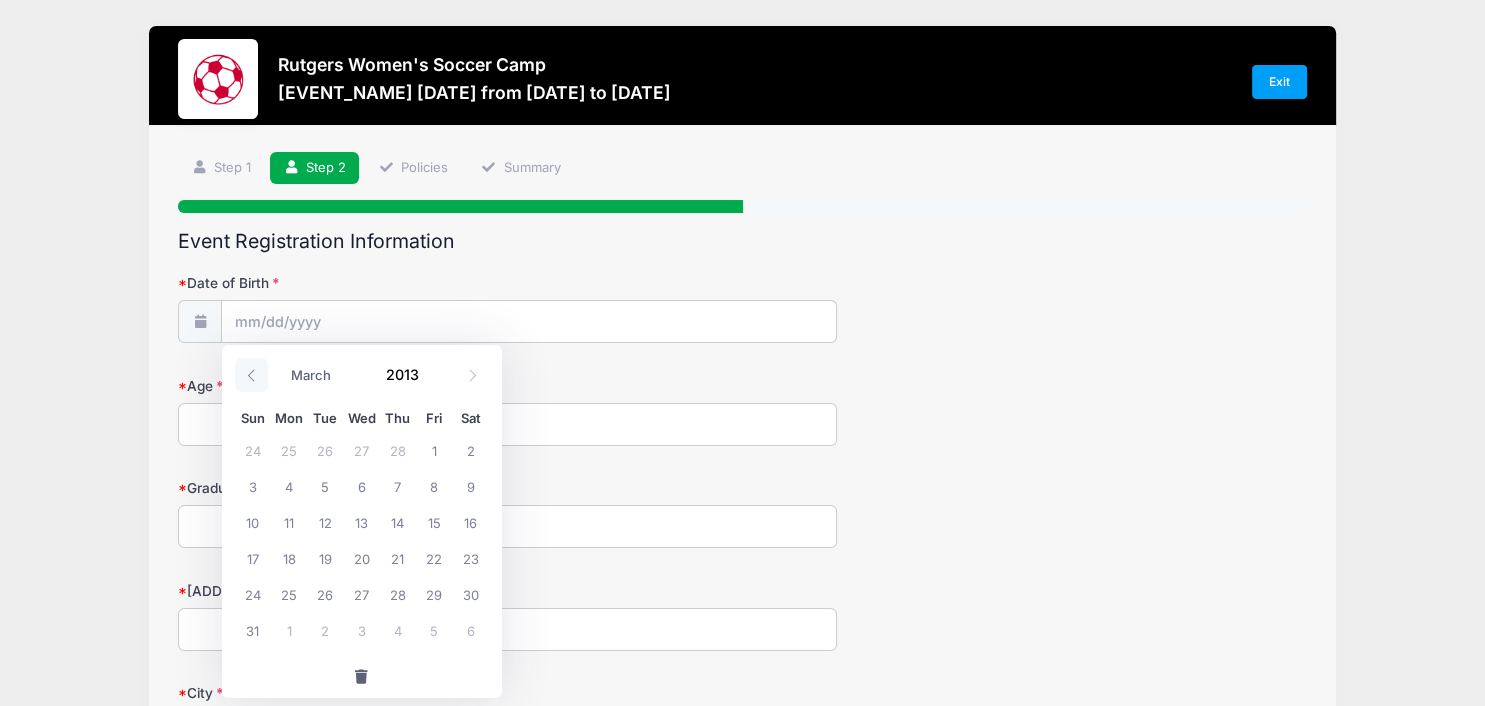 click 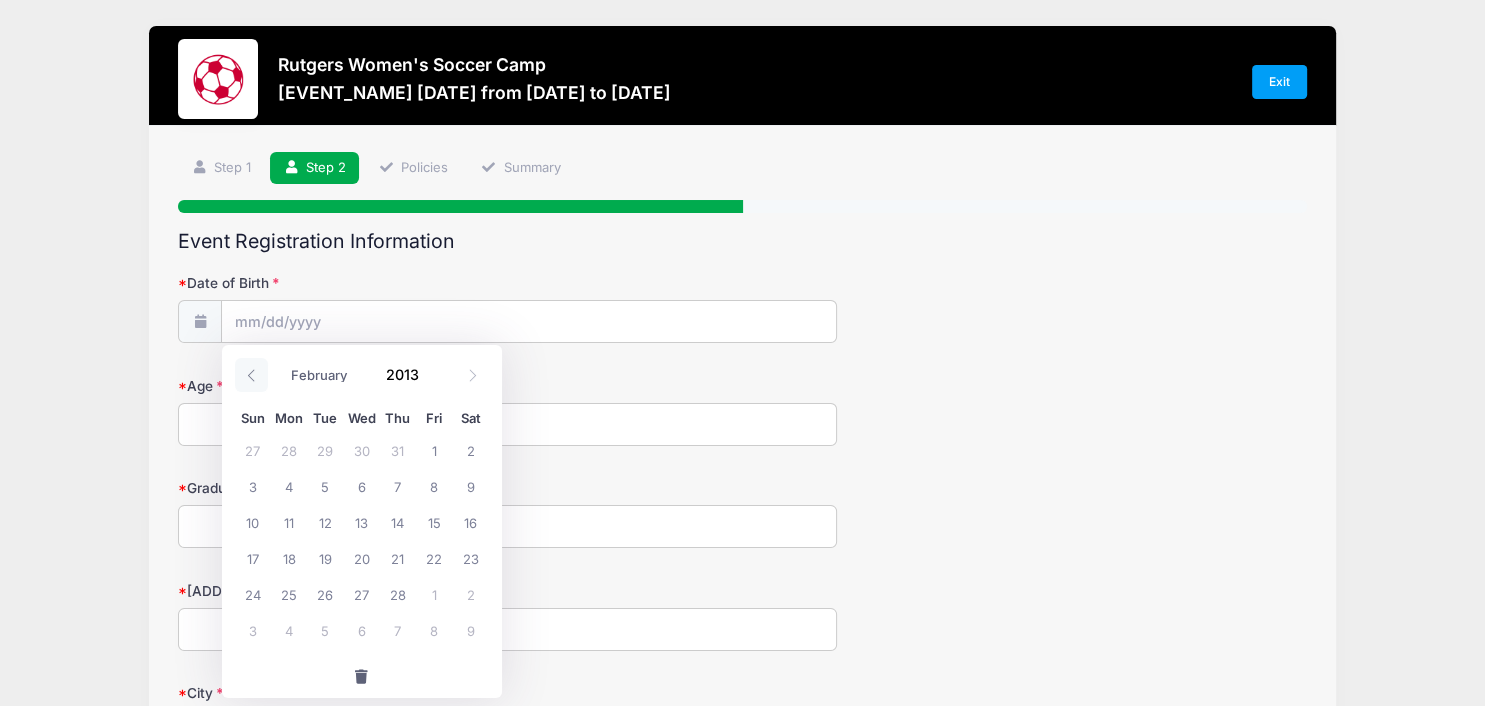 click 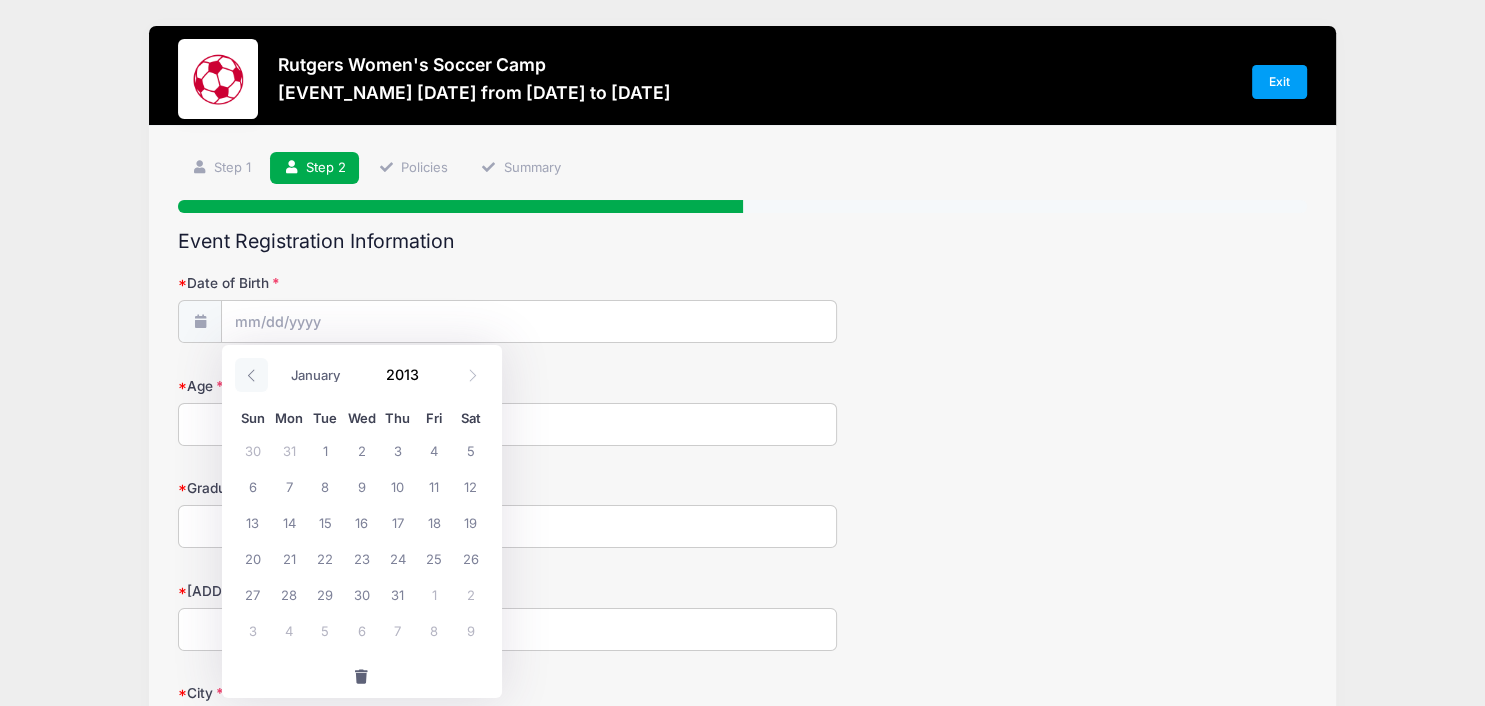 click 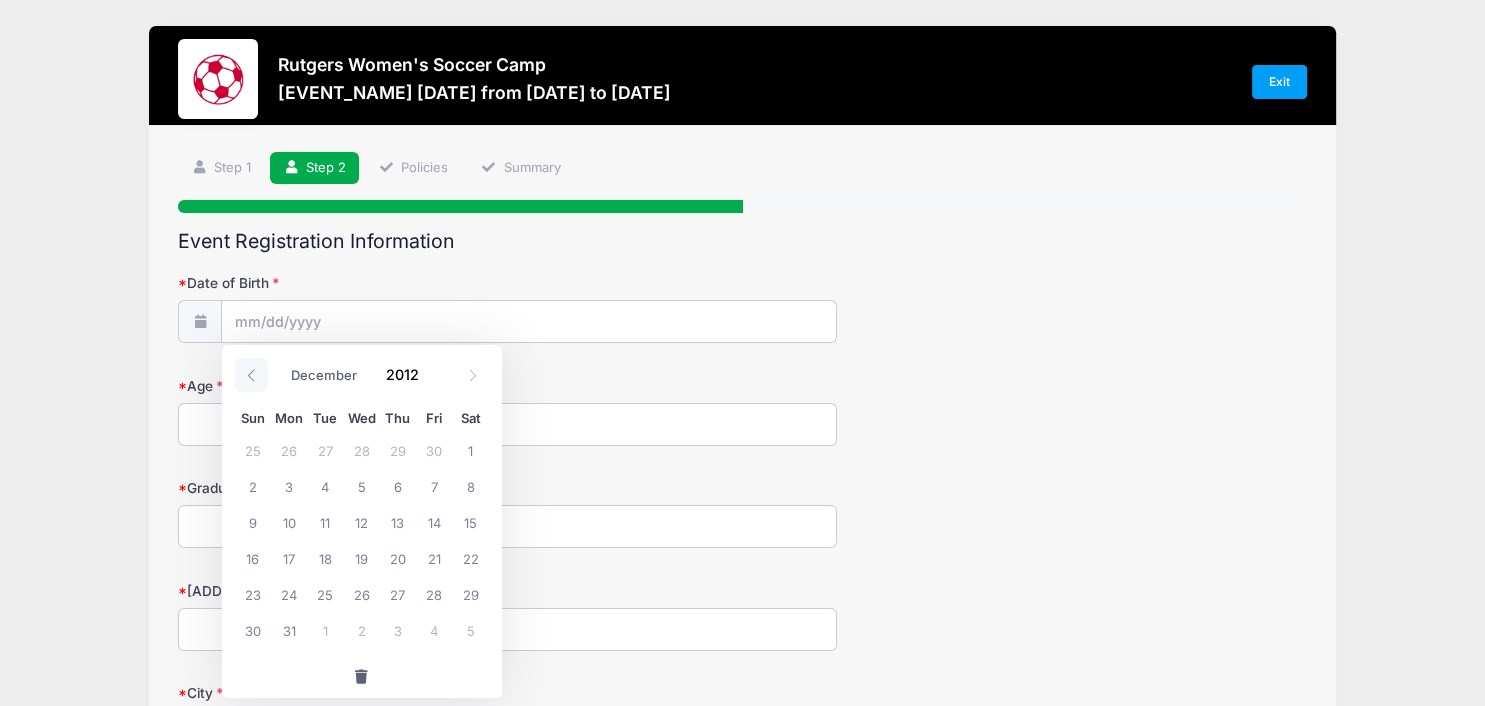 click 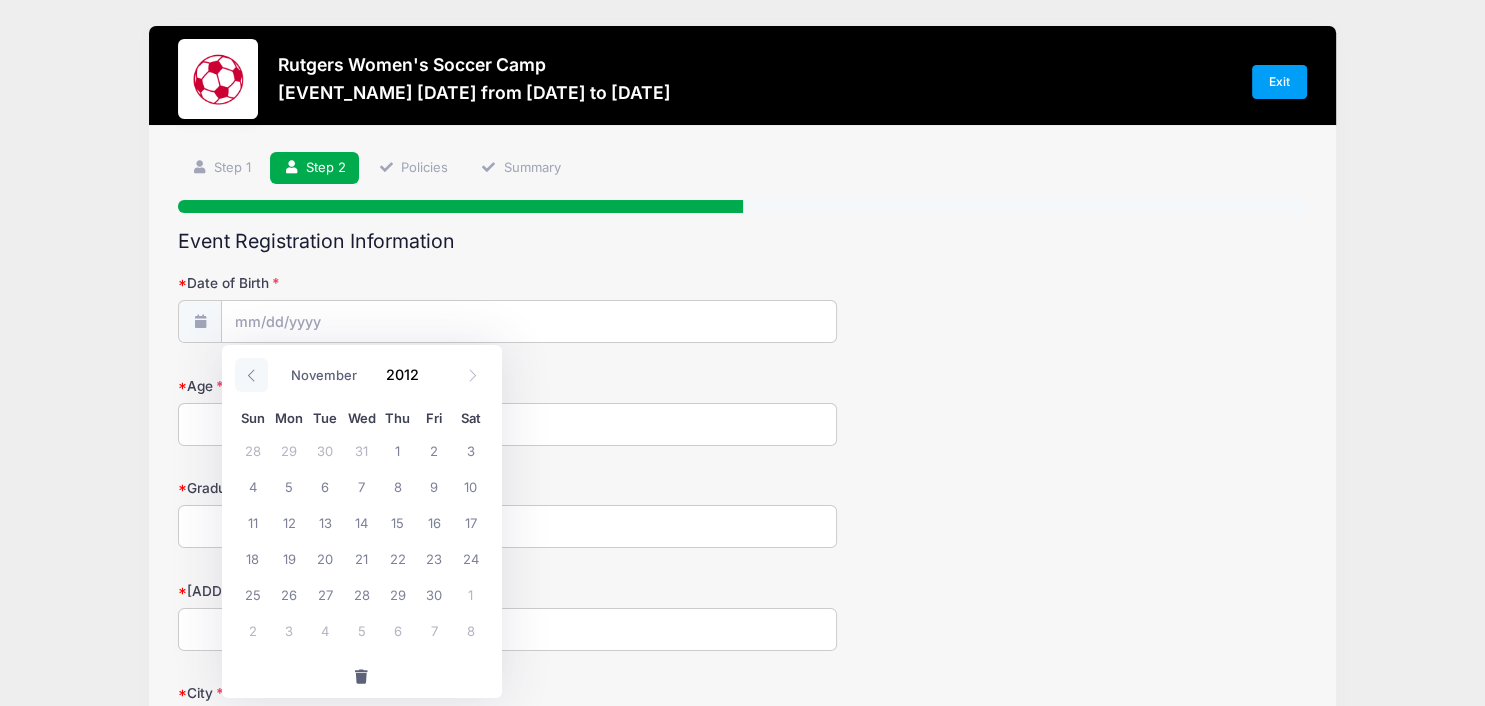 click 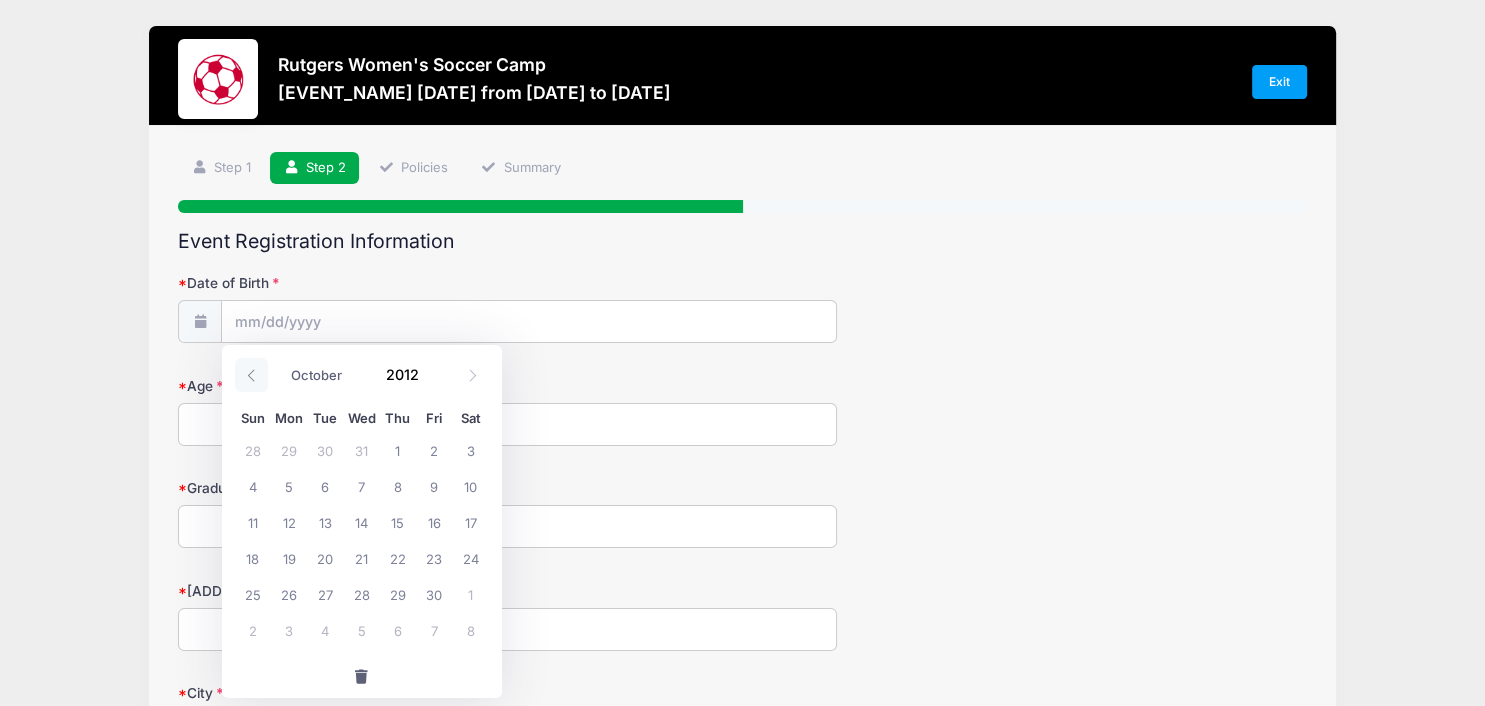 click 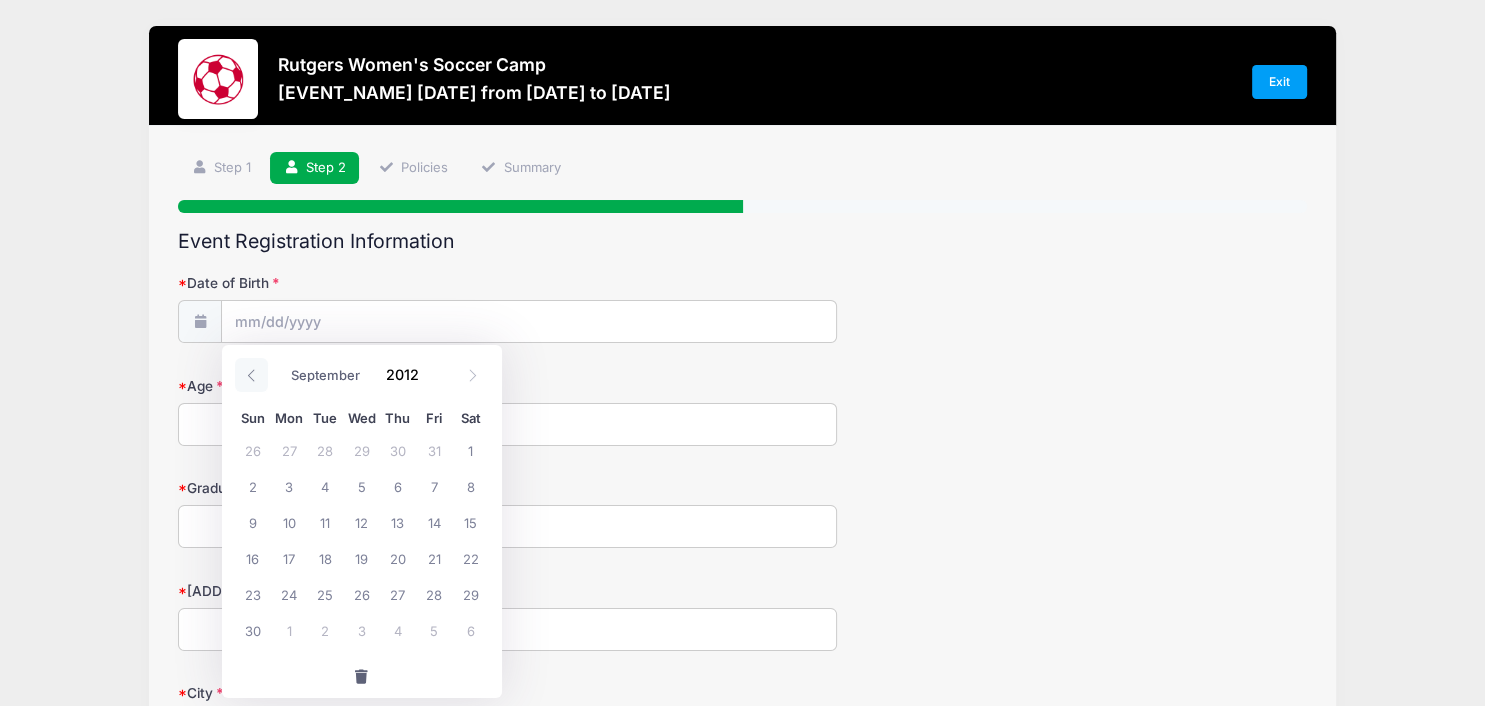 click 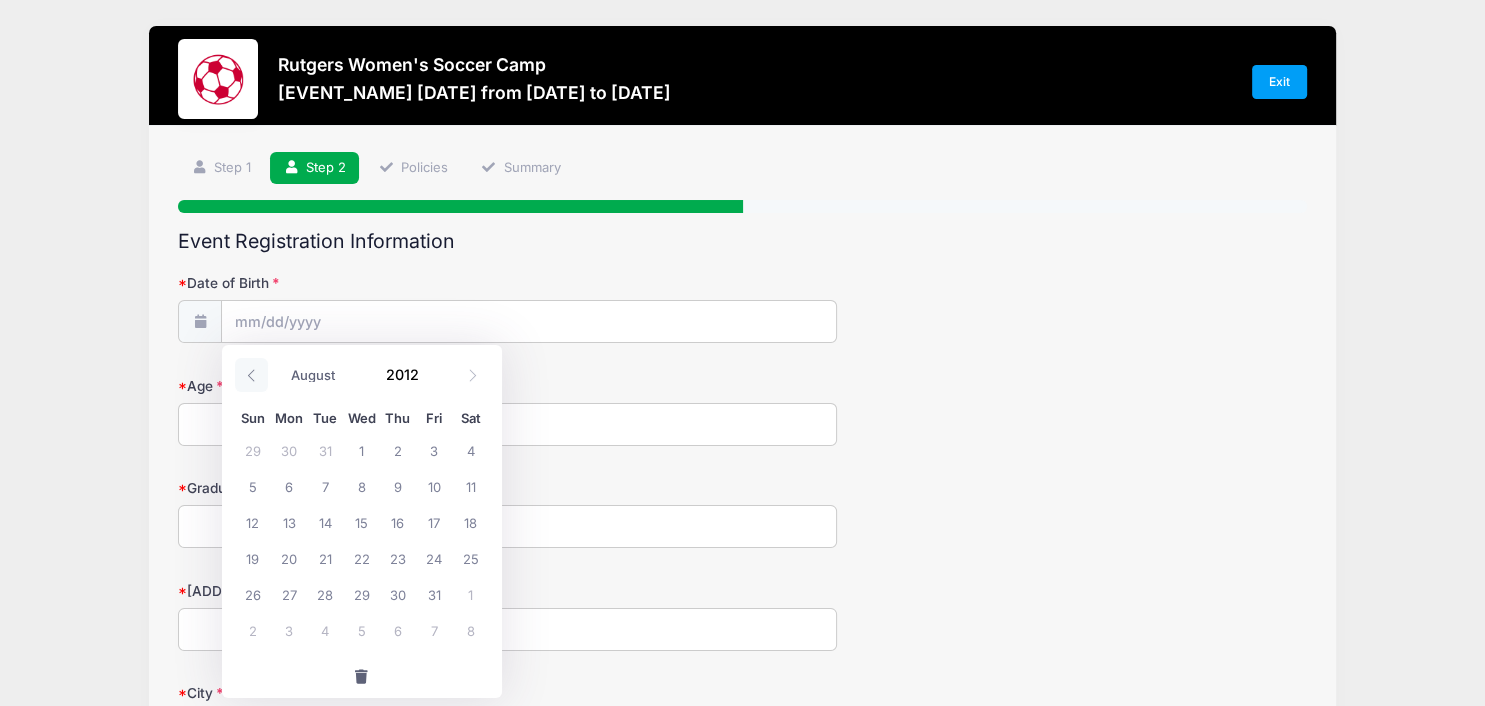 click 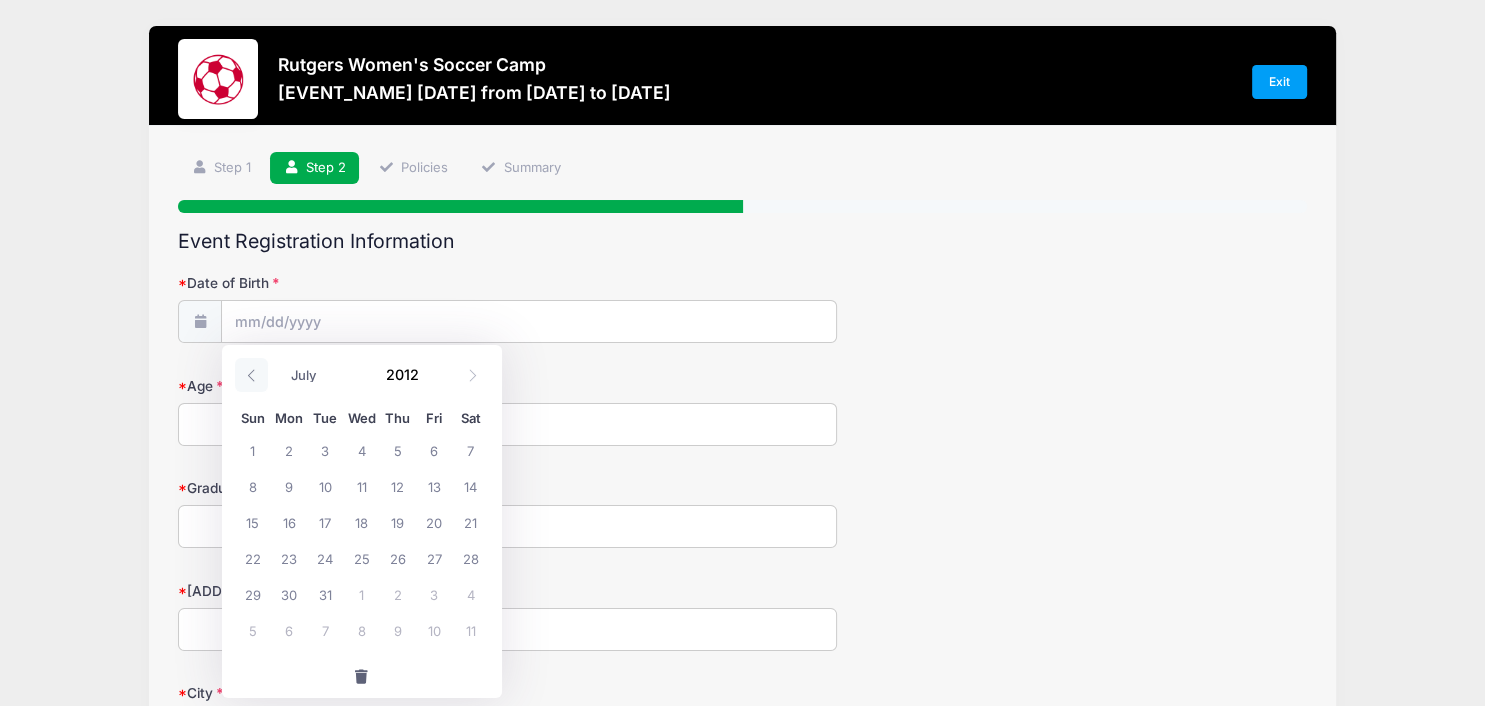 click 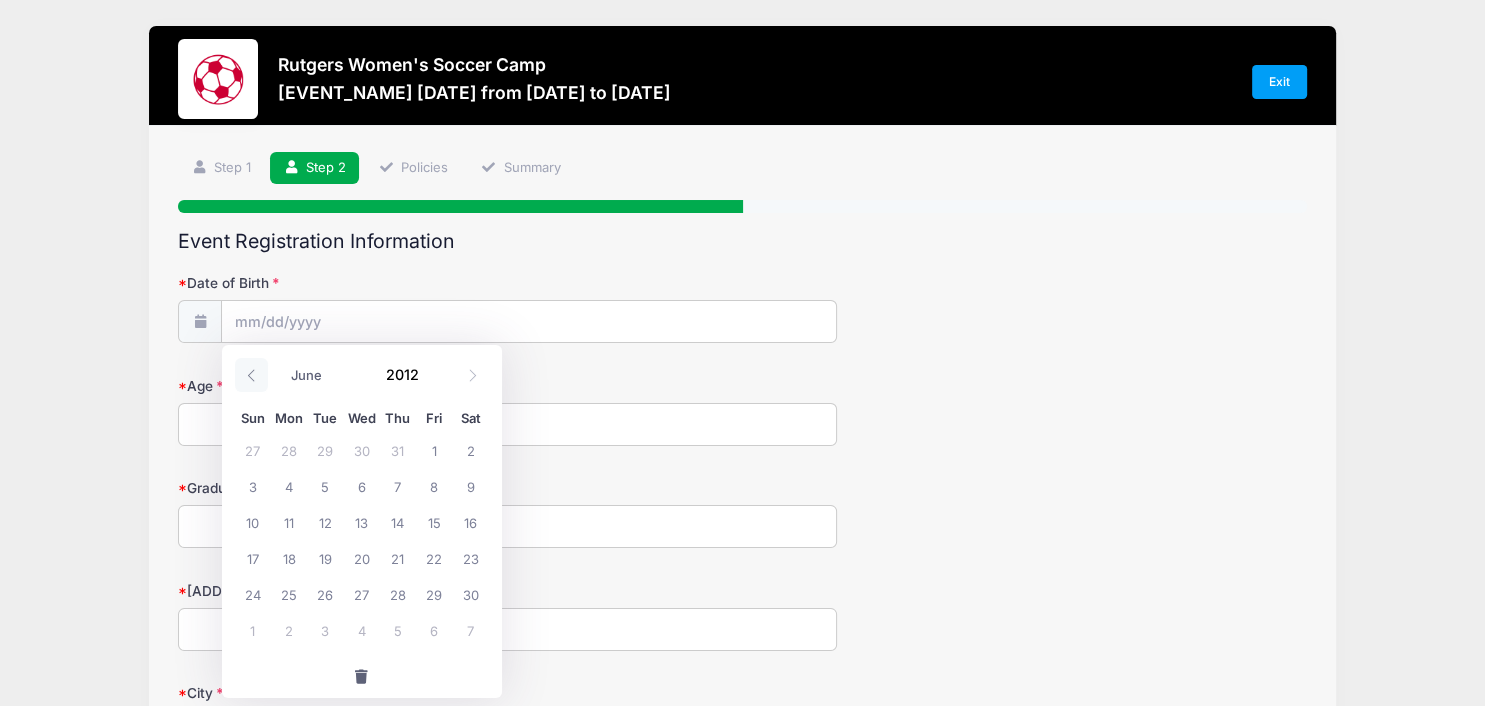 click 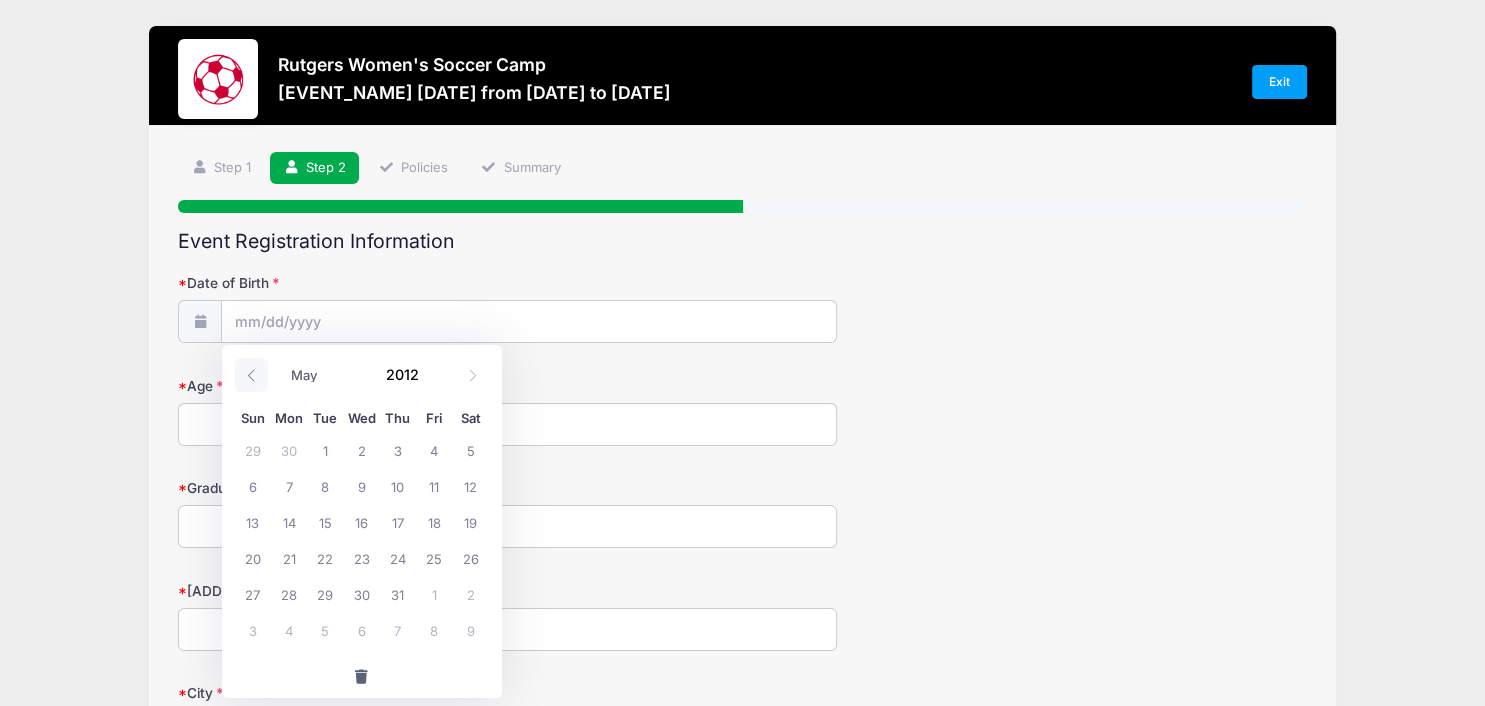 click 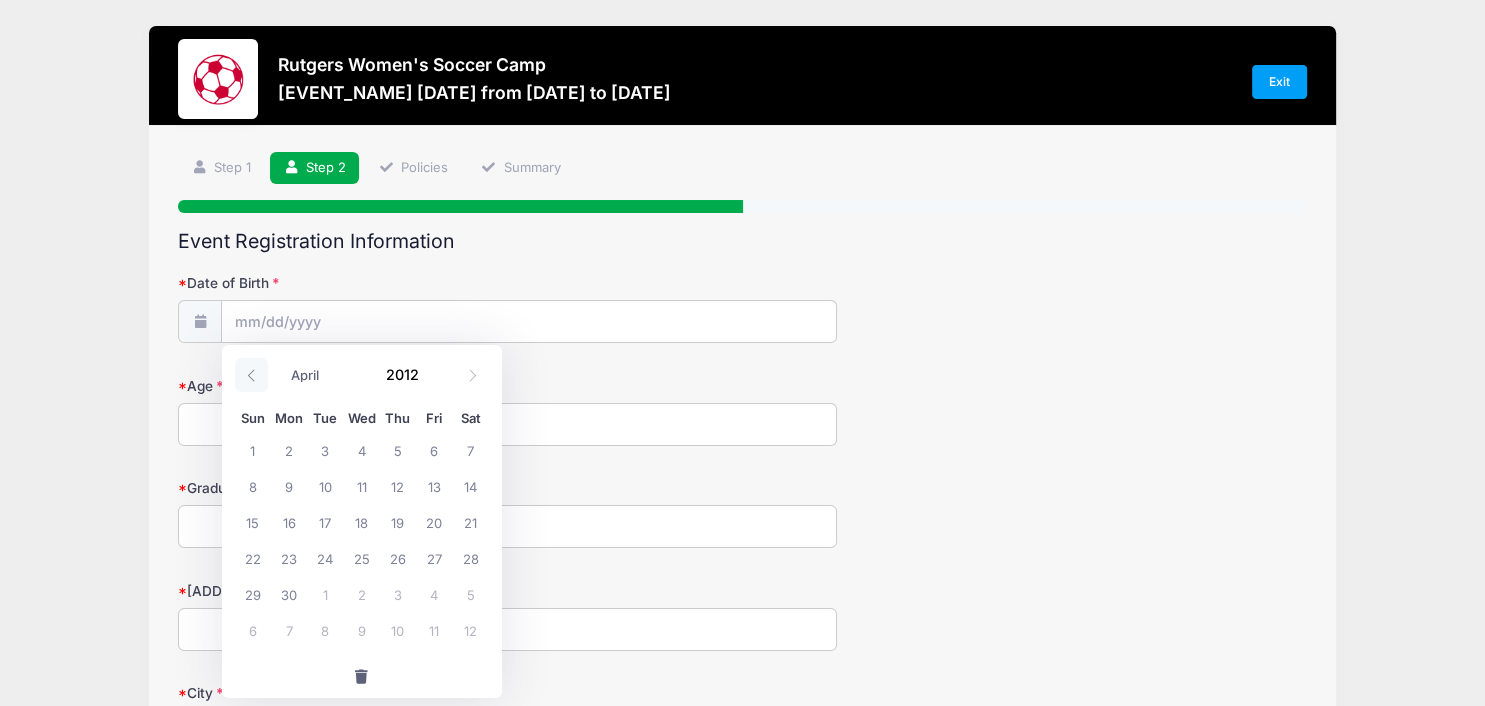 click 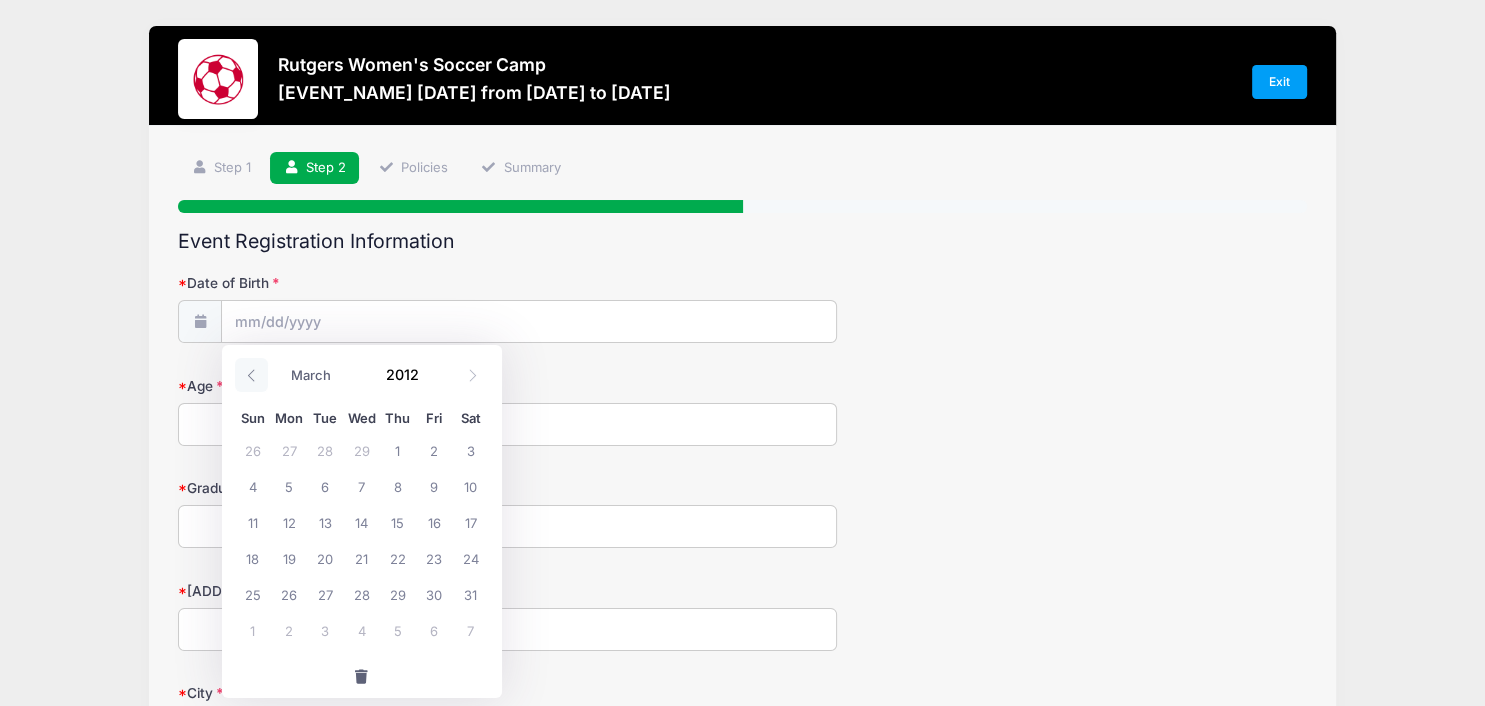 click 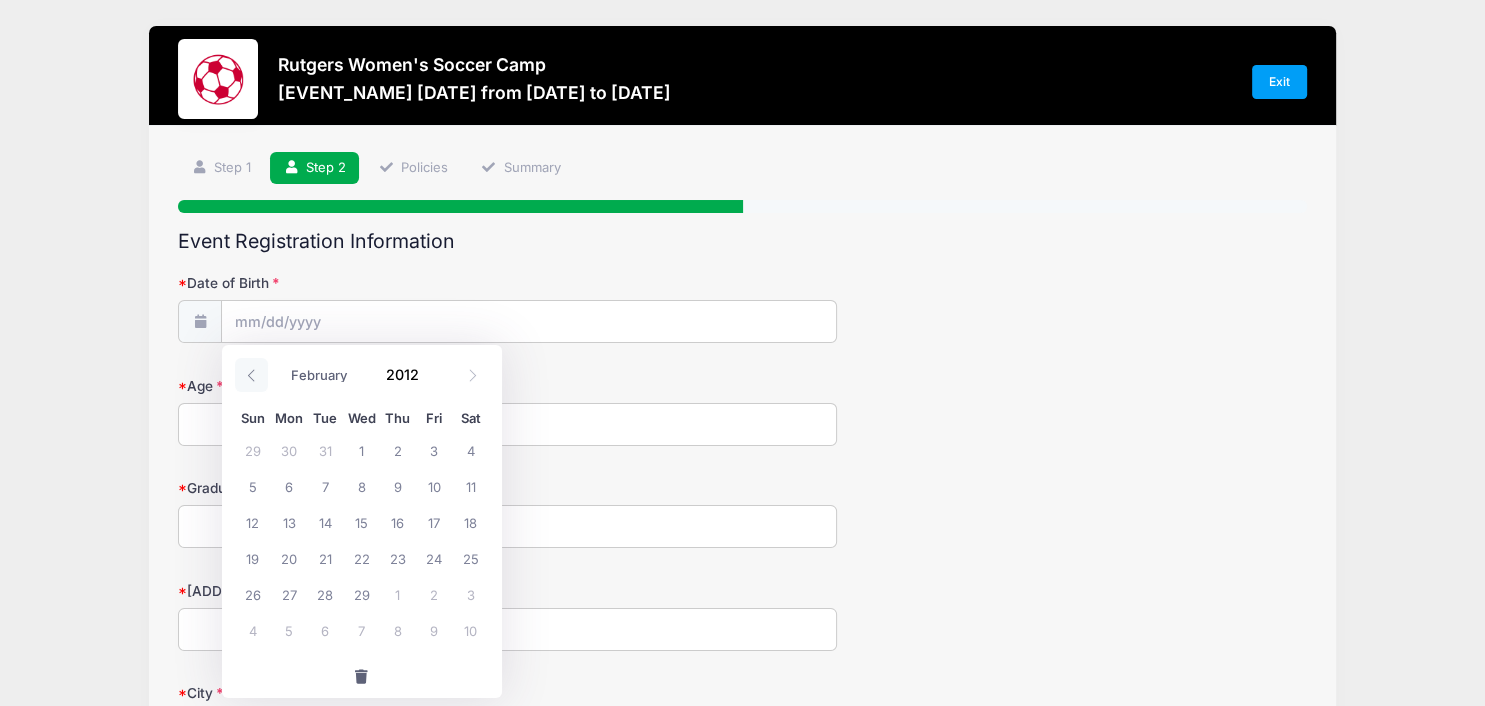 click 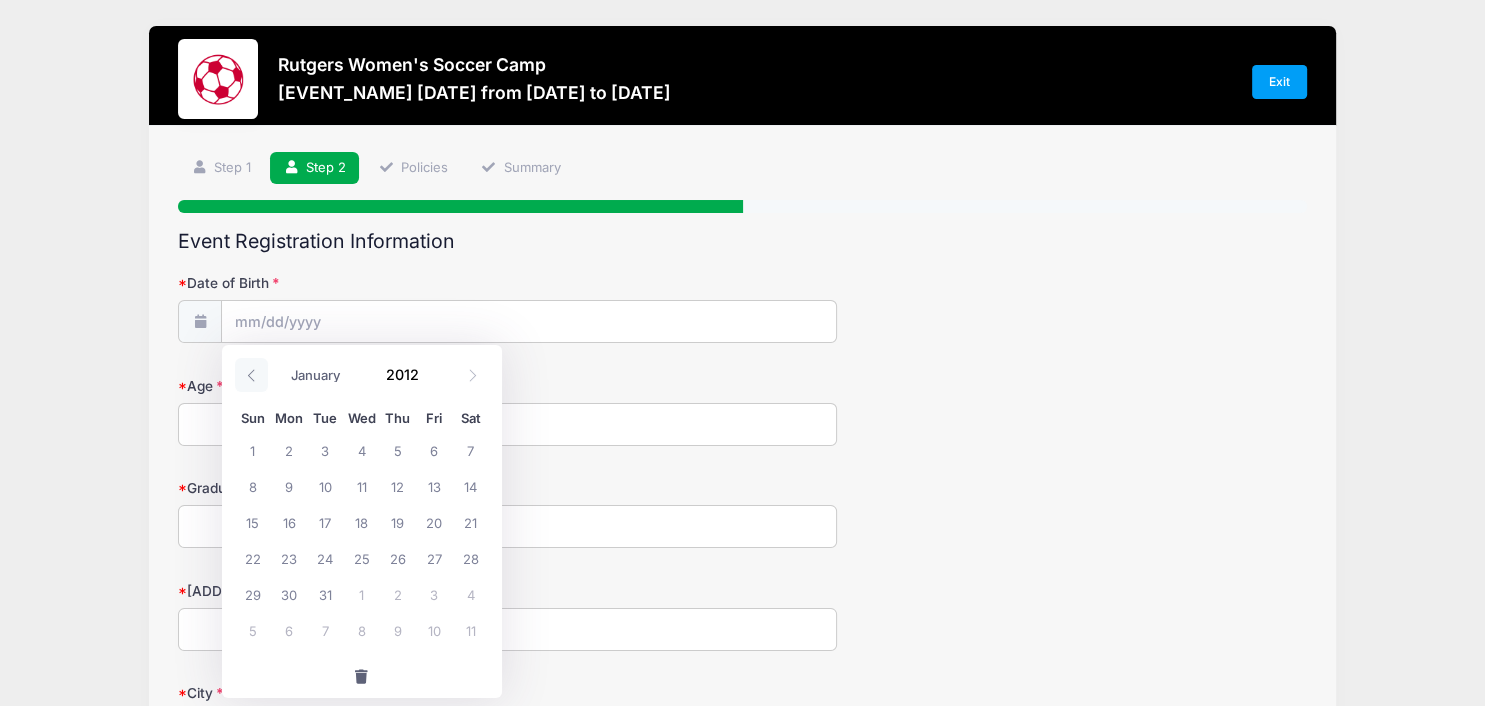 click 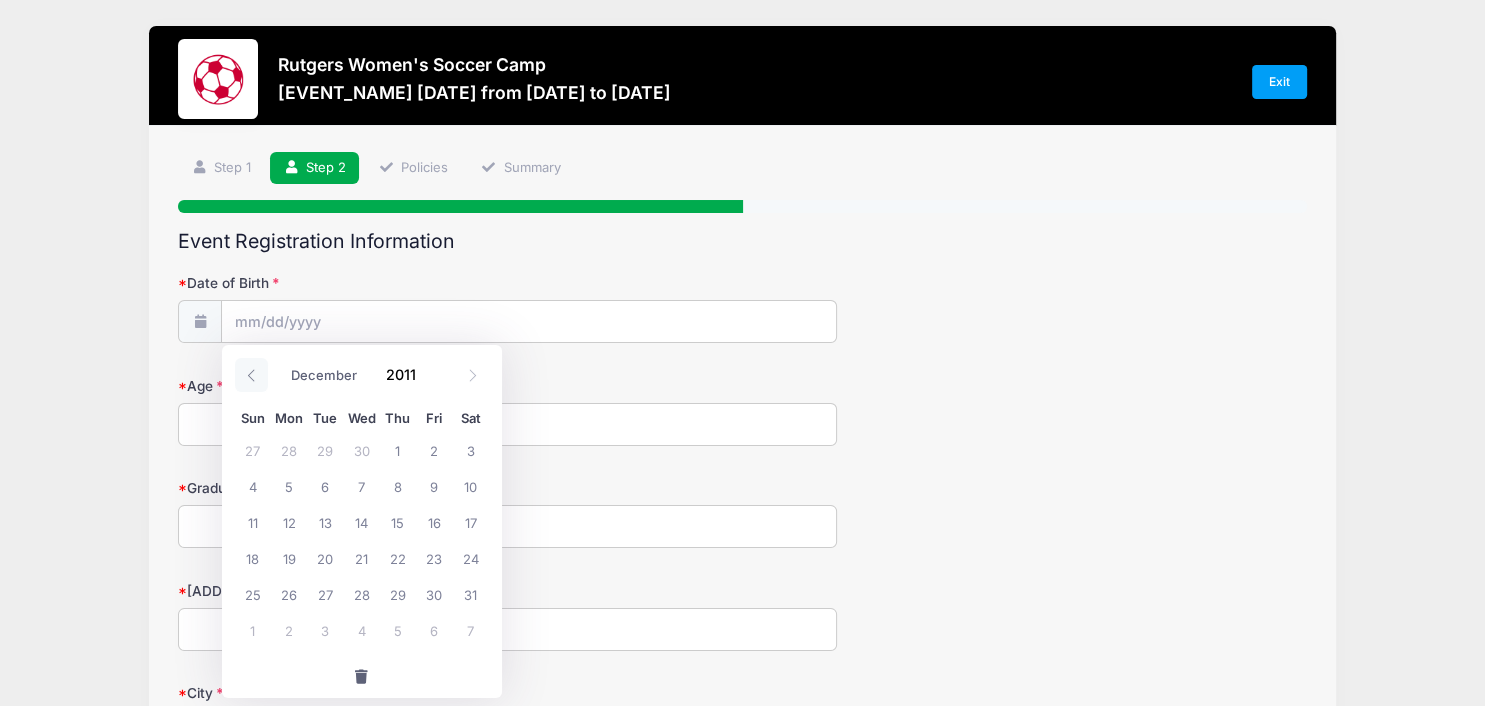 click 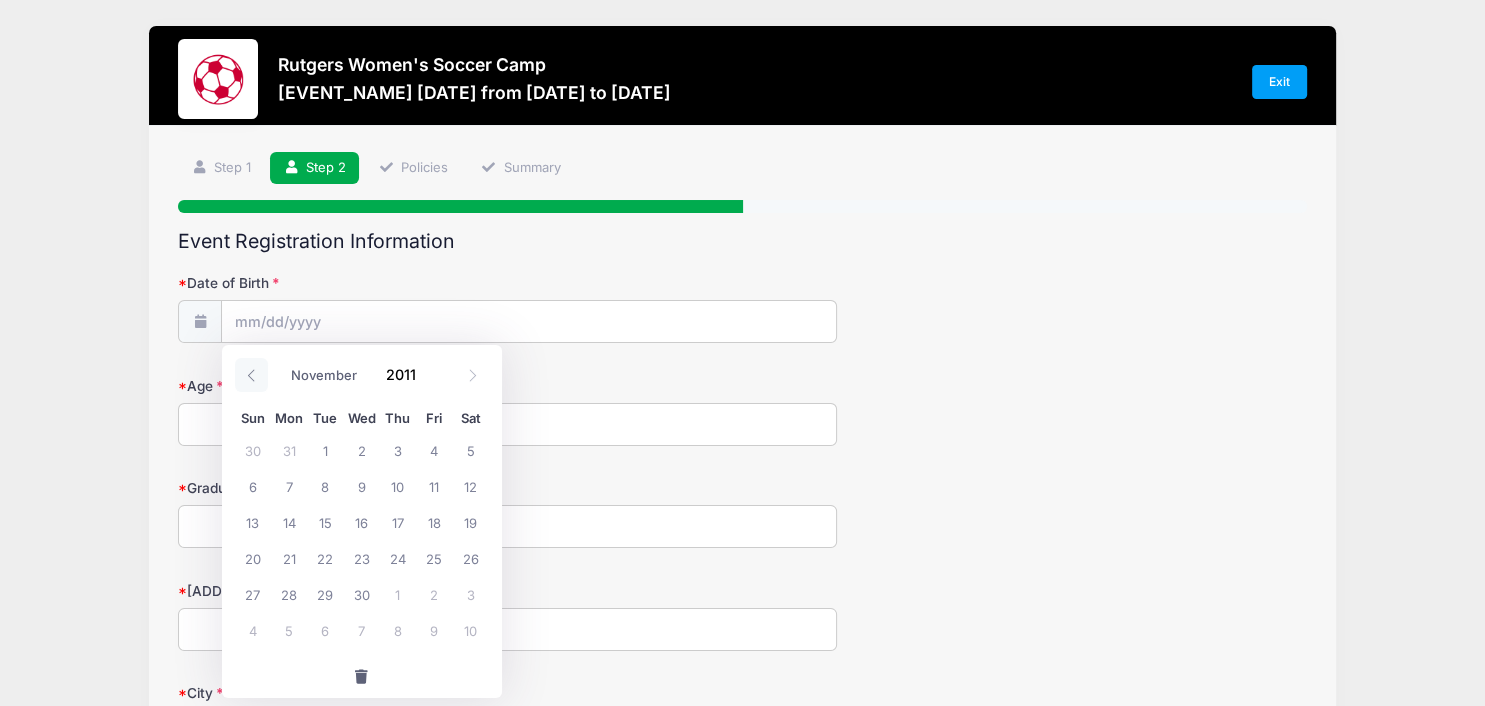 click 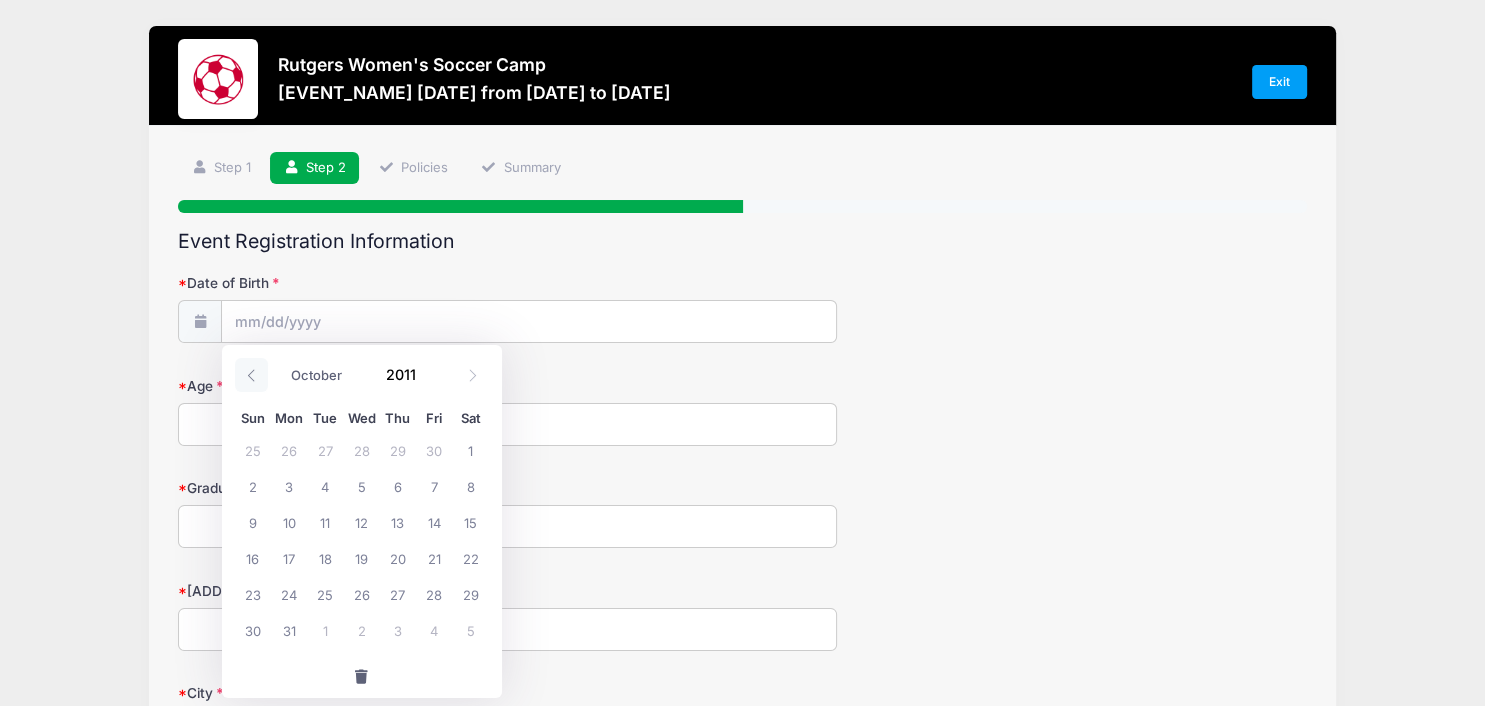 click 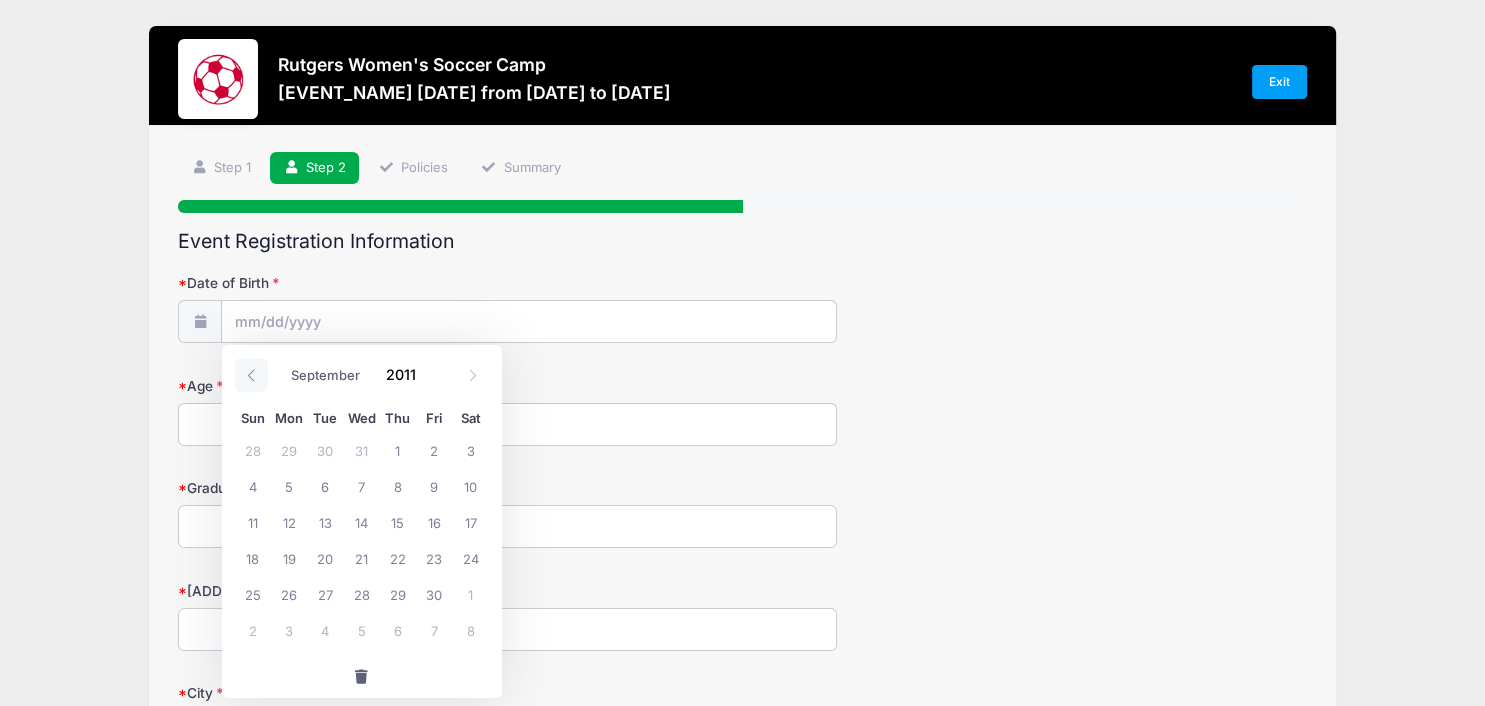 click 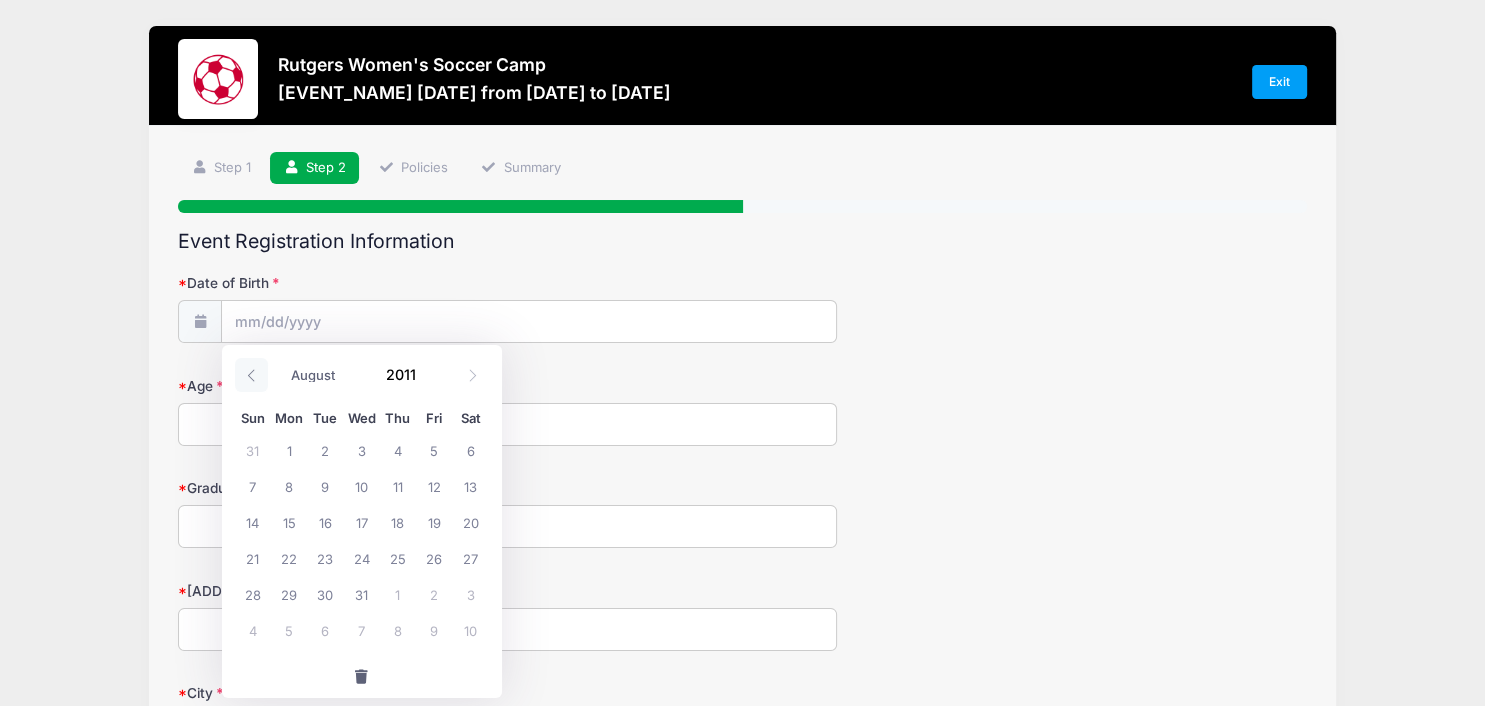 click 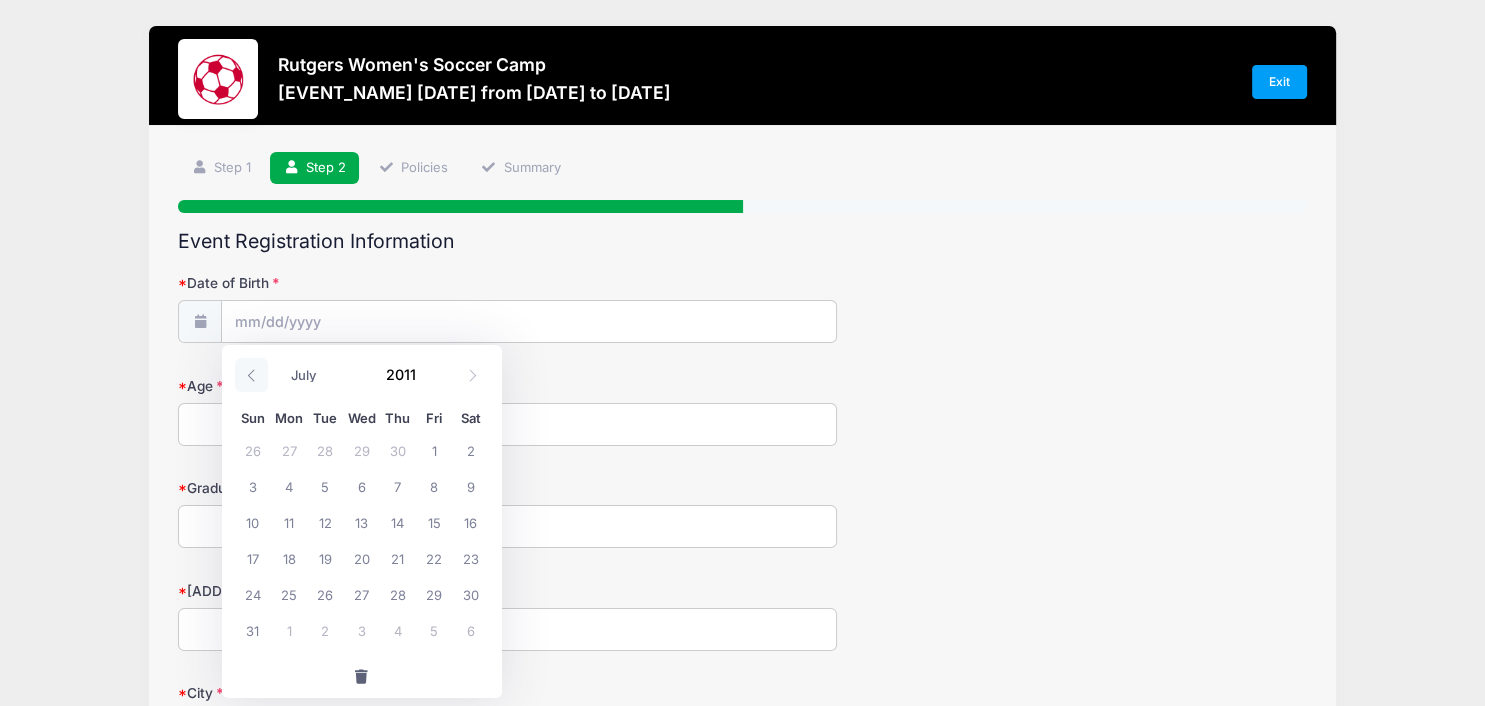 click 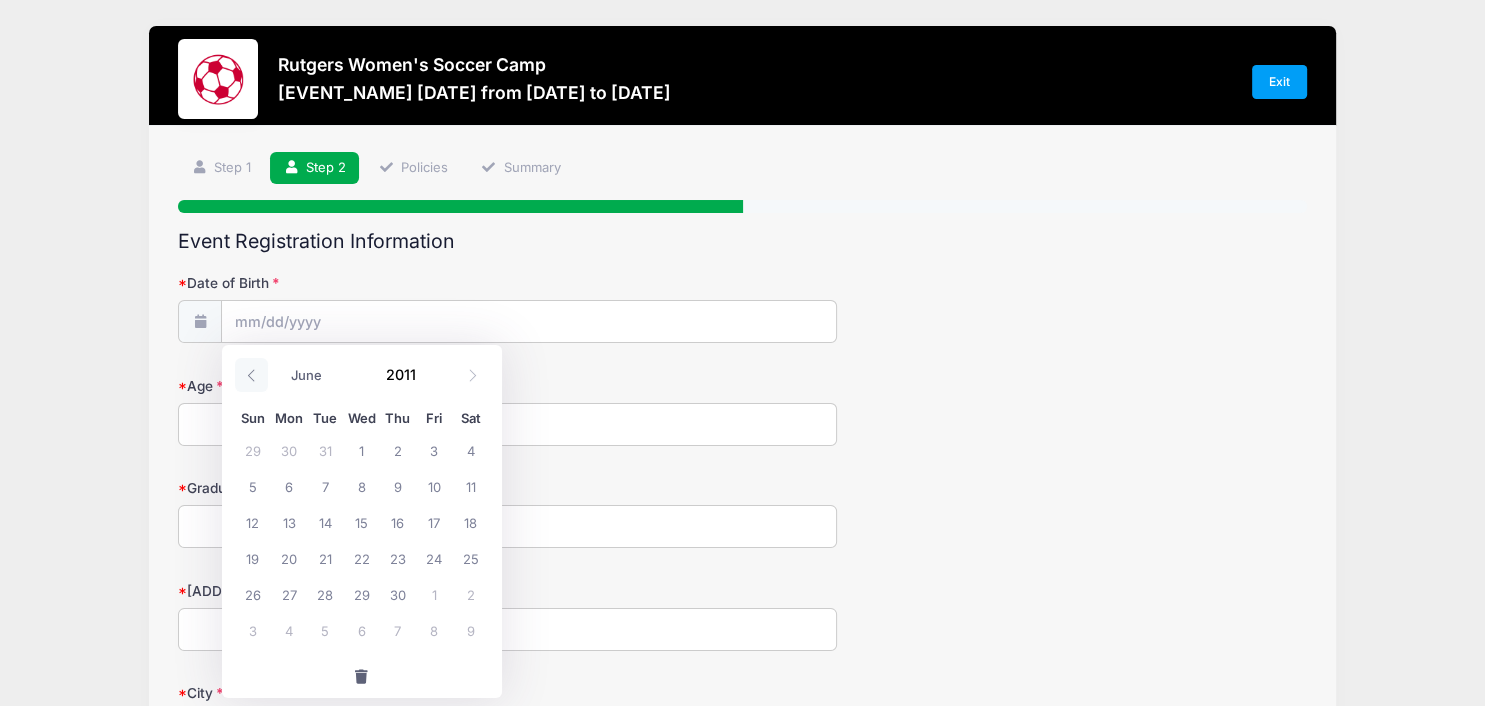 click 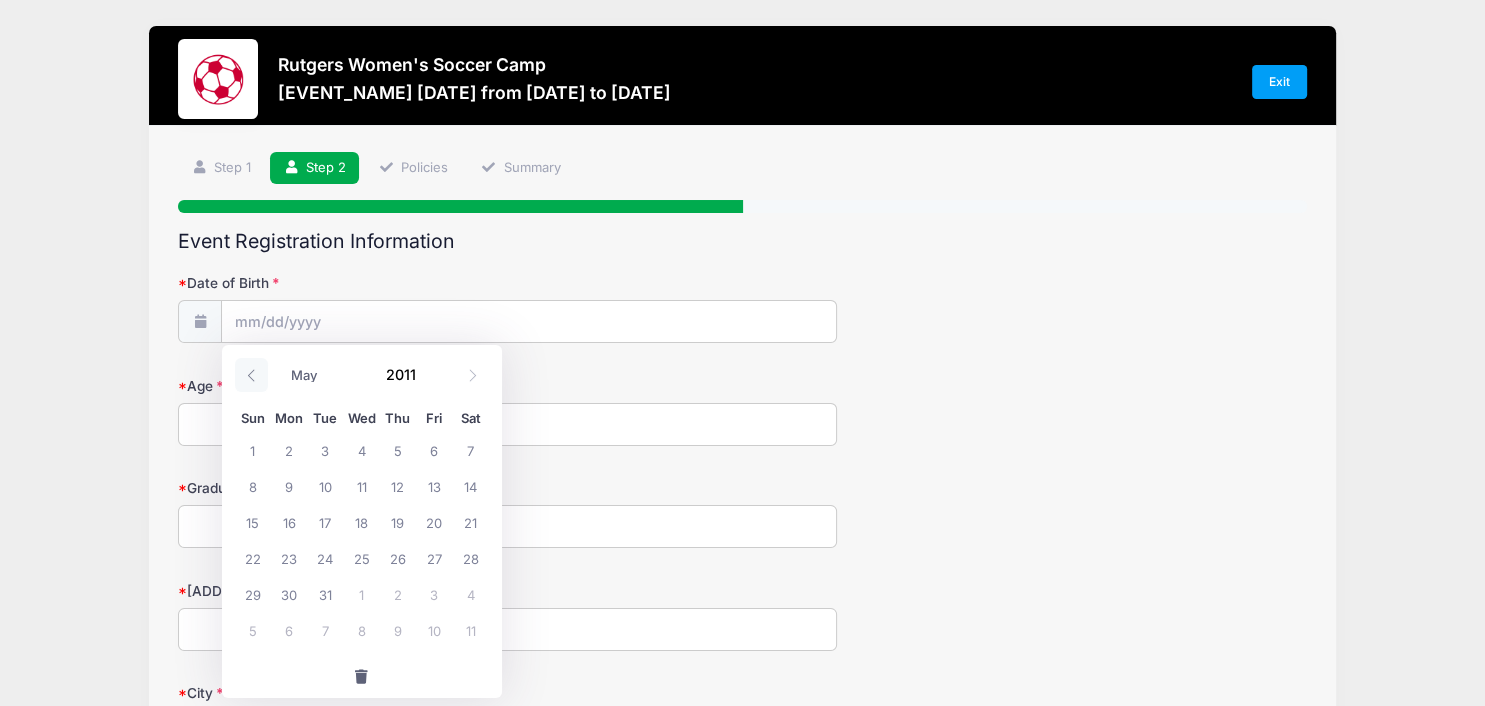 click 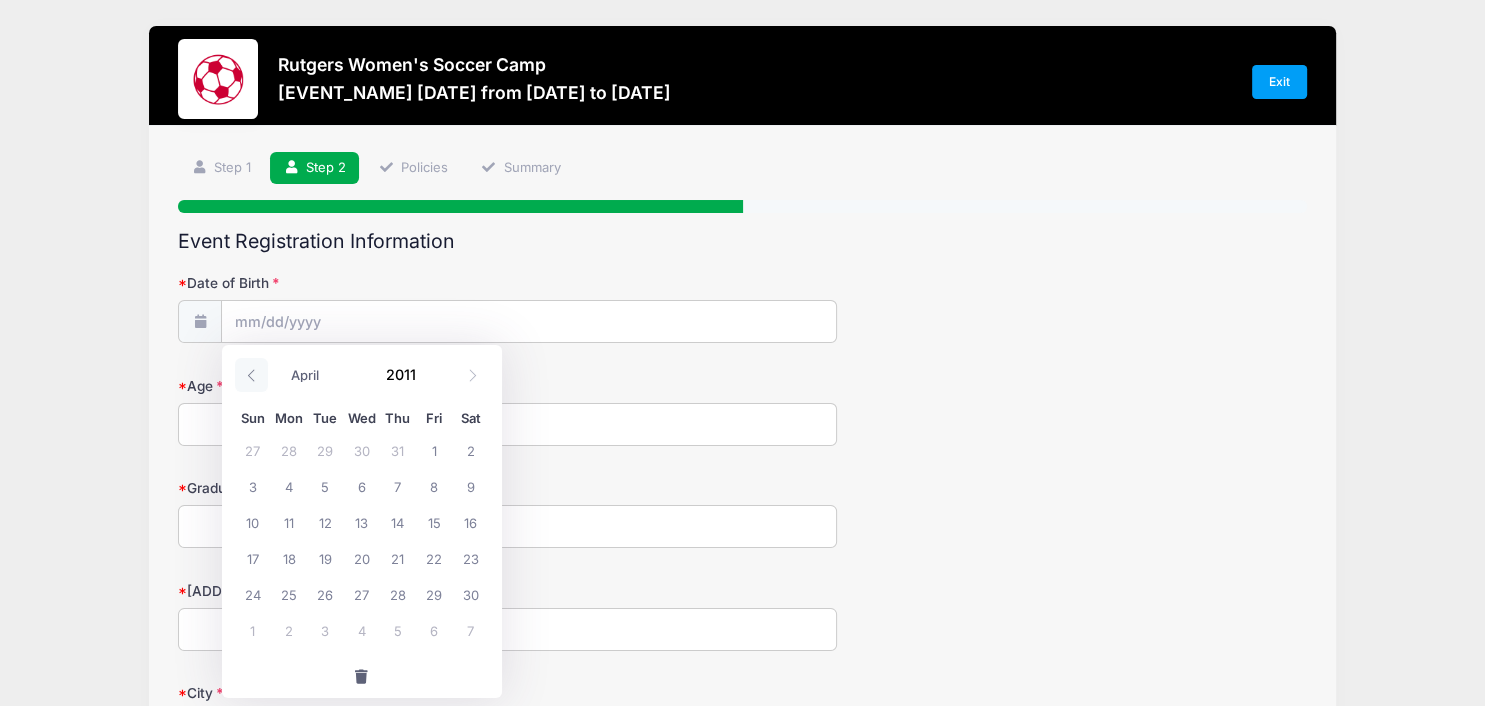 click 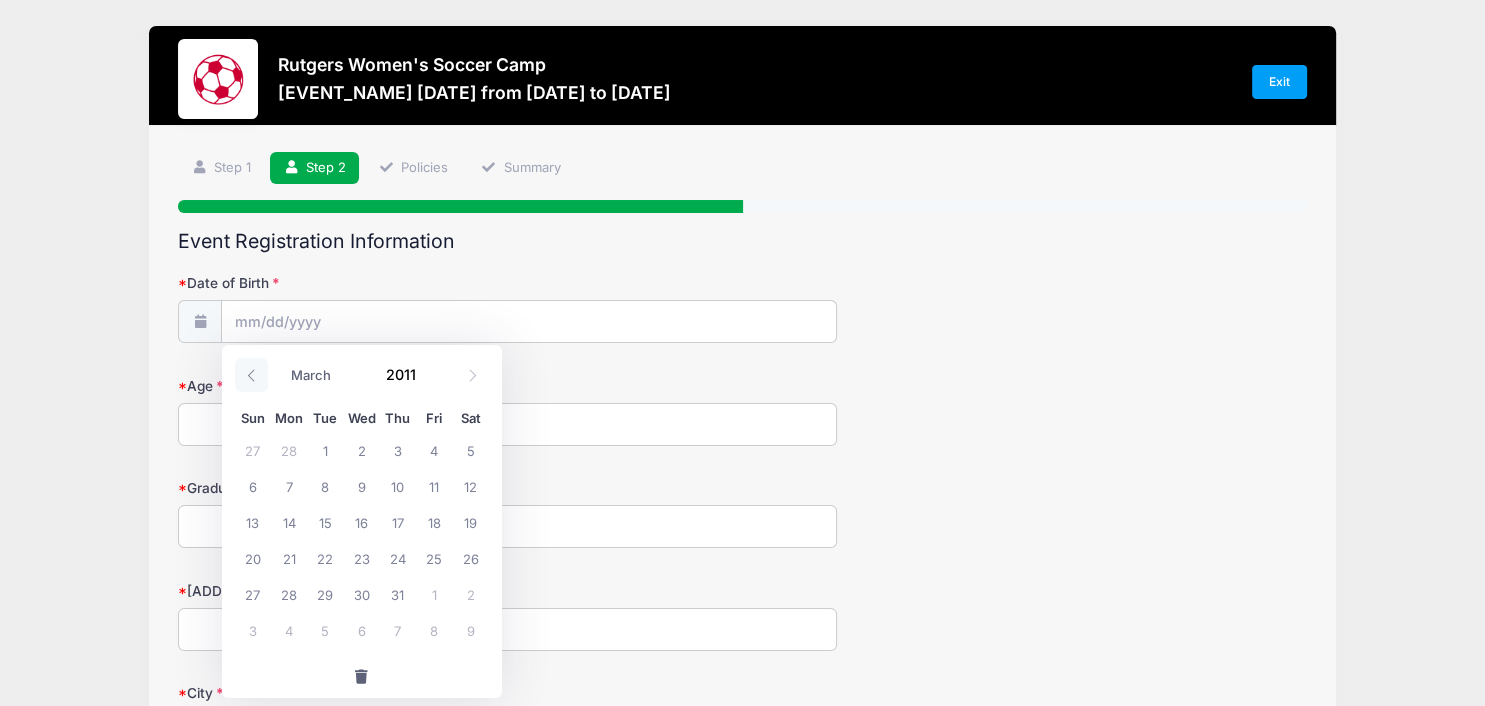 click 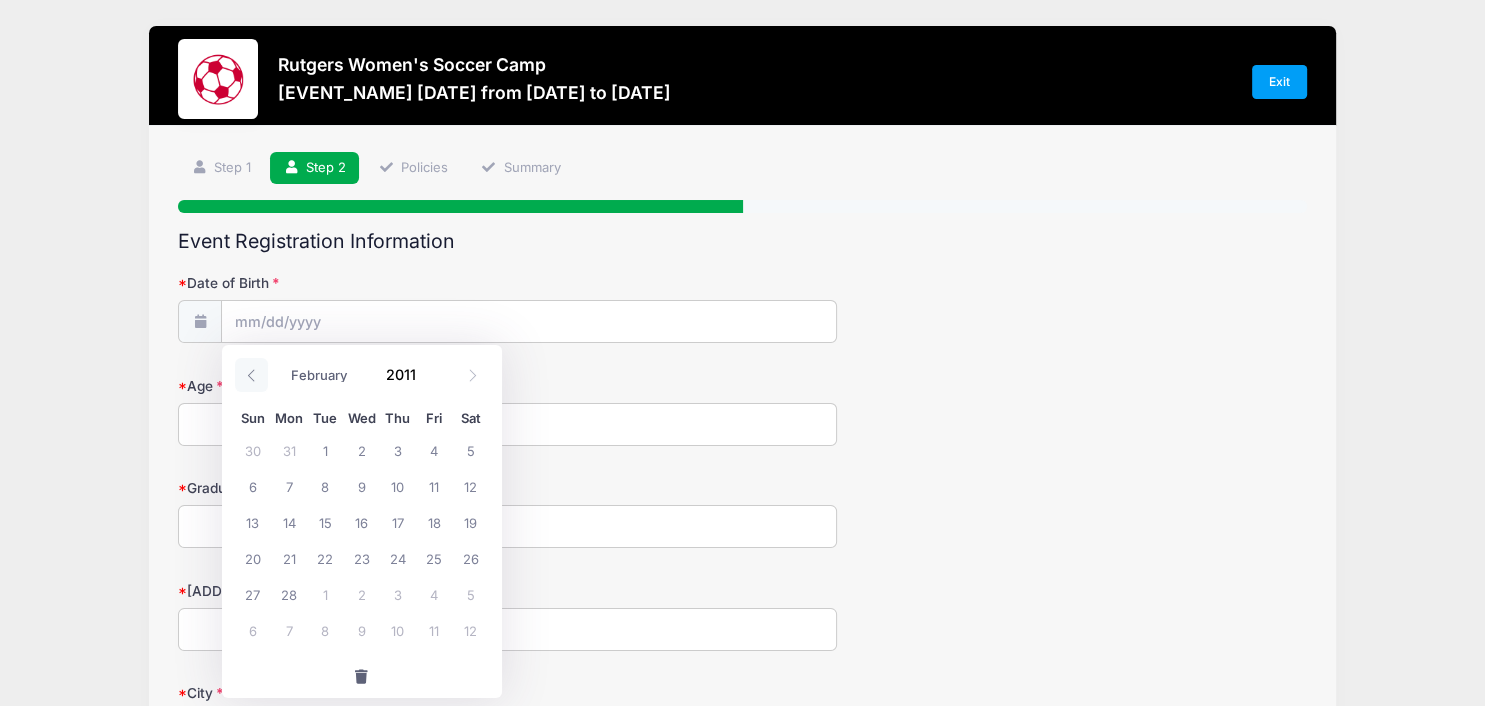 click 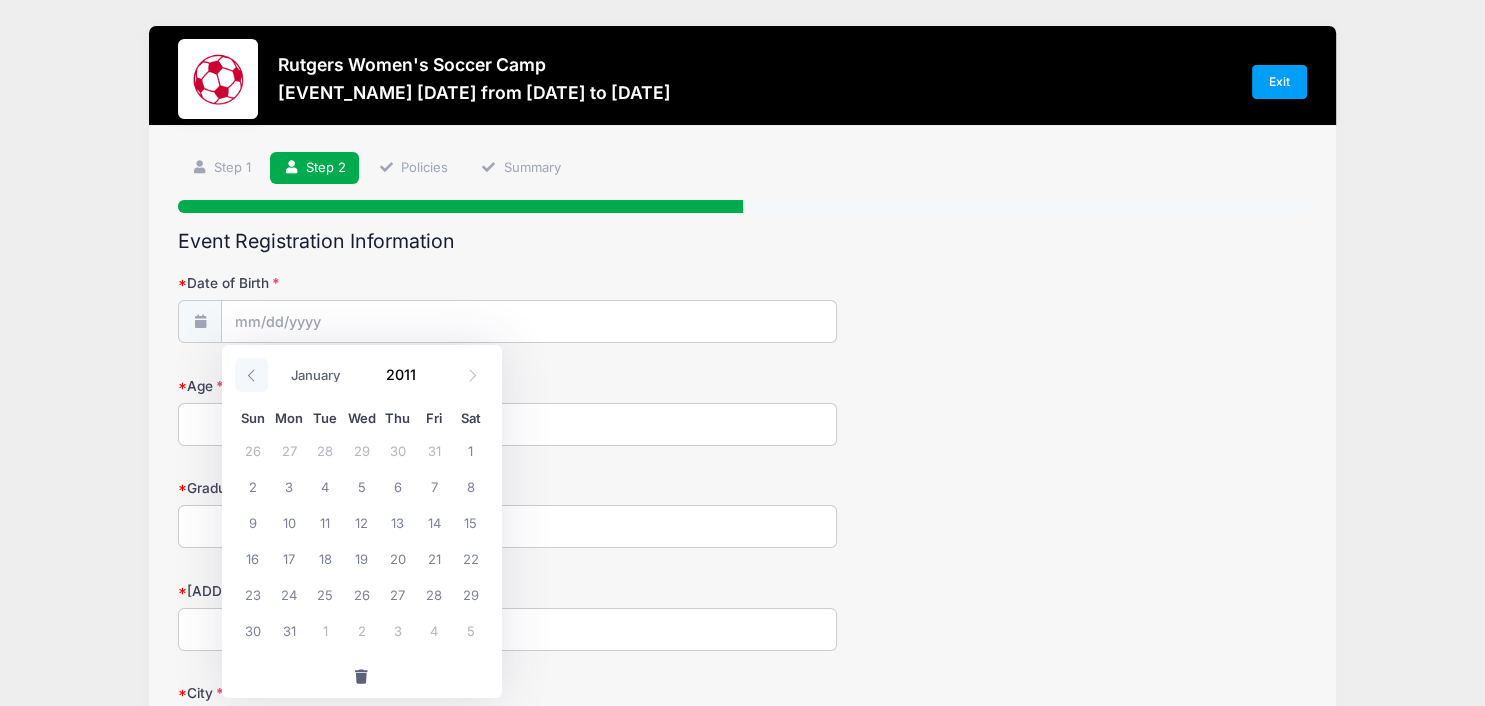 click 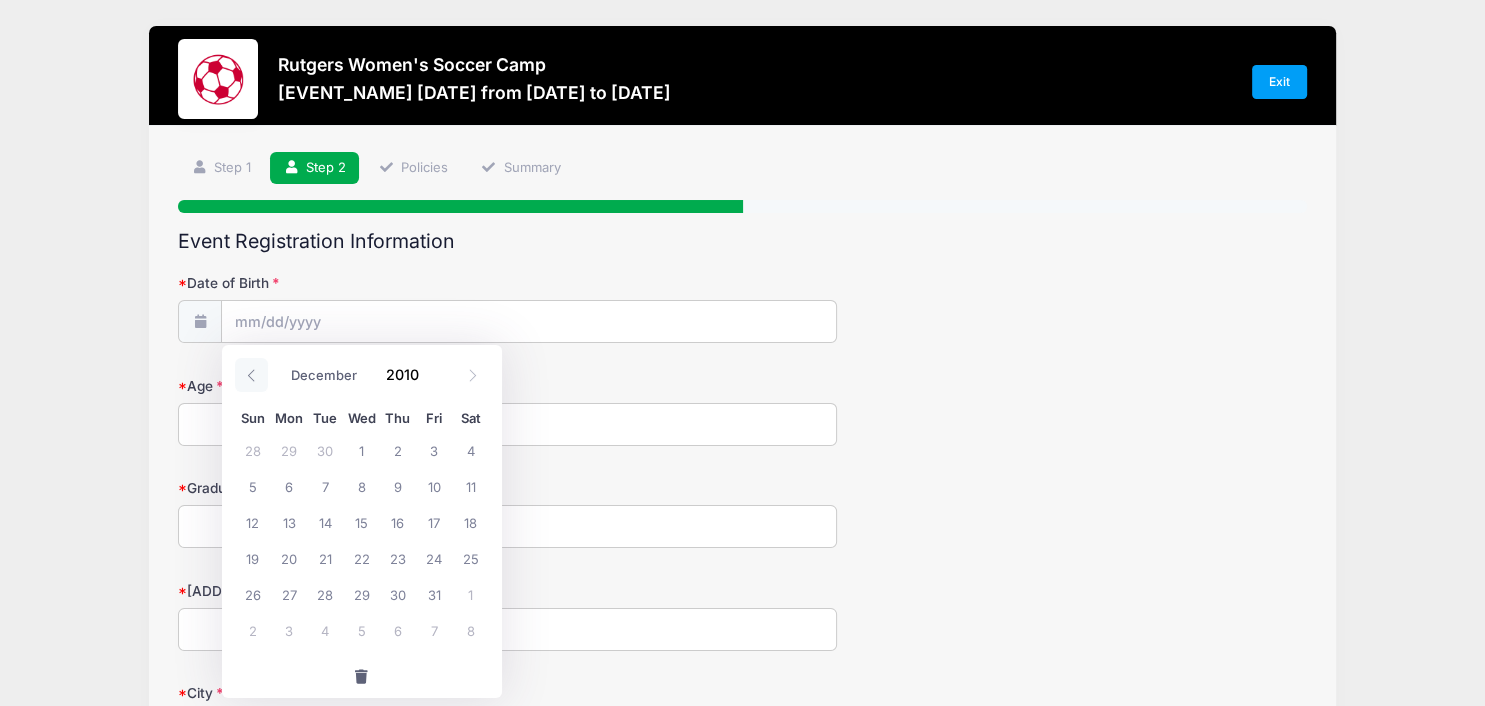click 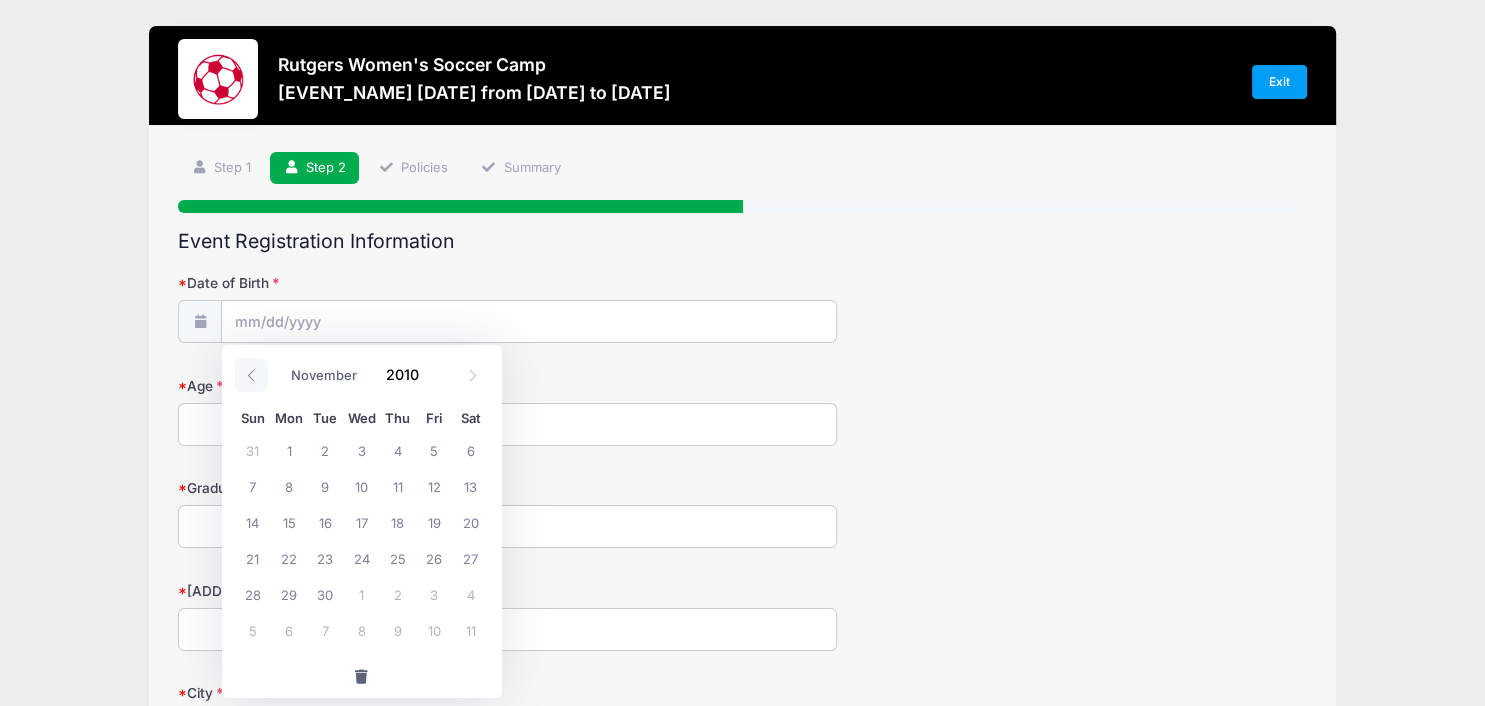 click 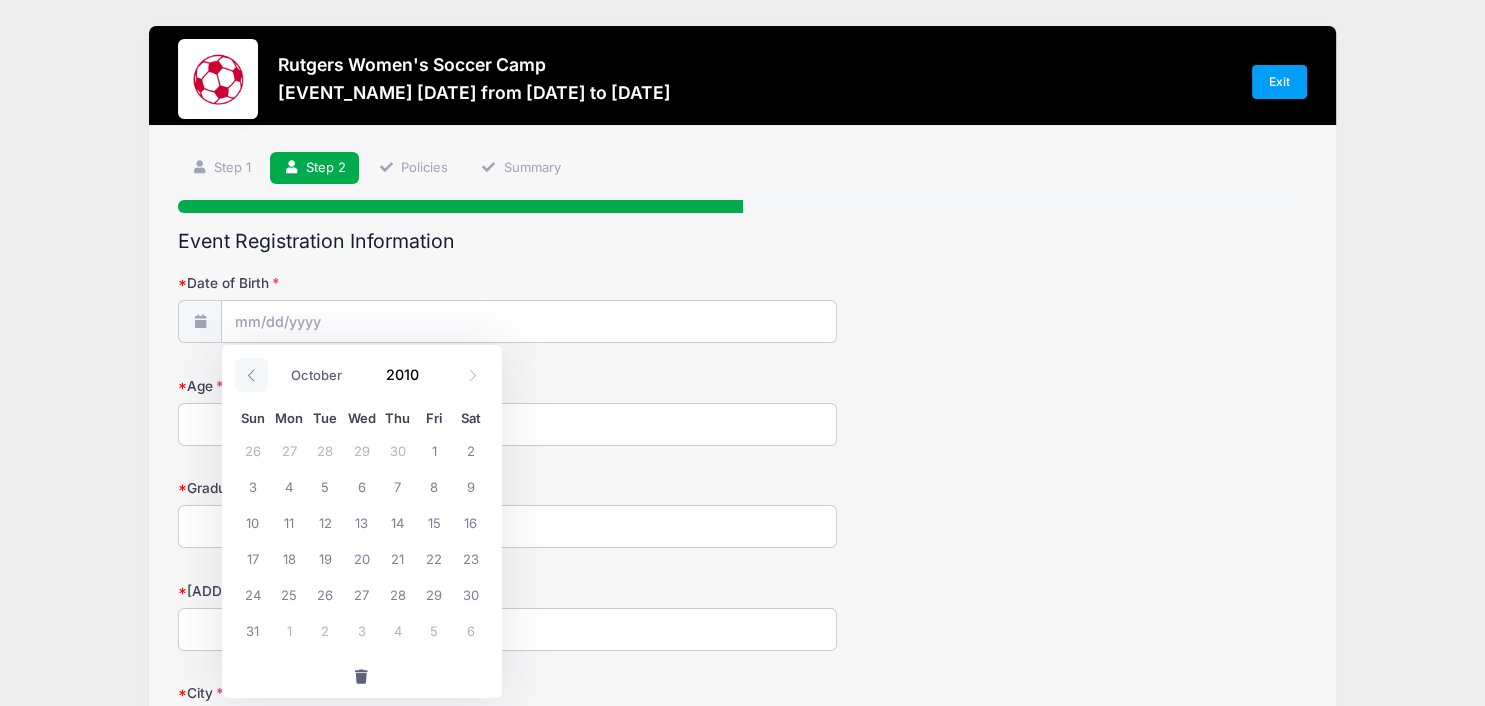 click 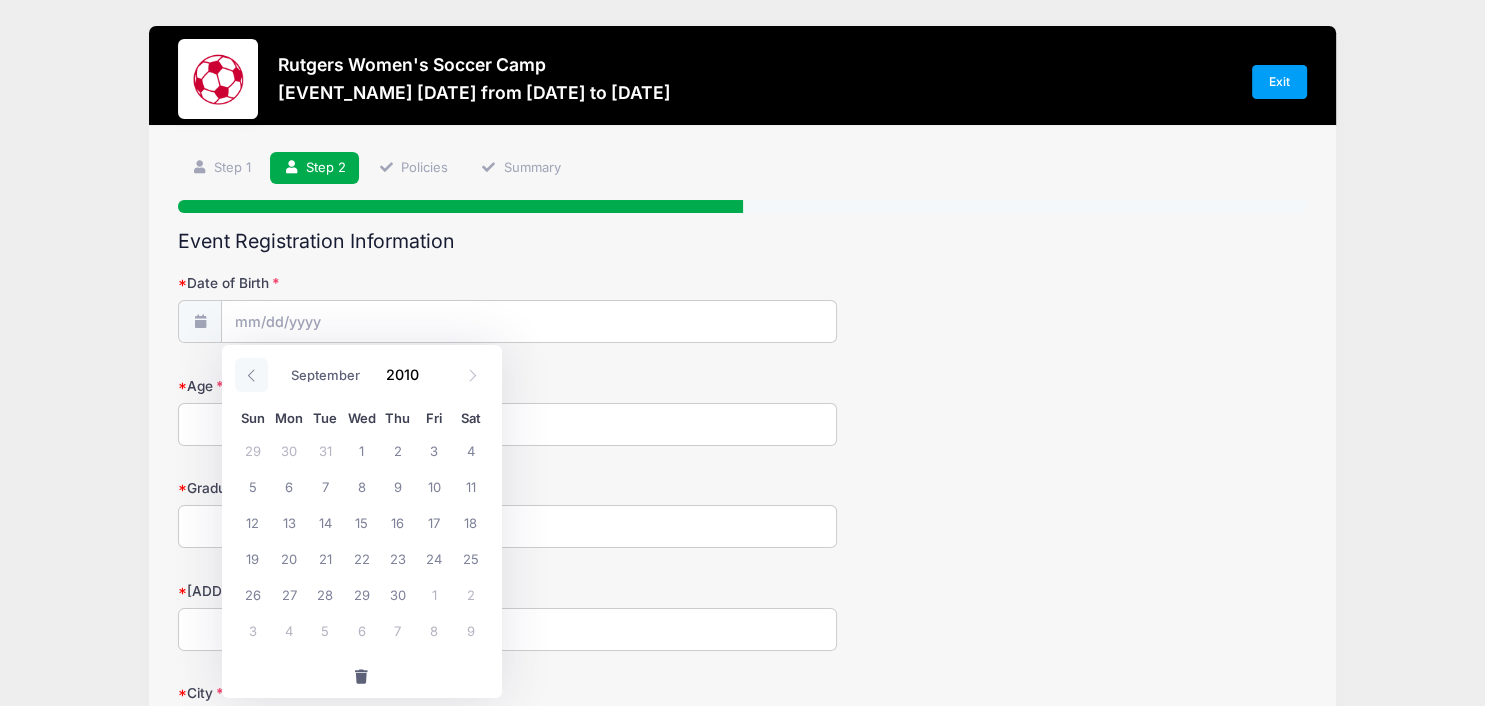 click 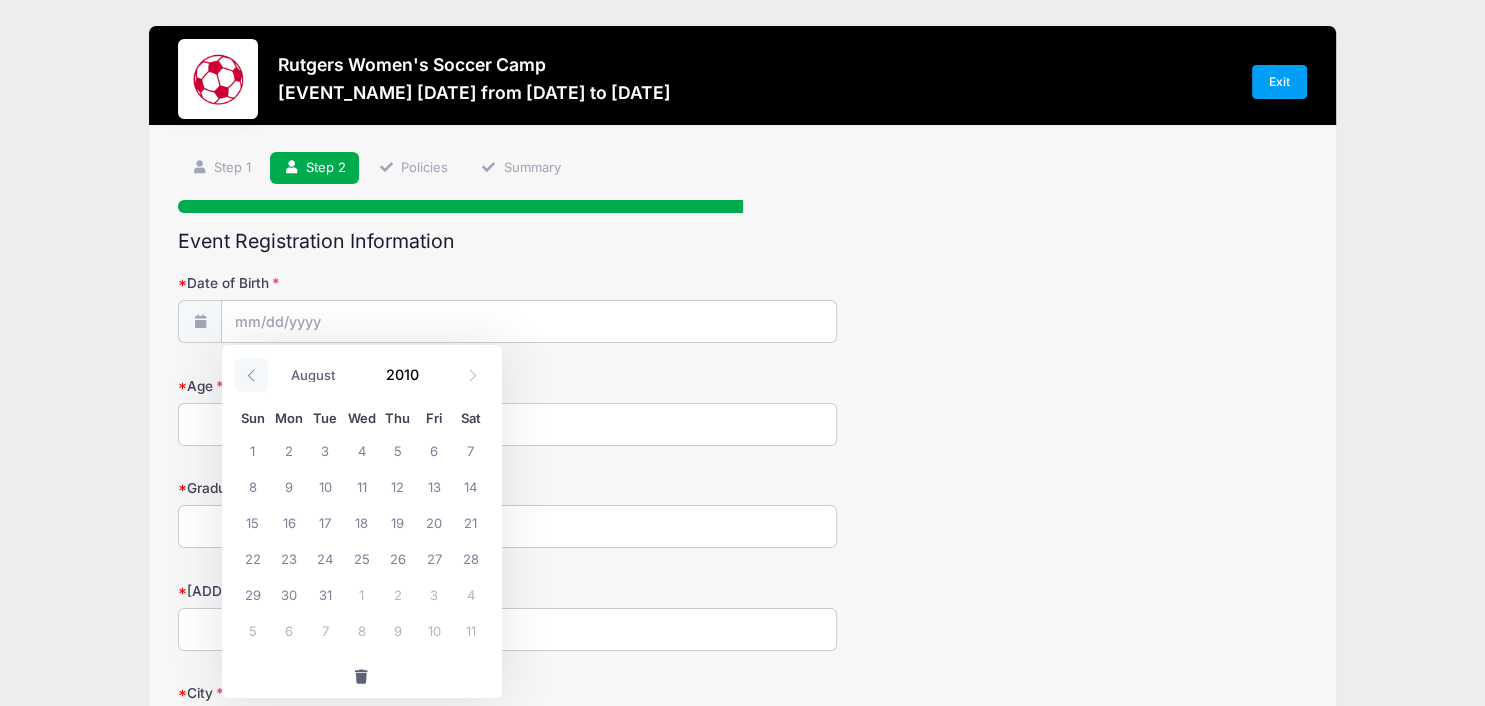 click 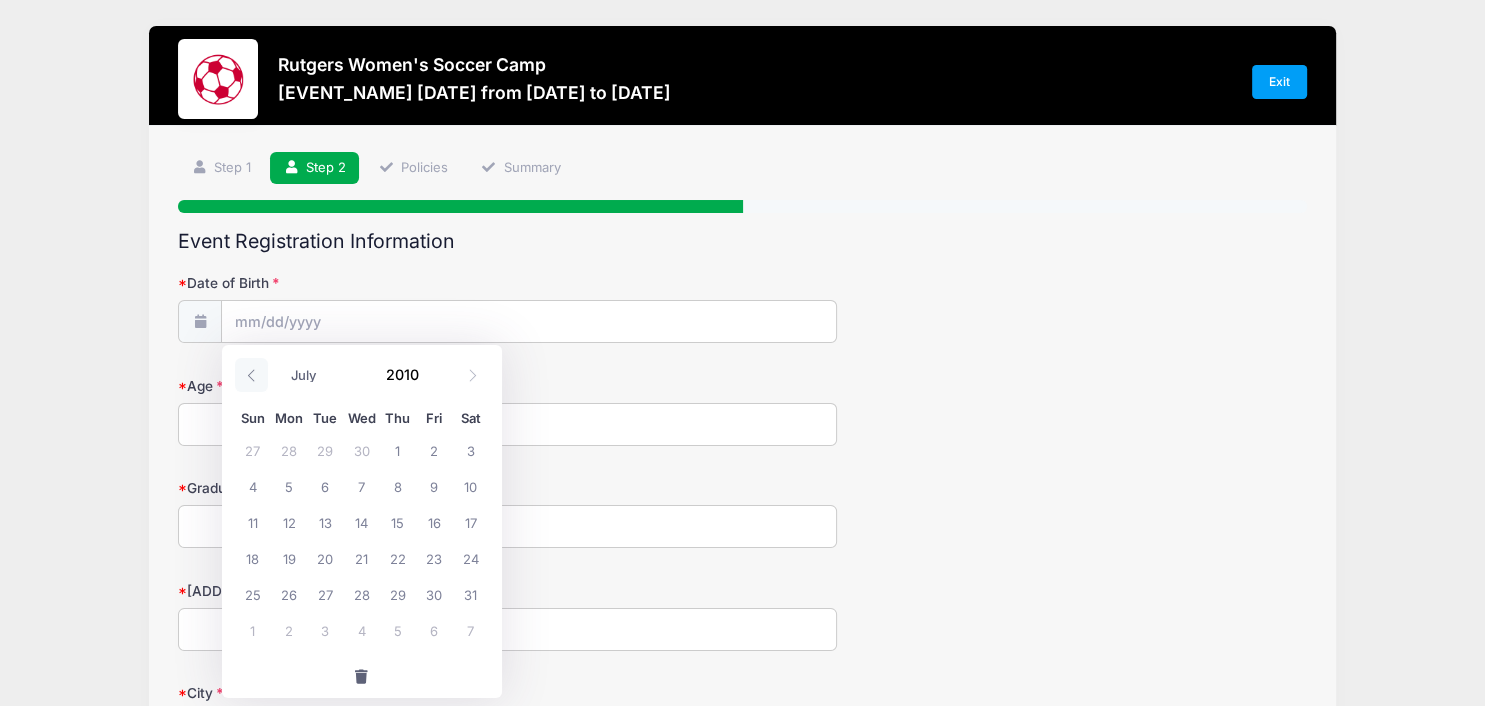click 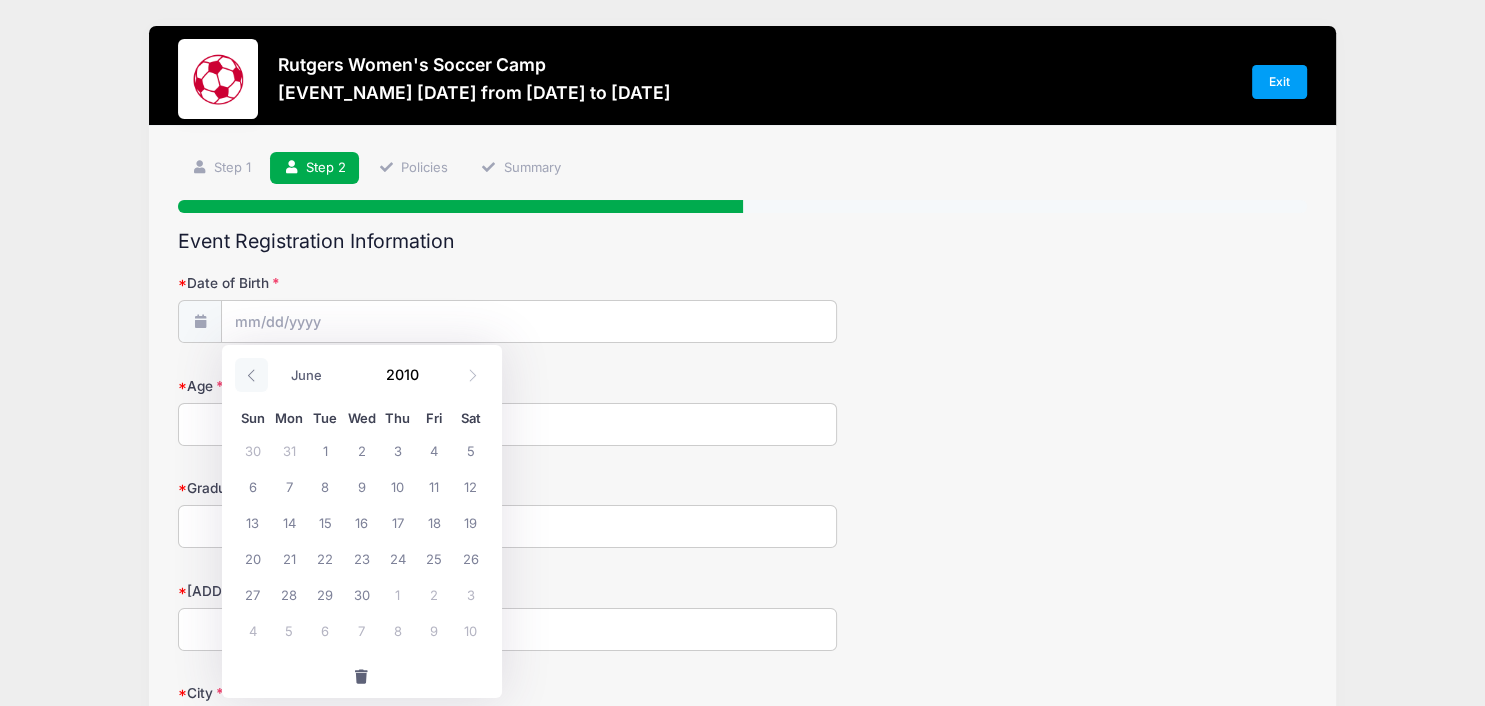 click 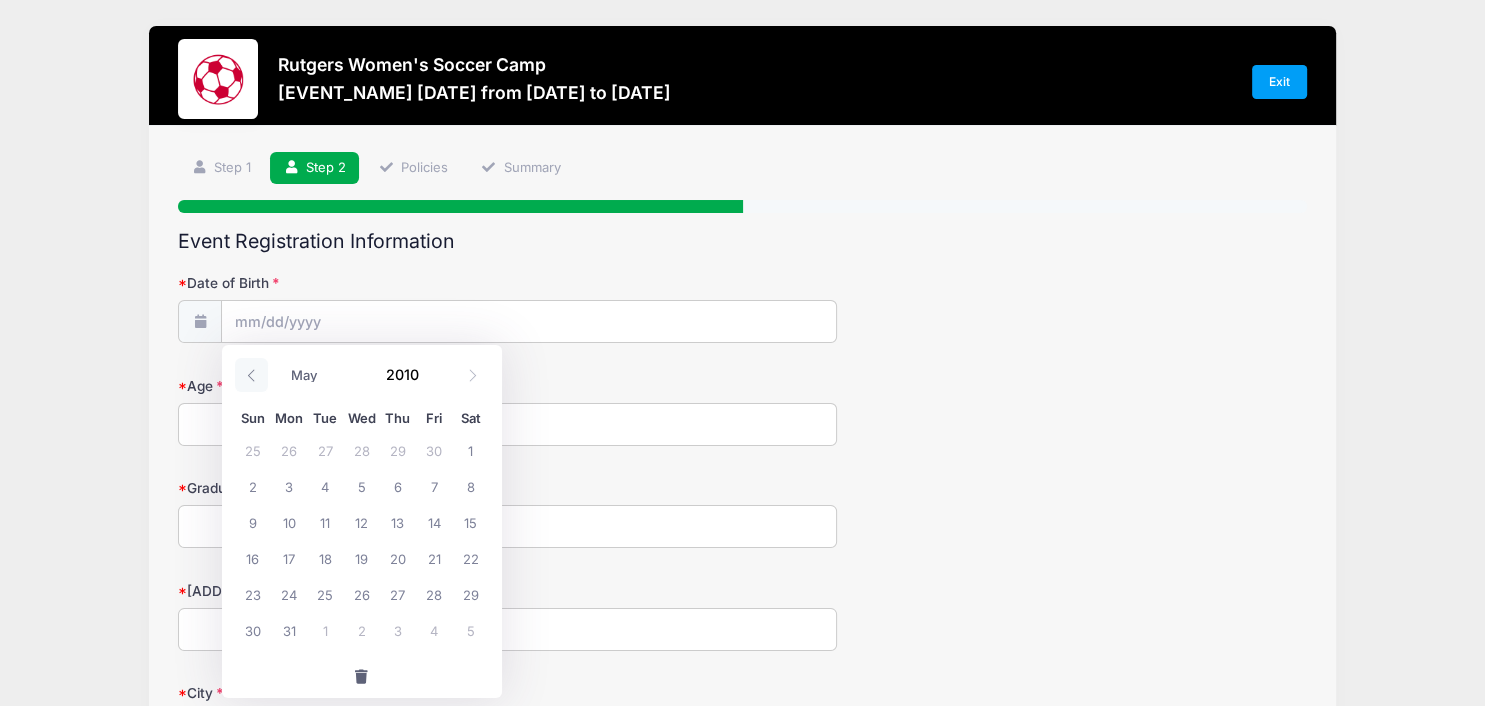 click 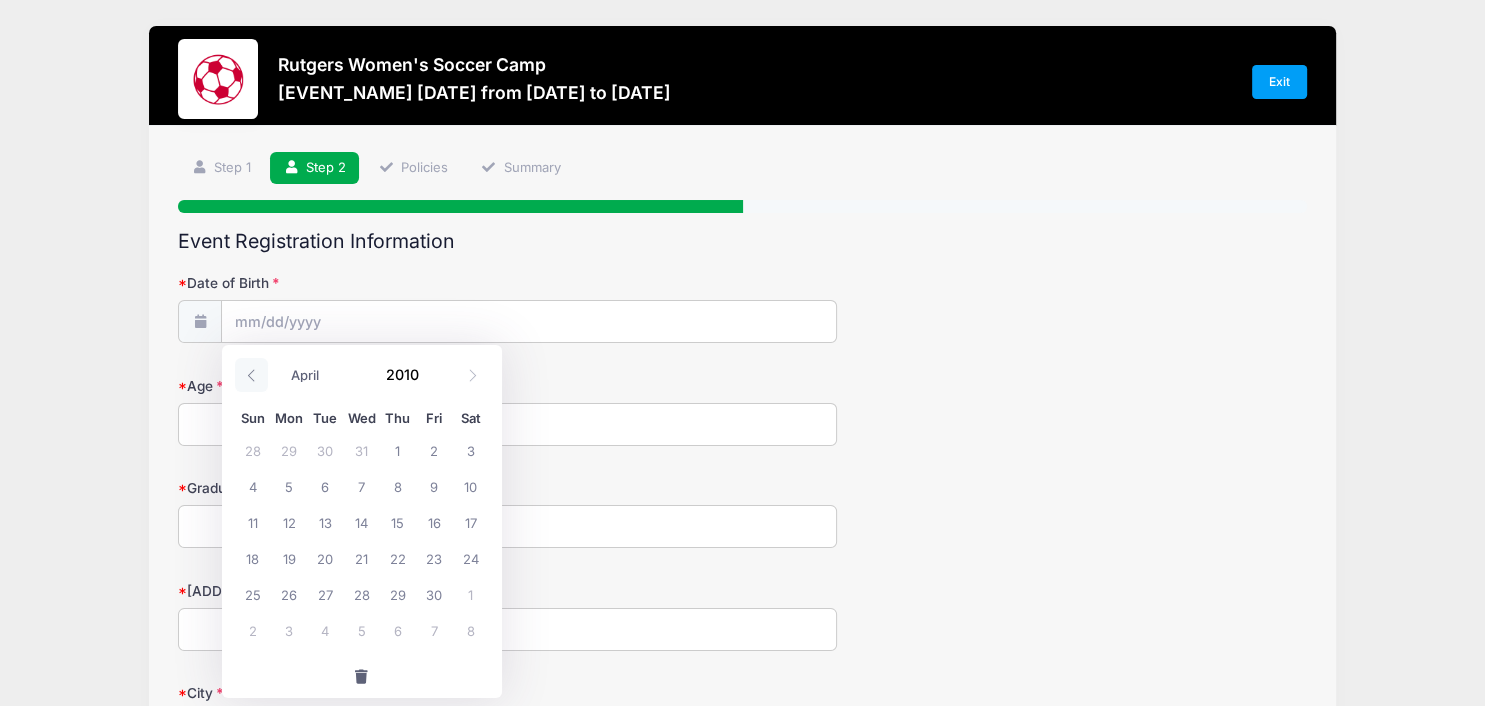 click 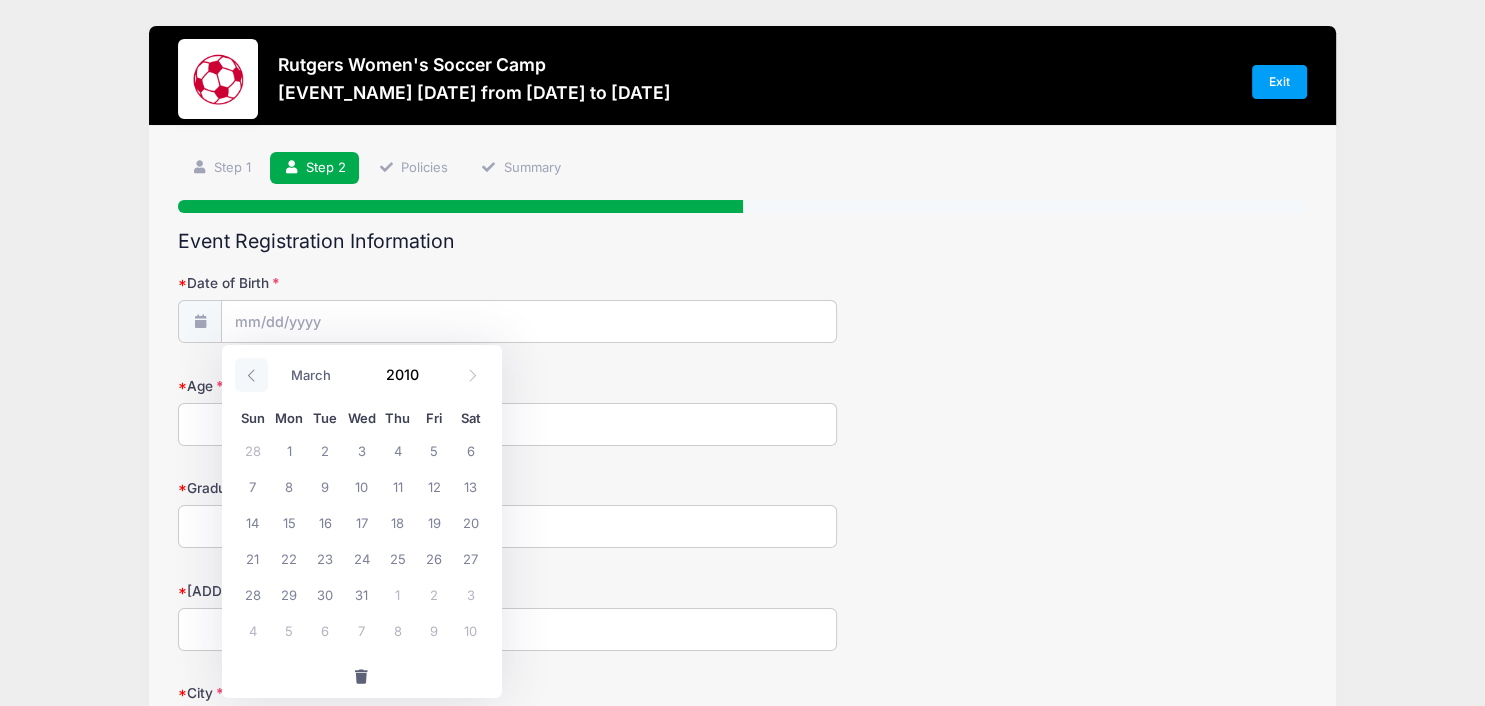 click 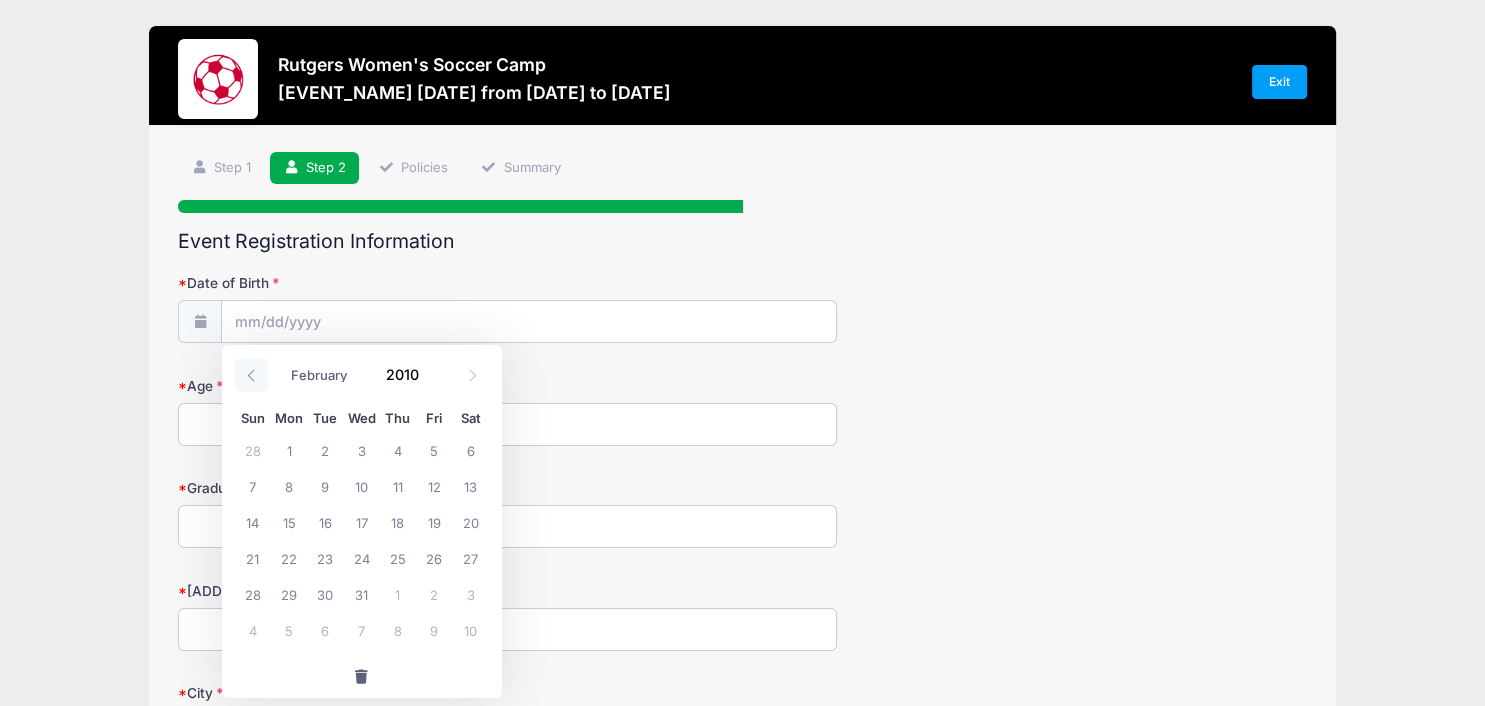 click 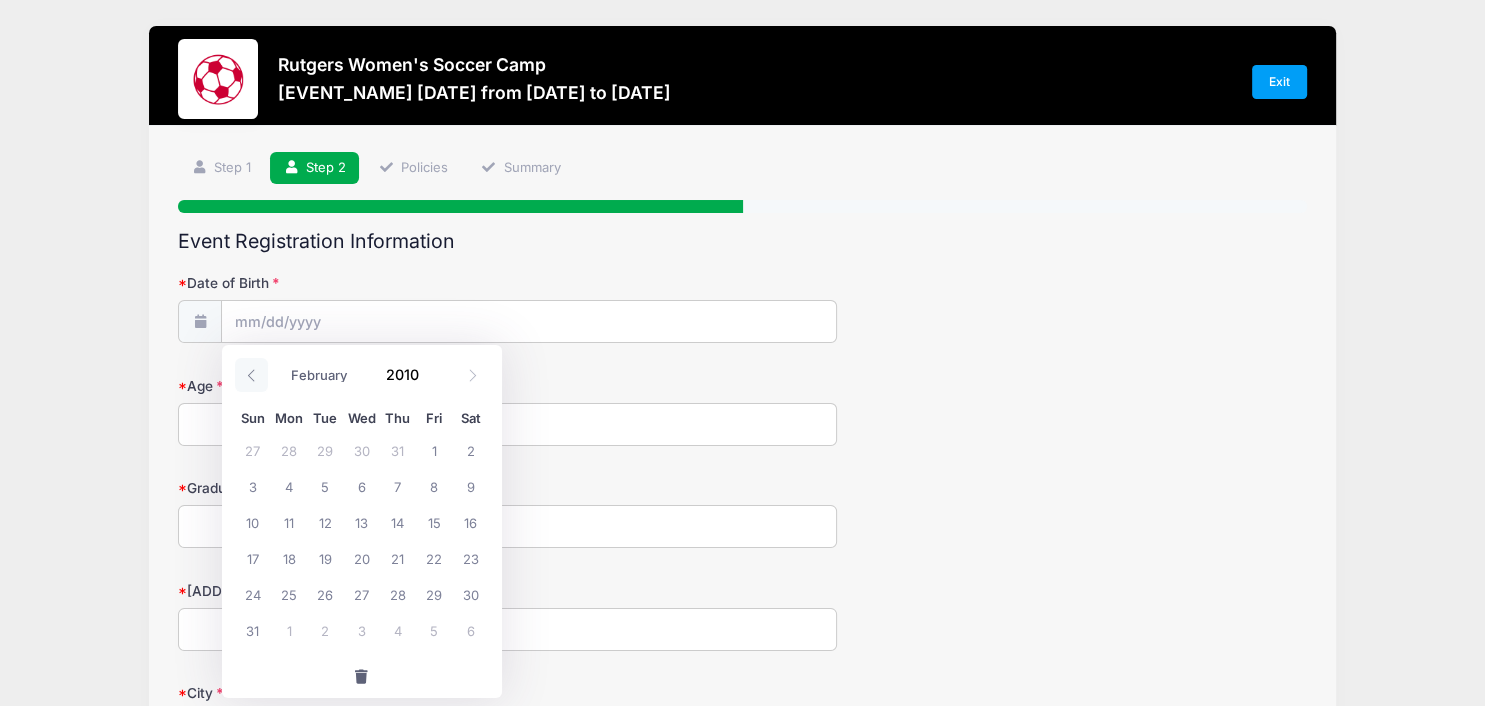 select on "0" 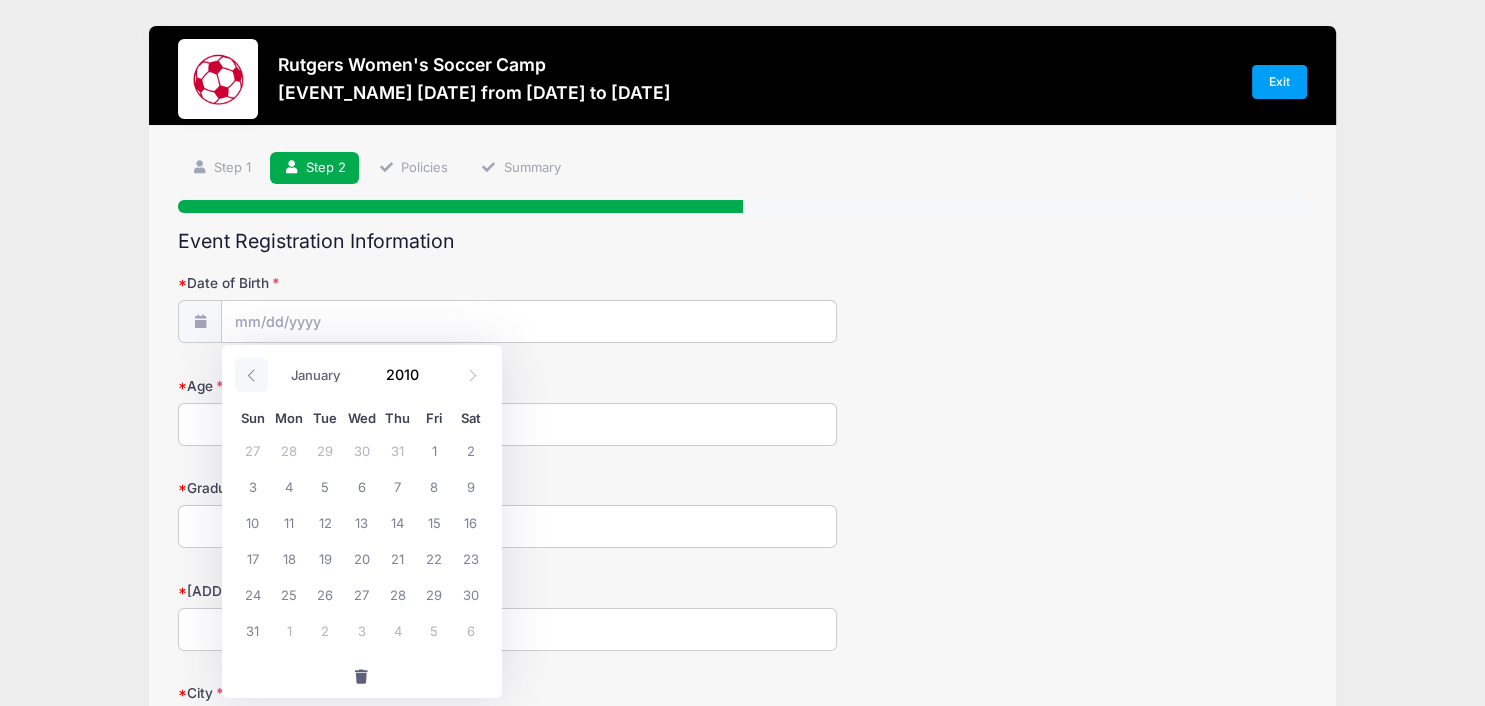 click 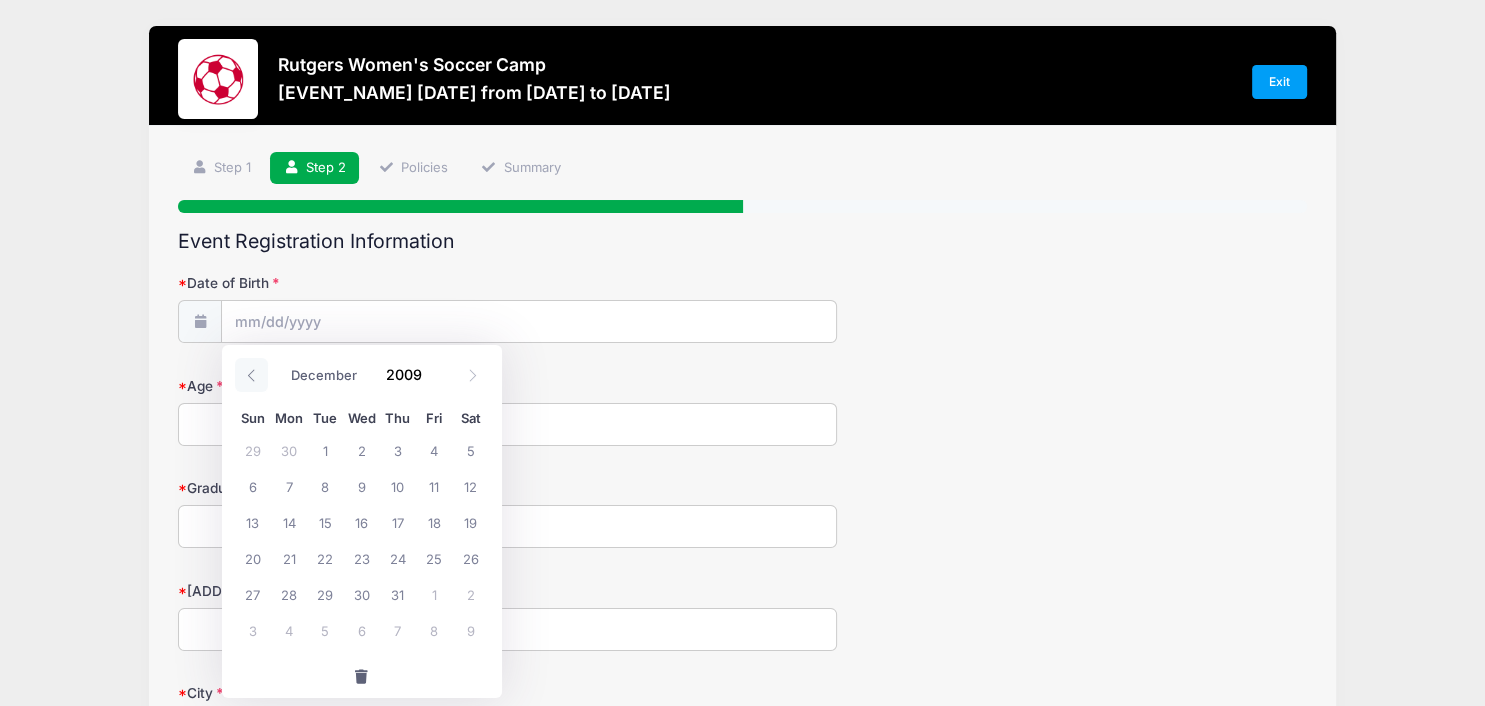 click 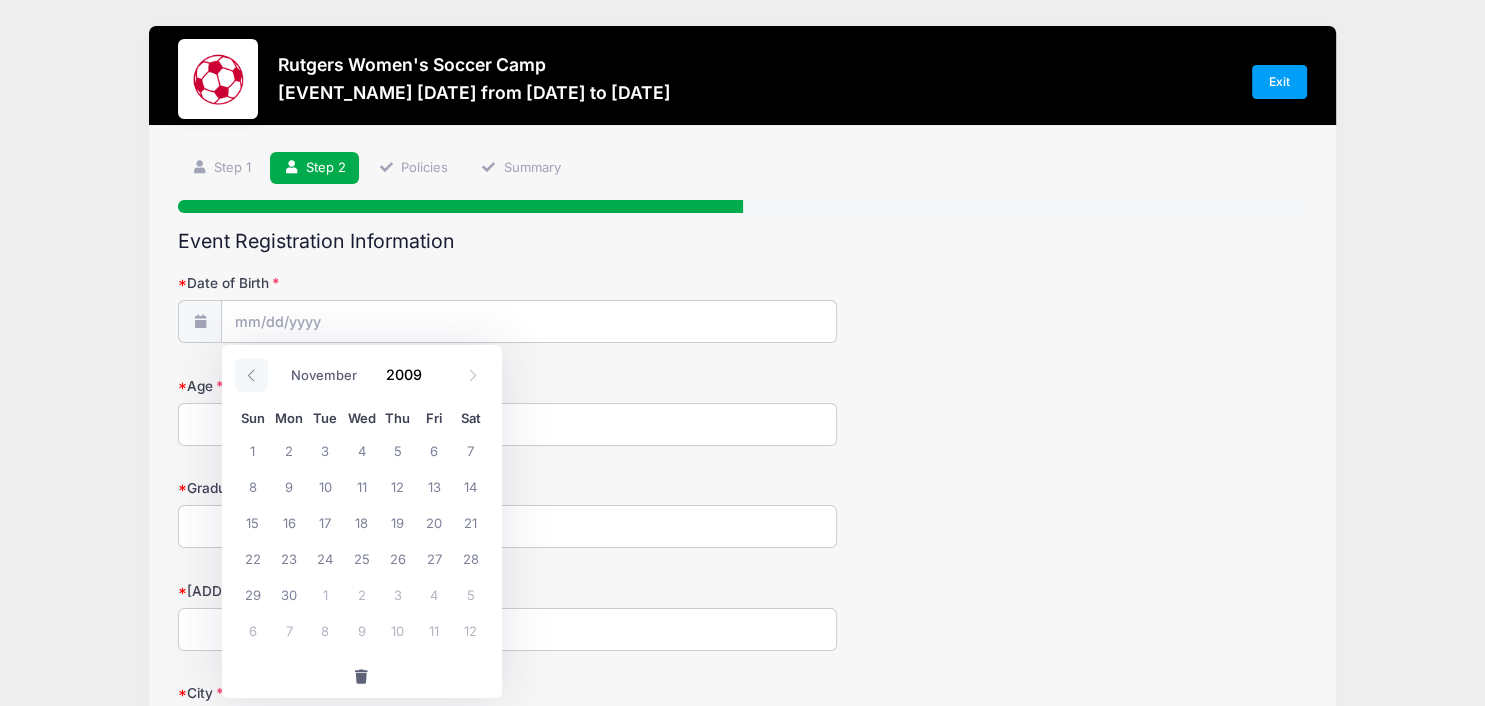 click 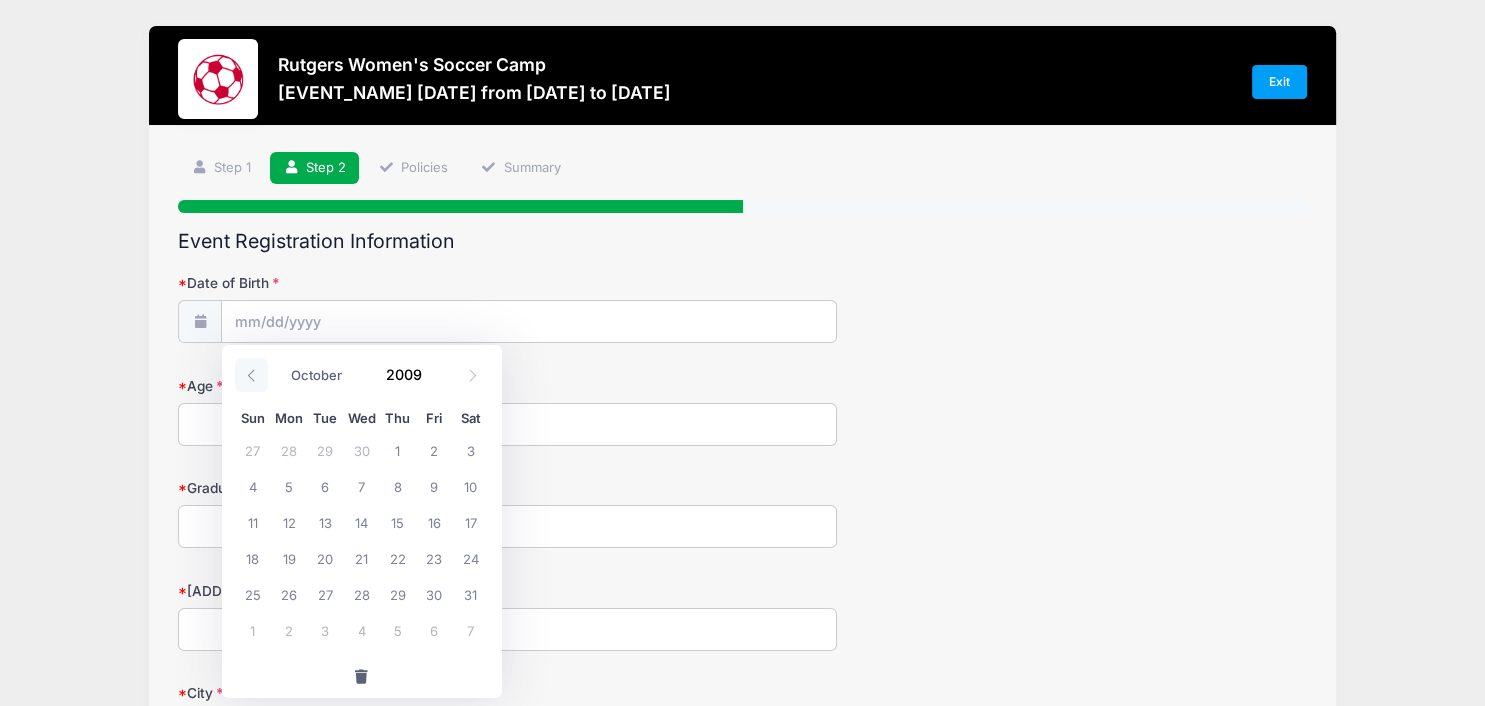 click 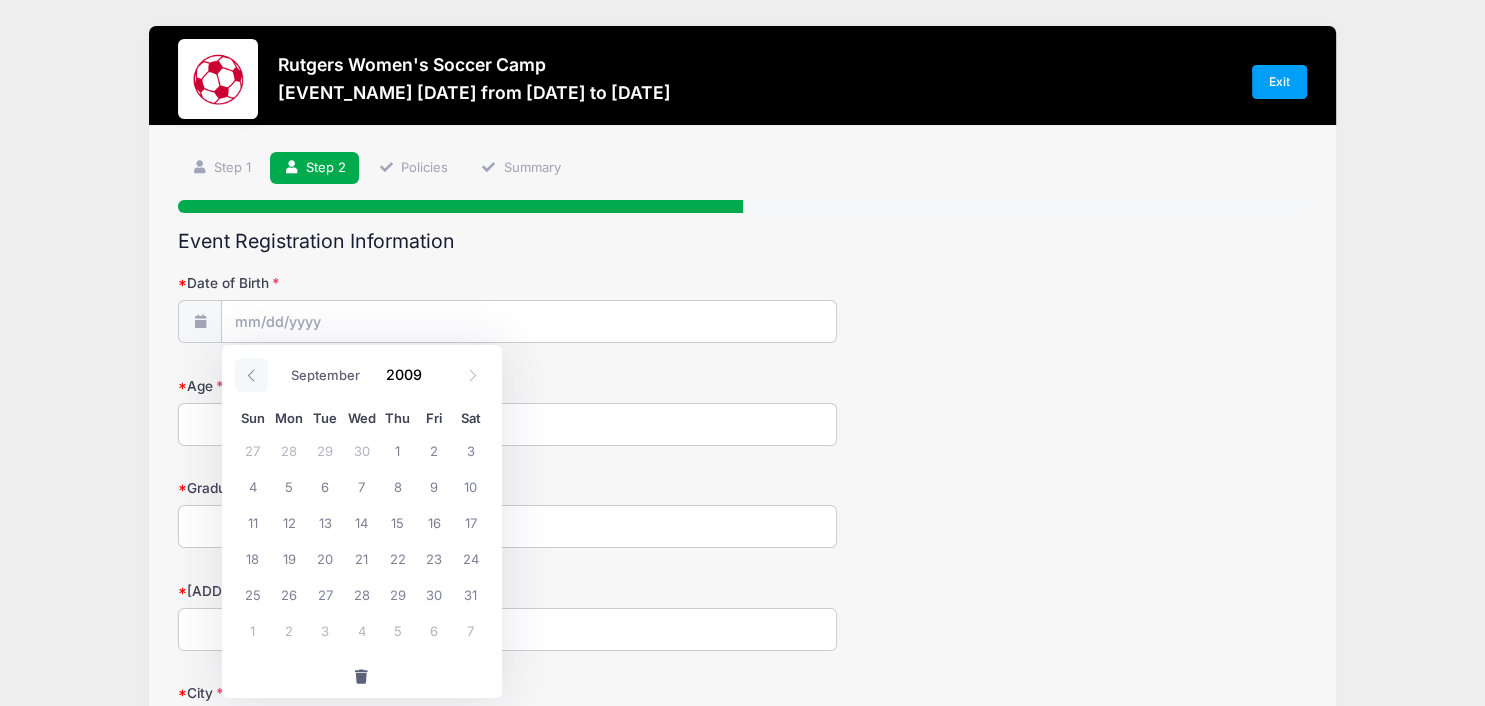 click 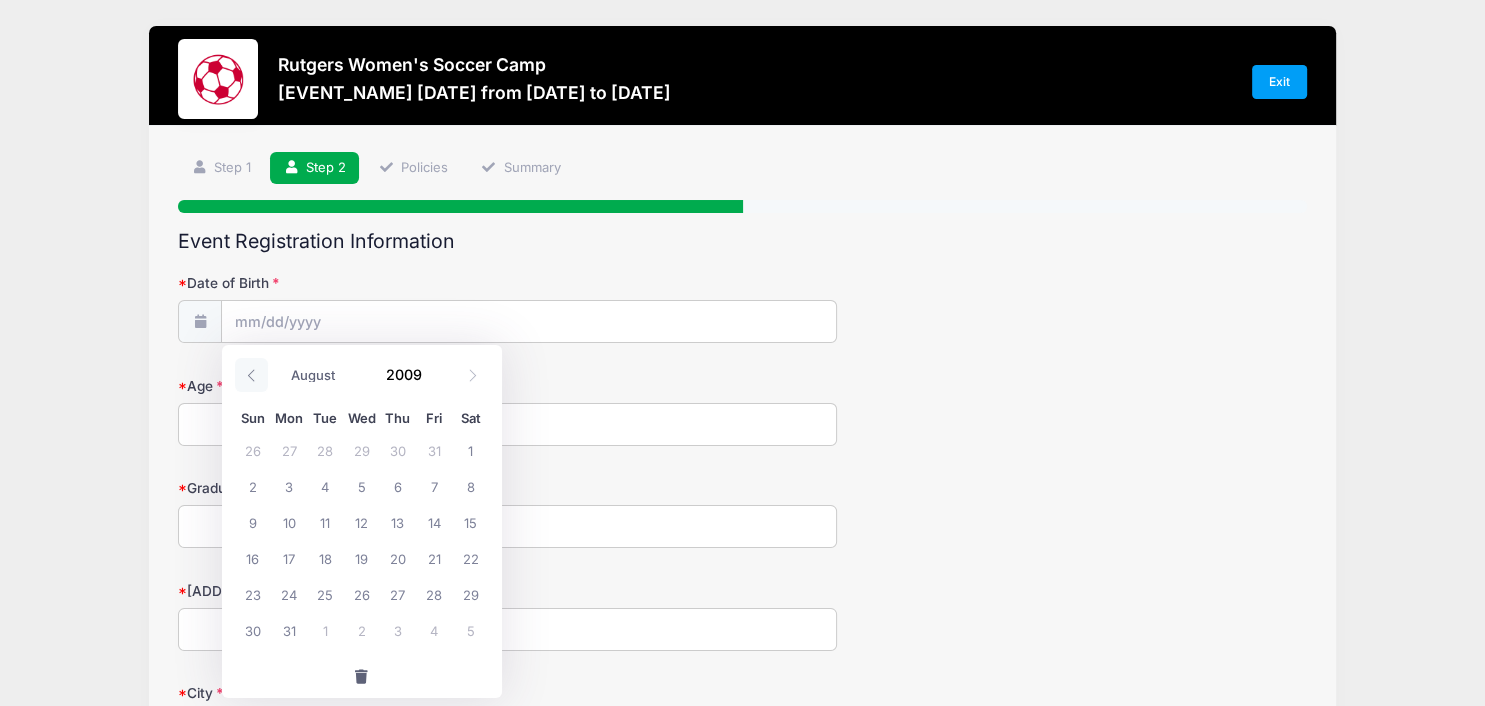click 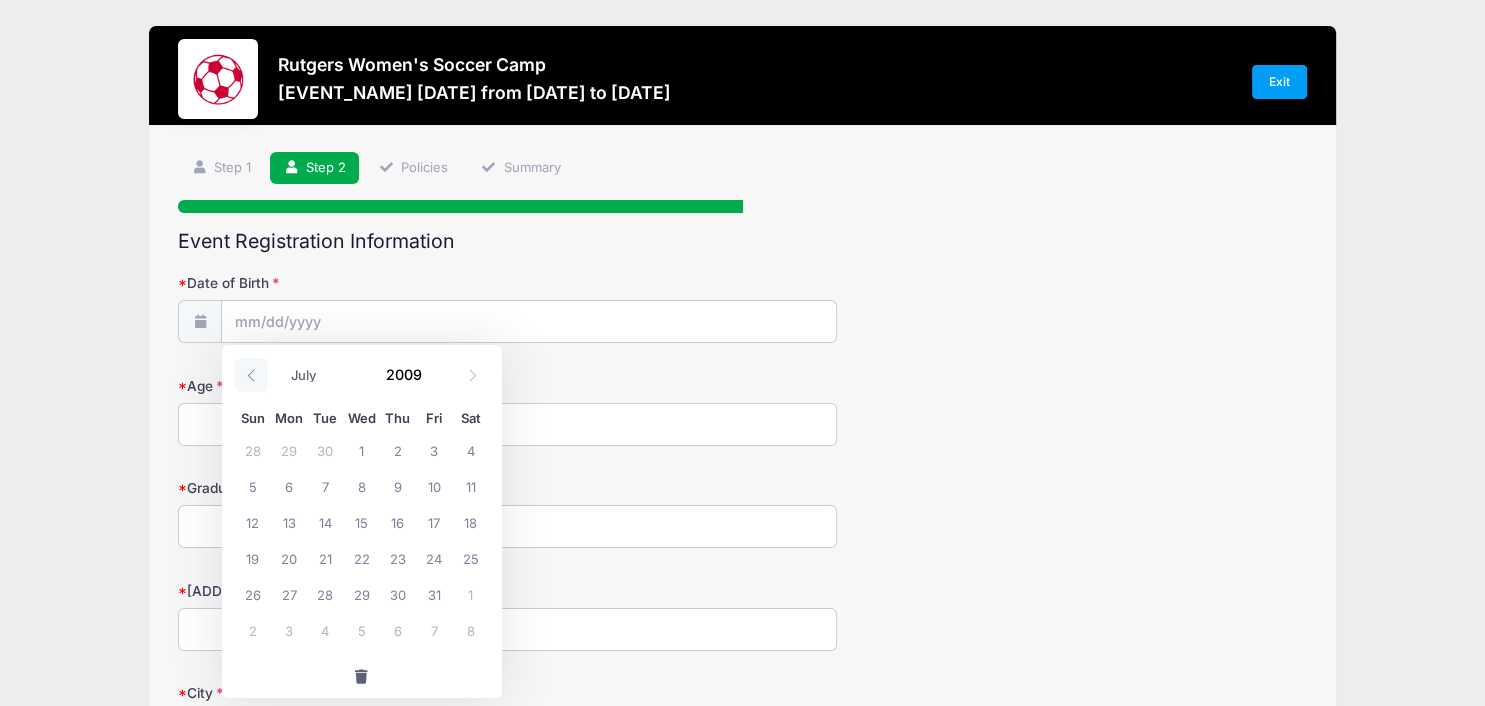 click 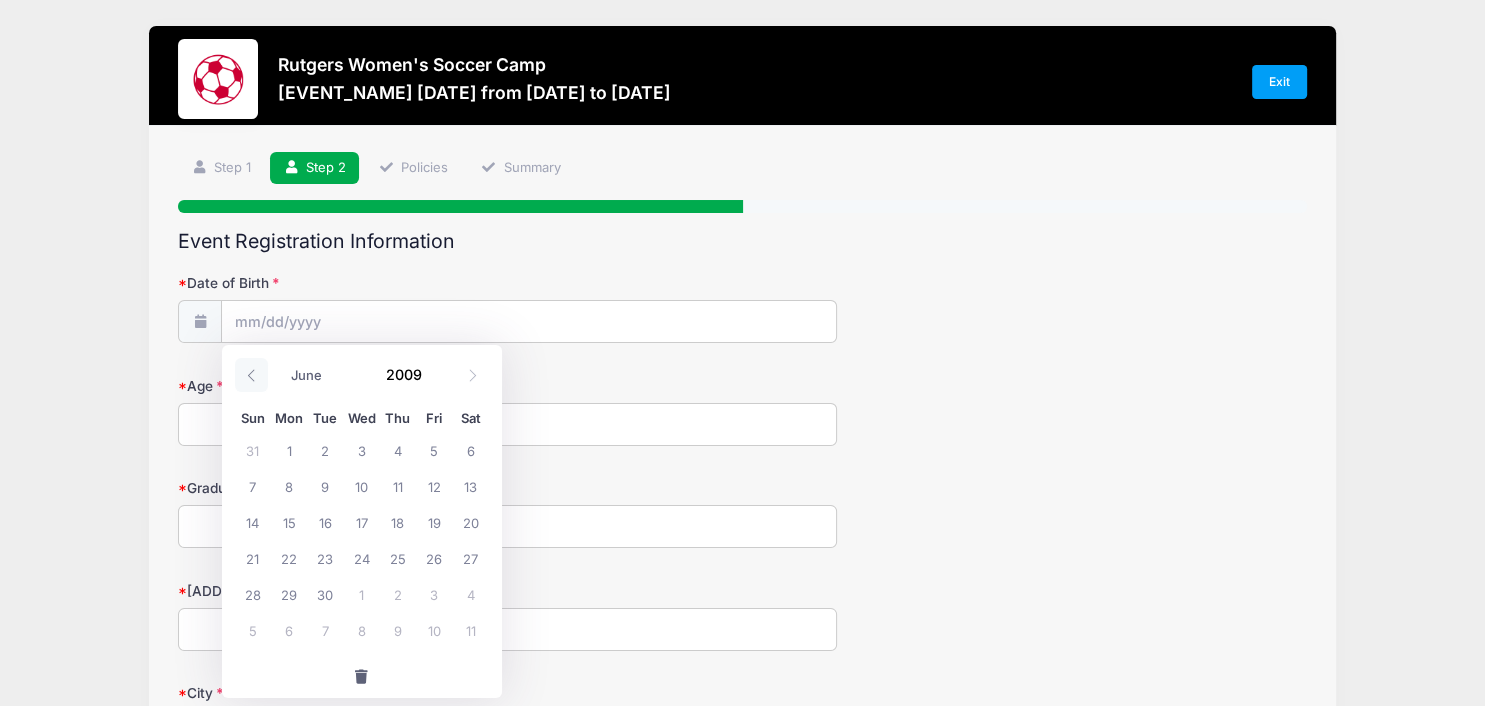 click 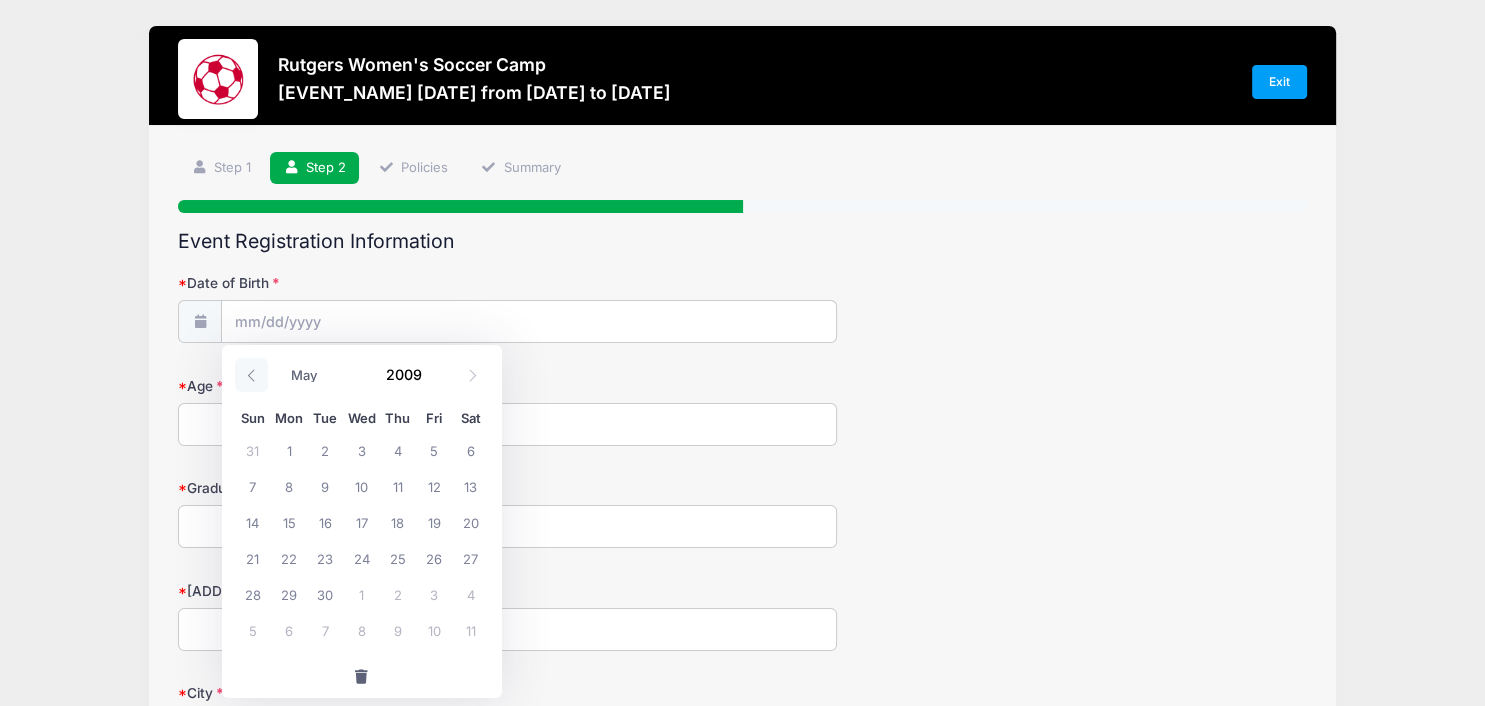 click 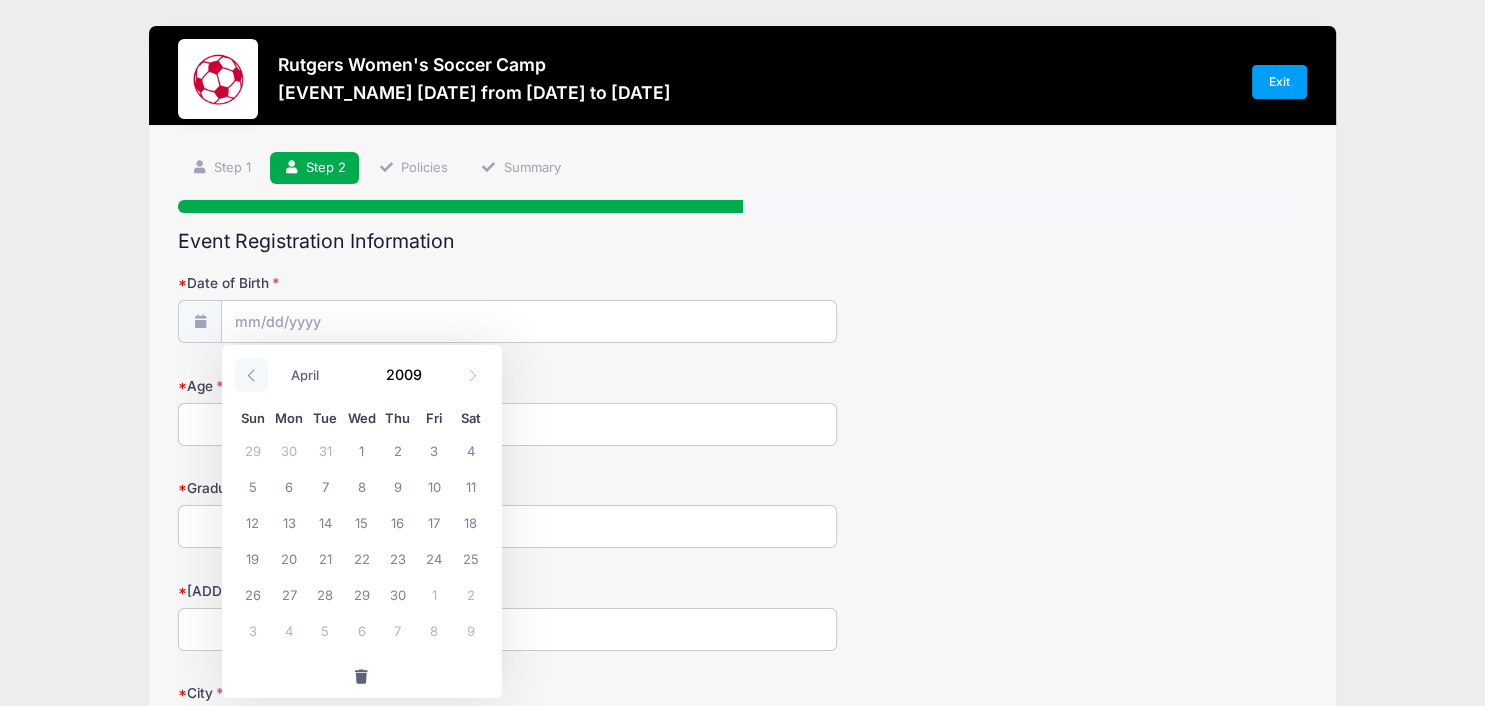 click 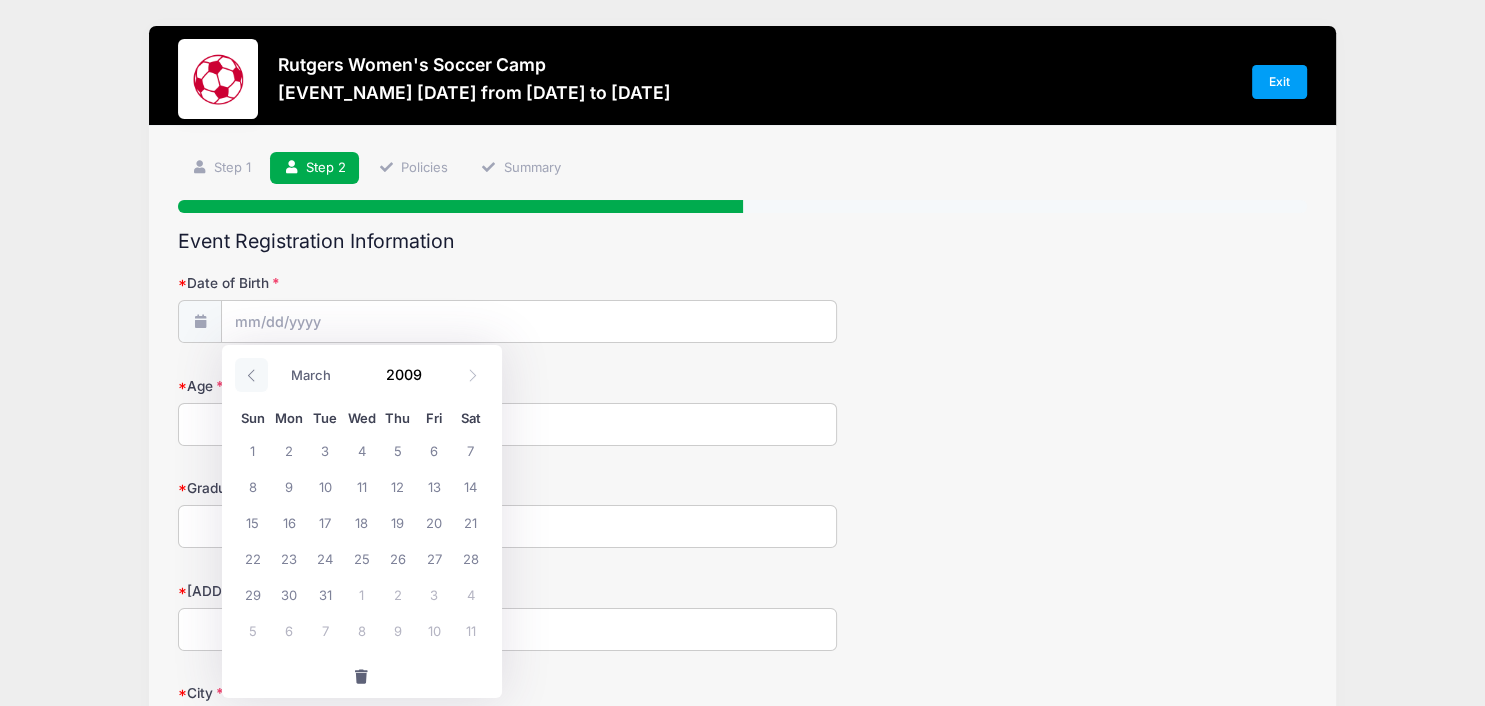 click 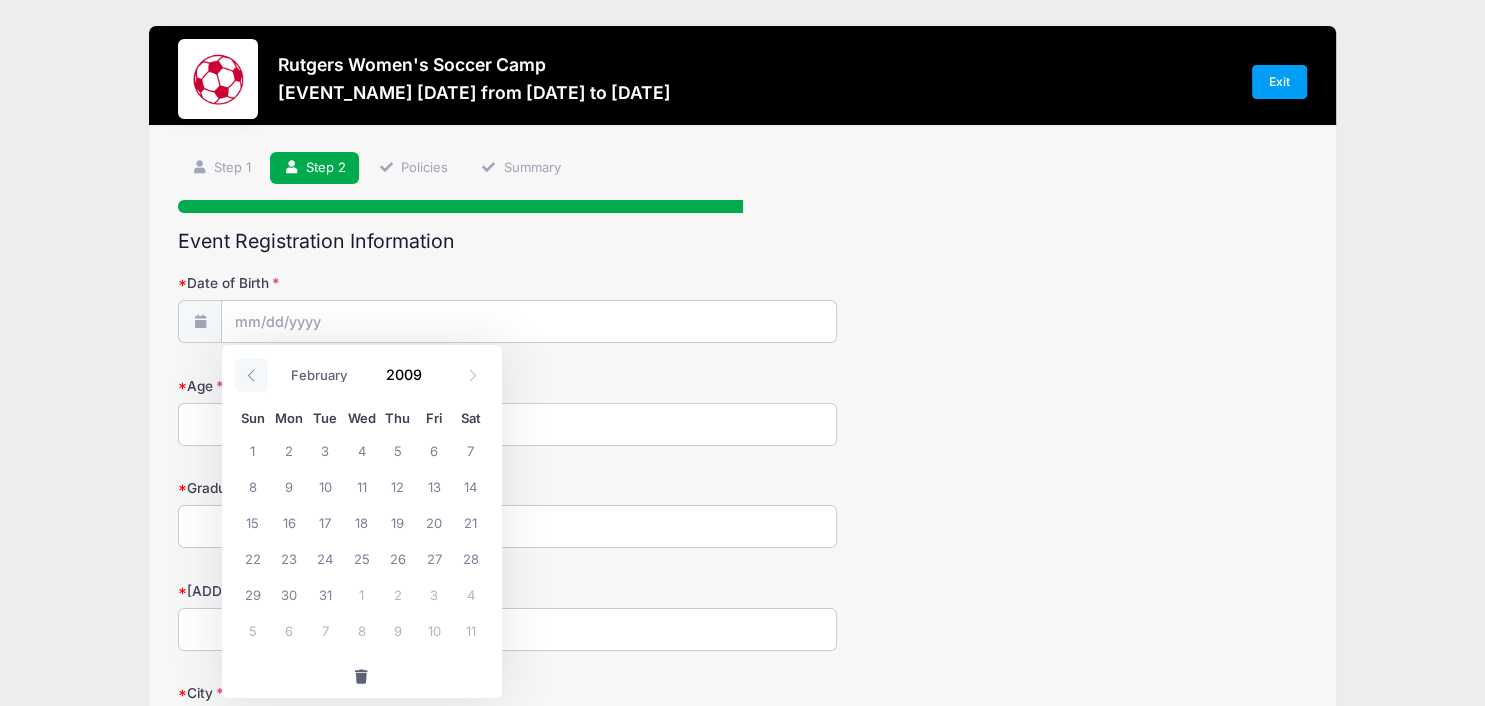 click 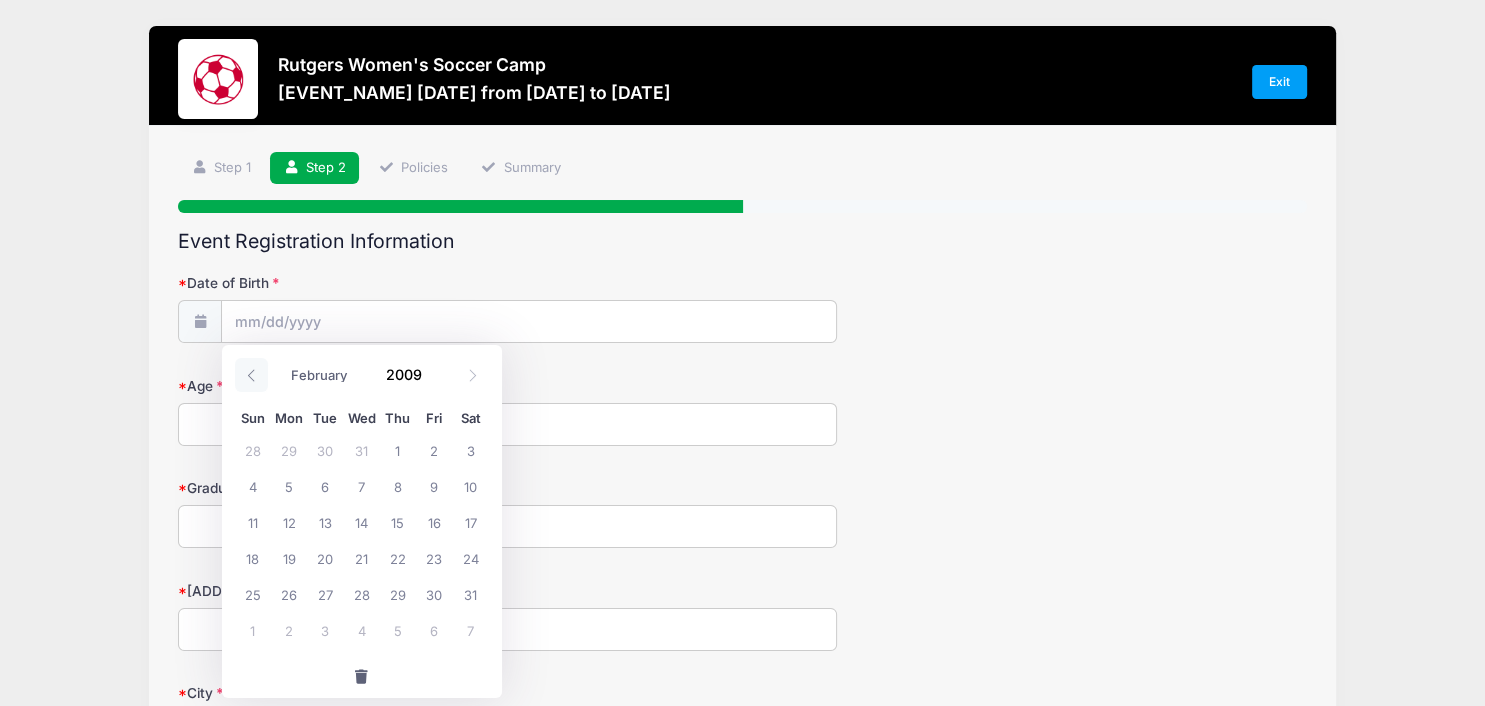 select on "0" 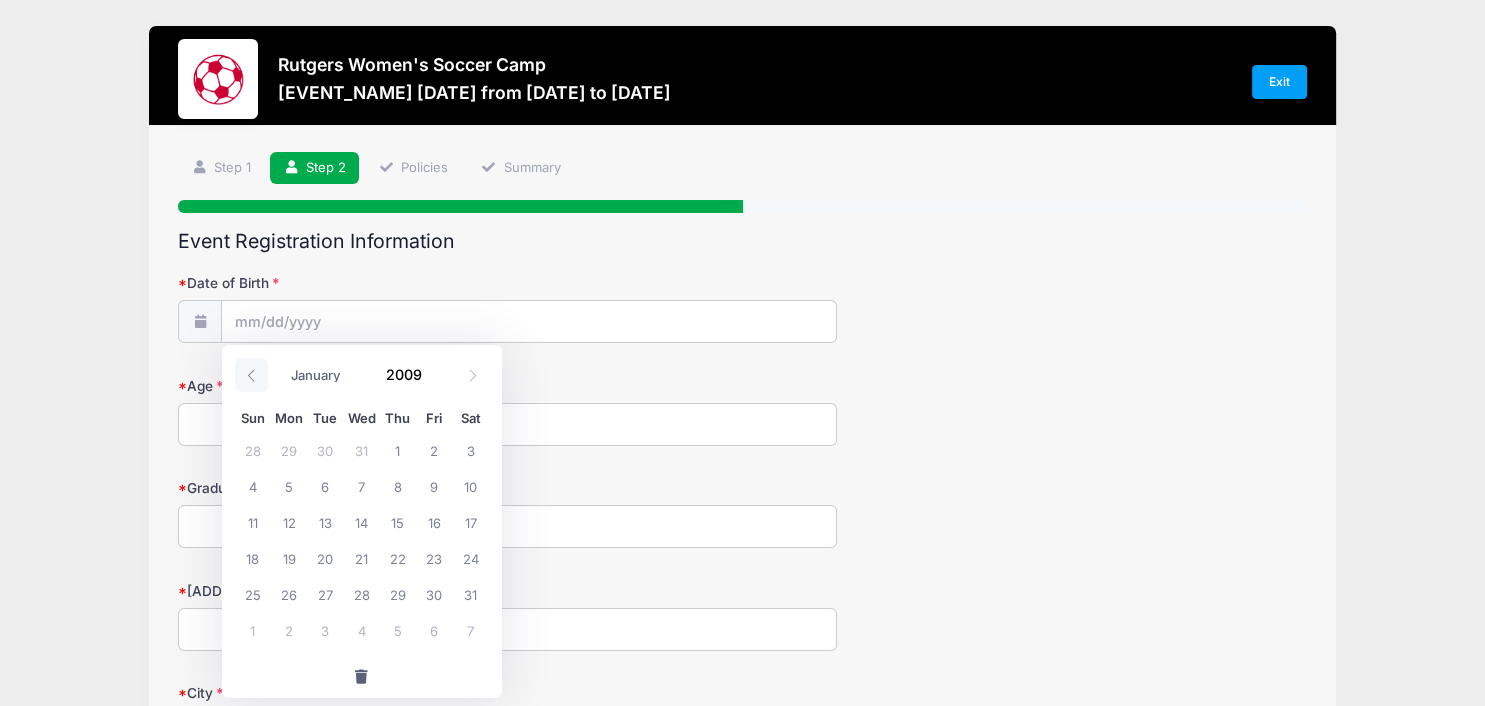 click 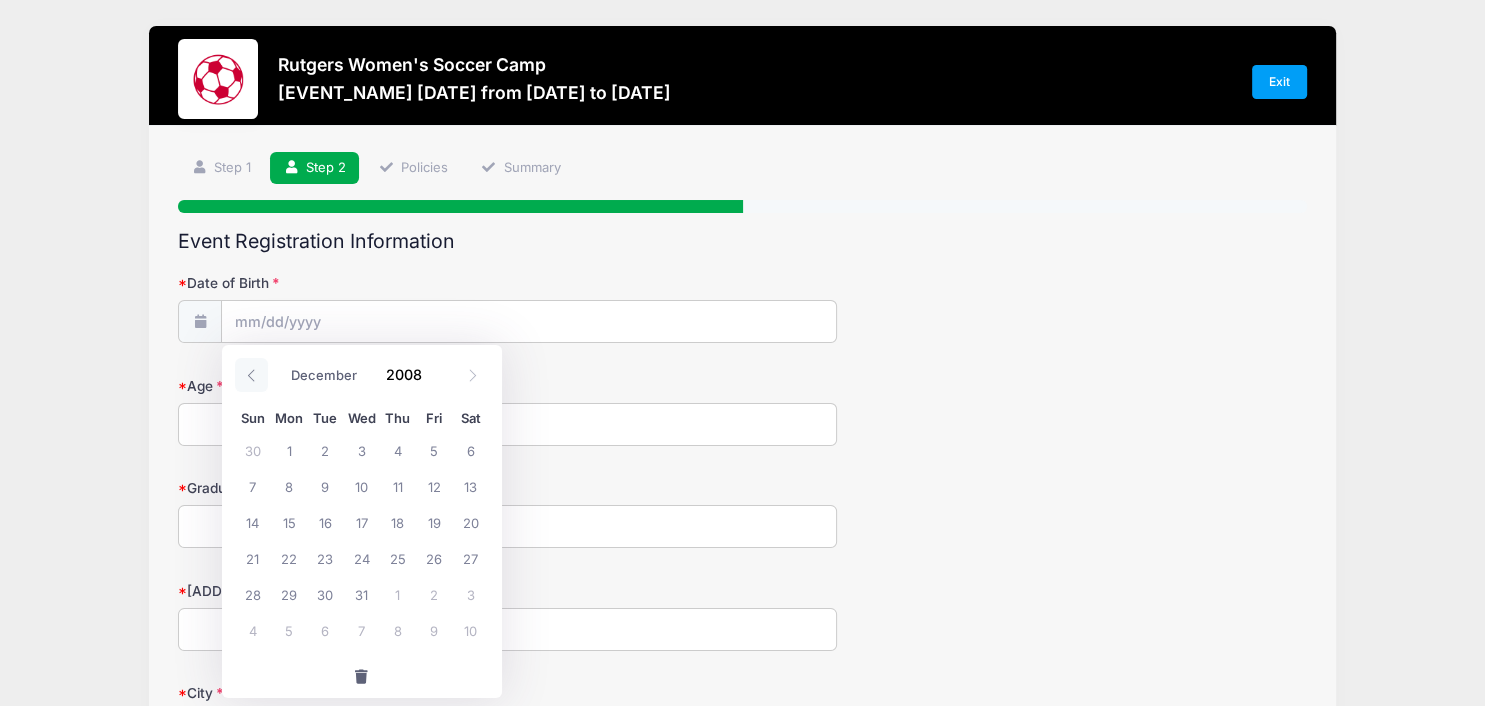 click 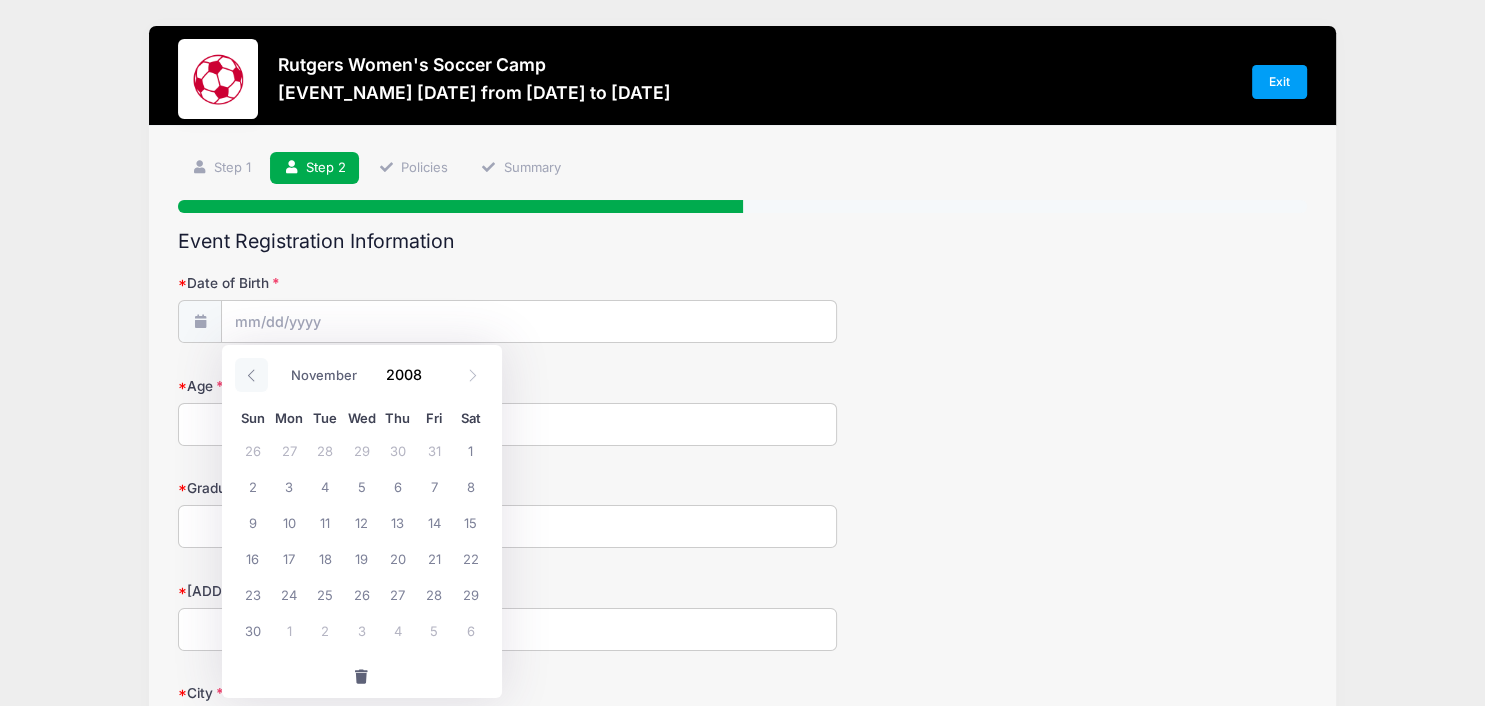 click 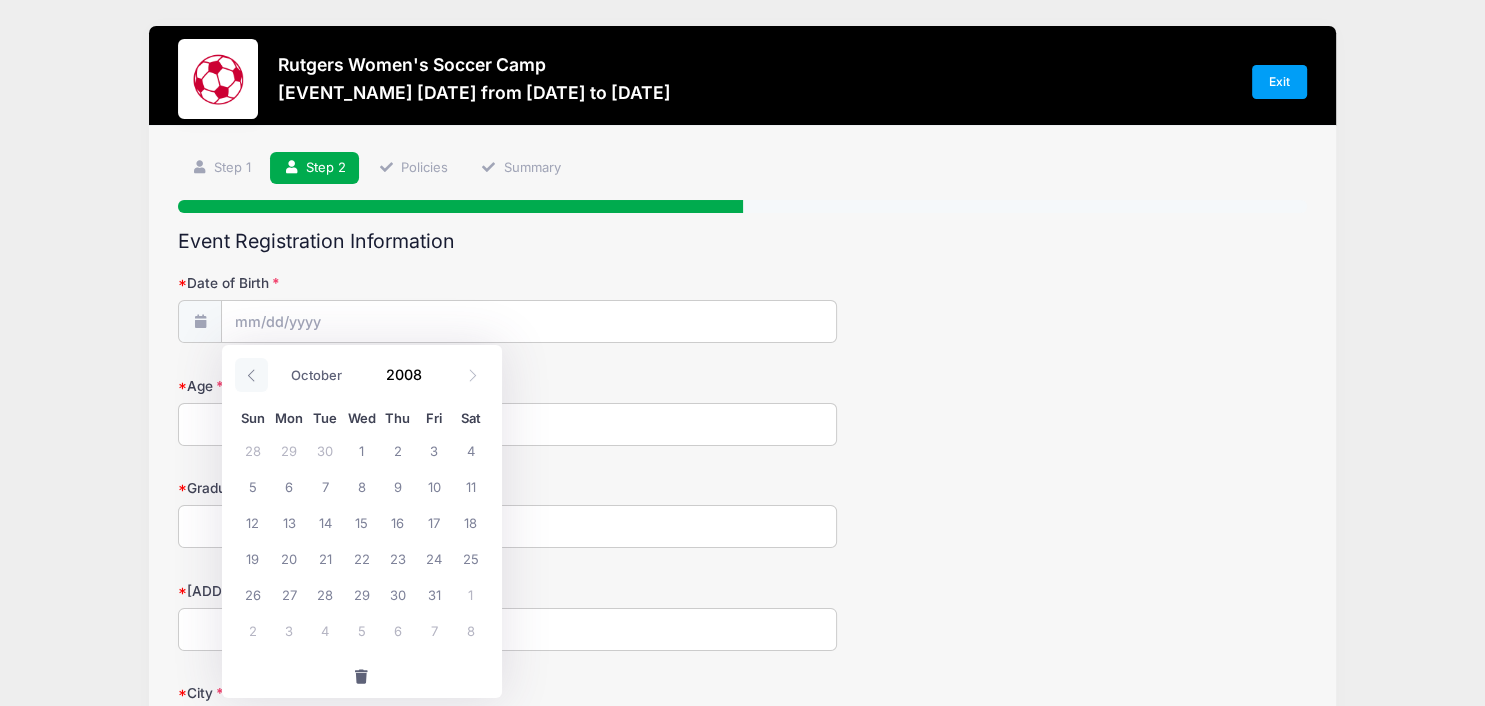 click 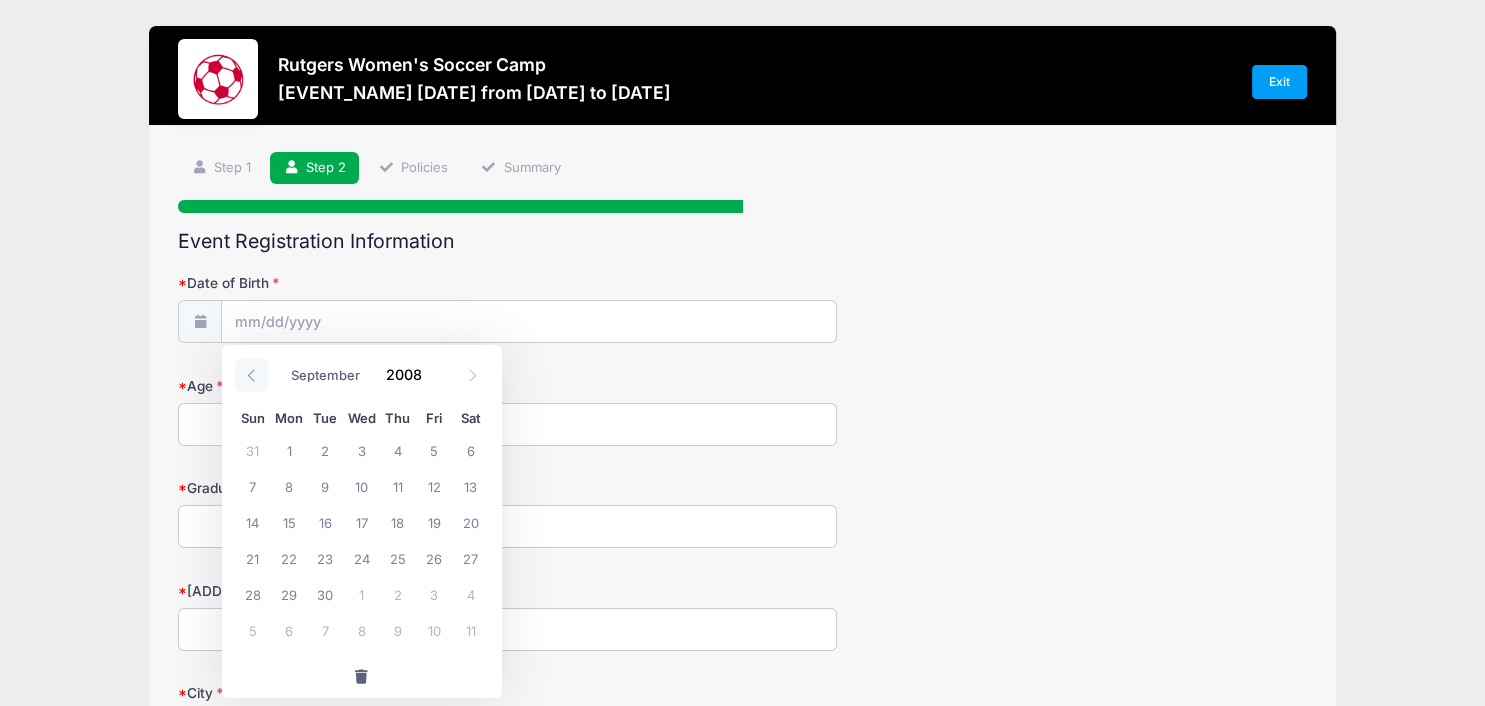click 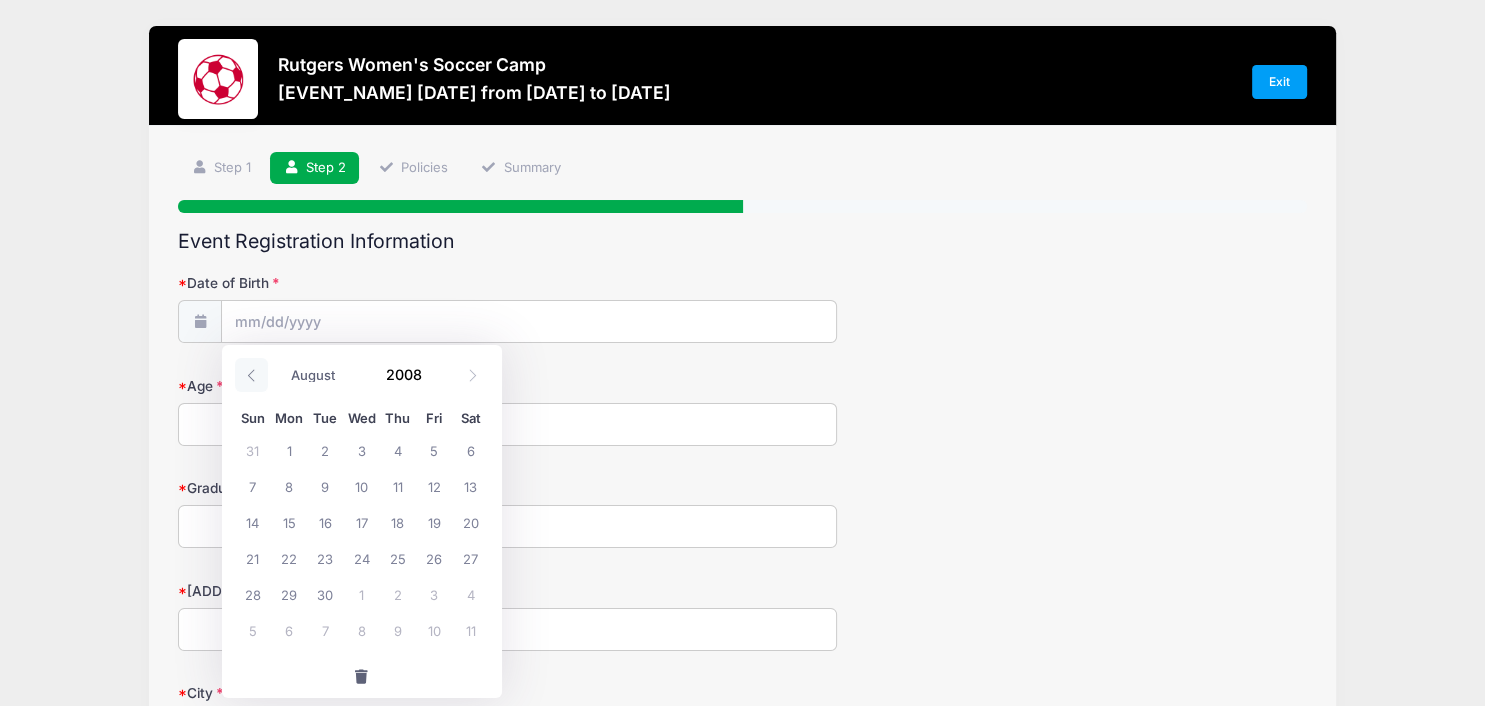 click 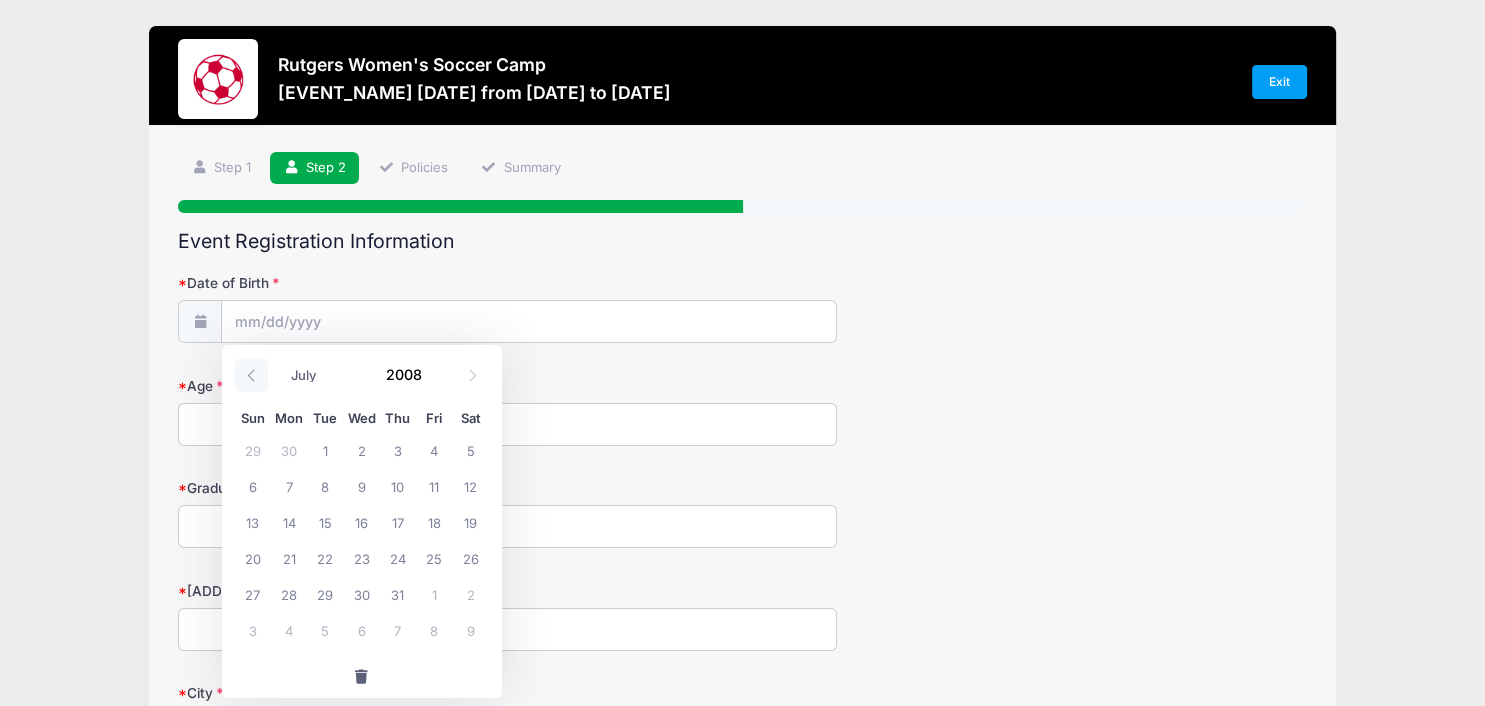 click 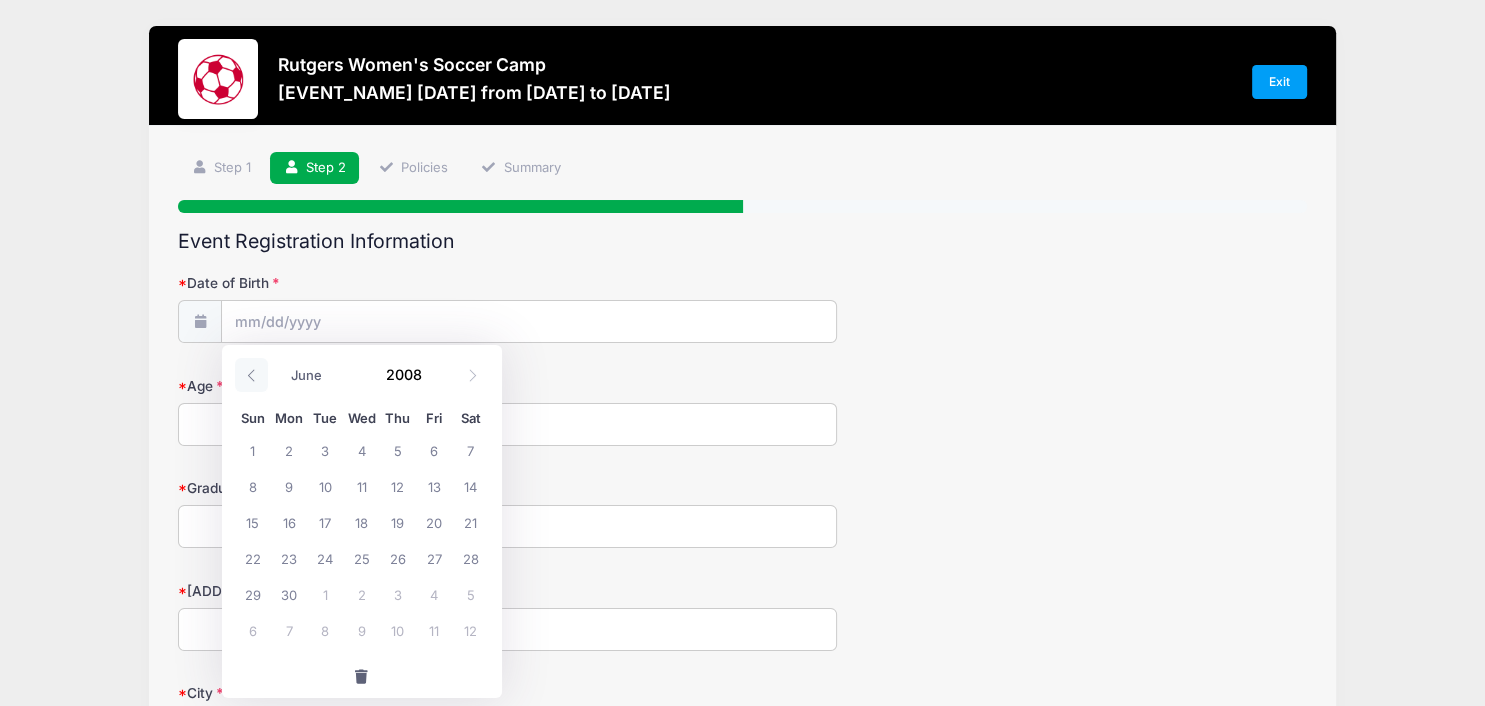 click 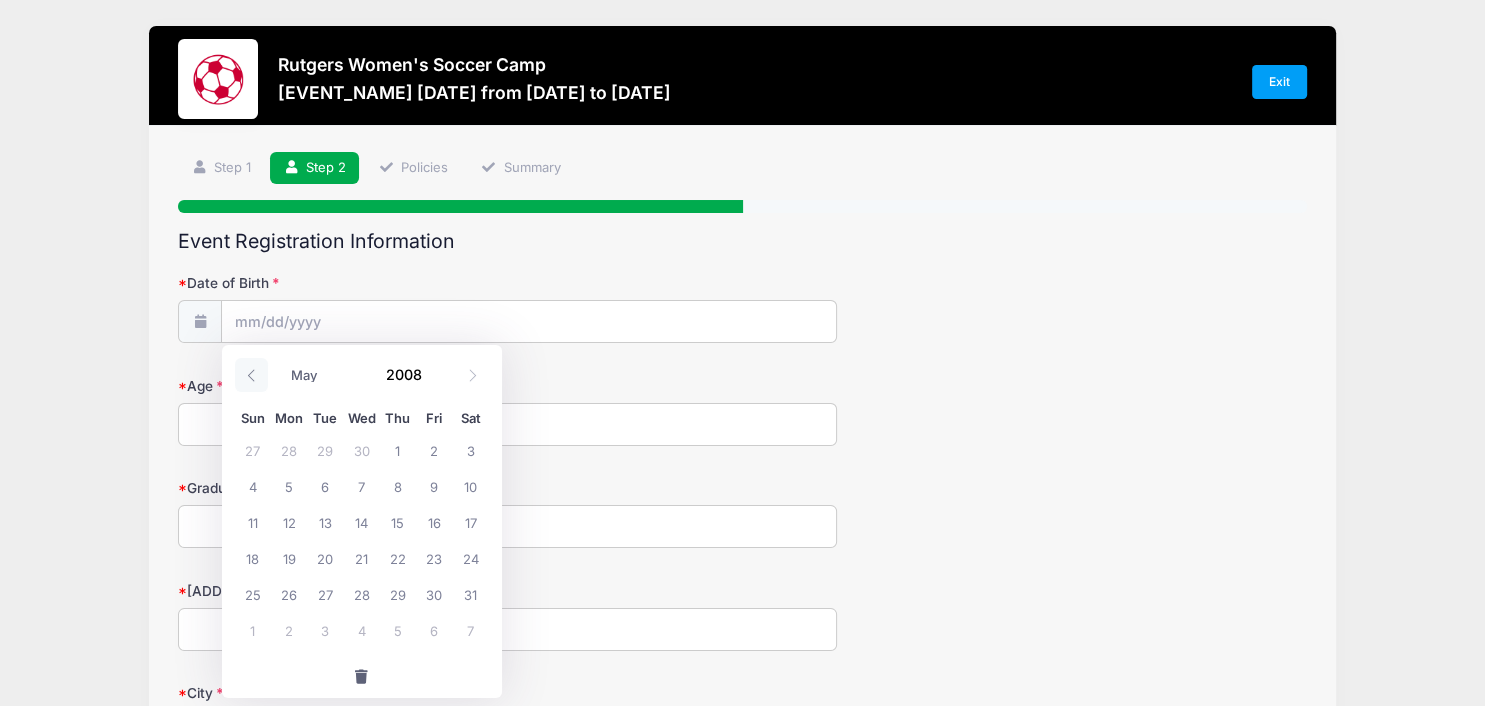 click 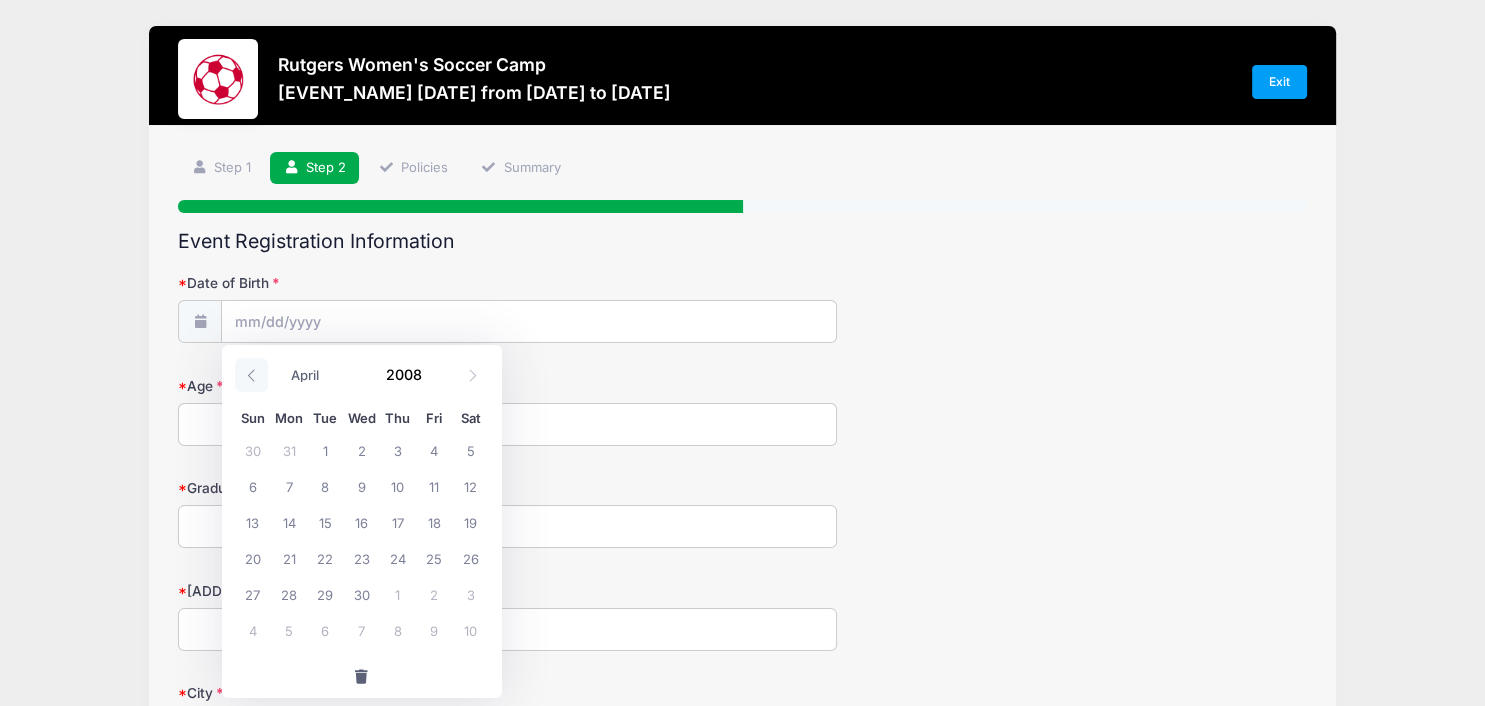 click 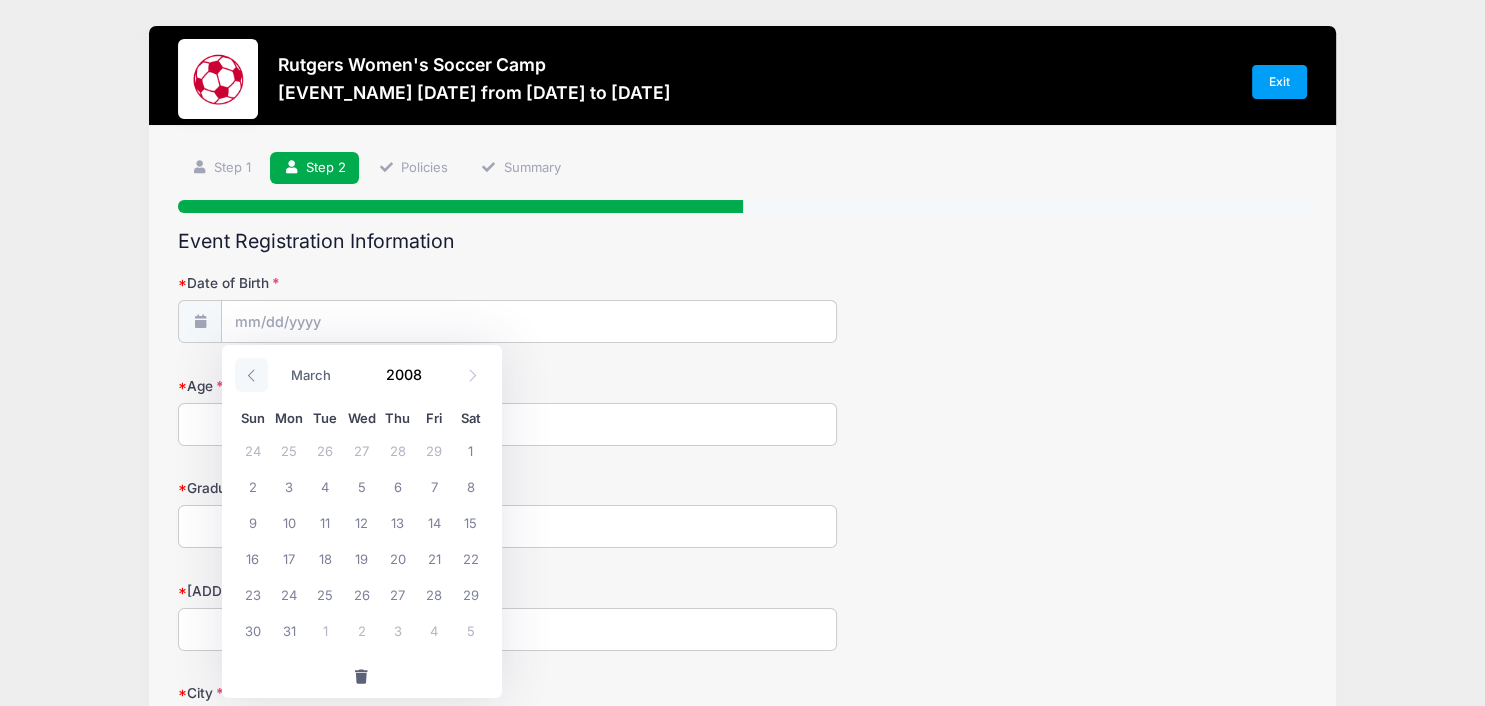 click 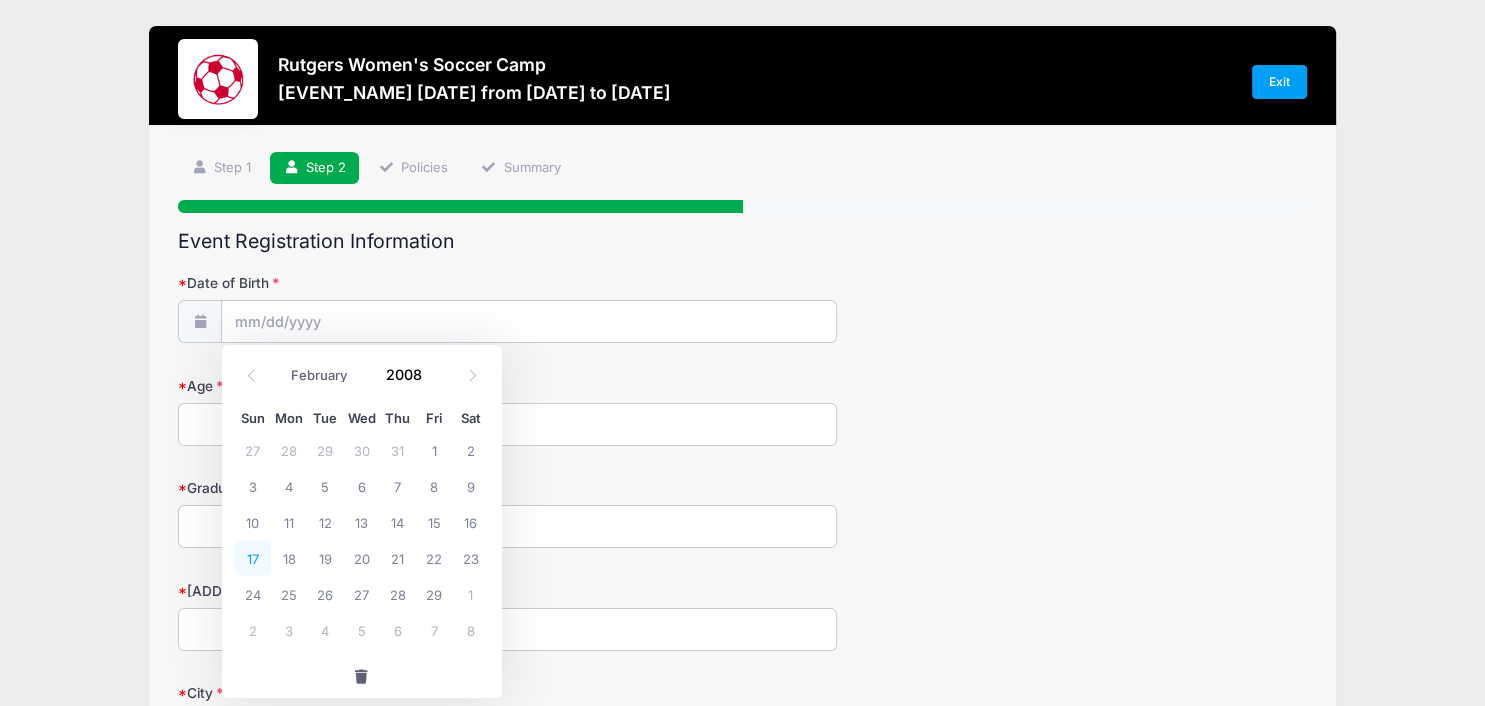 click on "17" at bounding box center (253, 558) 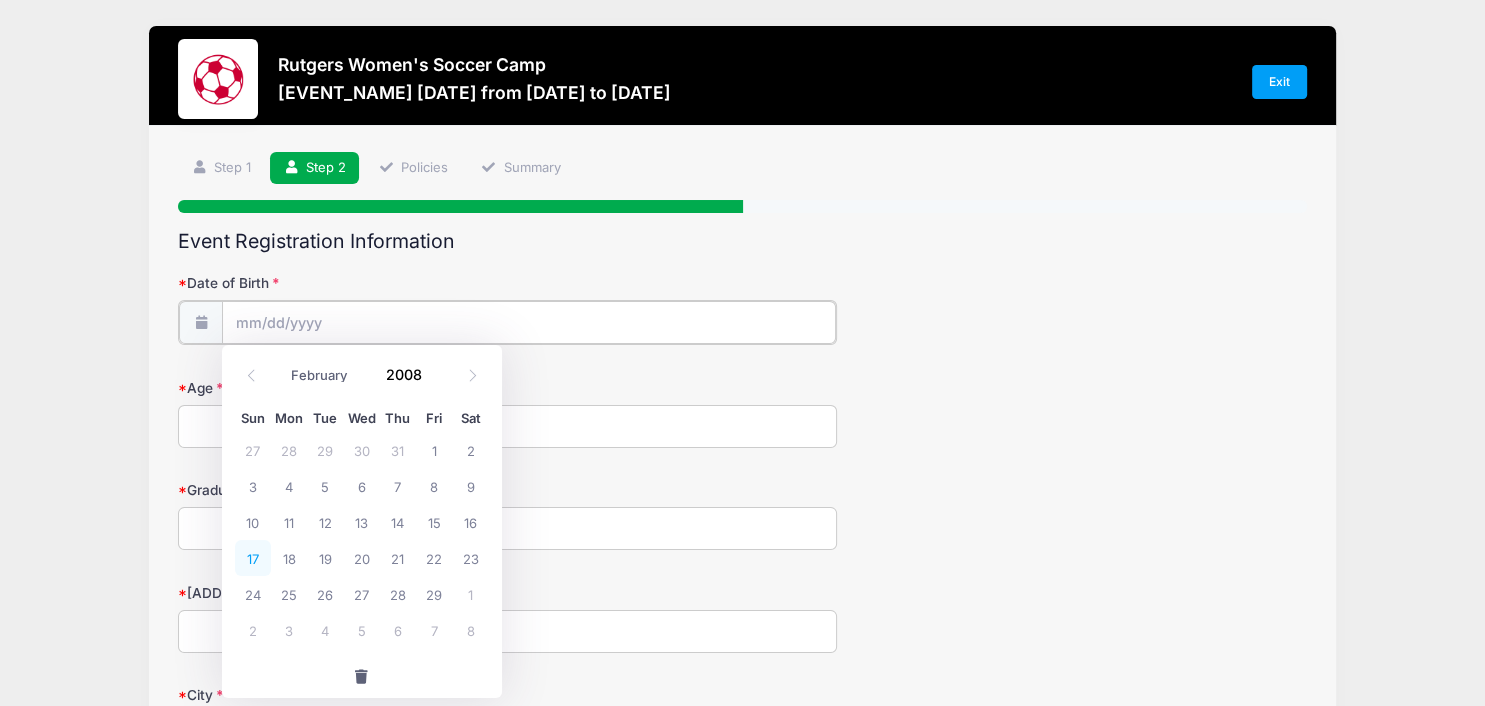 type on "[DATE]" 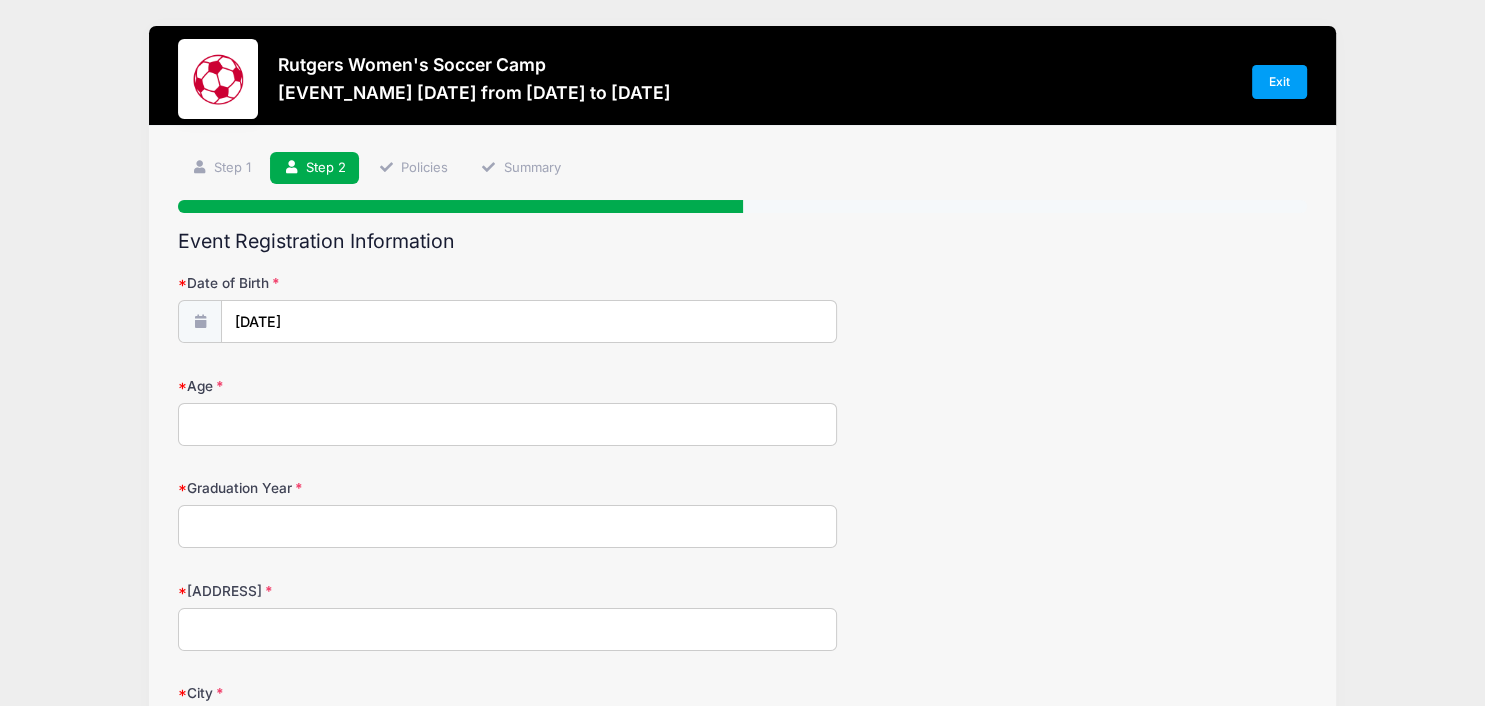 click on "Age" at bounding box center (507, 424) 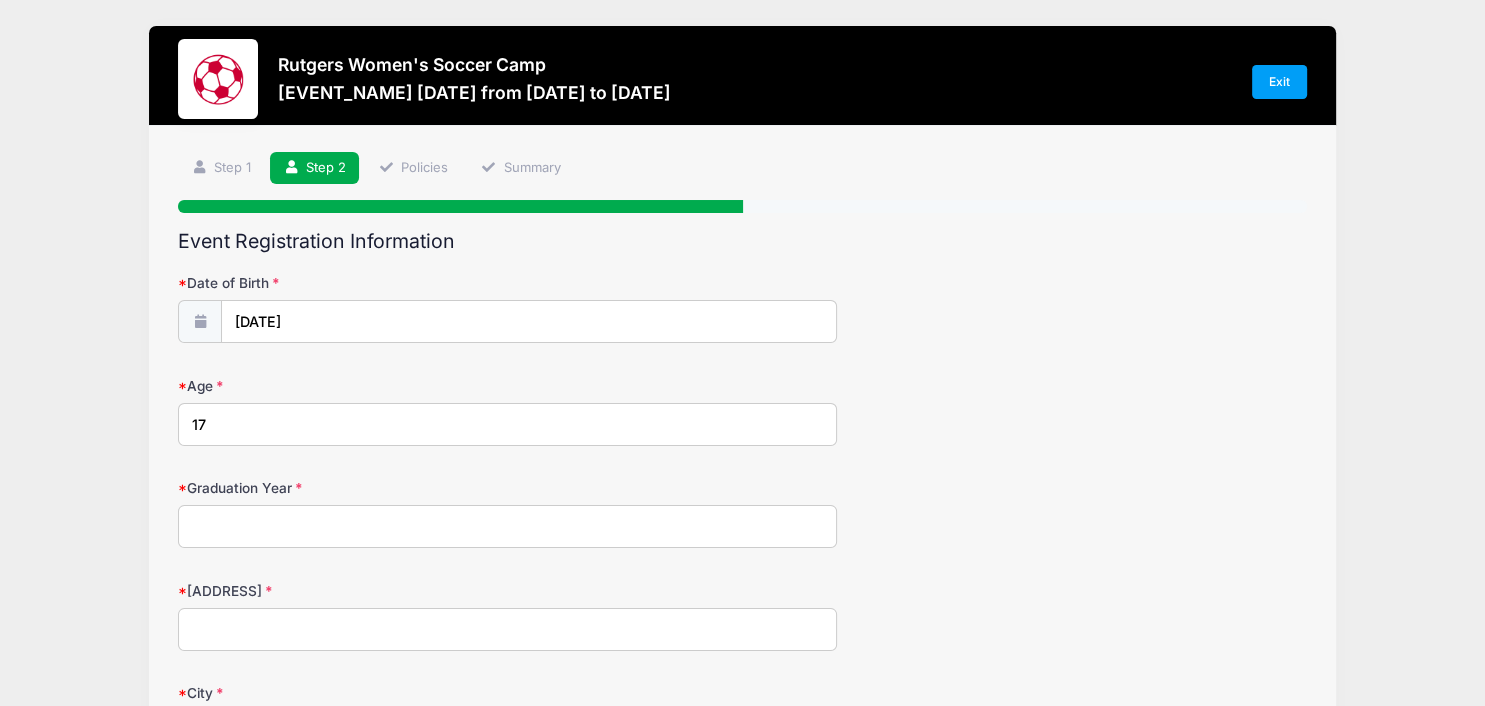 type on "17" 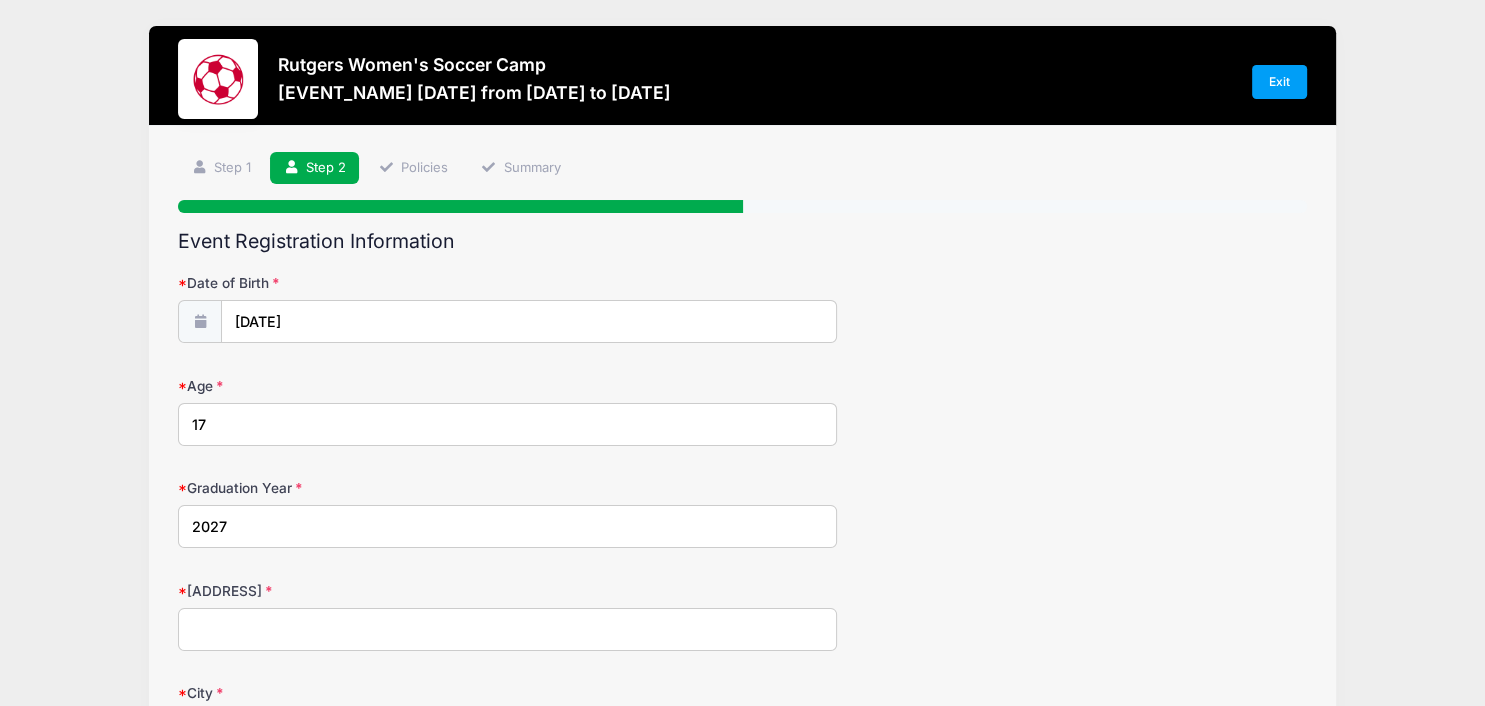 type on "2027" 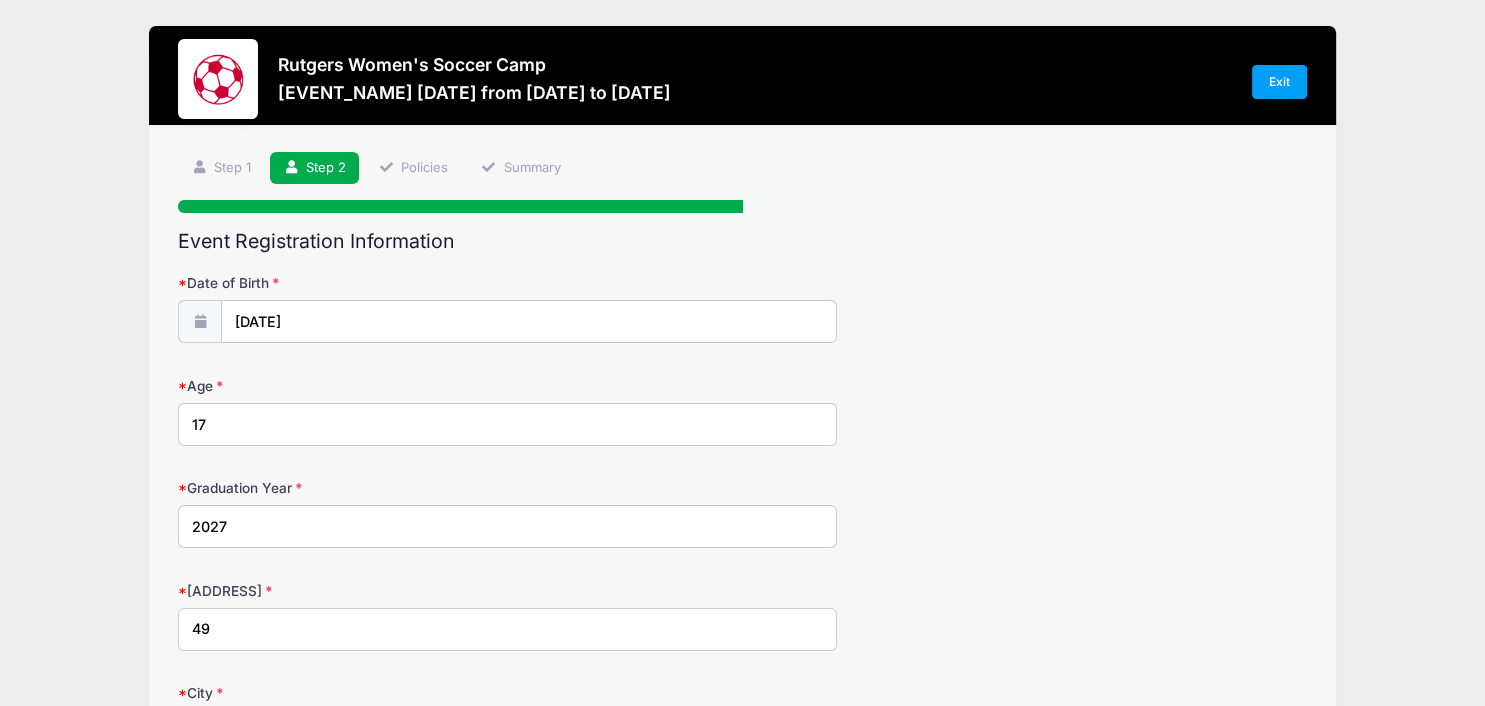 type on "[ADDRESS]" 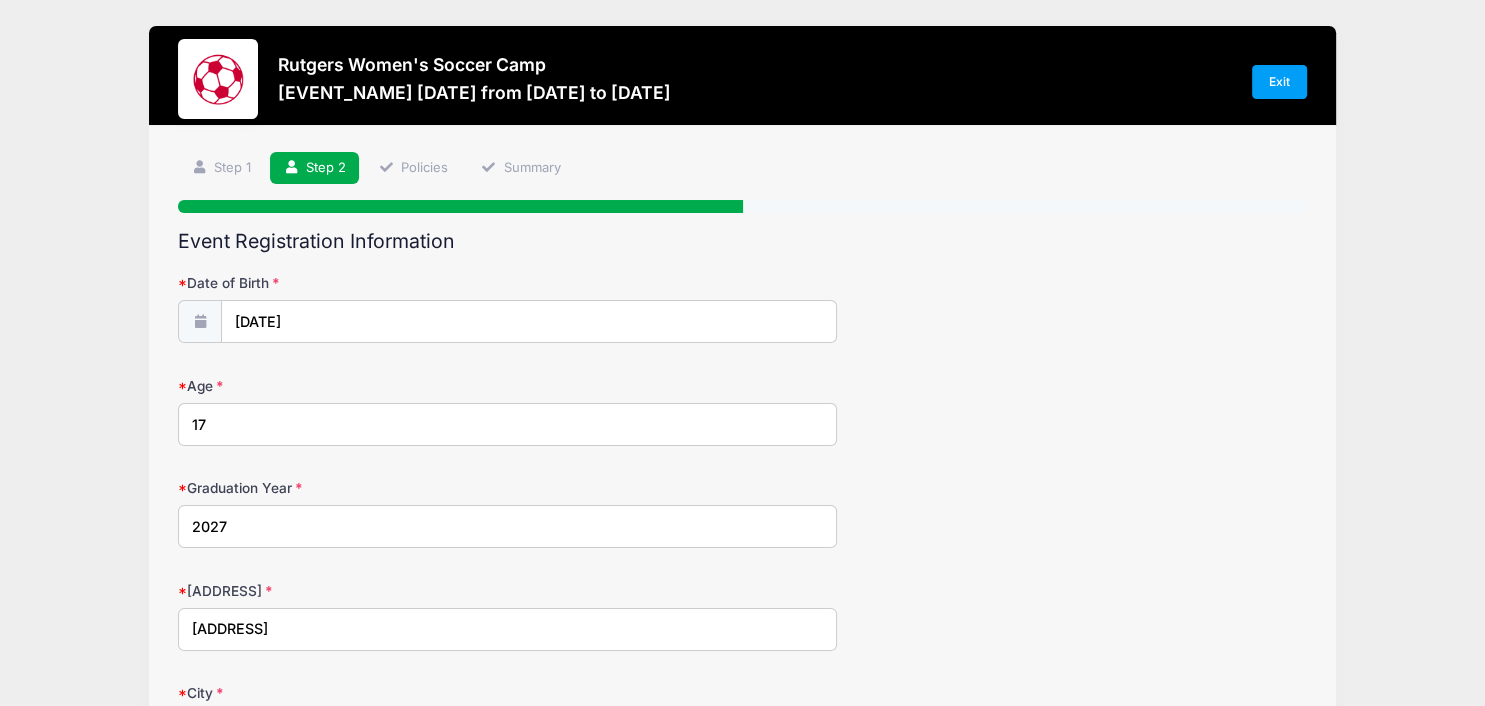 type on "[CITY]" 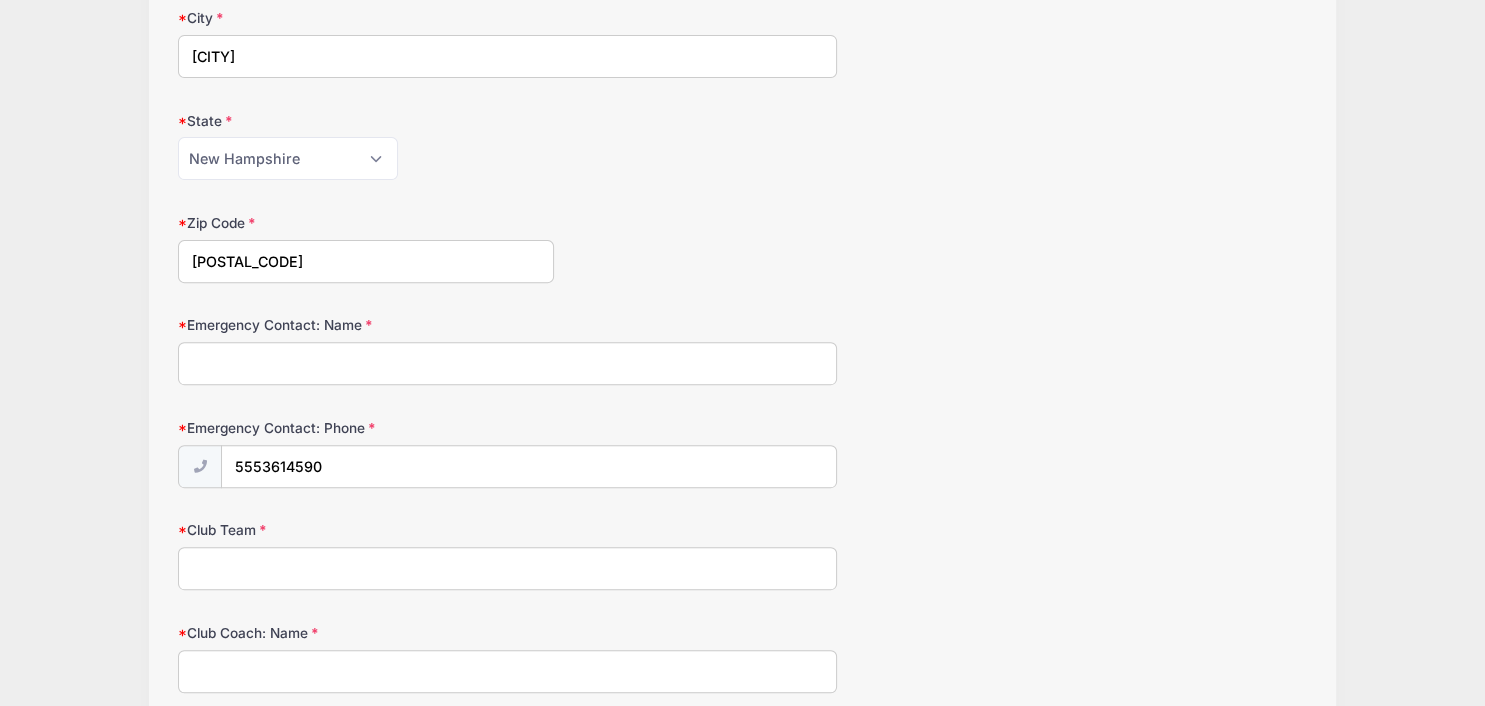 scroll, scrollTop: 679, scrollLeft: 0, axis: vertical 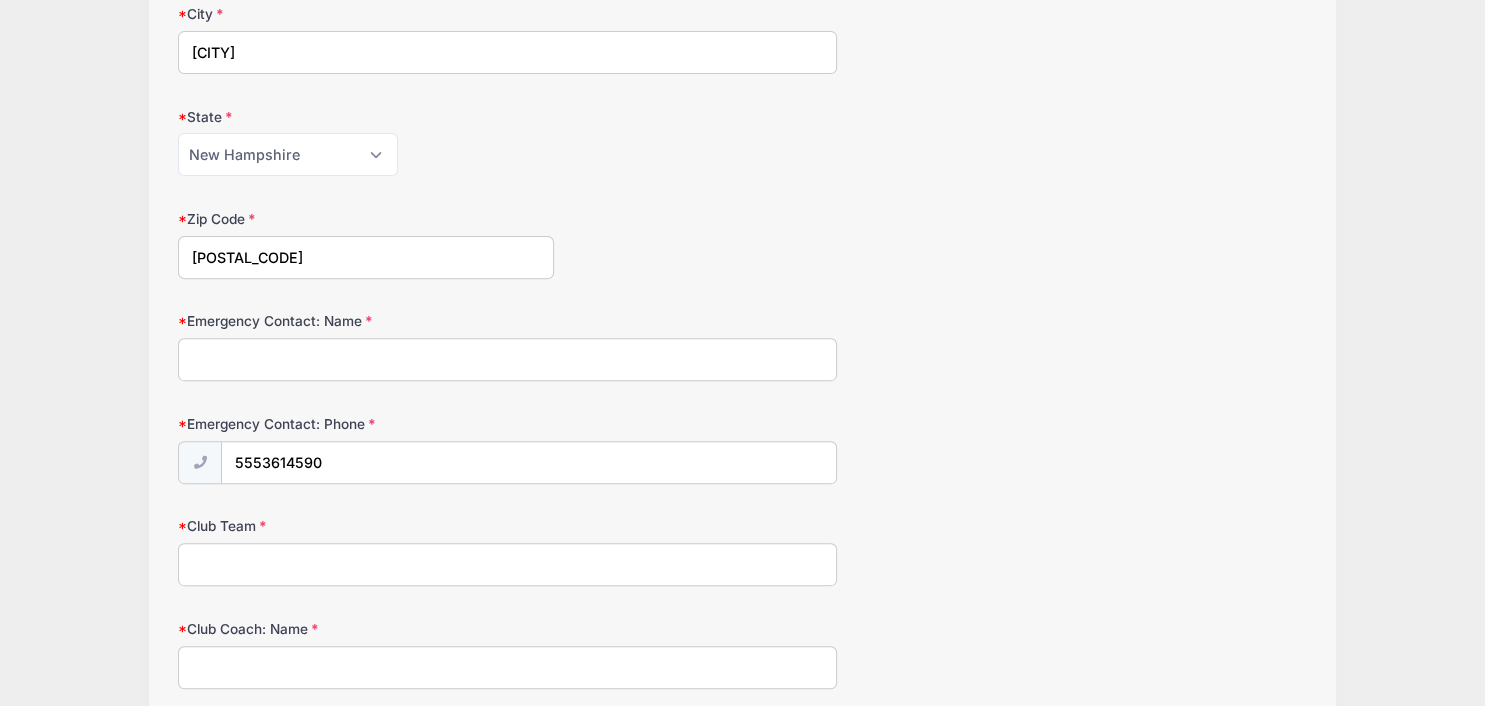 click on "Emergency Contact: Name" at bounding box center (507, 359) 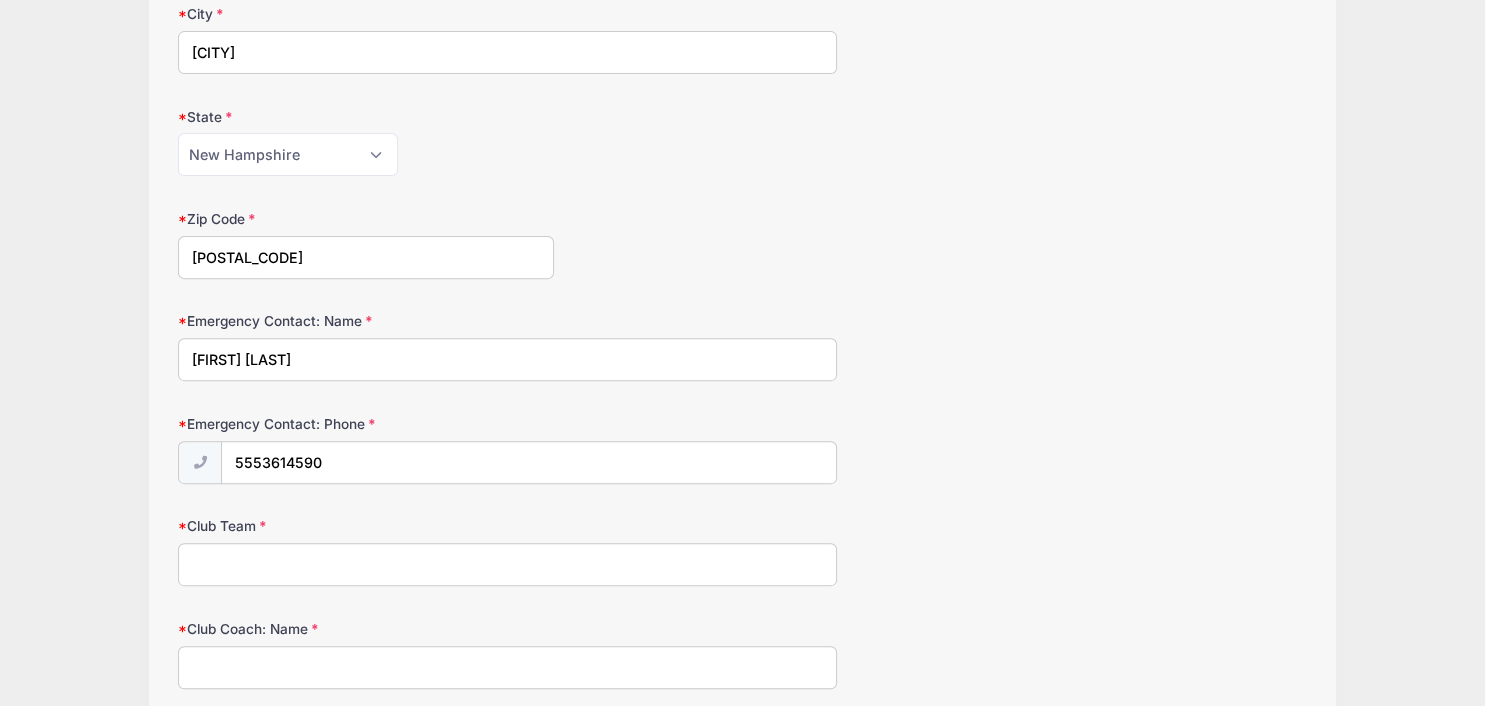 type on "[FIRST] [LAST]" 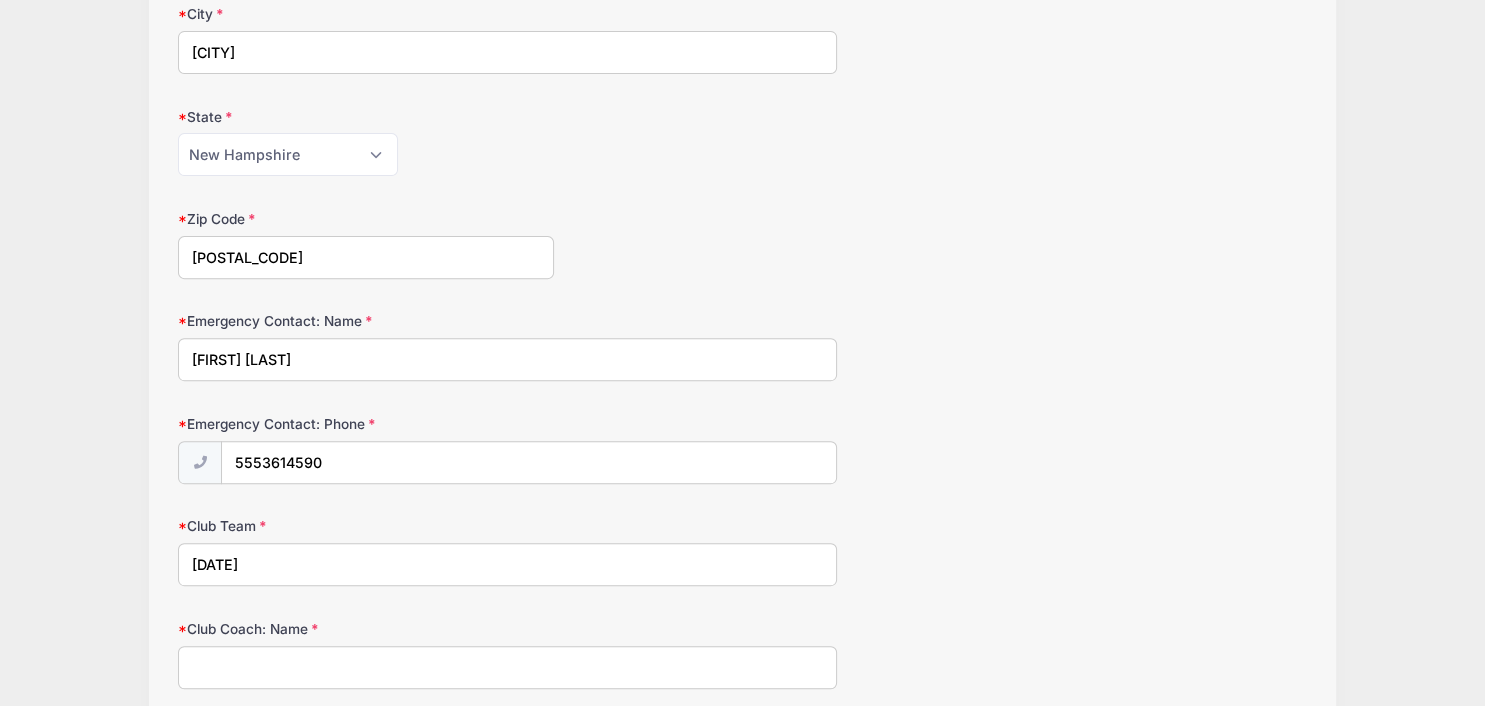 type on "[DATE]" 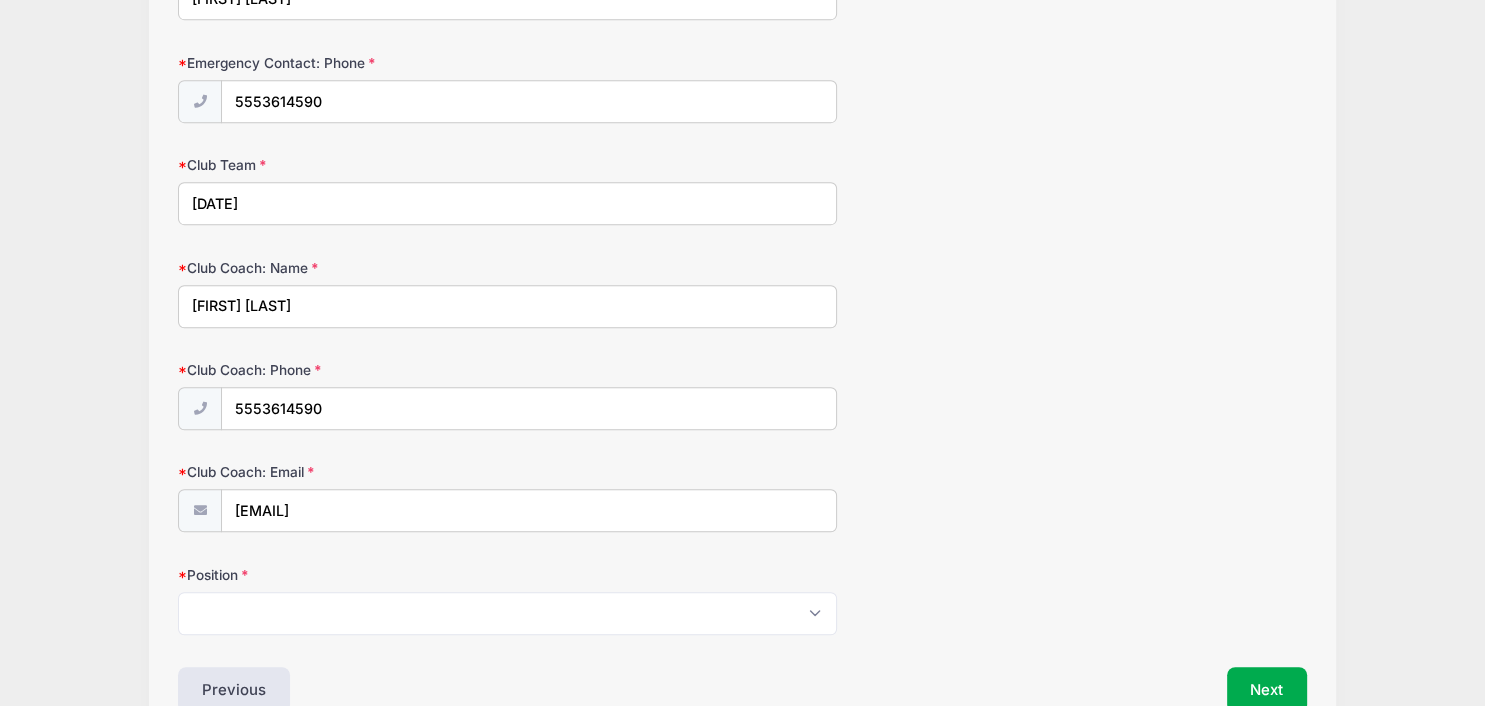 scroll, scrollTop: 1044, scrollLeft: 0, axis: vertical 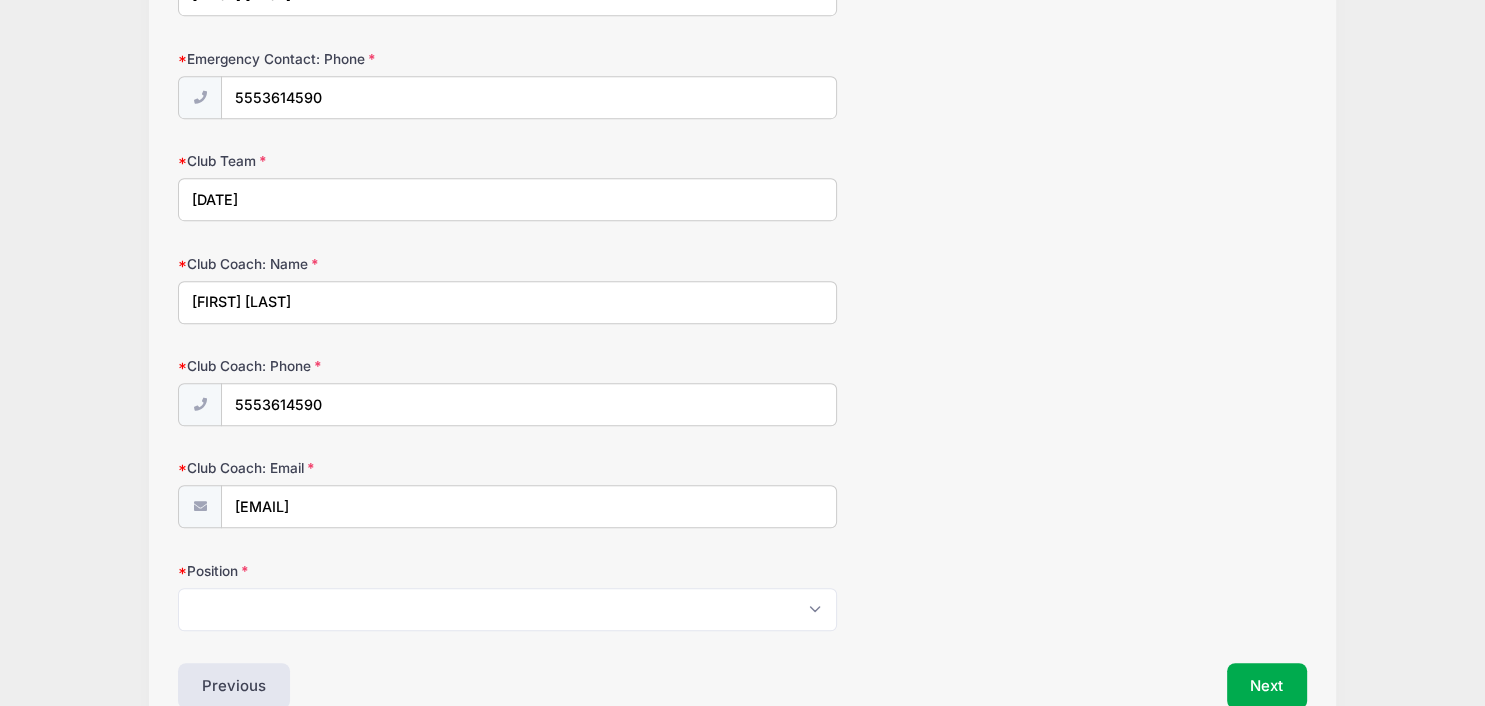 type on "[FIRST] [LAST]" 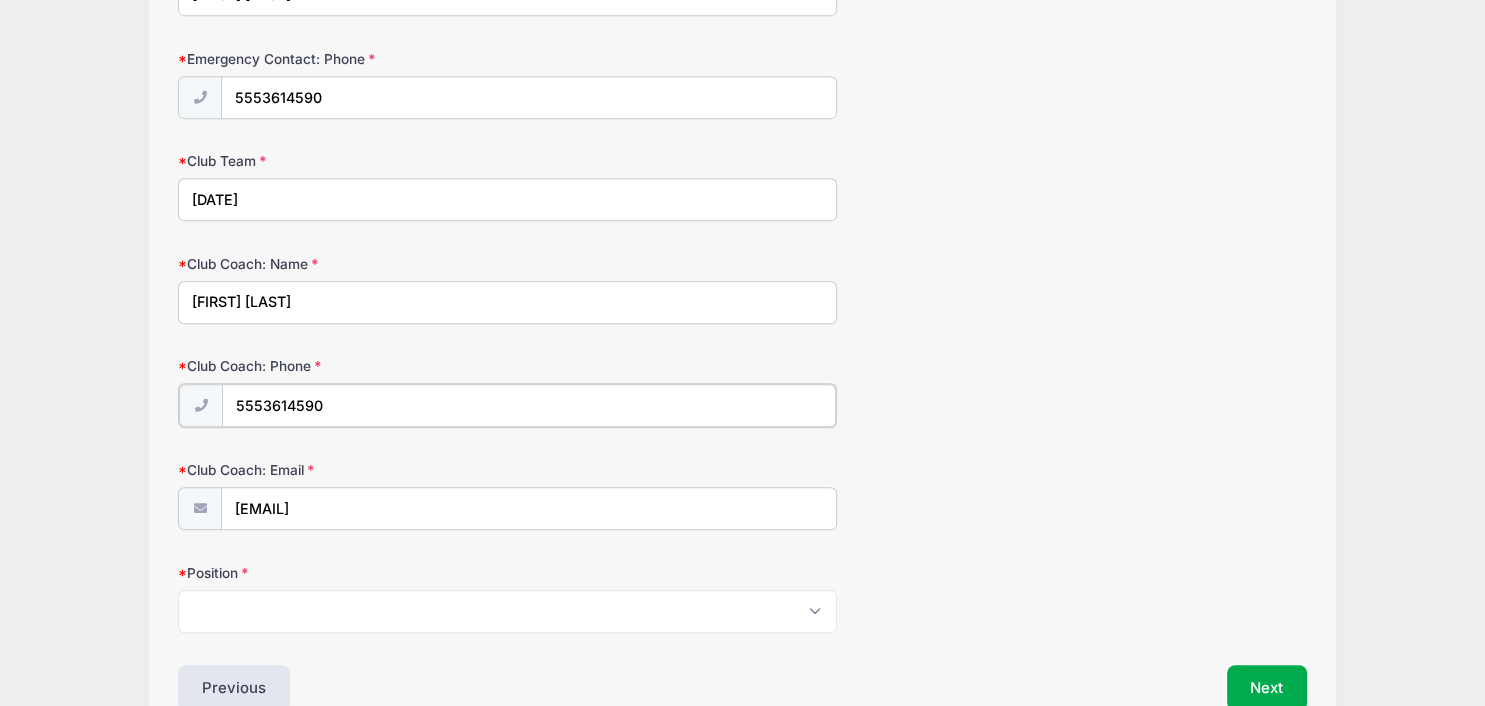 click on "5553614590" at bounding box center (528, 405) 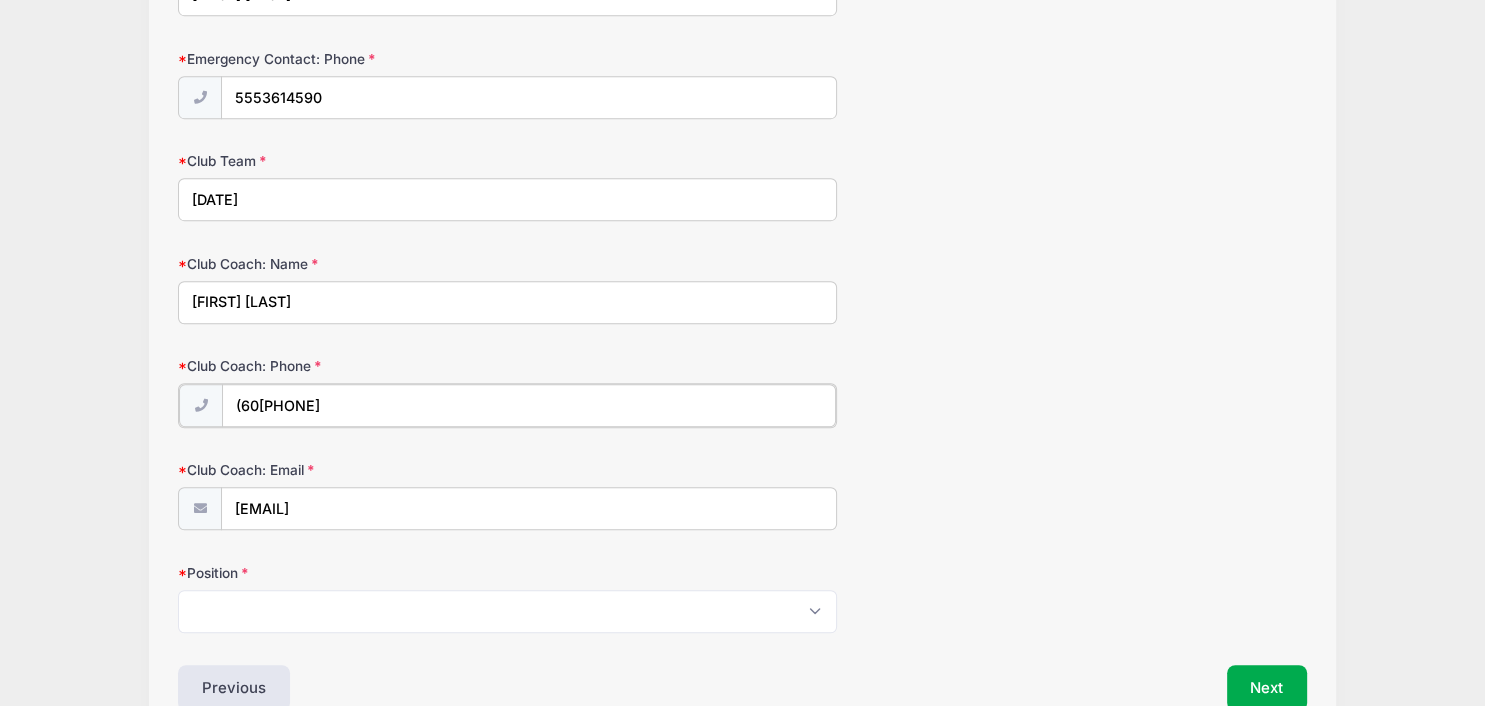type on "(6" 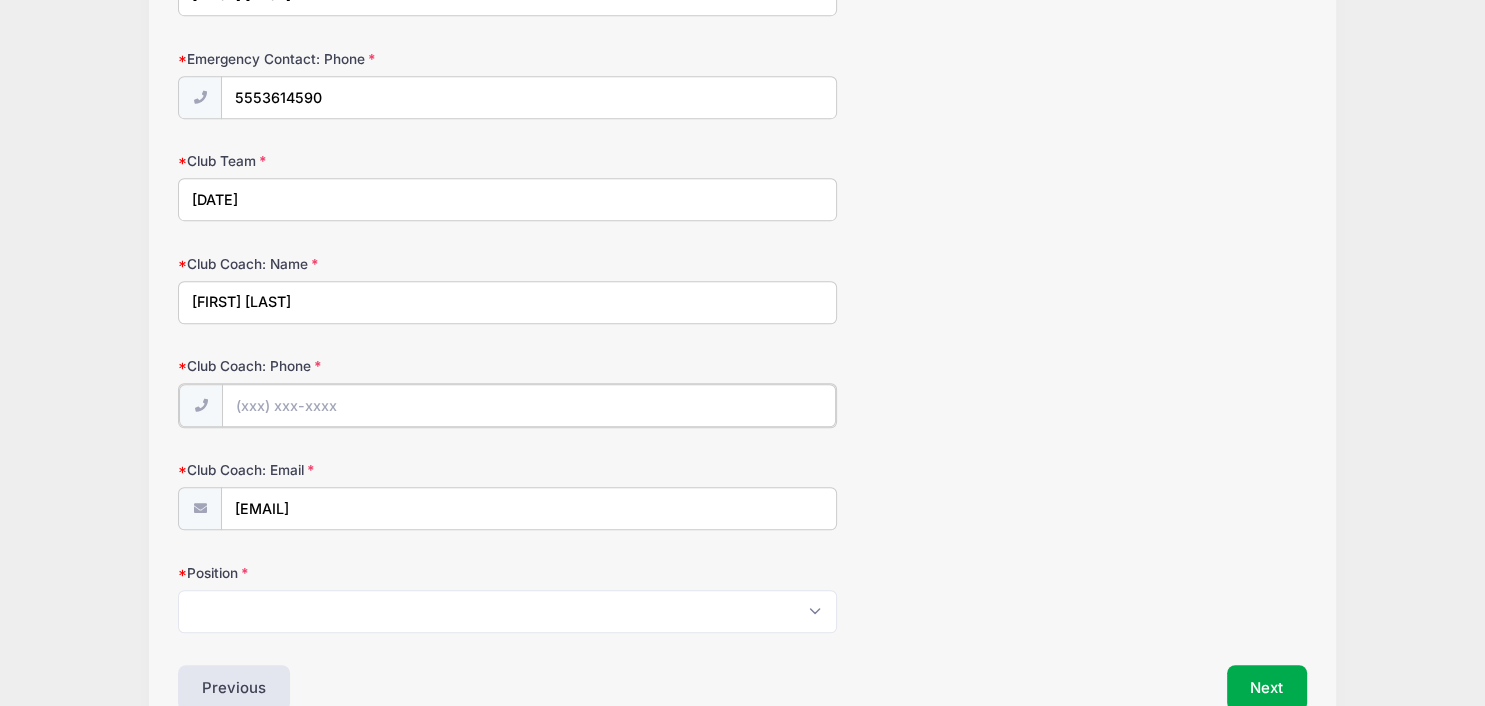 paste on "(555) 819-8376" 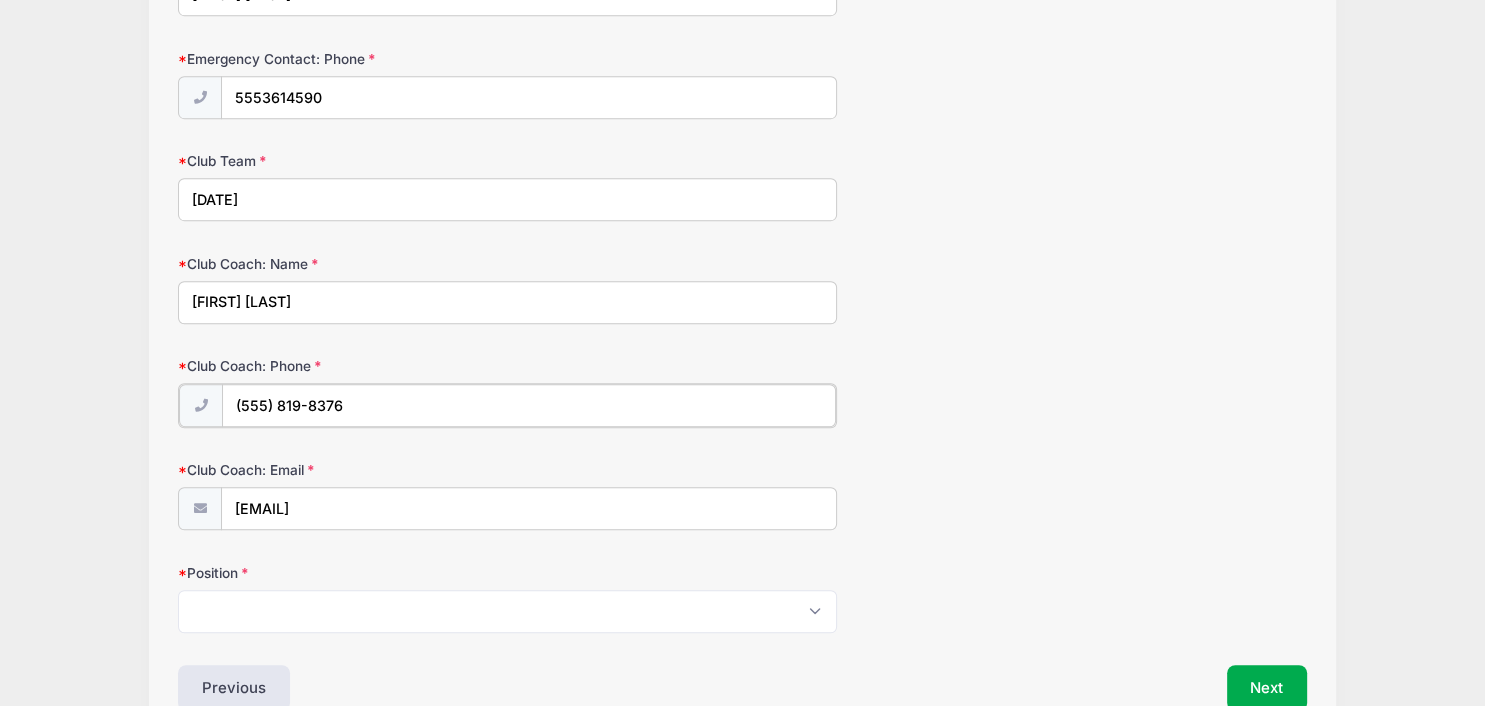 type on "(555) 819-8376" 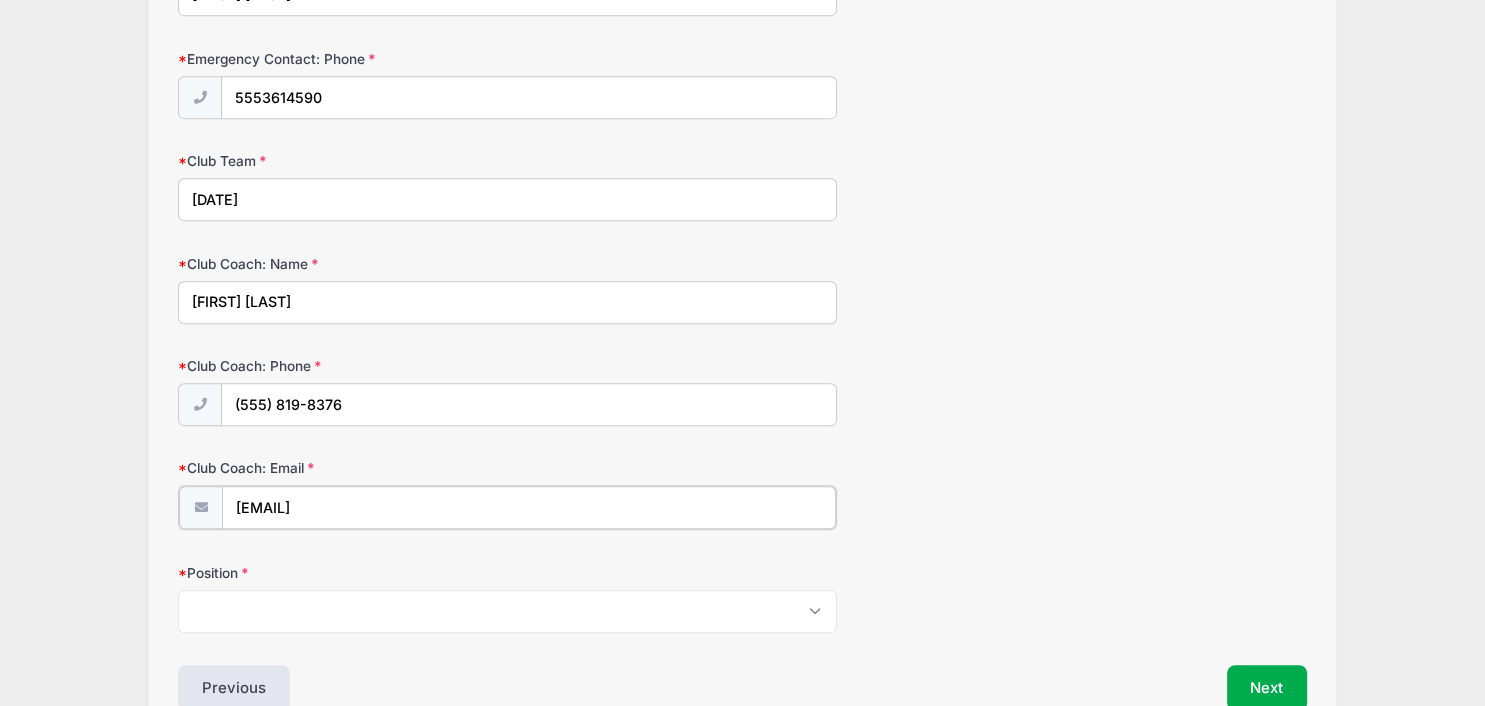 click on "[EMAIL]" at bounding box center [528, 507] 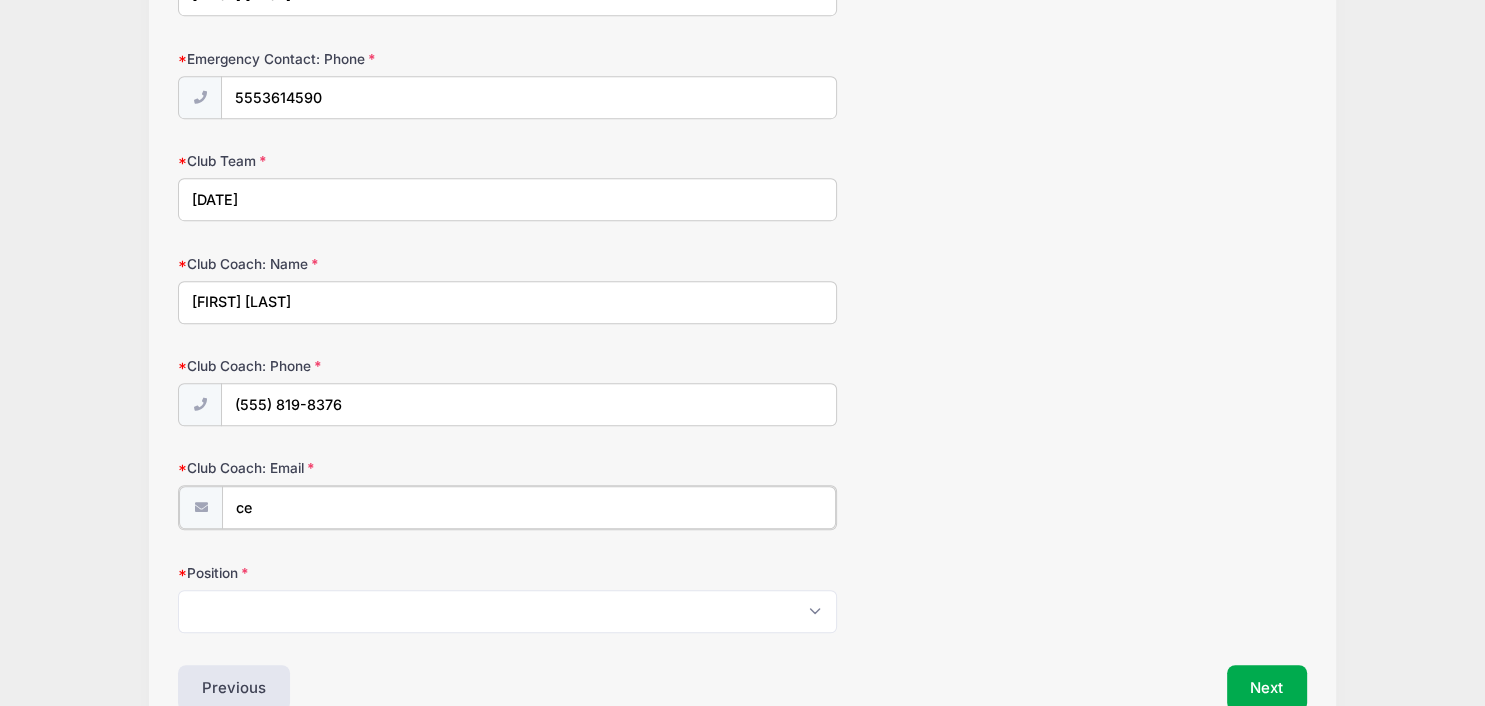 type on "c" 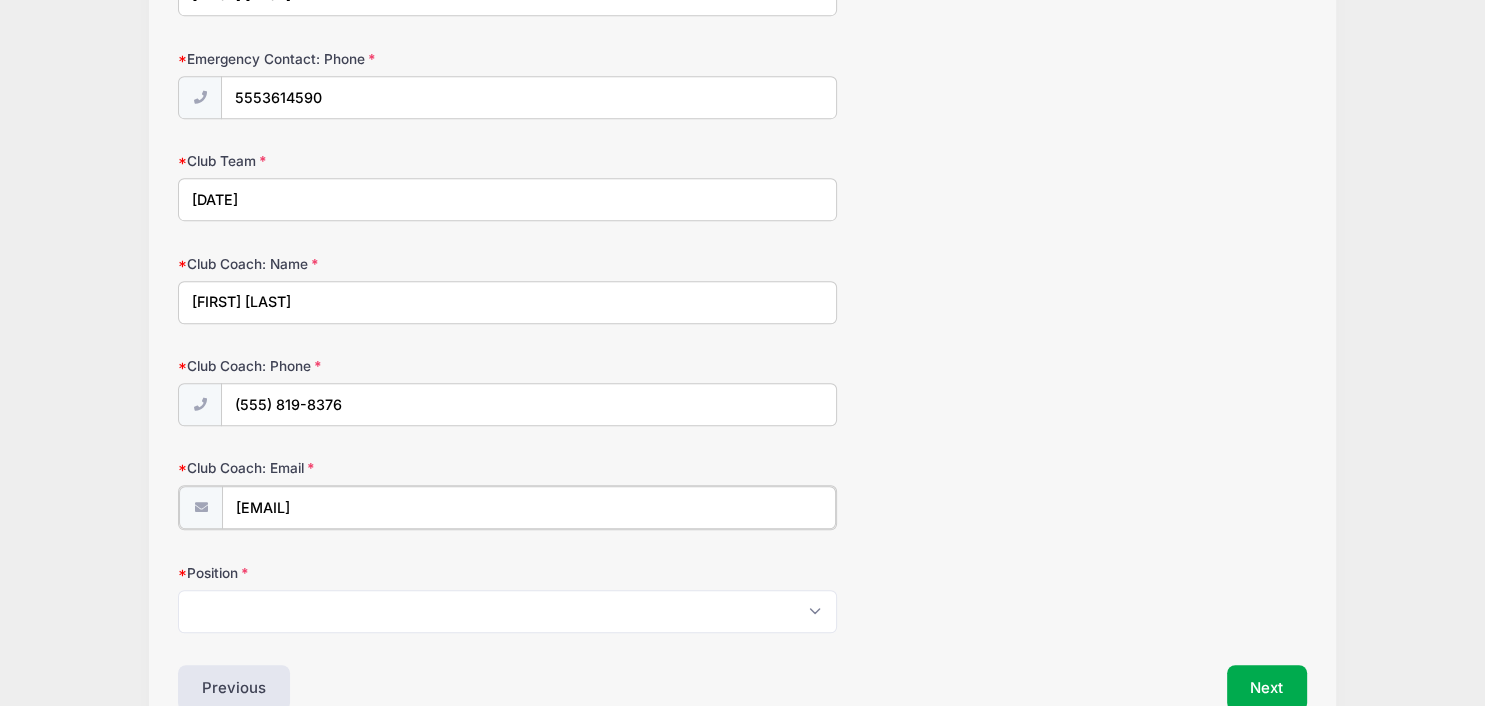 type on "[EMAIL]" 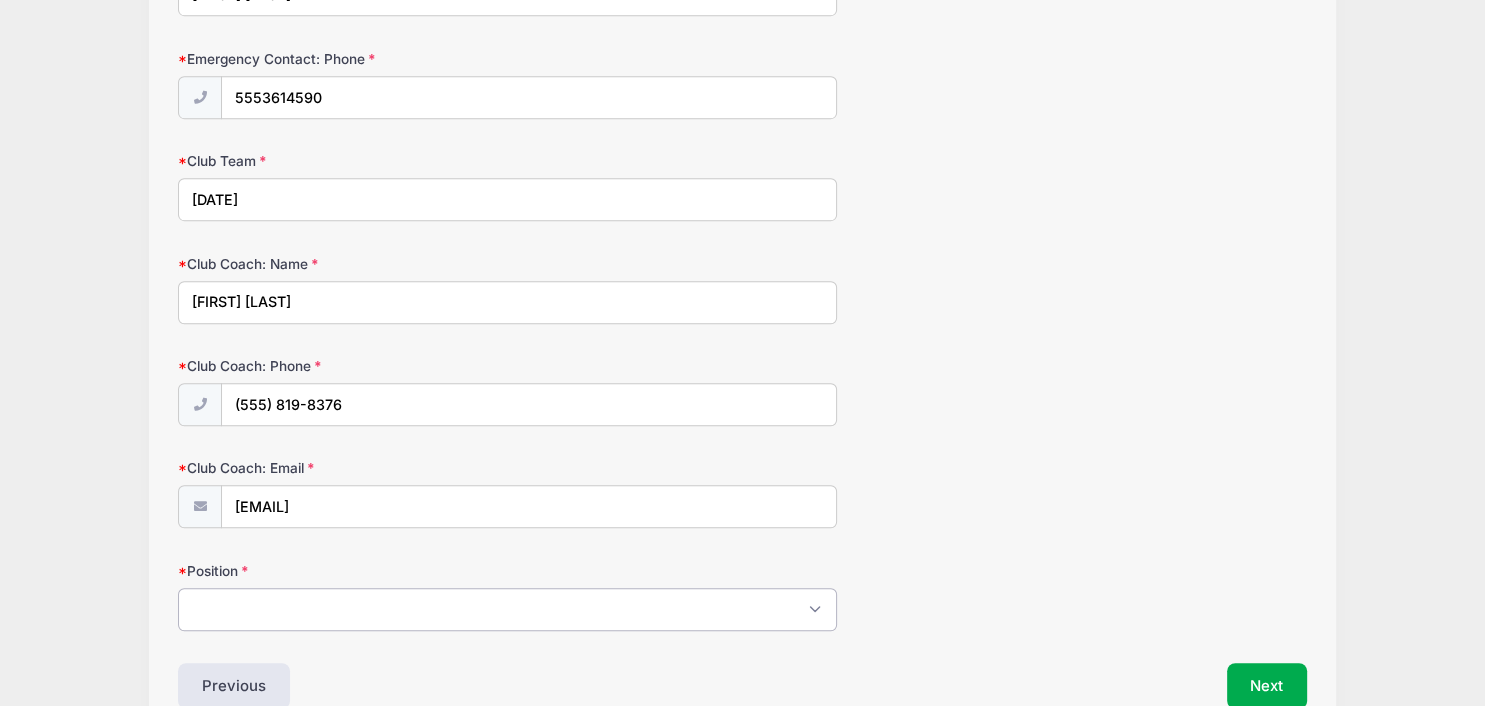 click on "Please Select Center Back
Outside Back
Outside Mid
Attacking Mid
Defensive Mid
Forward
Goalkeeper" at bounding box center [507, 609] 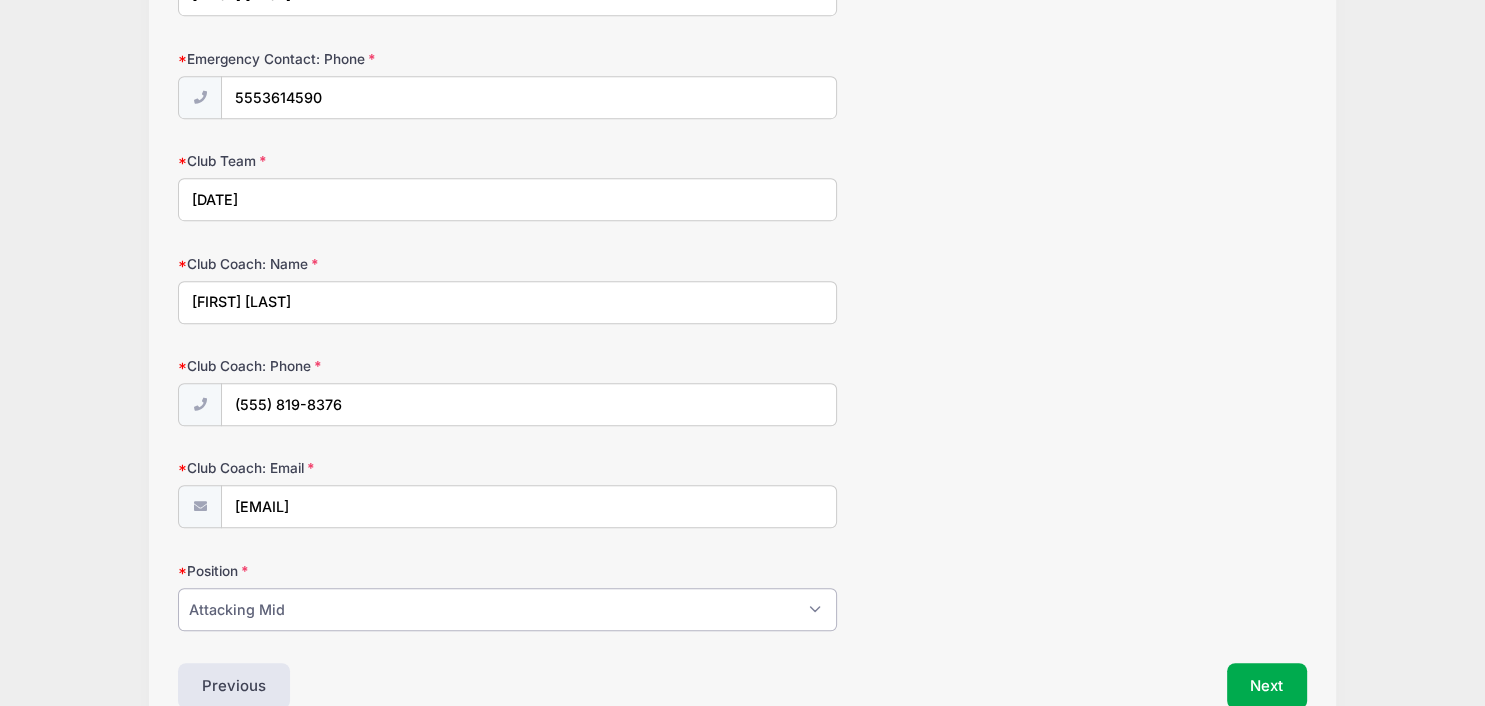 click on "Attacking Mid" at bounding box center [0, 0] 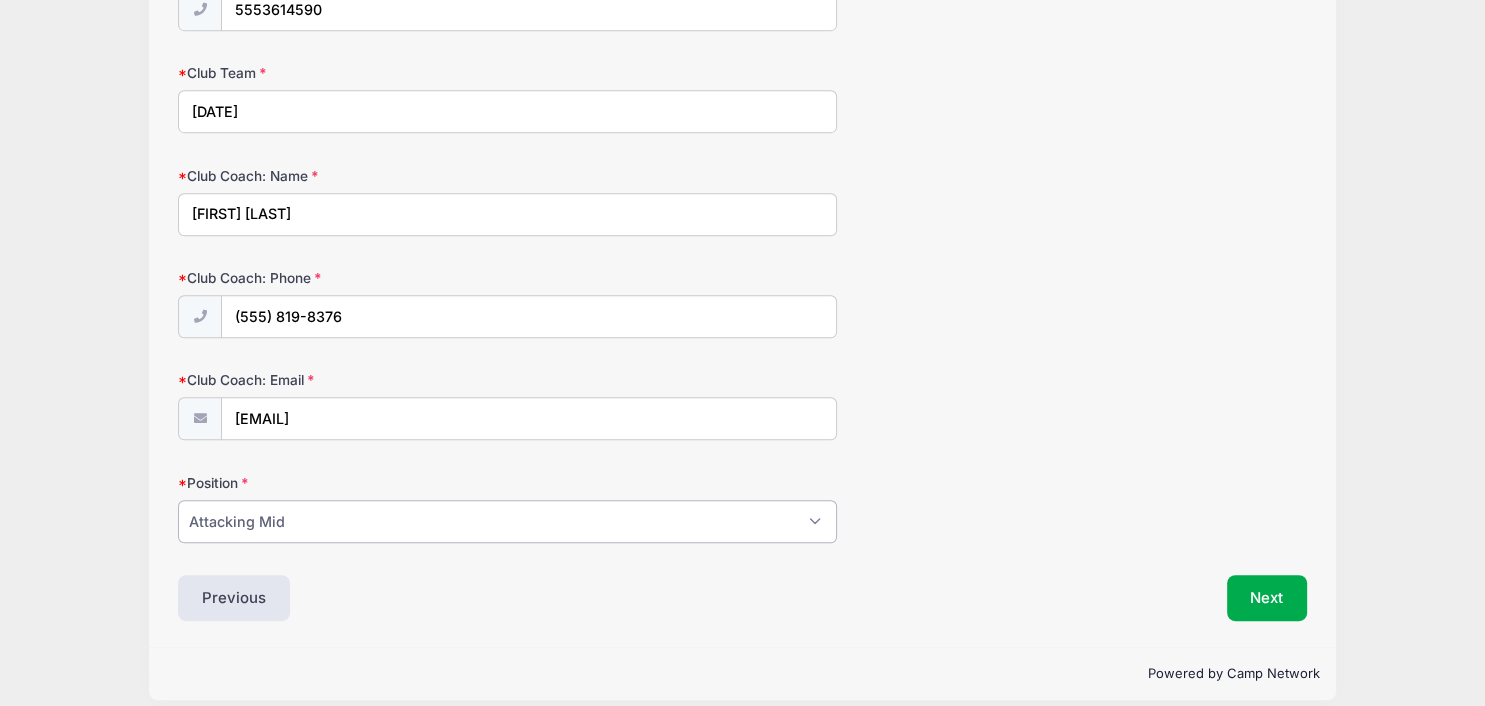 scroll, scrollTop: 1145, scrollLeft: 0, axis: vertical 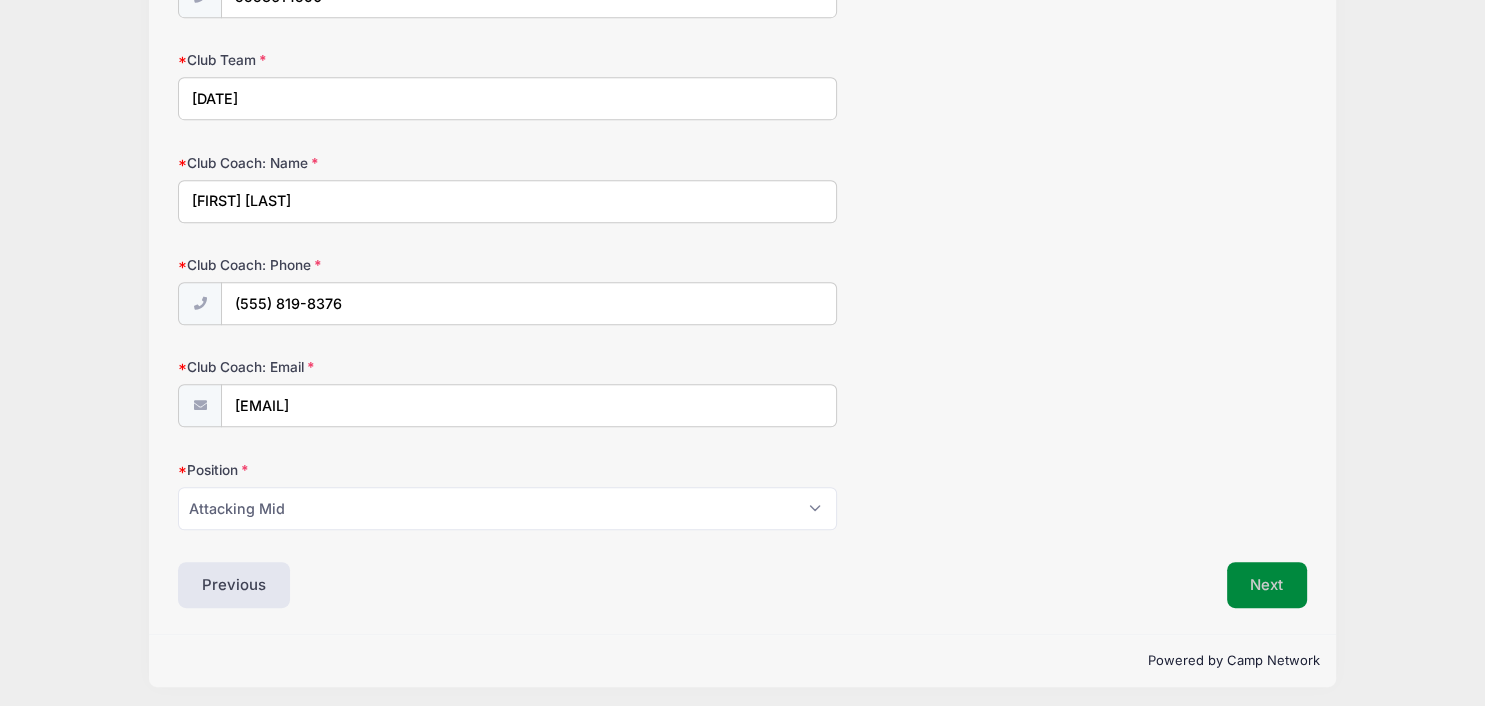 click on "Next" at bounding box center (1267, 585) 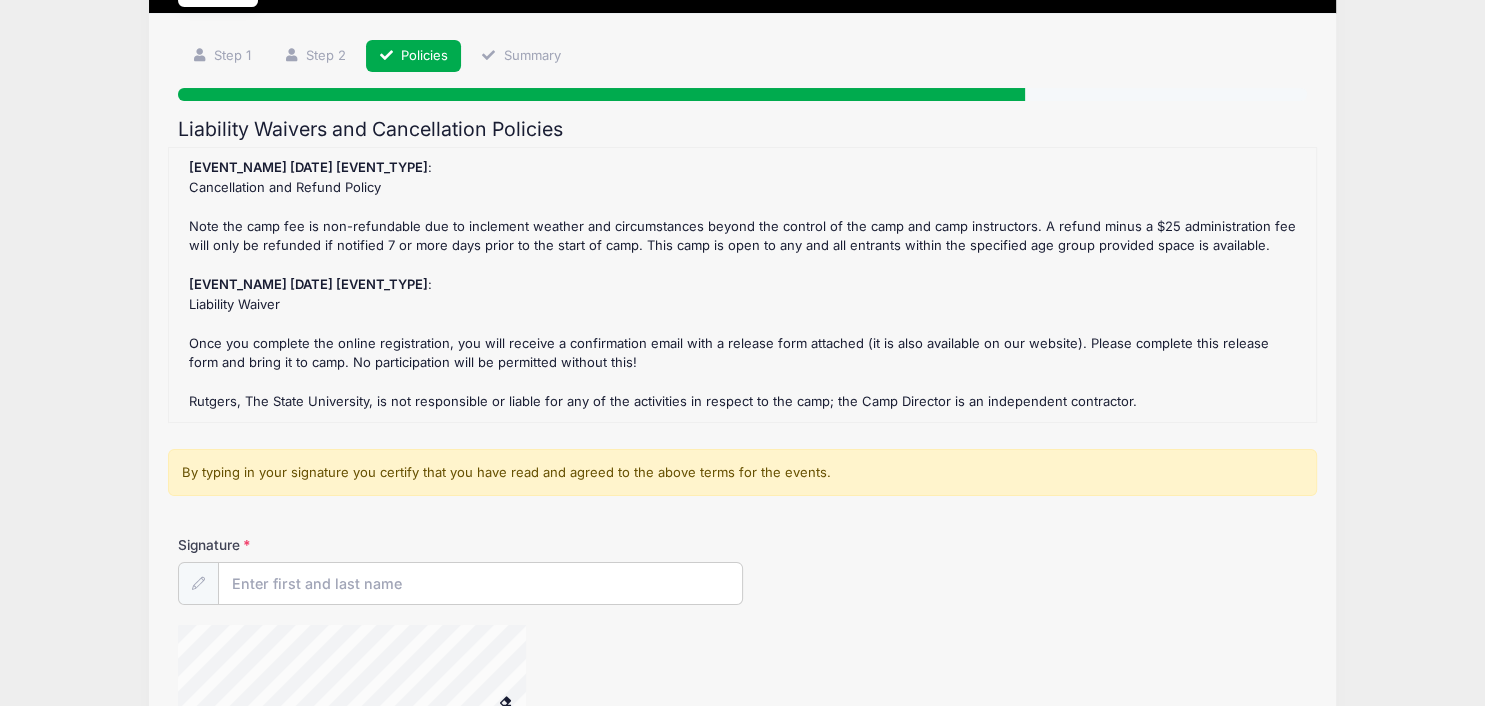 scroll, scrollTop: 0, scrollLeft: 0, axis: both 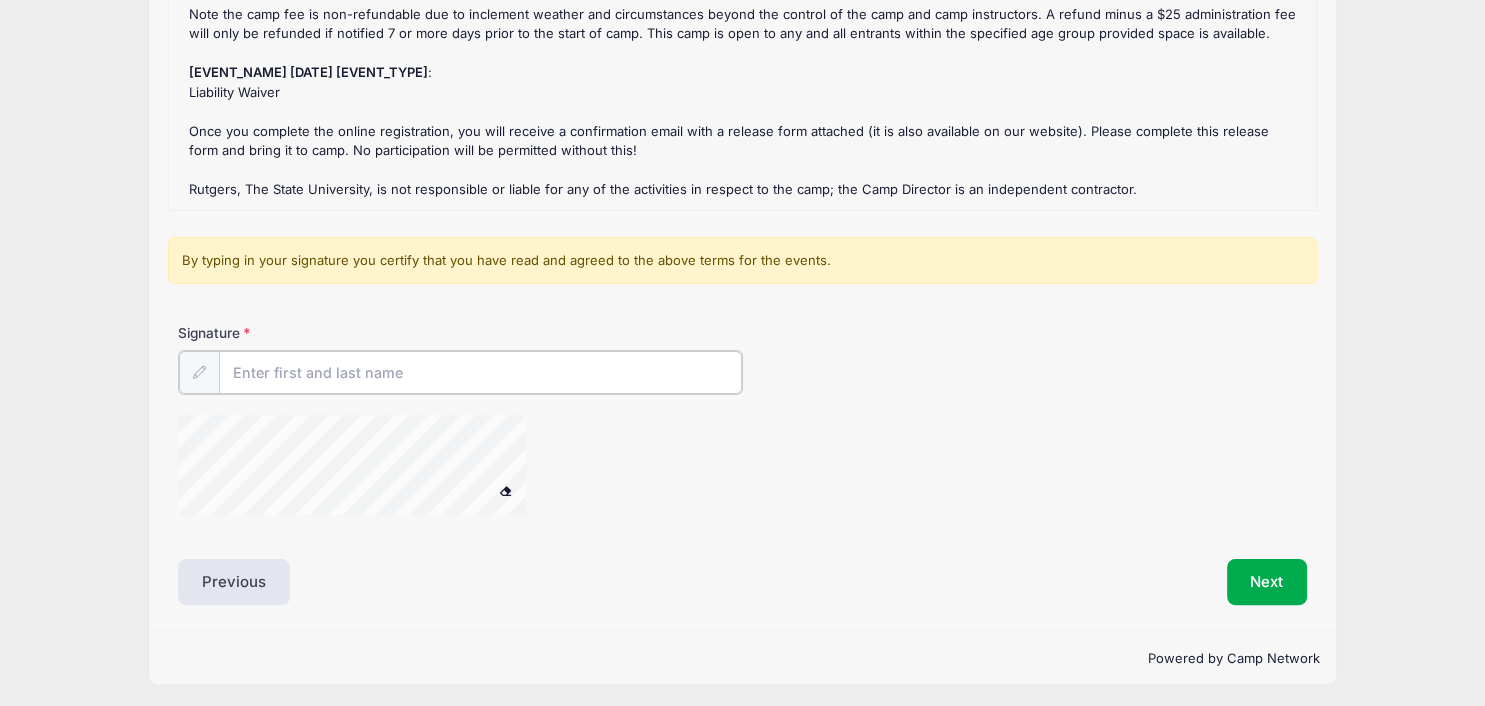 click on "Signature" at bounding box center [480, 372] 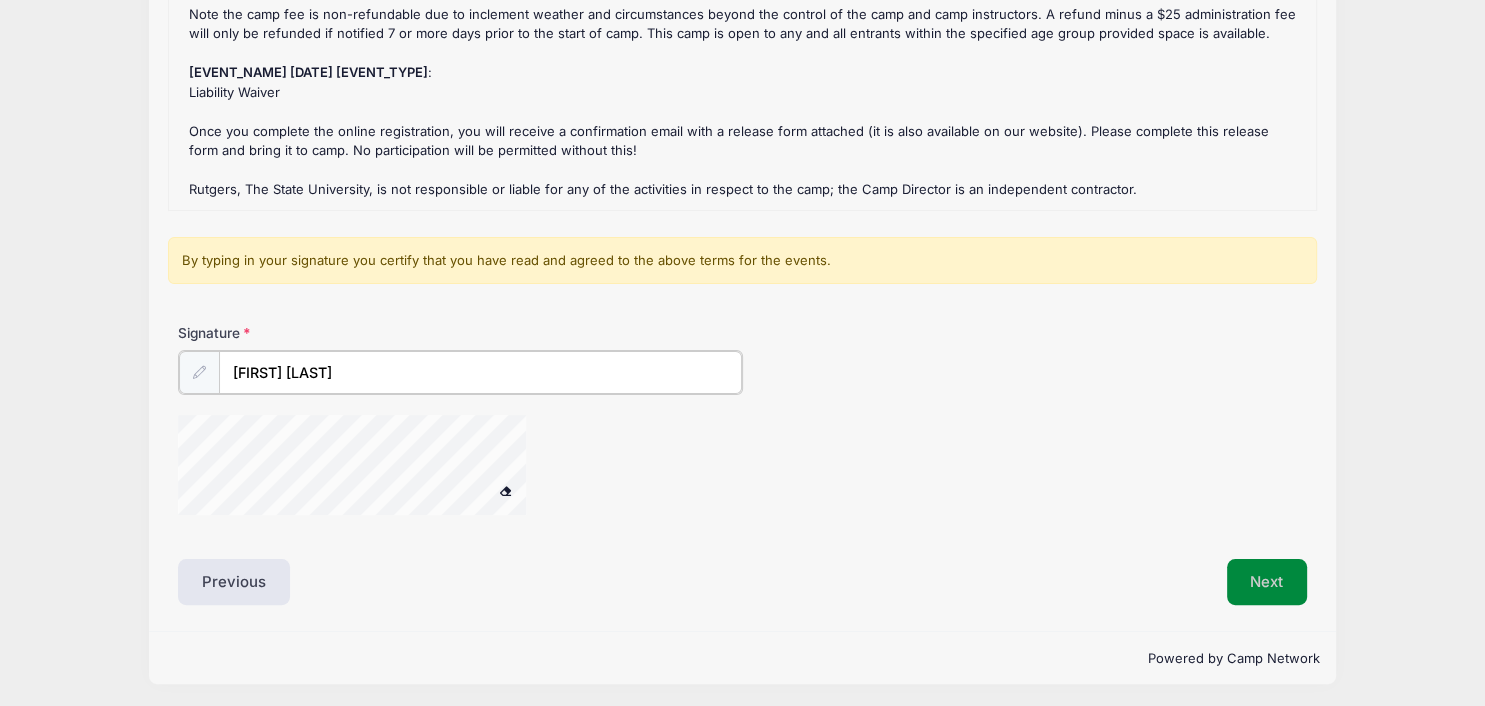 type on "[FIRST] [LAST]" 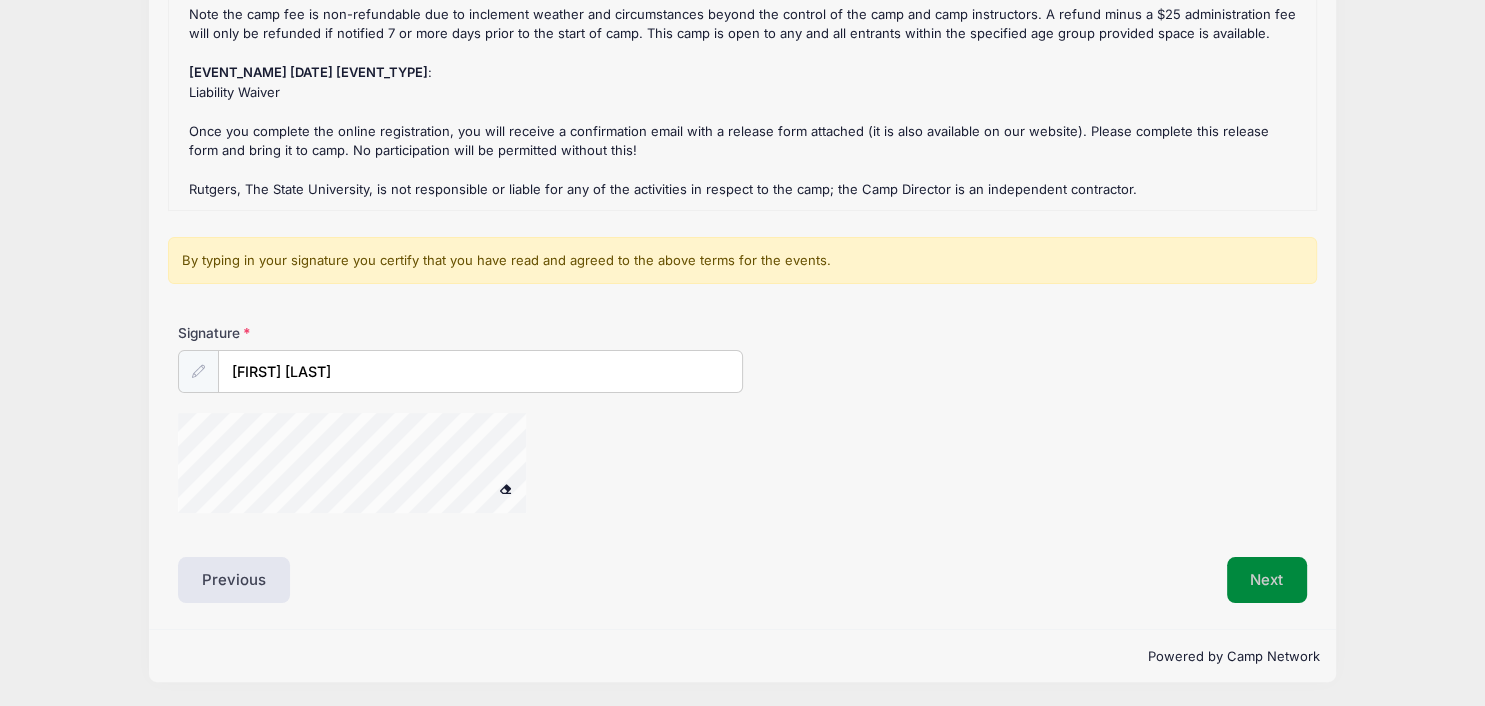 click on "Next" at bounding box center [1267, 580] 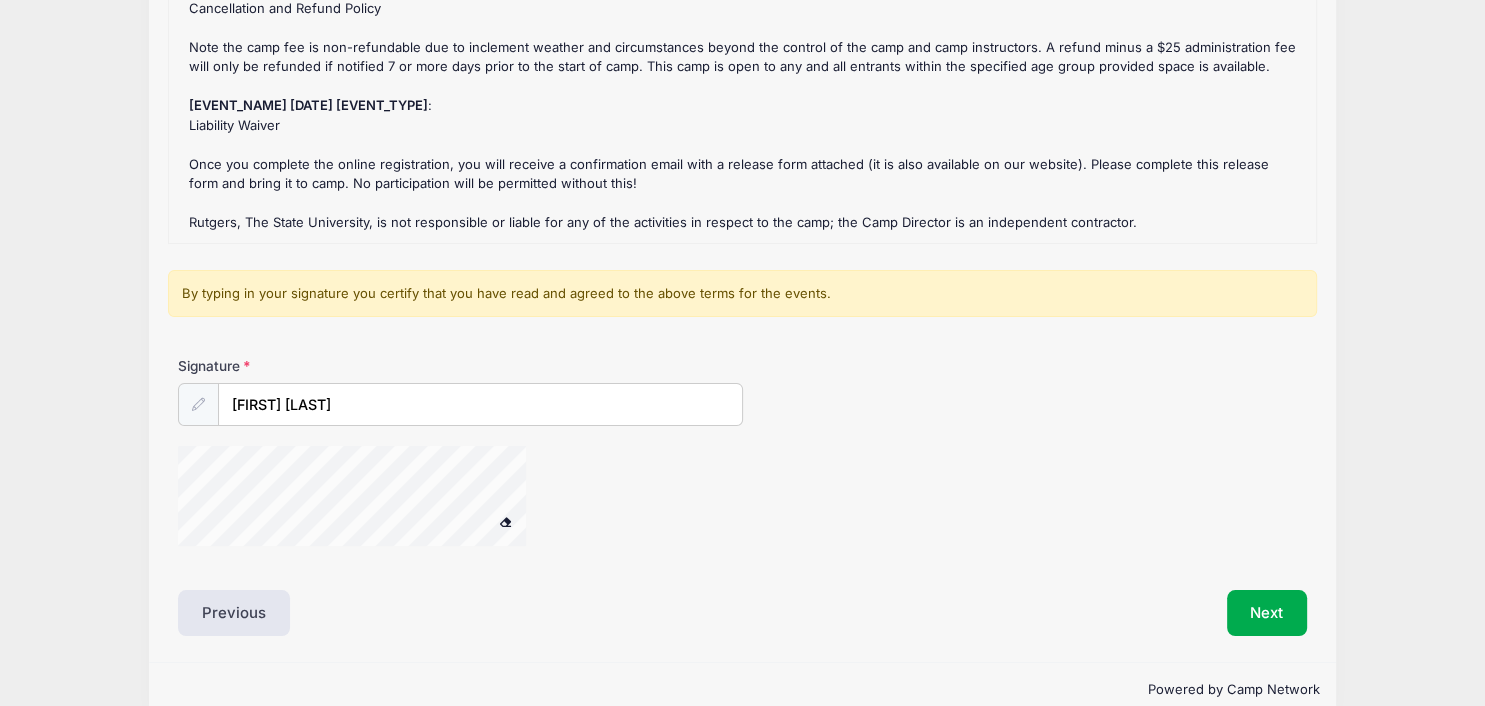 scroll, scrollTop: 292, scrollLeft: 0, axis: vertical 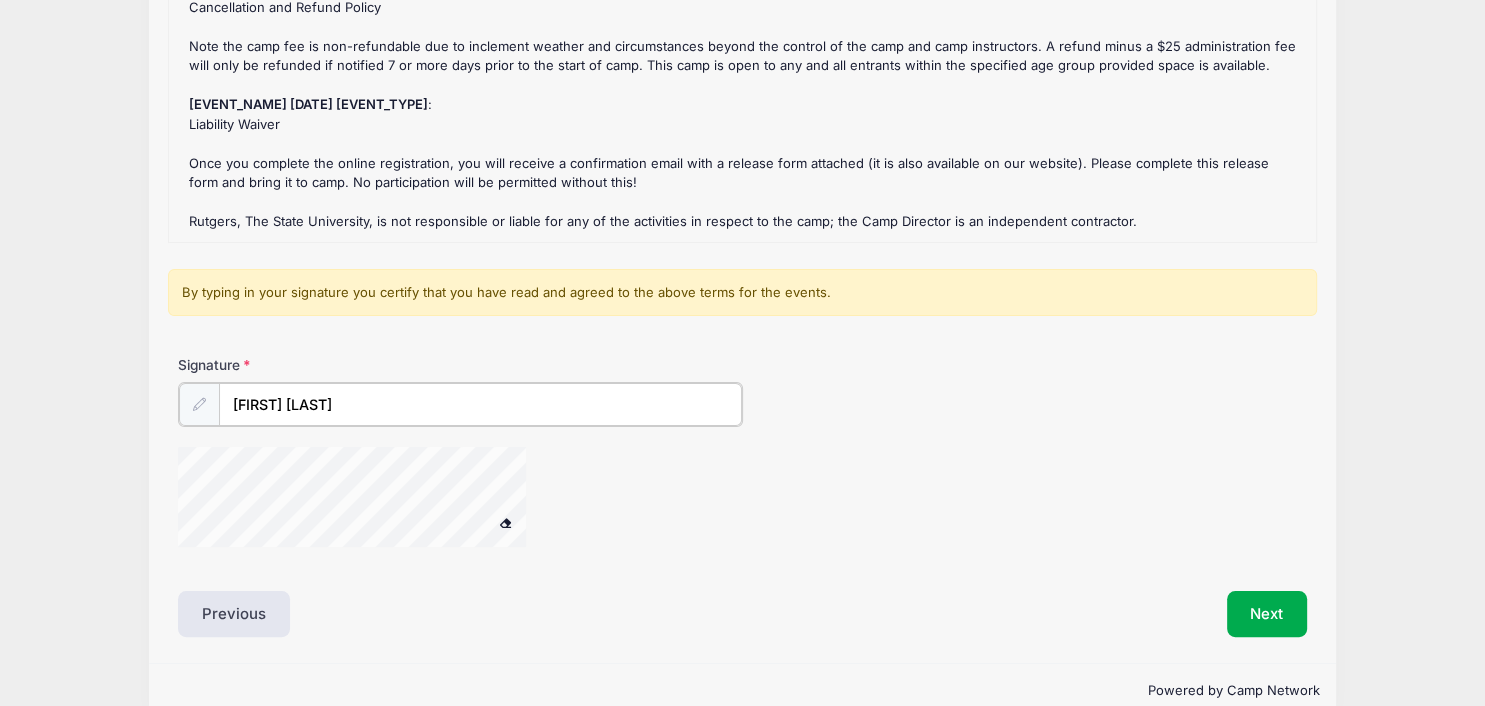 click on "[FIRST] [LAST]" at bounding box center [480, 404] 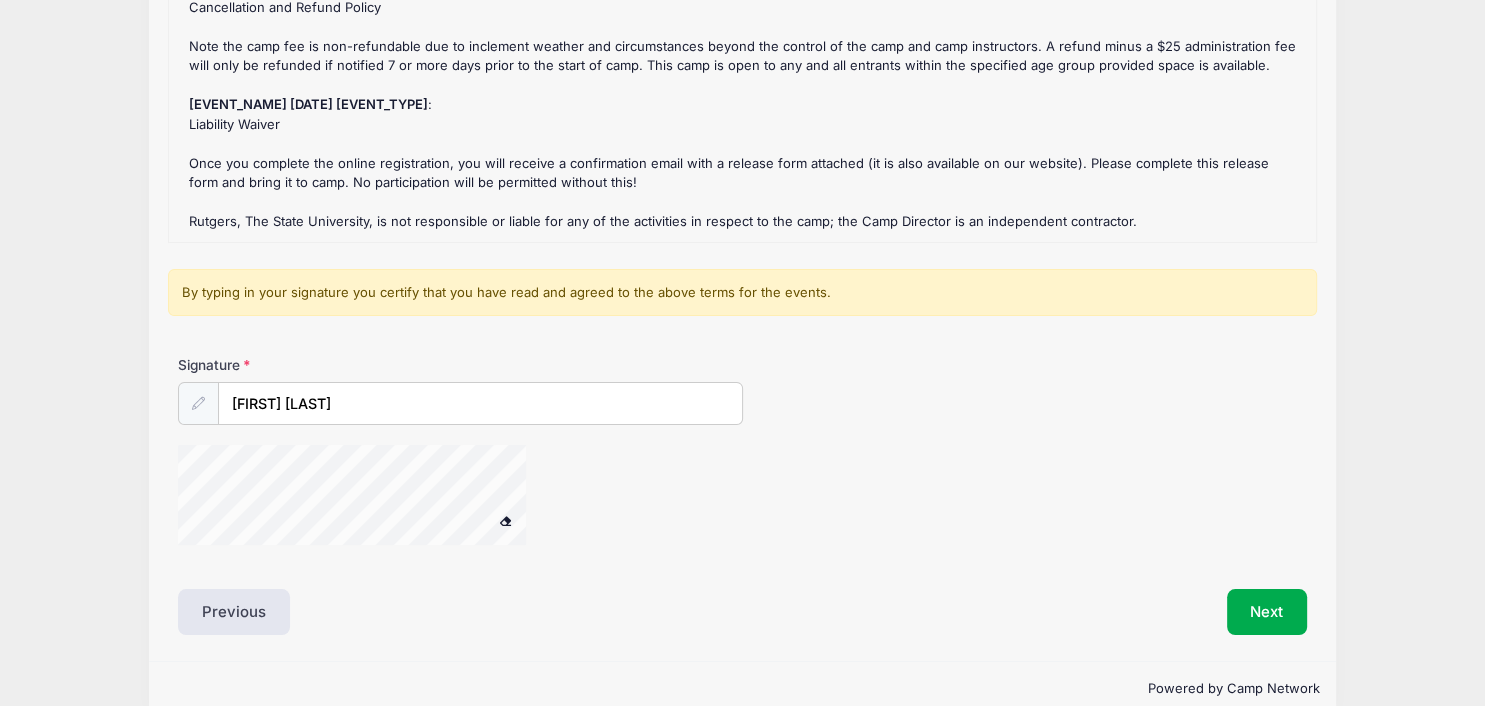 click at bounding box center (198, 403) 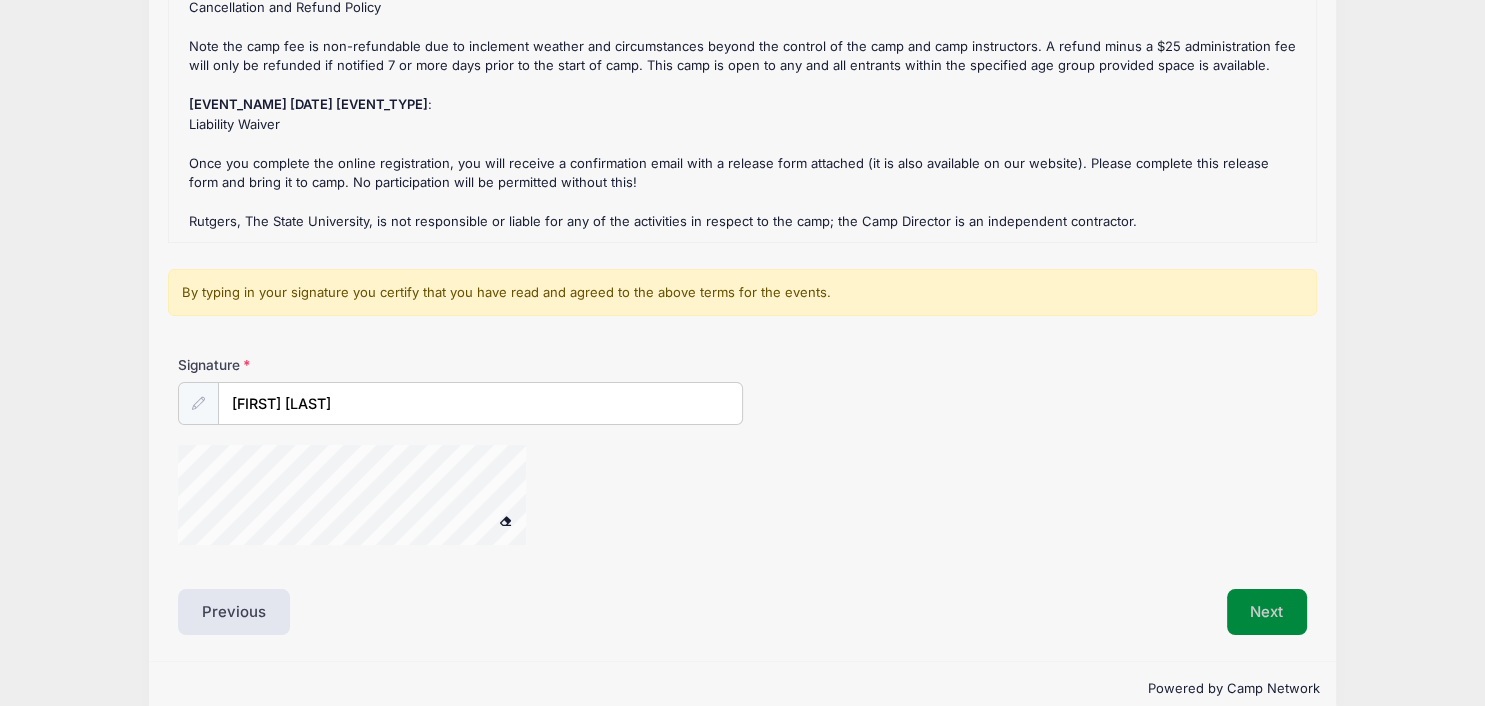 click on "Next" at bounding box center (1267, 612) 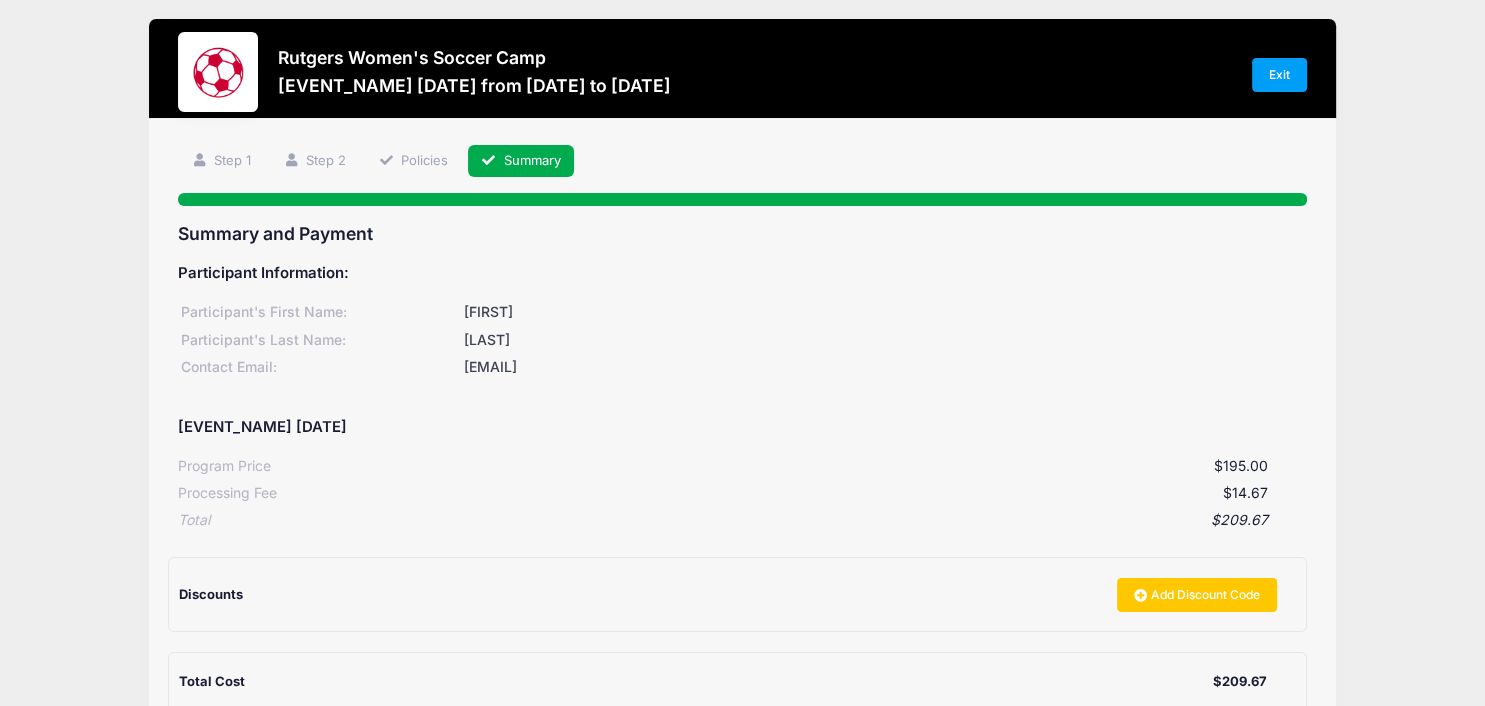 scroll, scrollTop: 0, scrollLeft: 0, axis: both 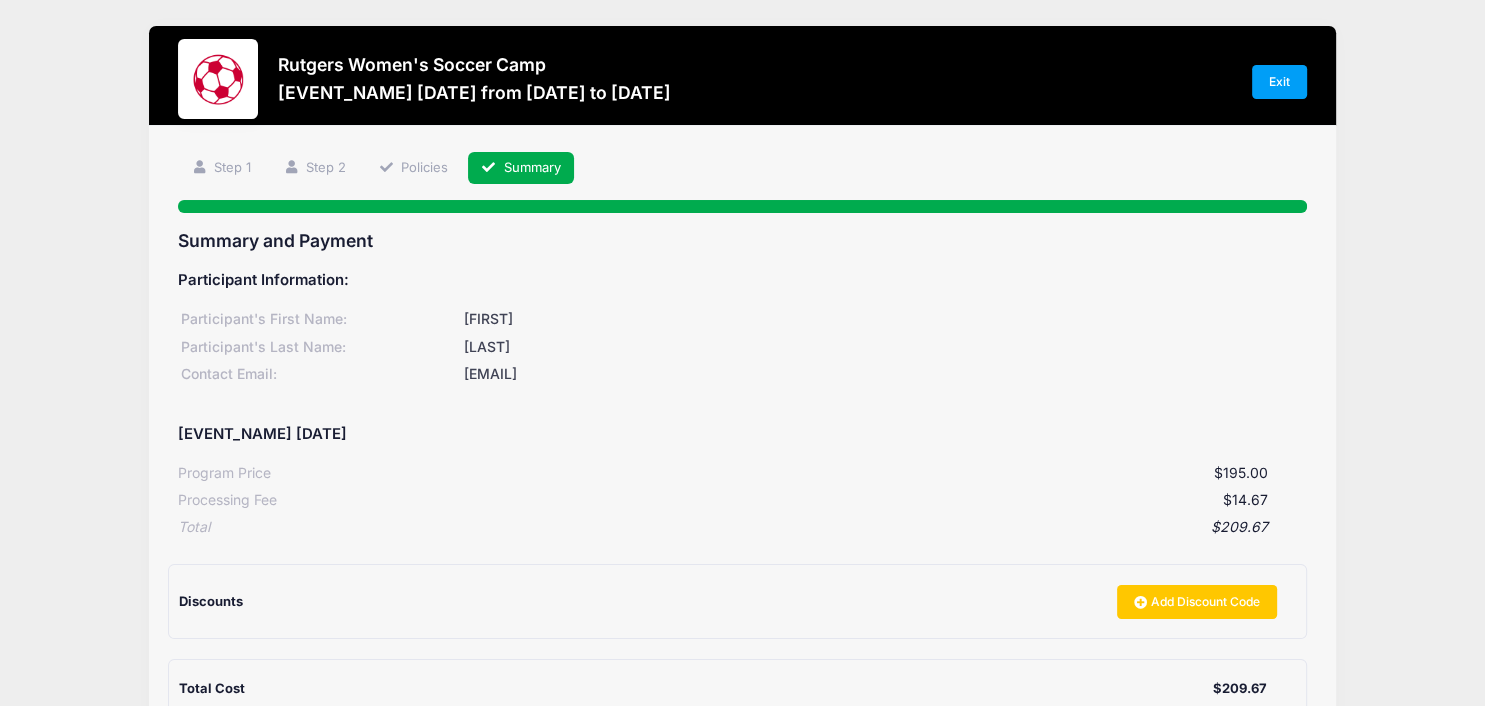 drag, startPoint x: 1472, startPoint y: 362, endPoint x: 1478, endPoint y: 444, distance: 82.219215 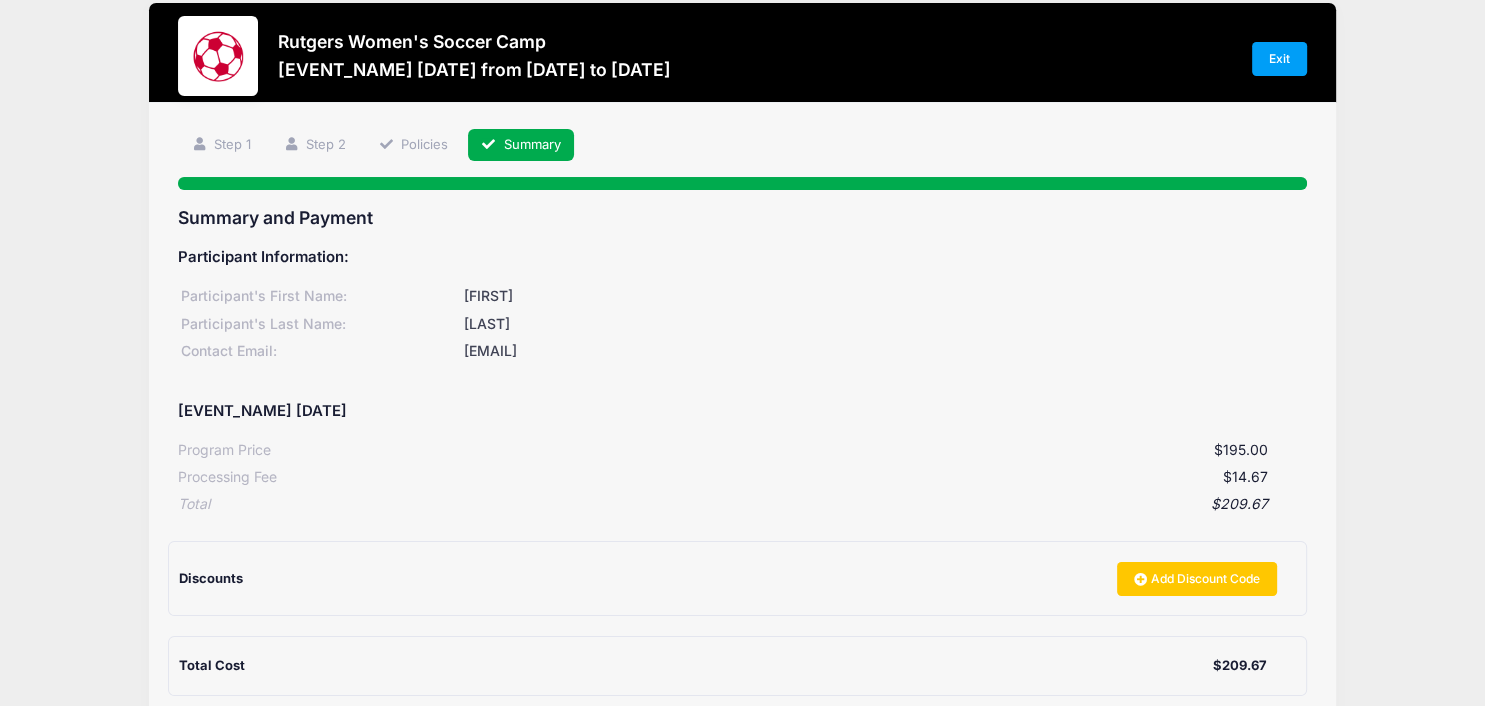 scroll, scrollTop: 0, scrollLeft: 0, axis: both 